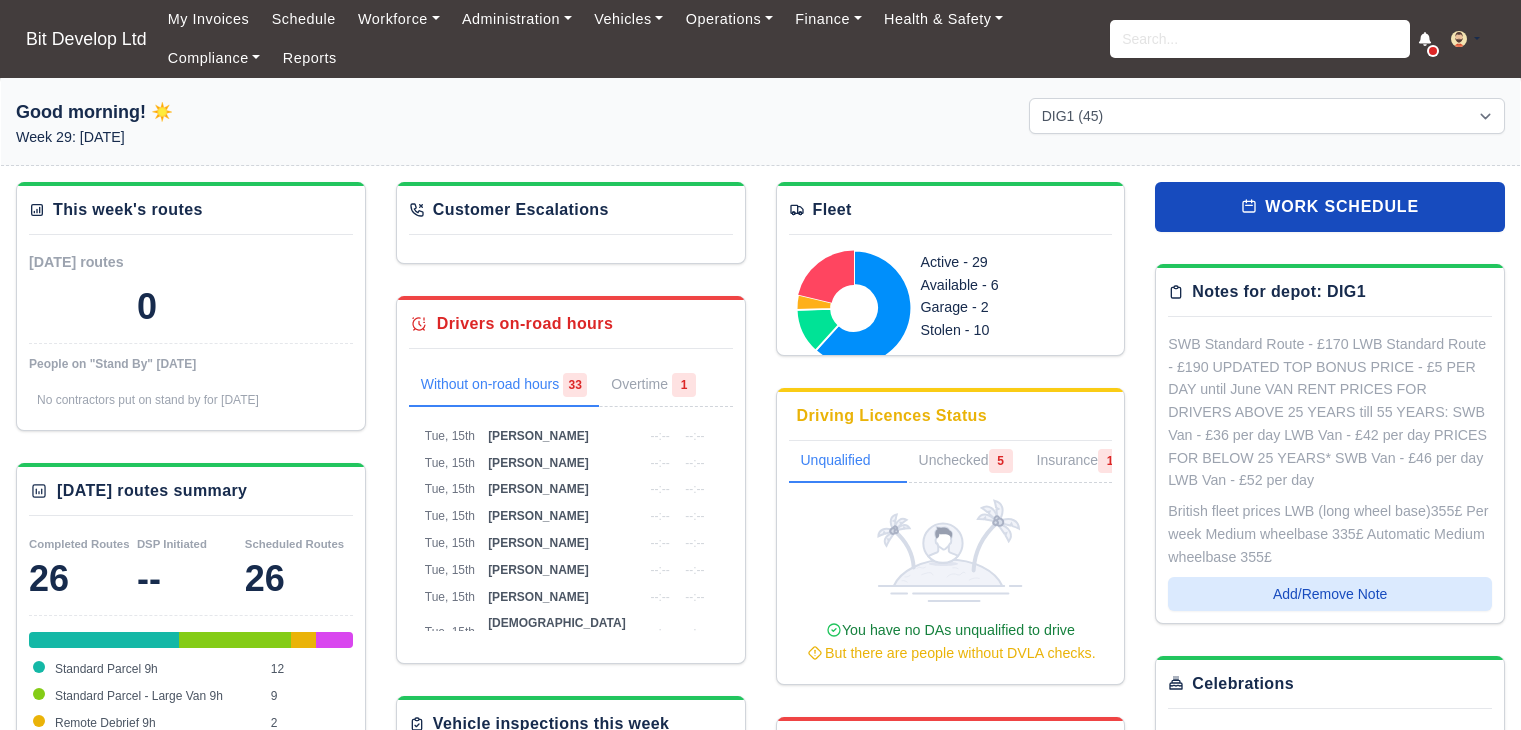 select on "2" 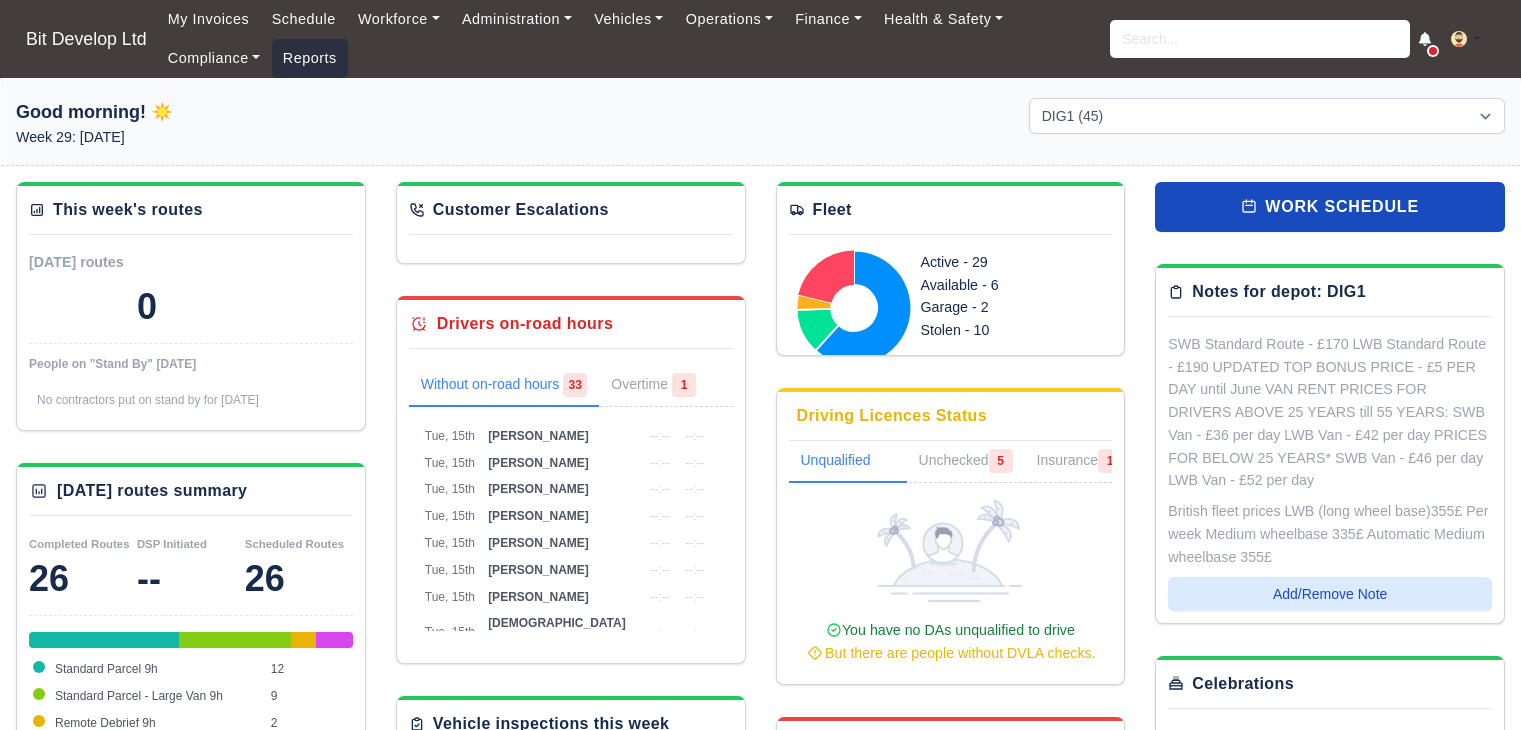 scroll, scrollTop: 0, scrollLeft: 0, axis: both 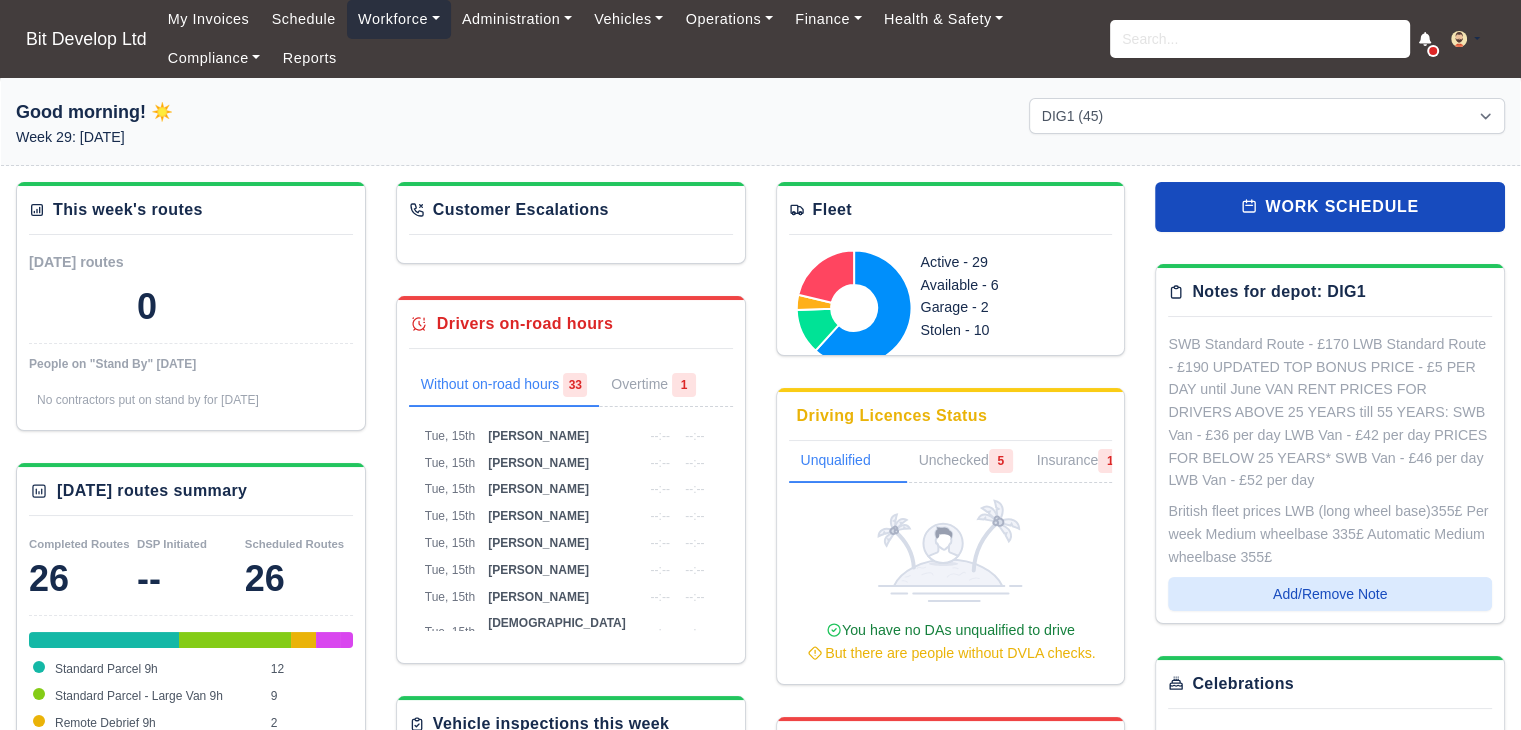 click on "Workforce" at bounding box center [399, 19] 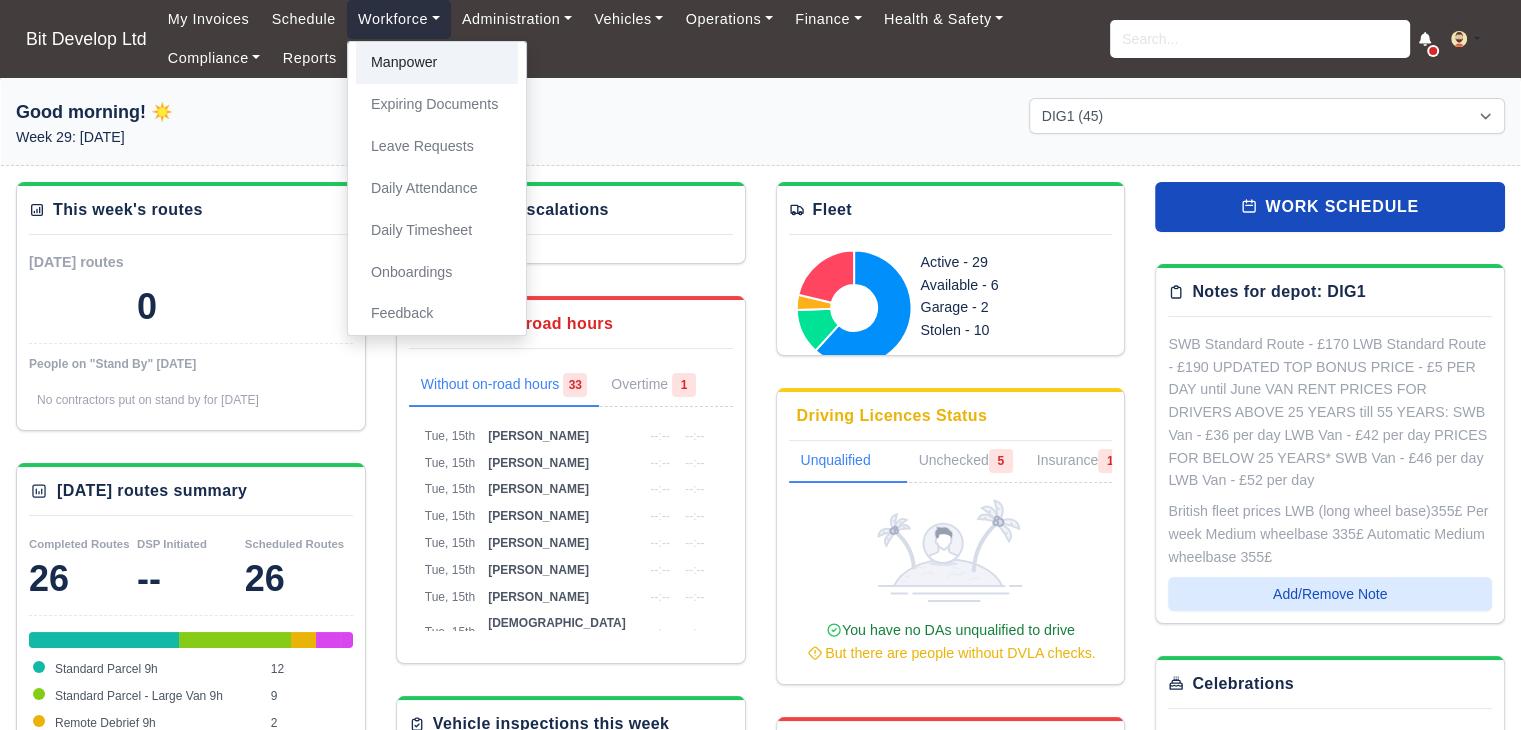 click on "Manpower" at bounding box center (437, 63) 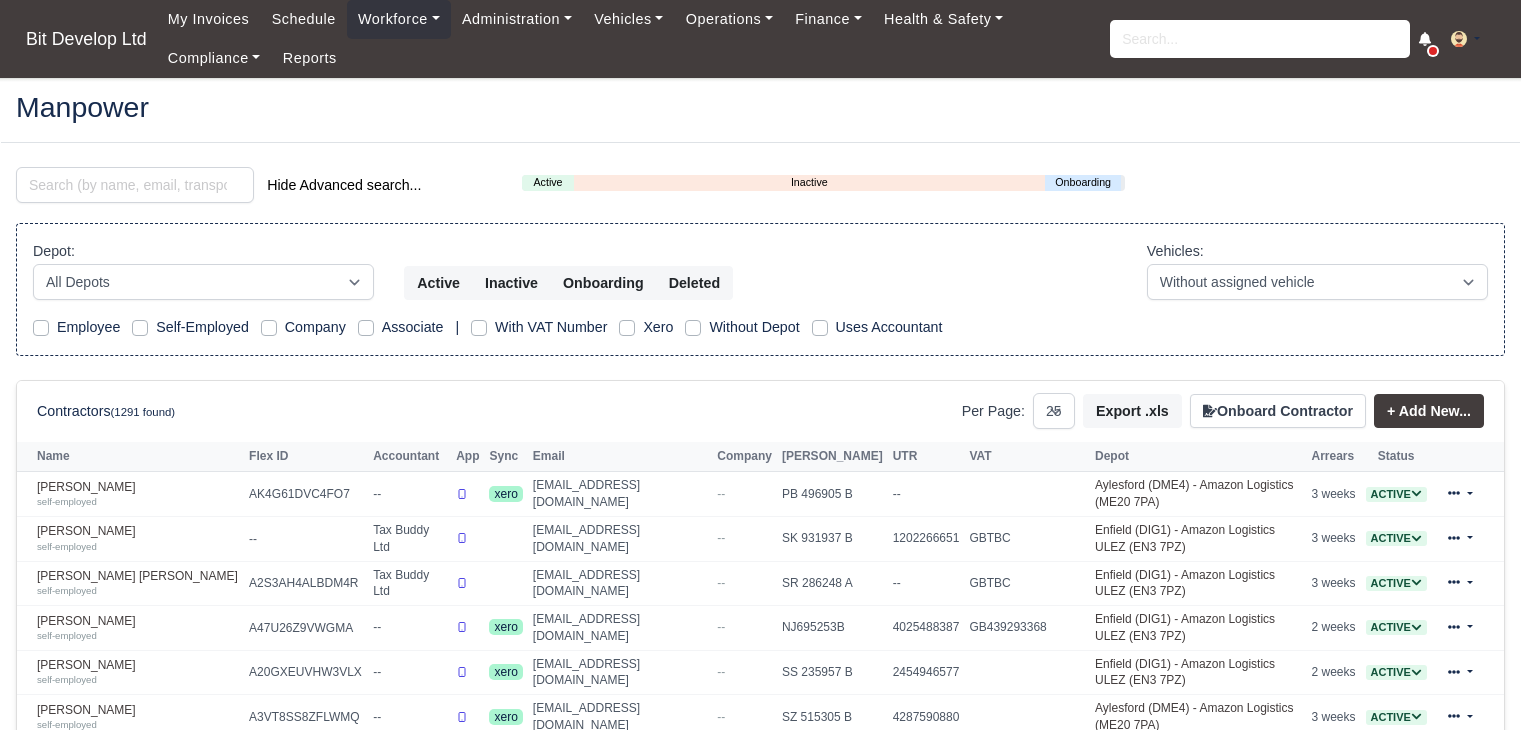 select on "25" 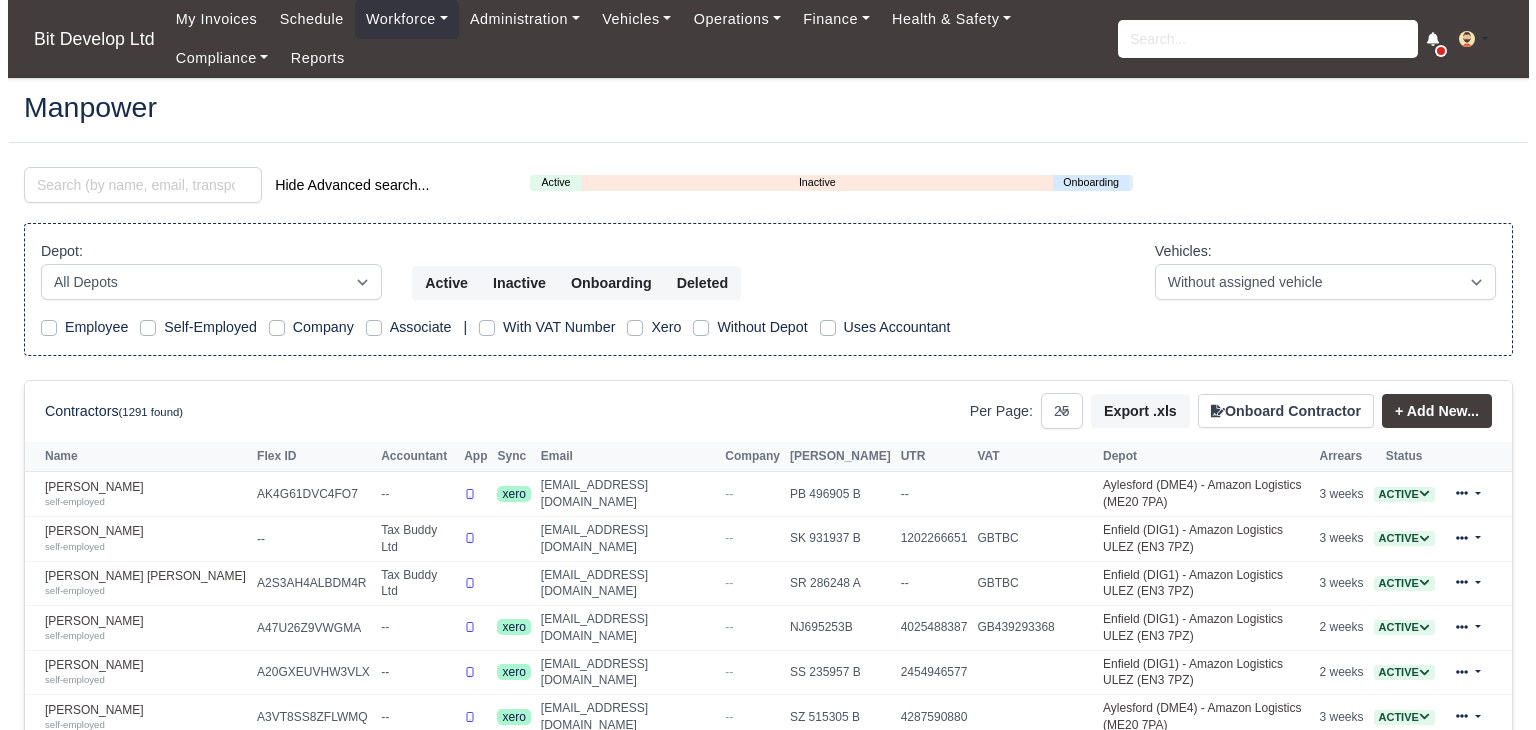 scroll, scrollTop: 0, scrollLeft: 0, axis: both 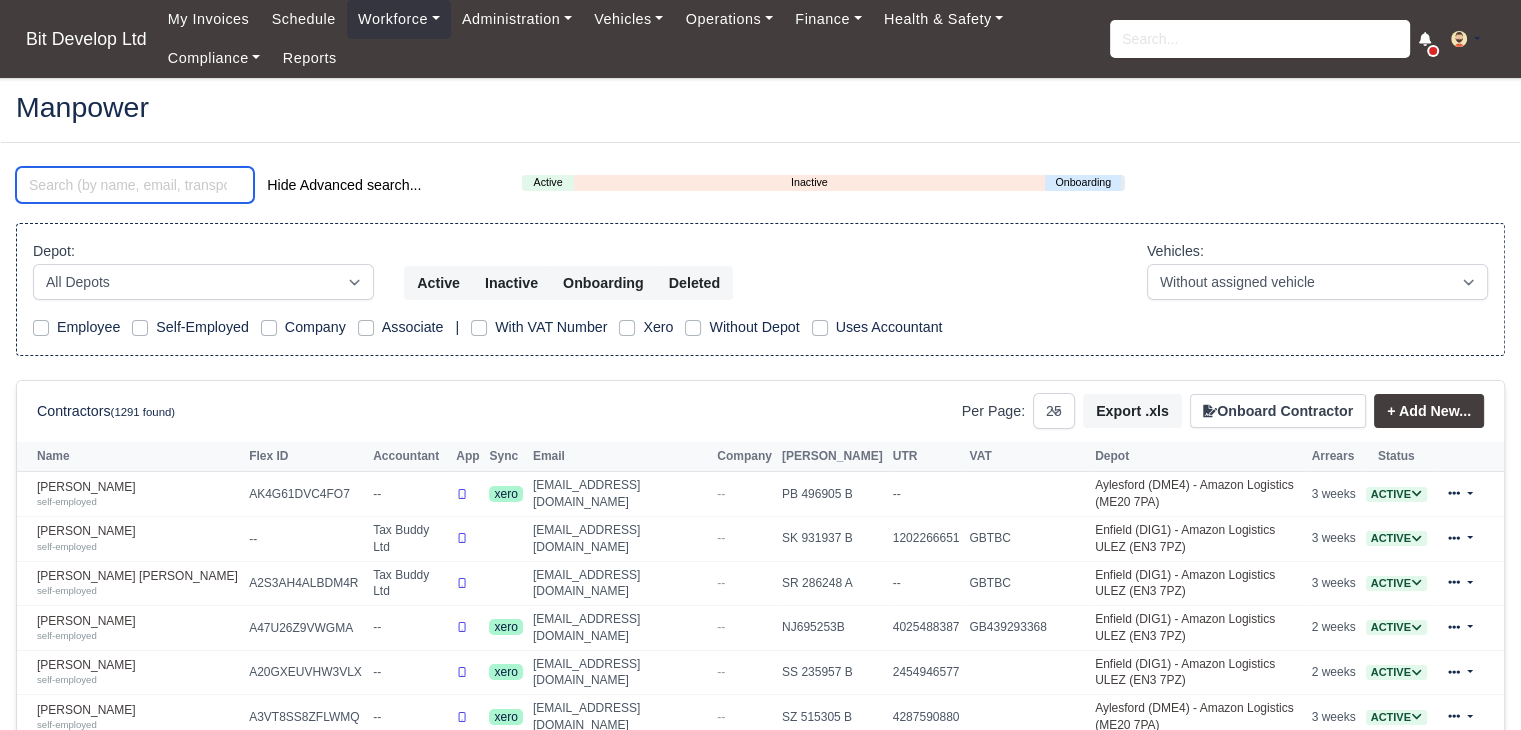 click at bounding box center [135, 185] 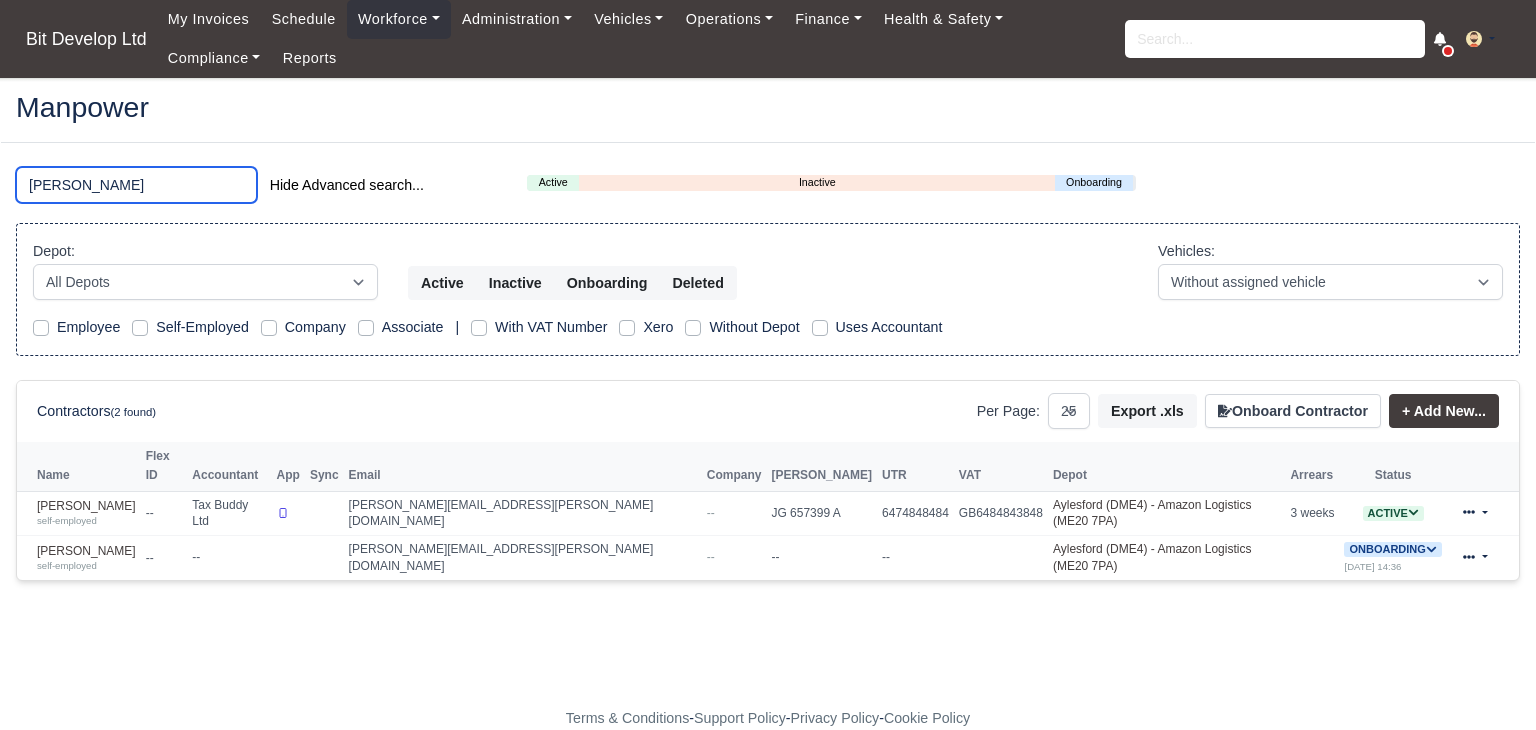 type on "vick" 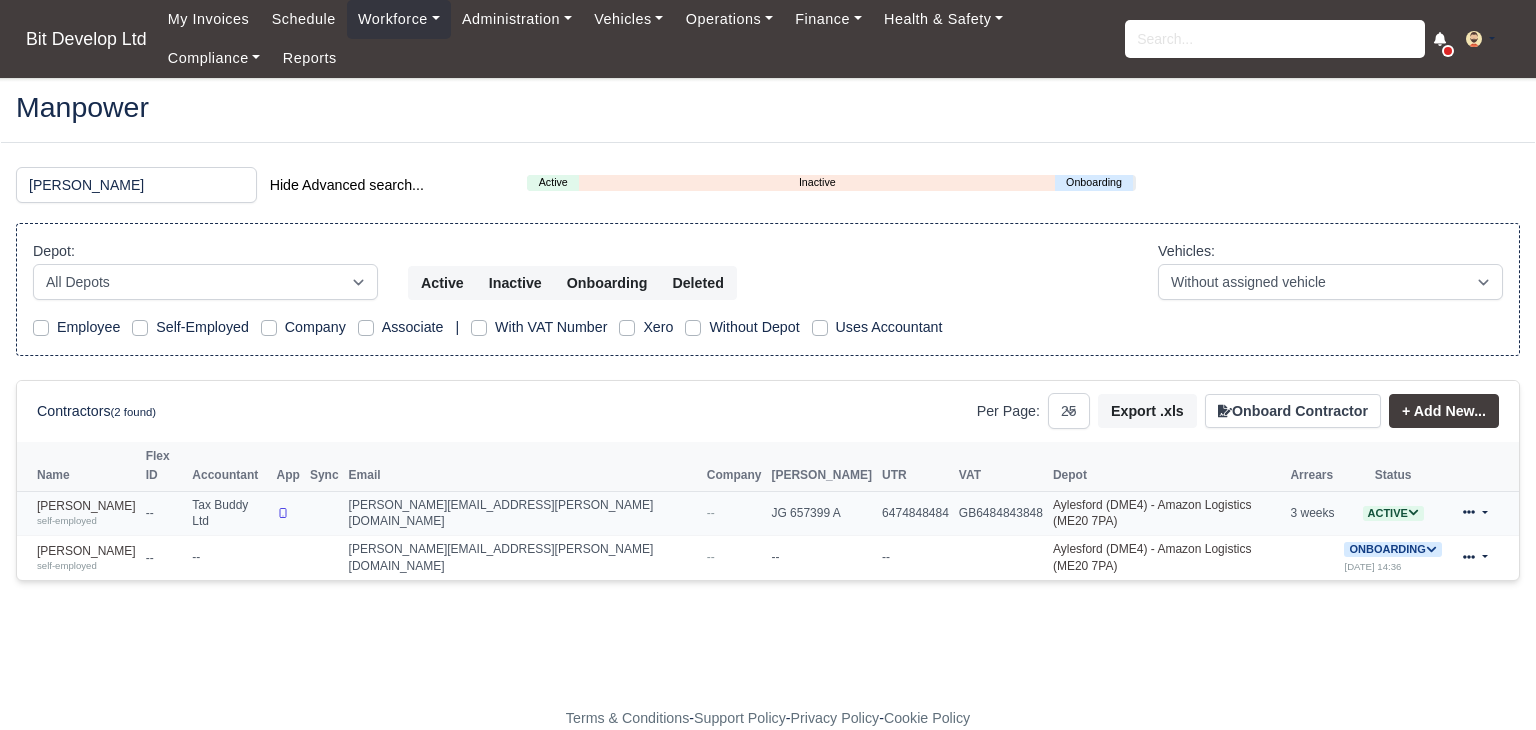 click 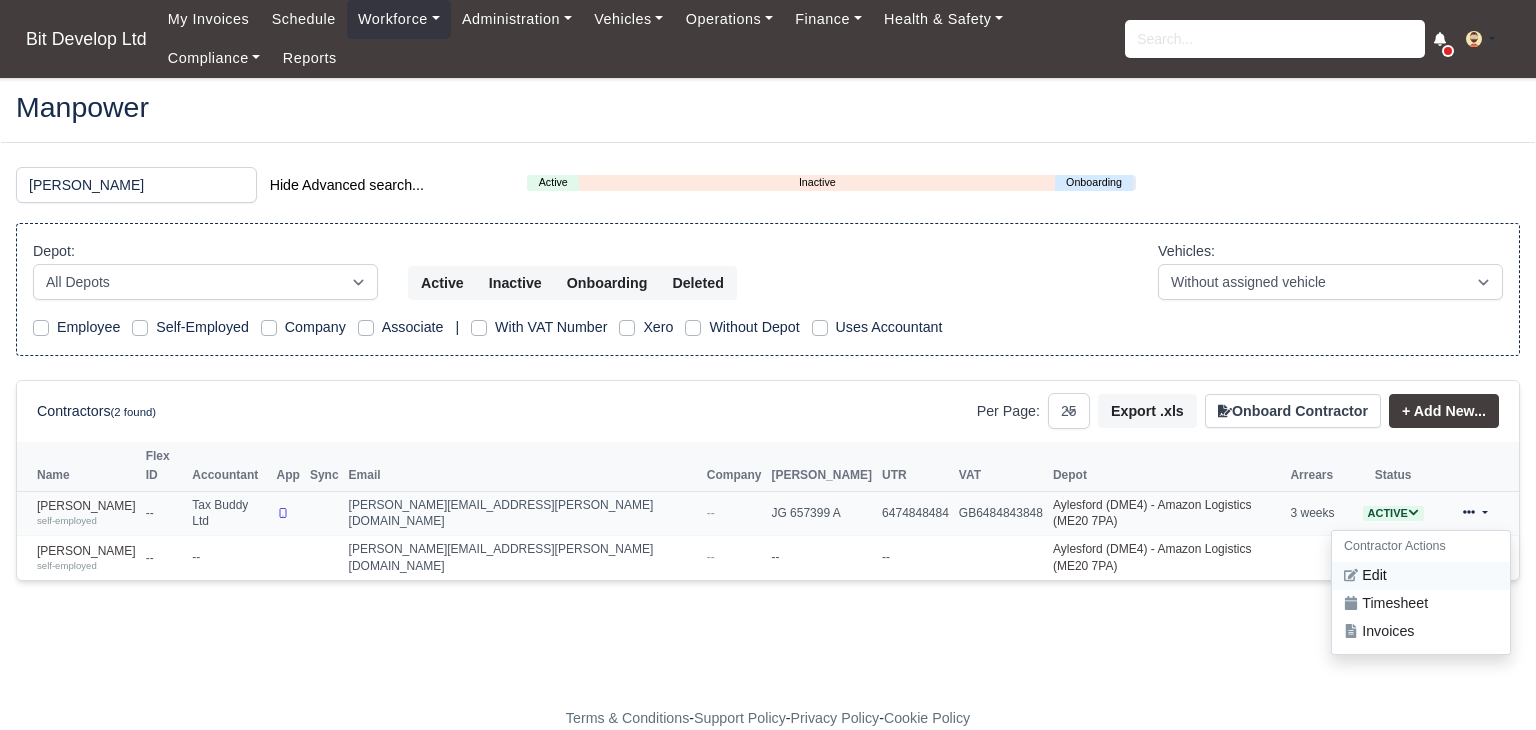 click on "Edit" at bounding box center (1421, 576) 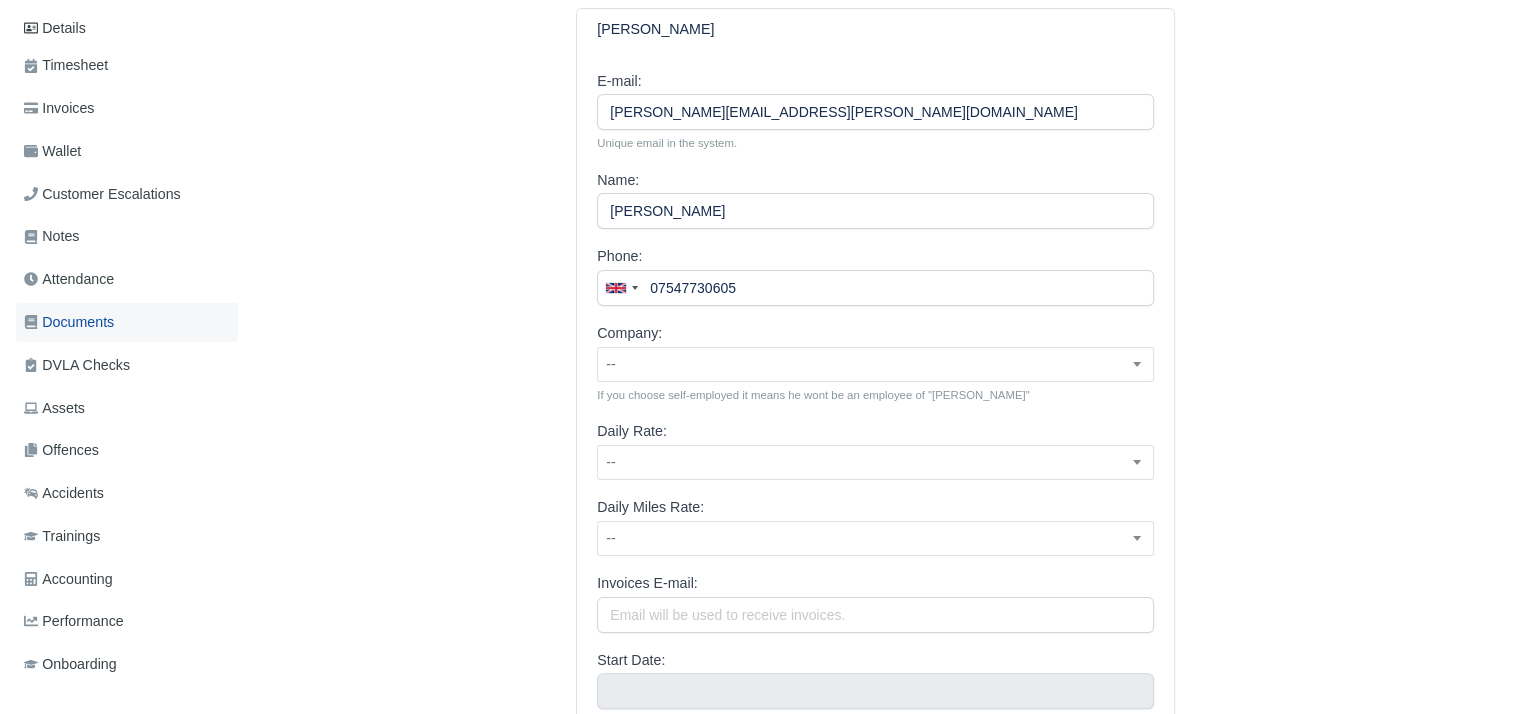 scroll, scrollTop: 400, scrollLeft: 0, axis: vertical 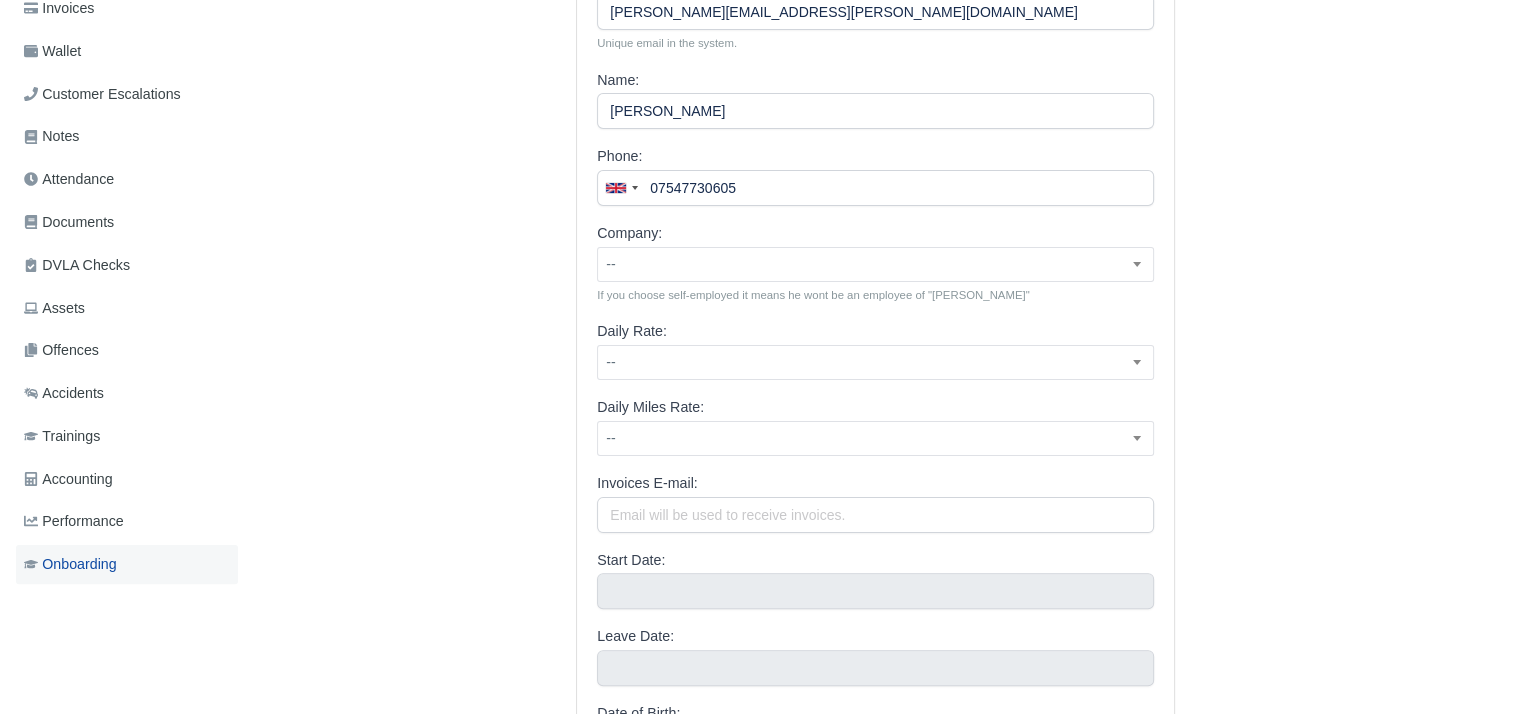 click on "Onboarding" at bounding box center [70, 564] 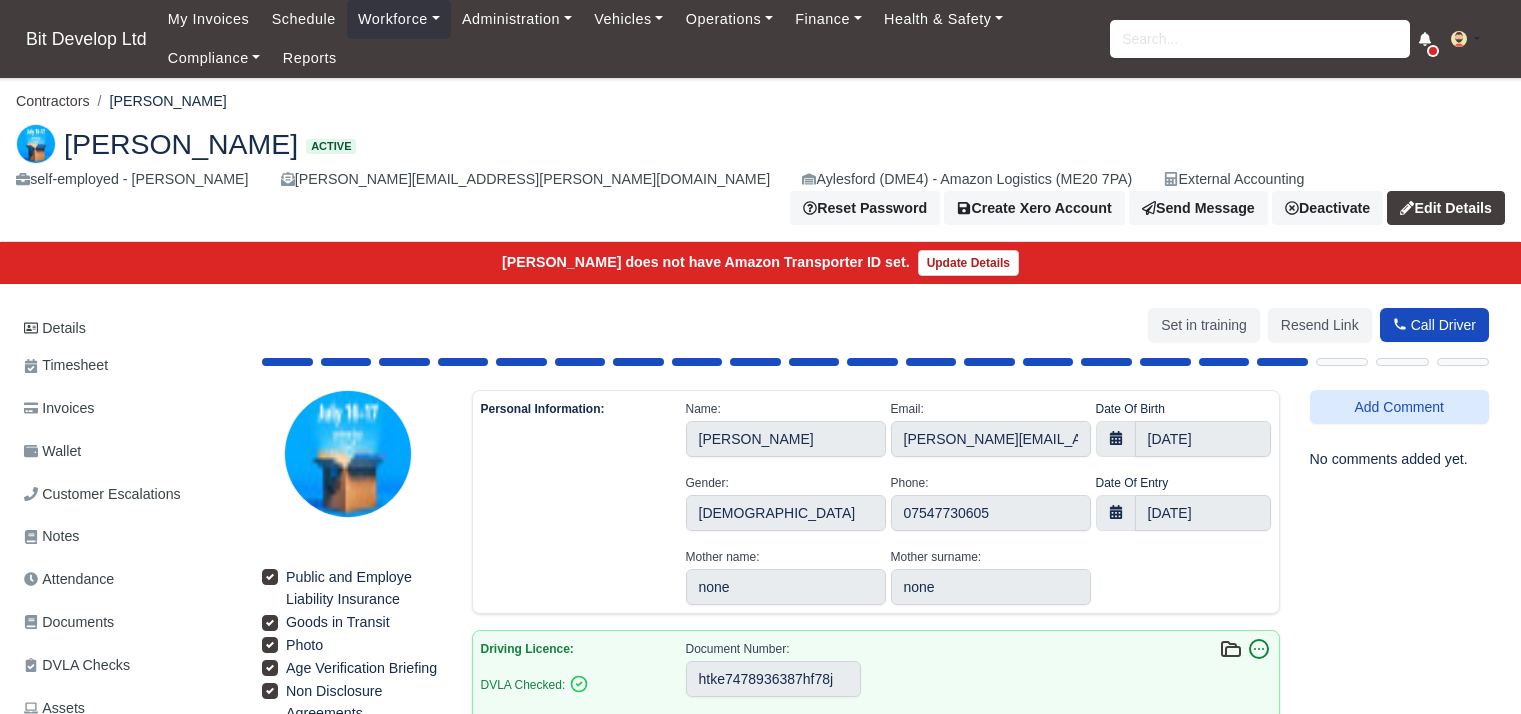 select on "Afghanistan" 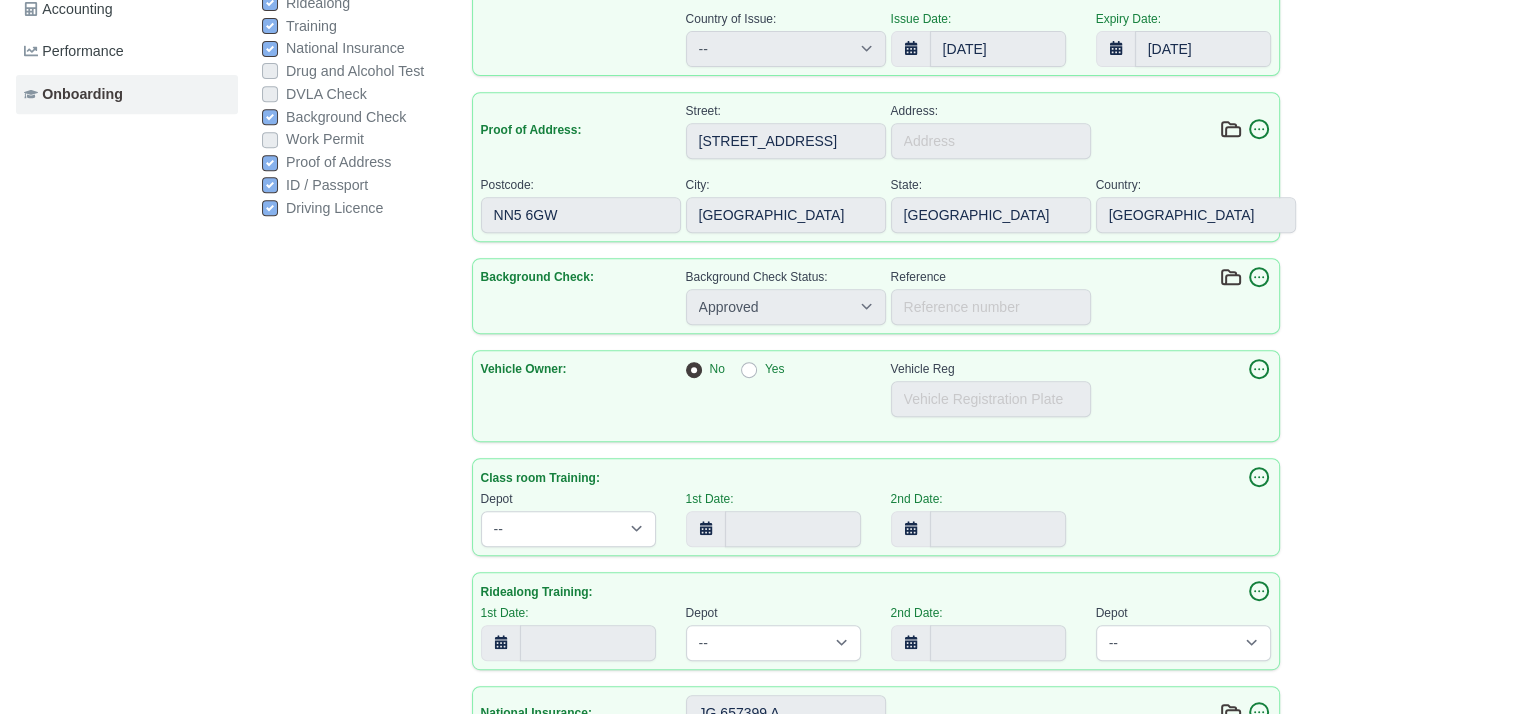scroll, scrollTop: 900, scrollLeft: 0, axis: vertical 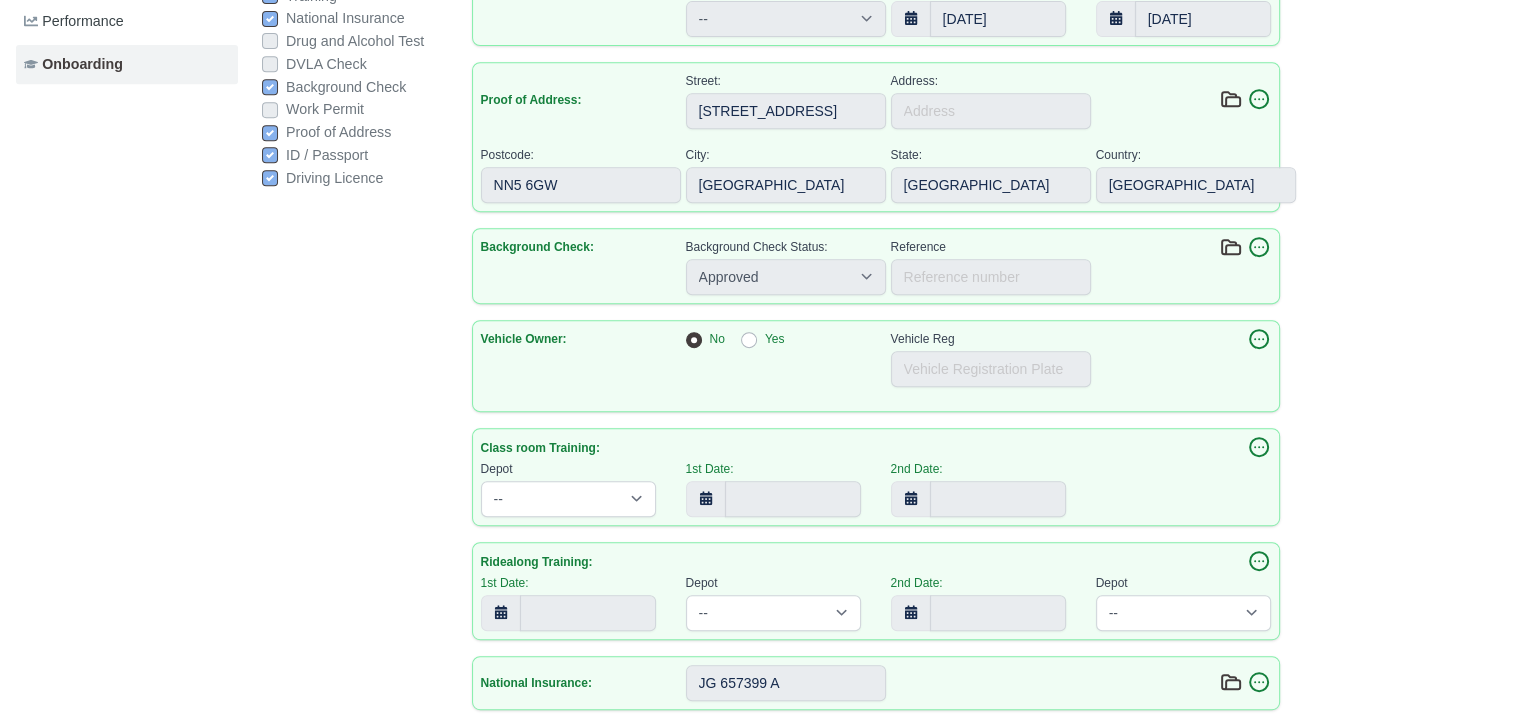 click on "Yes" at bounding box center [775, 339] 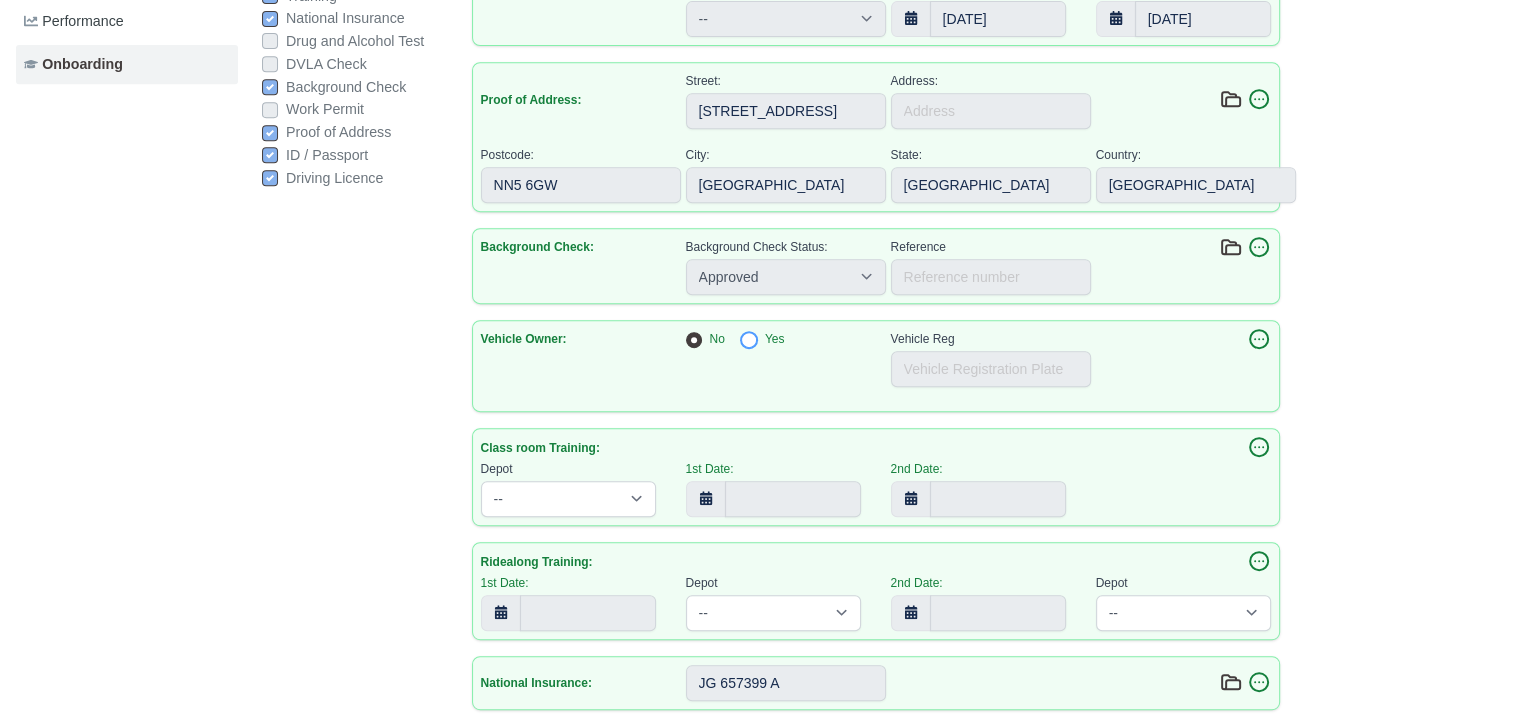 click on "Yes" at bounding box center [749, 337] 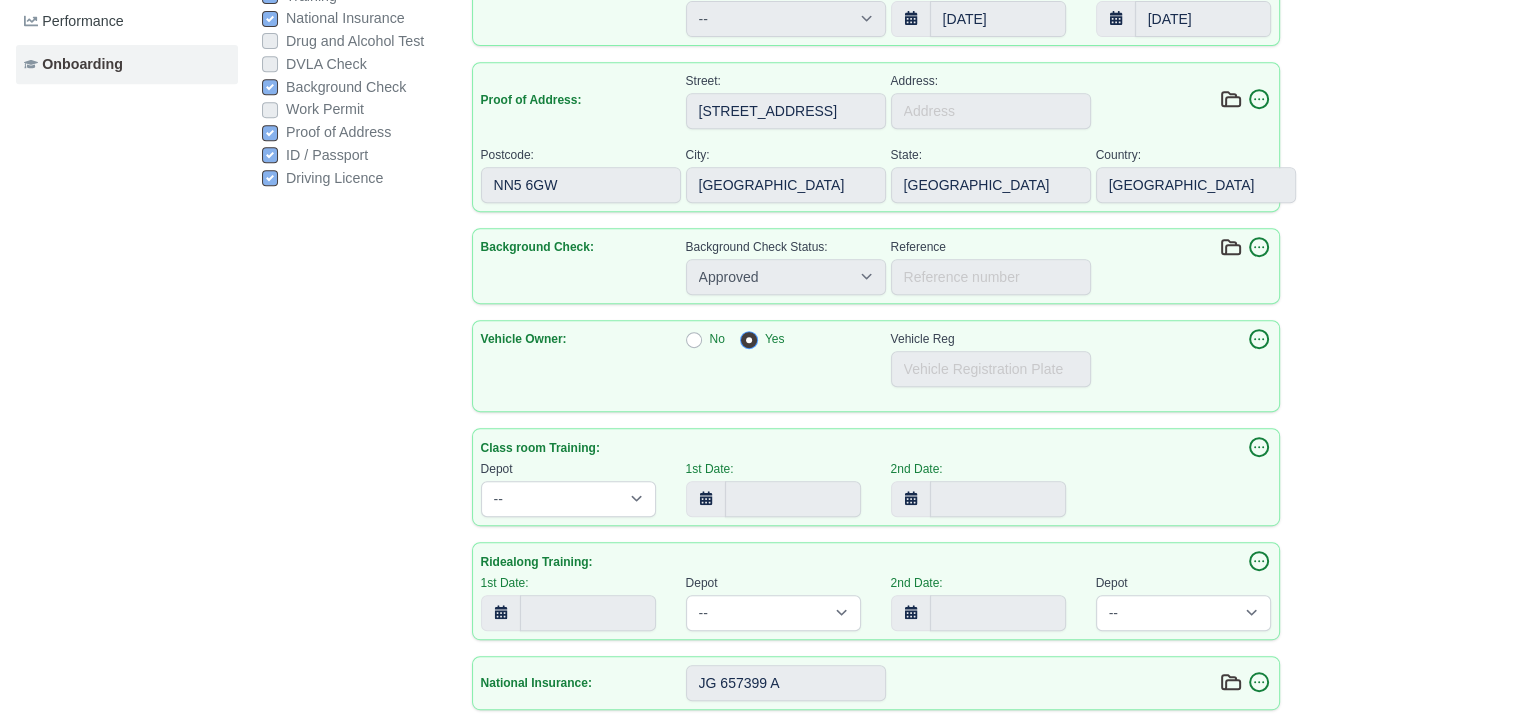 select on "Afghanistan" 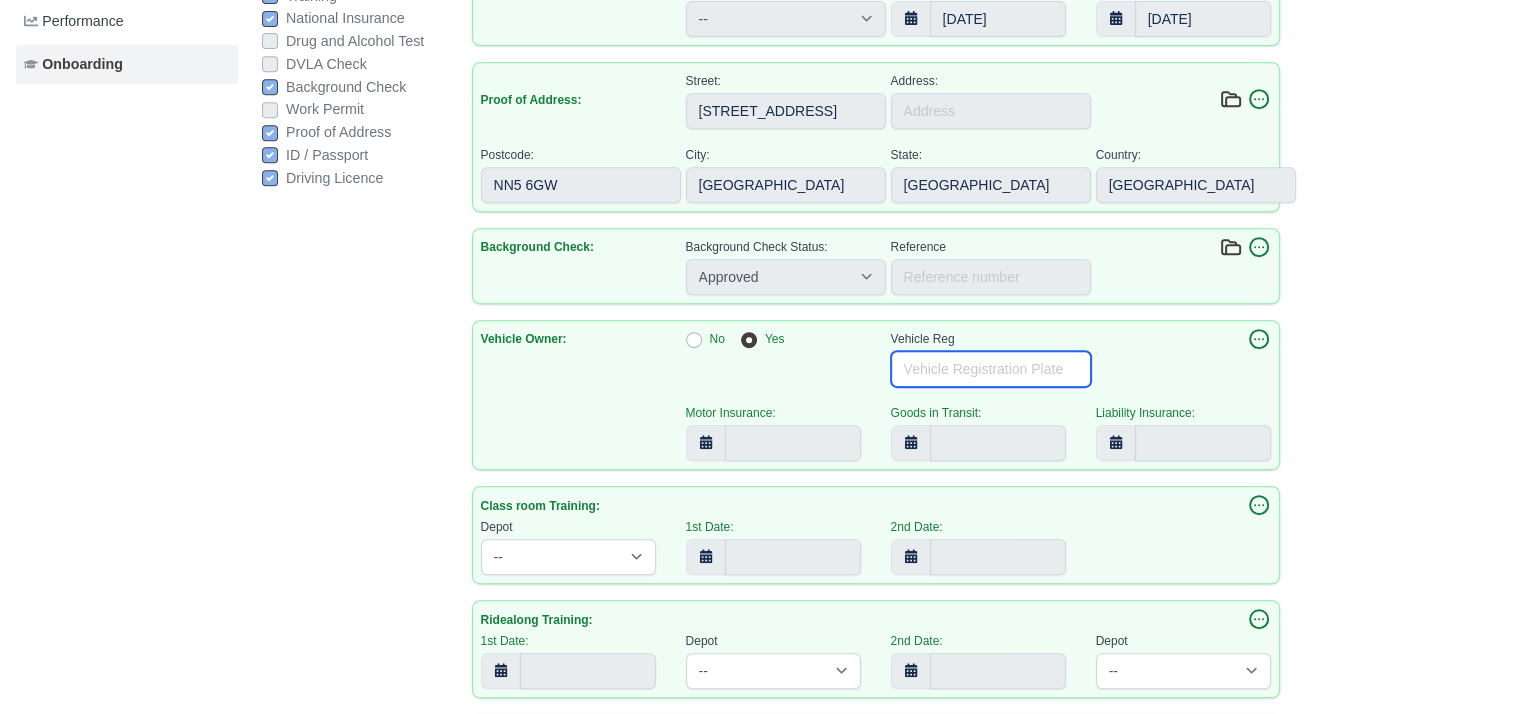 click on "Vehicle Reg" at bounding box center [991, 369] 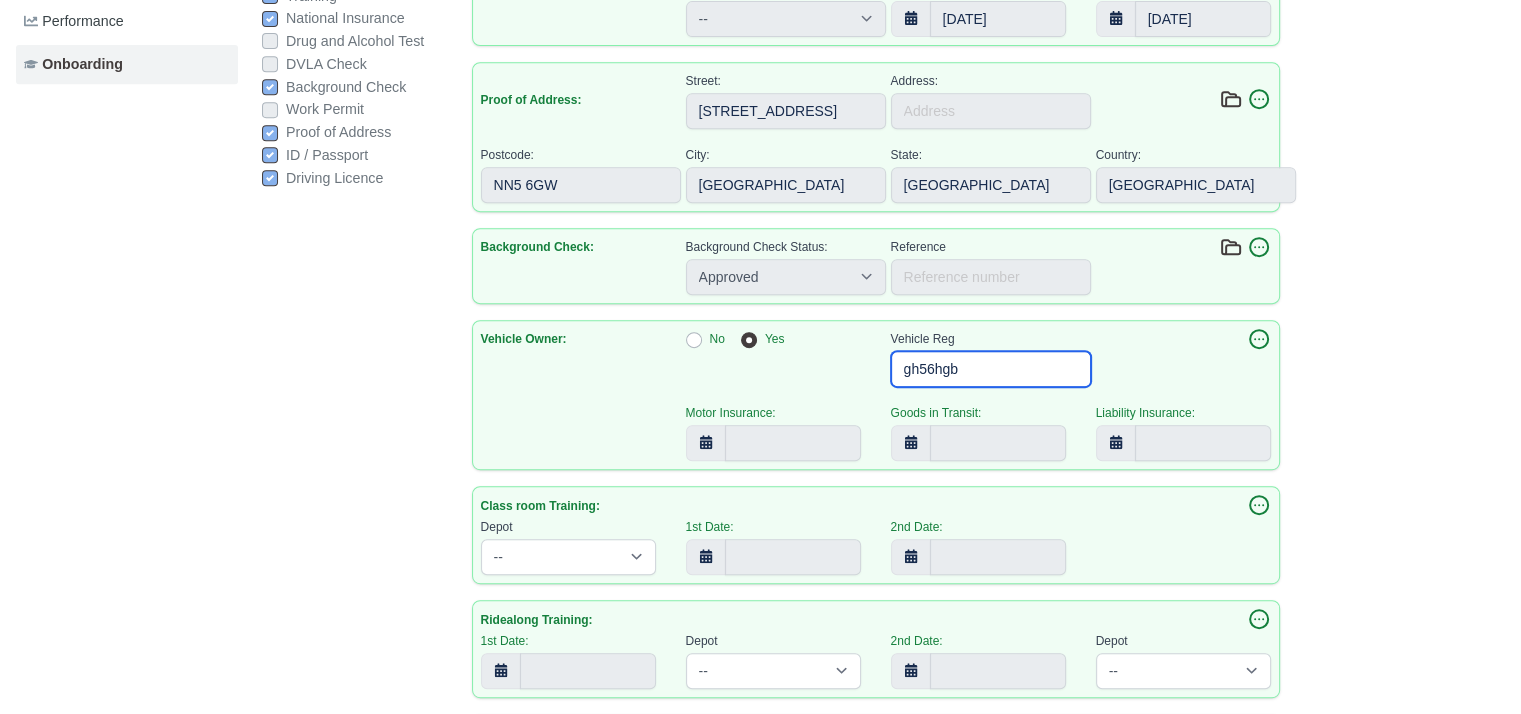 type on "gh56hgb" 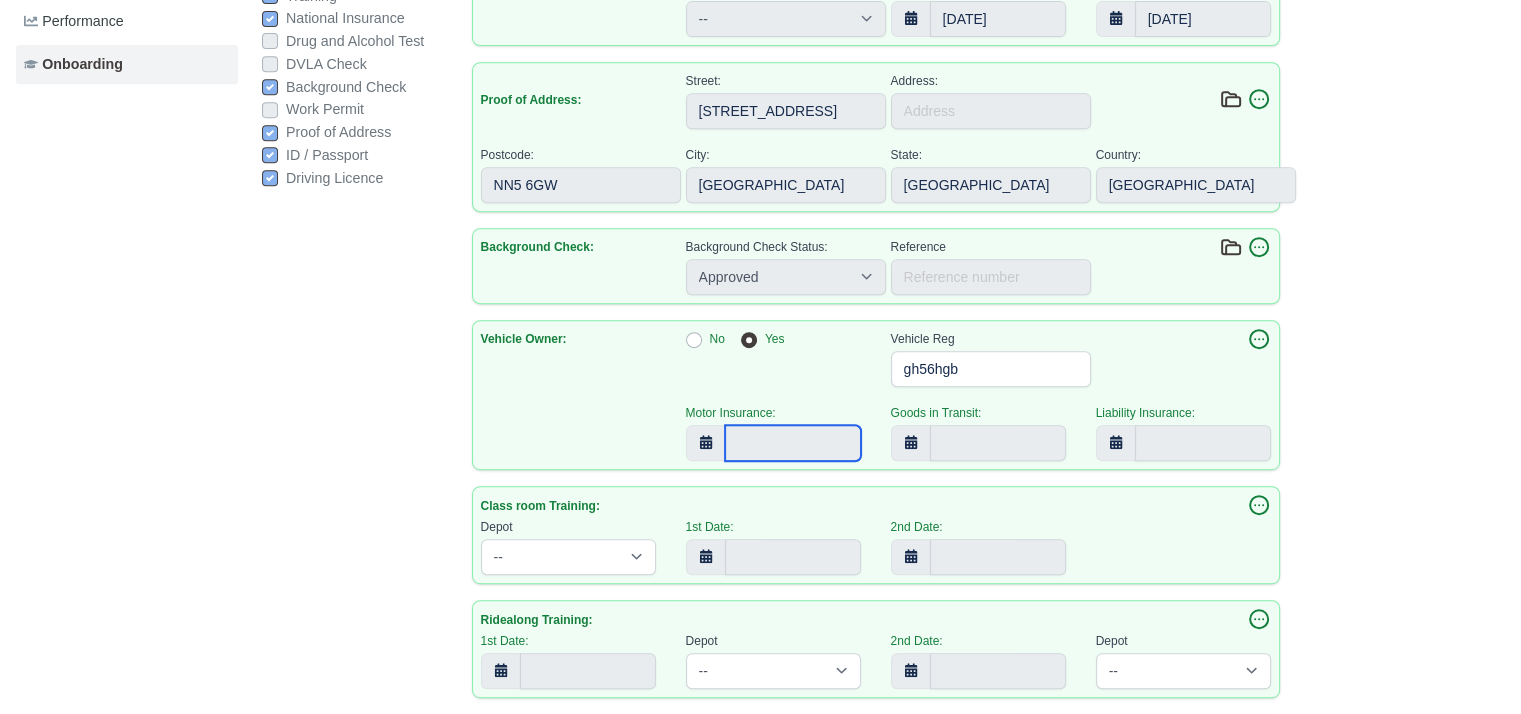 click at bounding box center (793, 443) 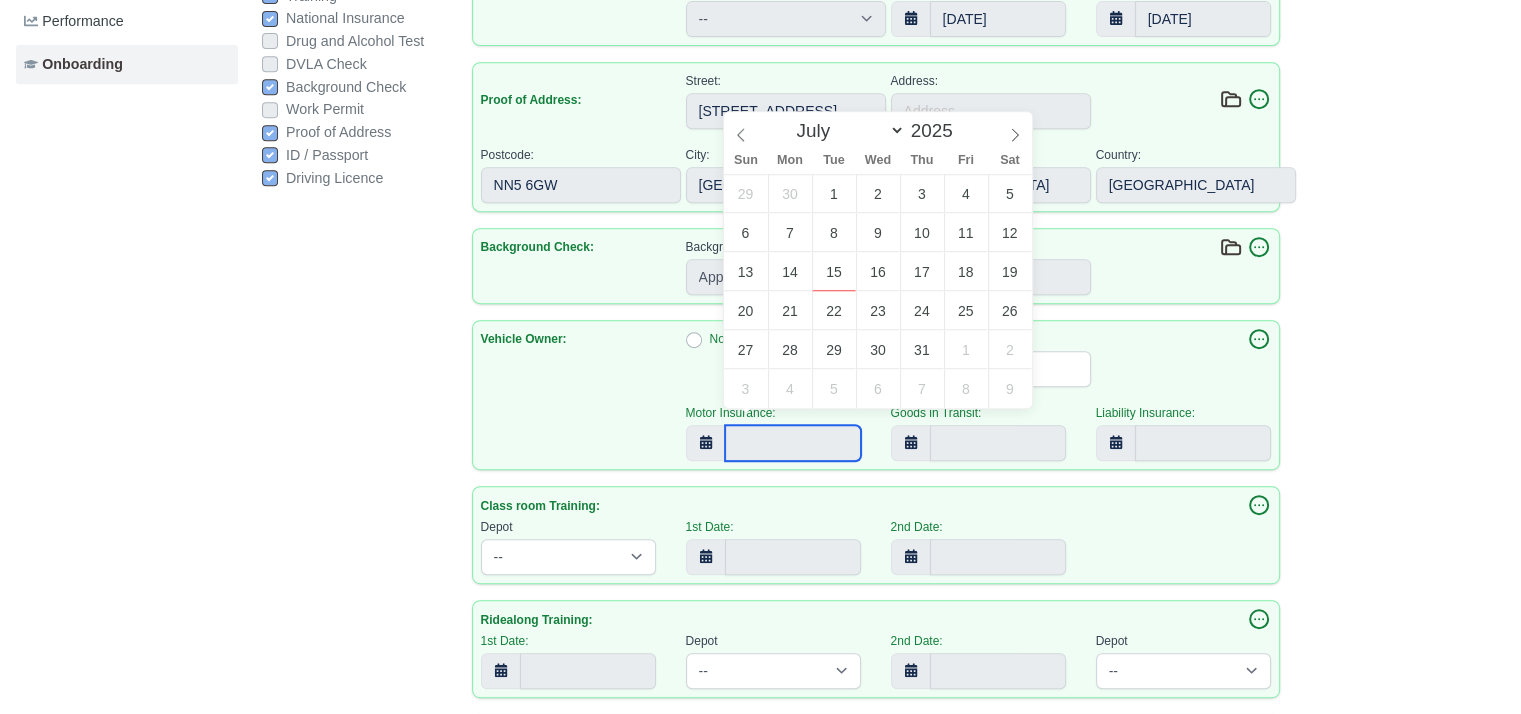 type 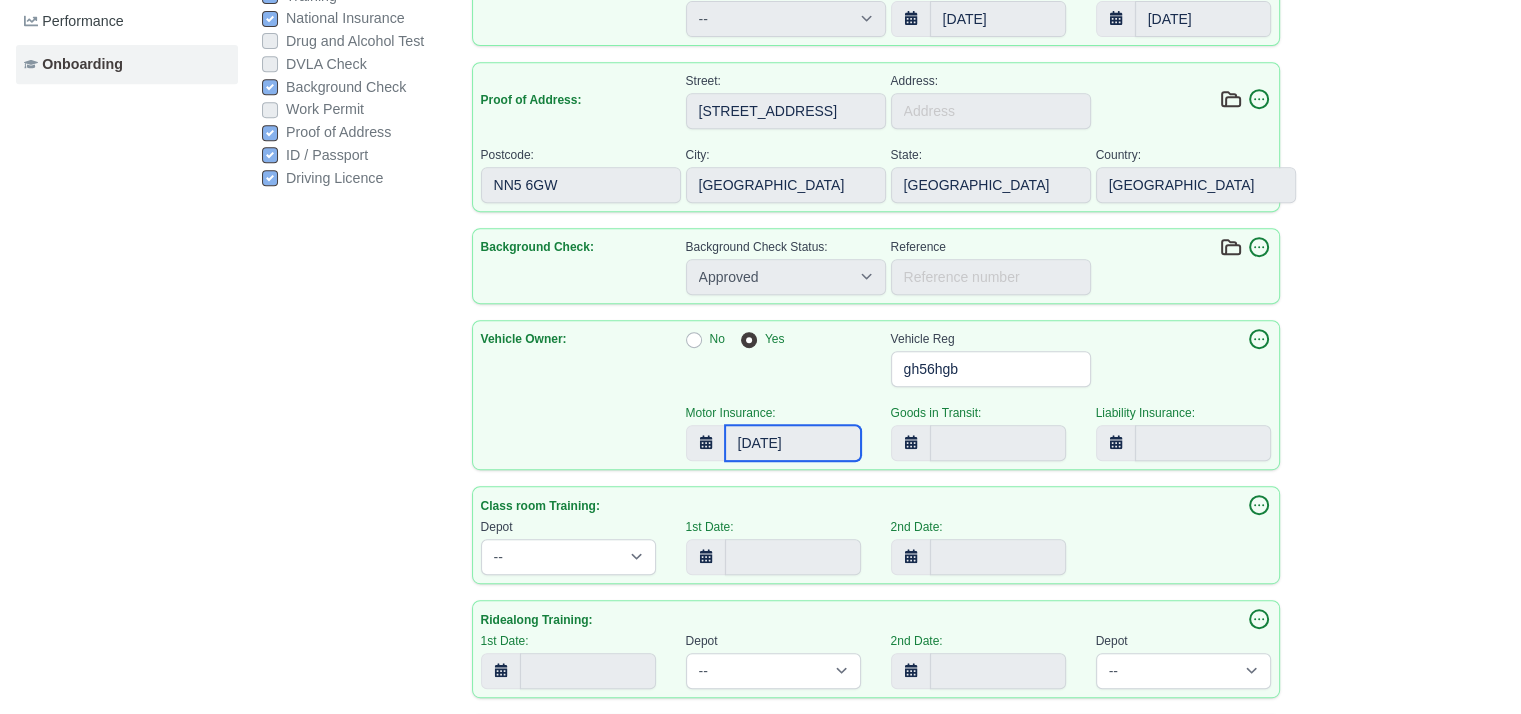 type 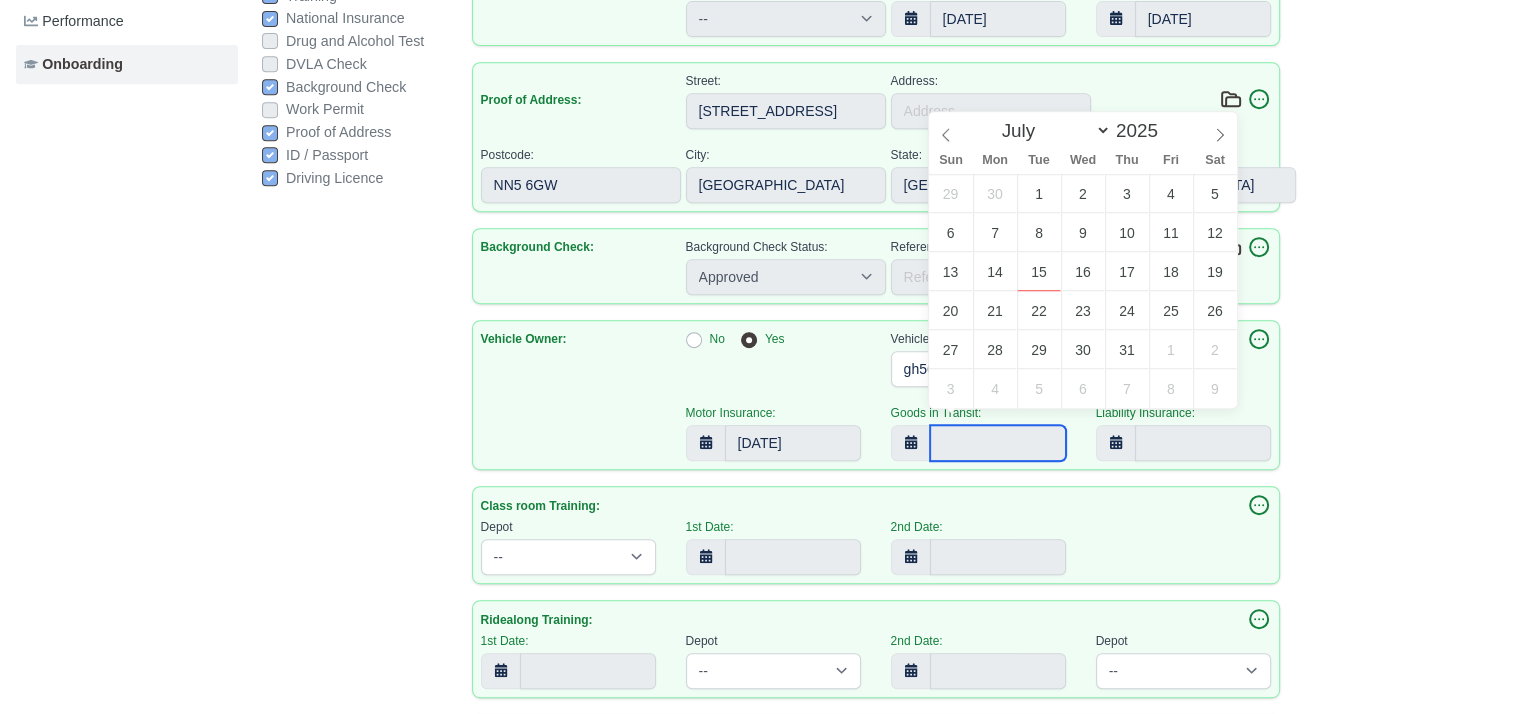 click at bounding box center [998, 443] 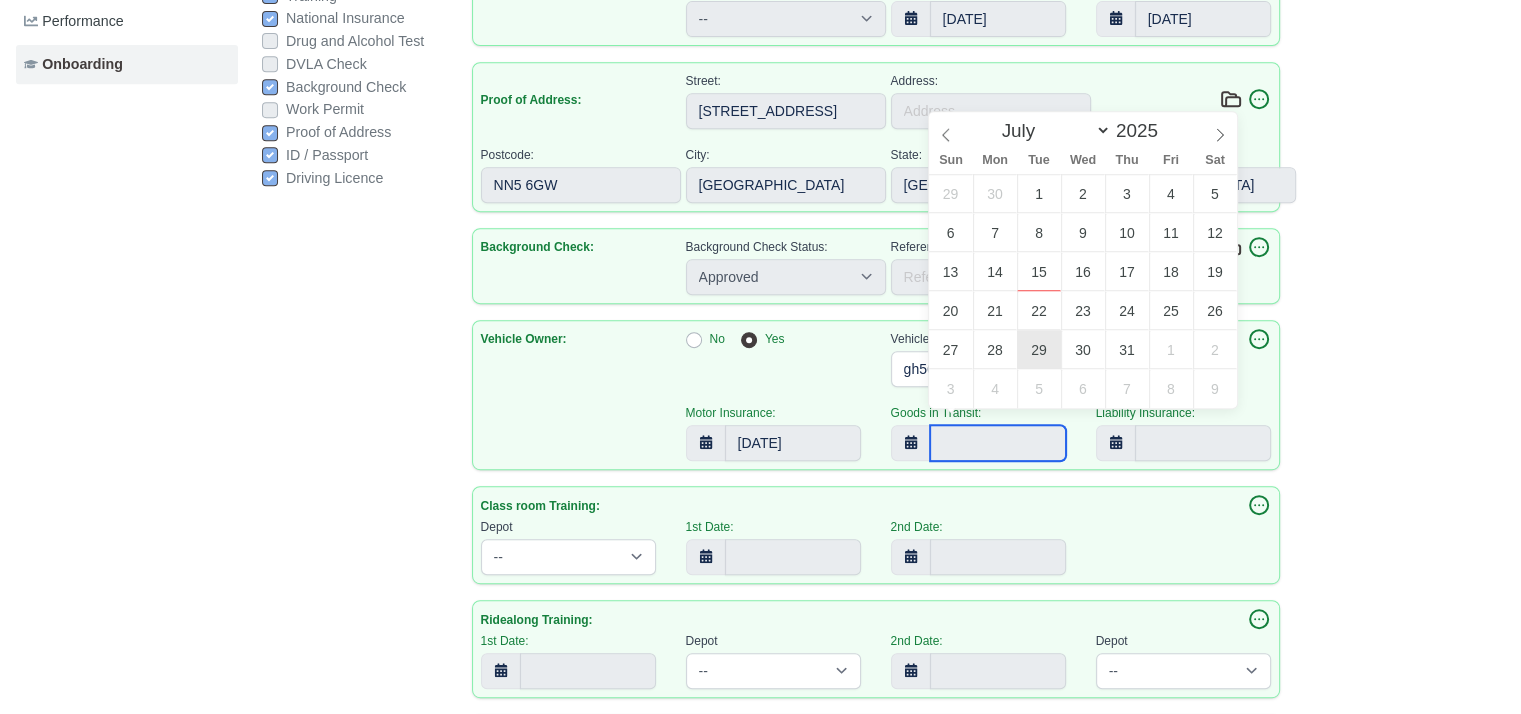 type on "29 July 2025" 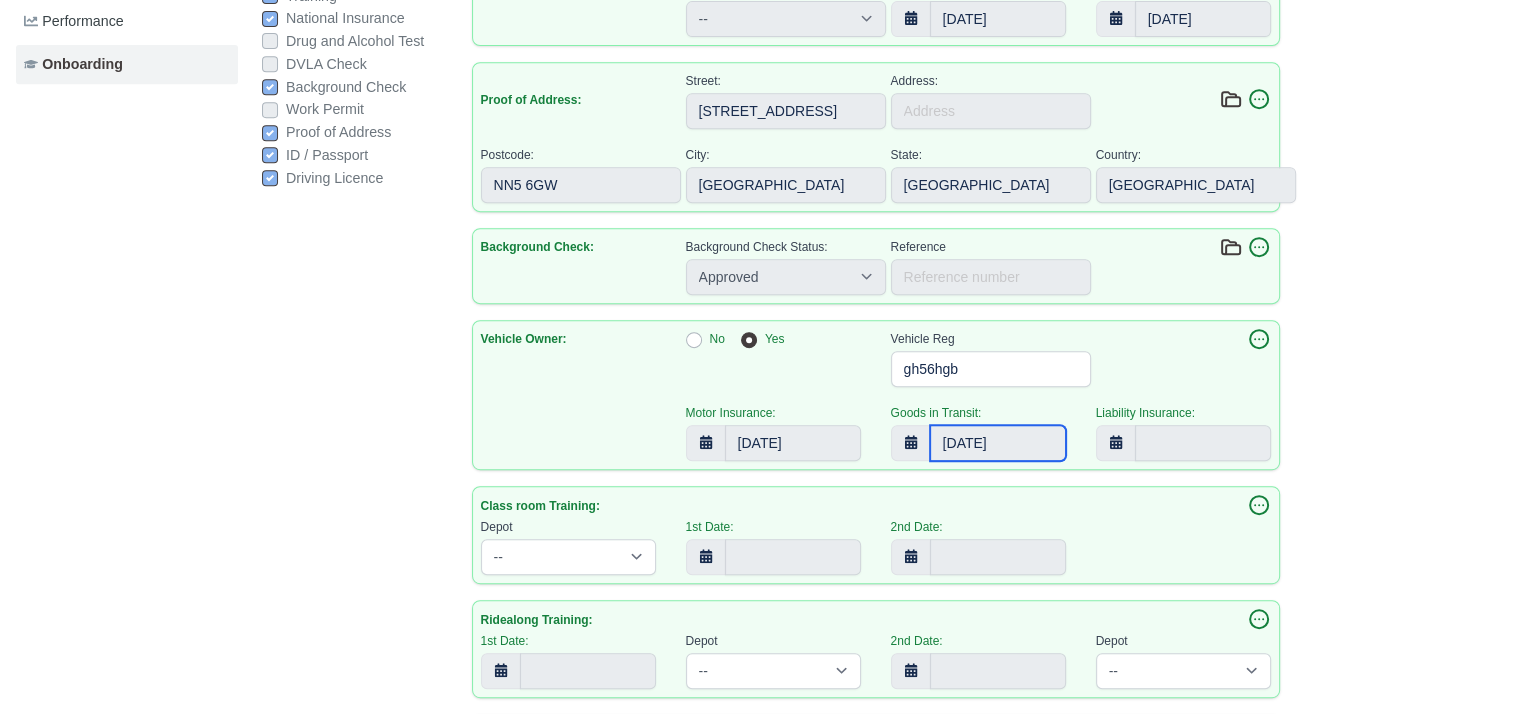 type 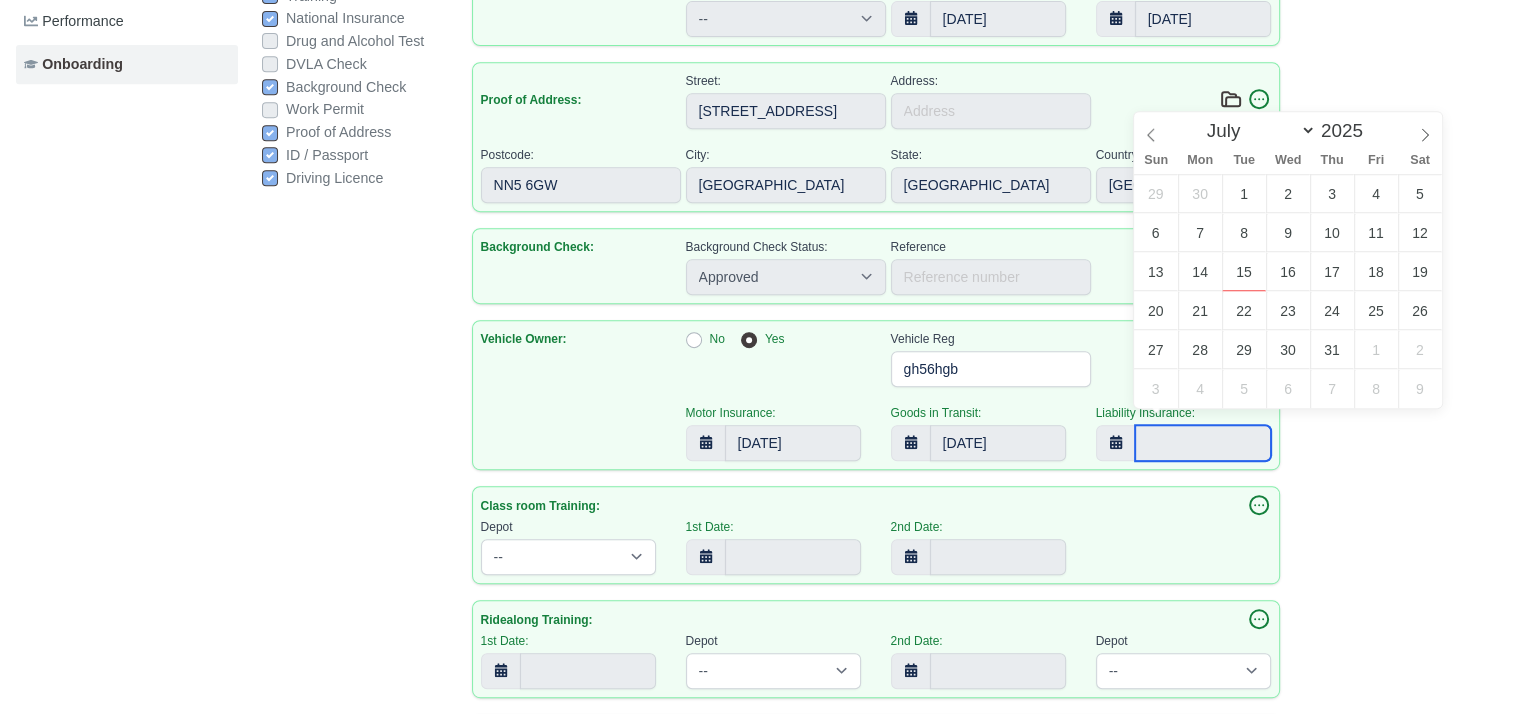 click at bounding box center [1203, 443] 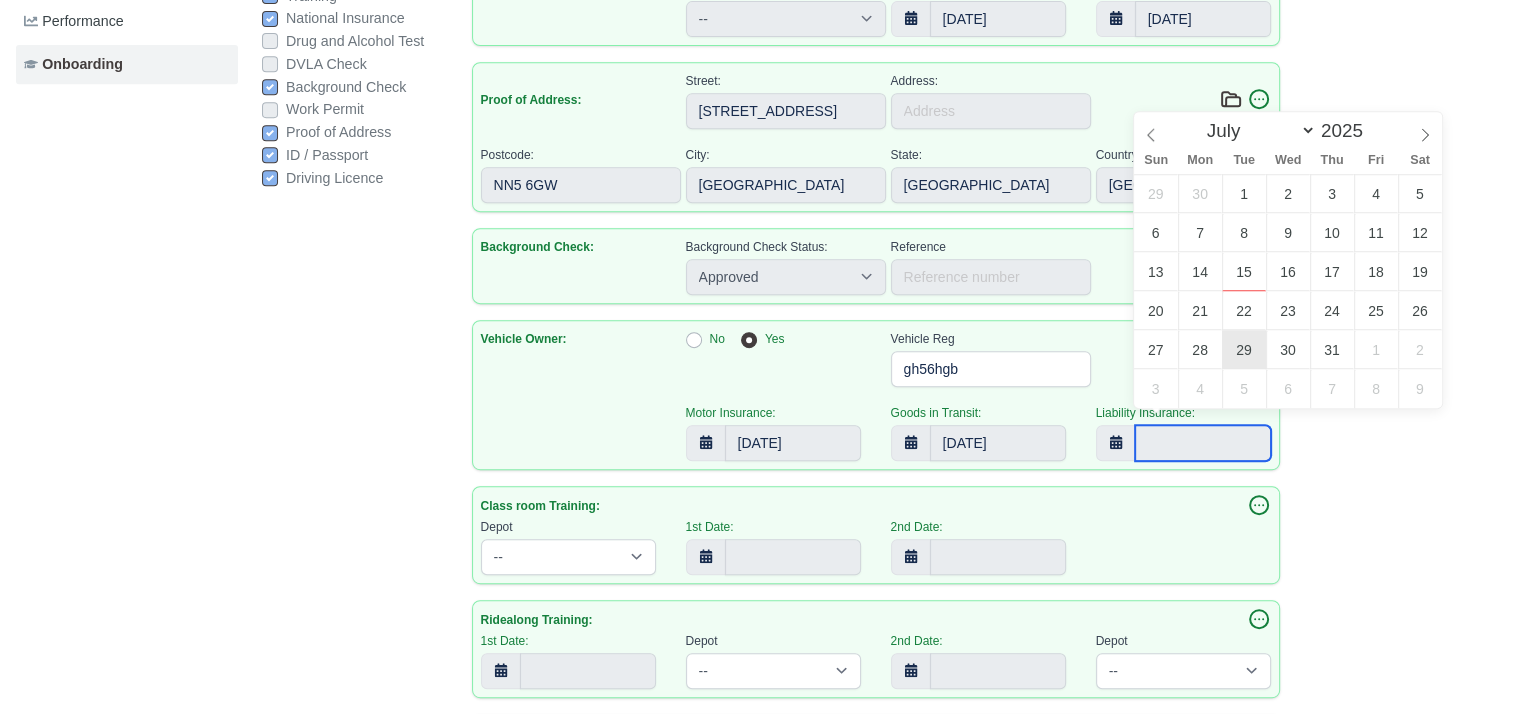 type on "29 July 2025" 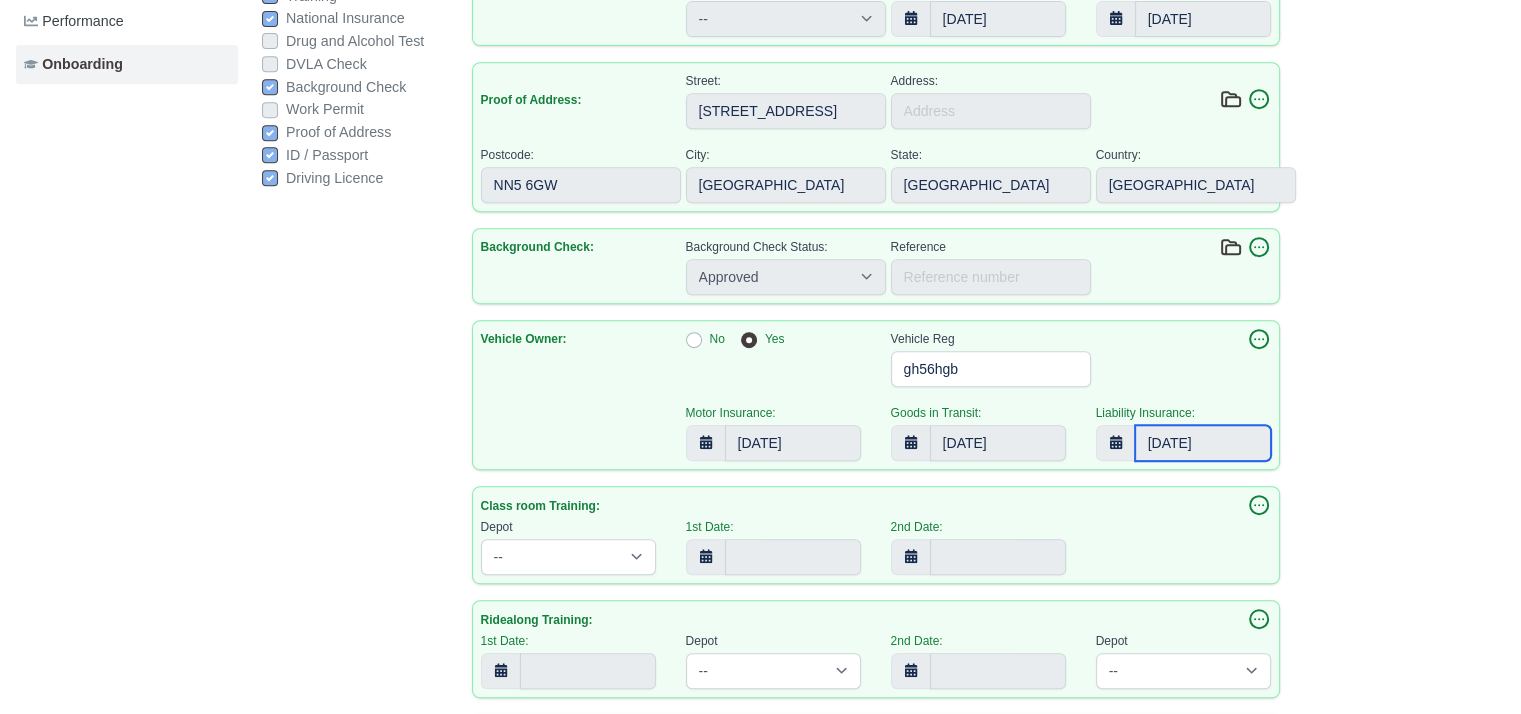 type 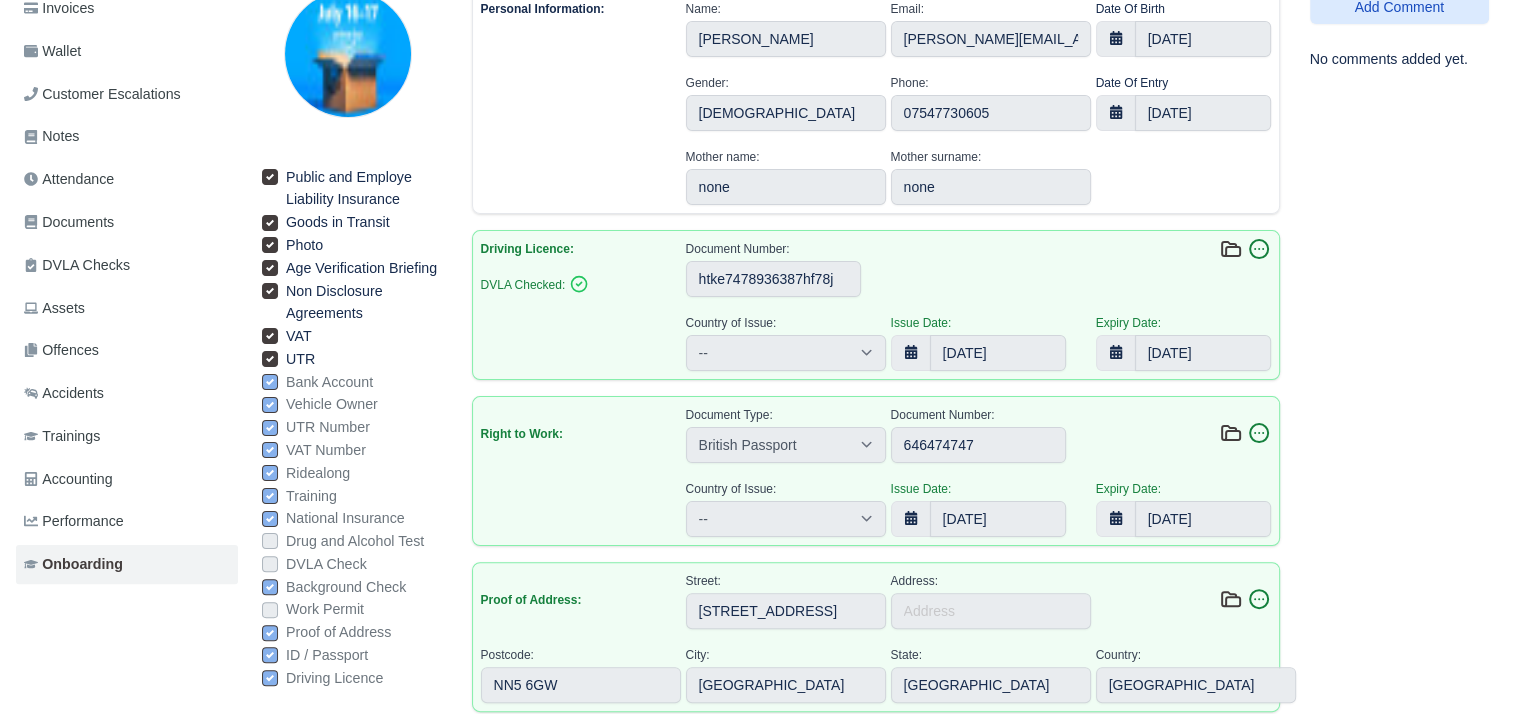 scroll, scrollTop: 200, scrollLeft: 0, axis: vertical 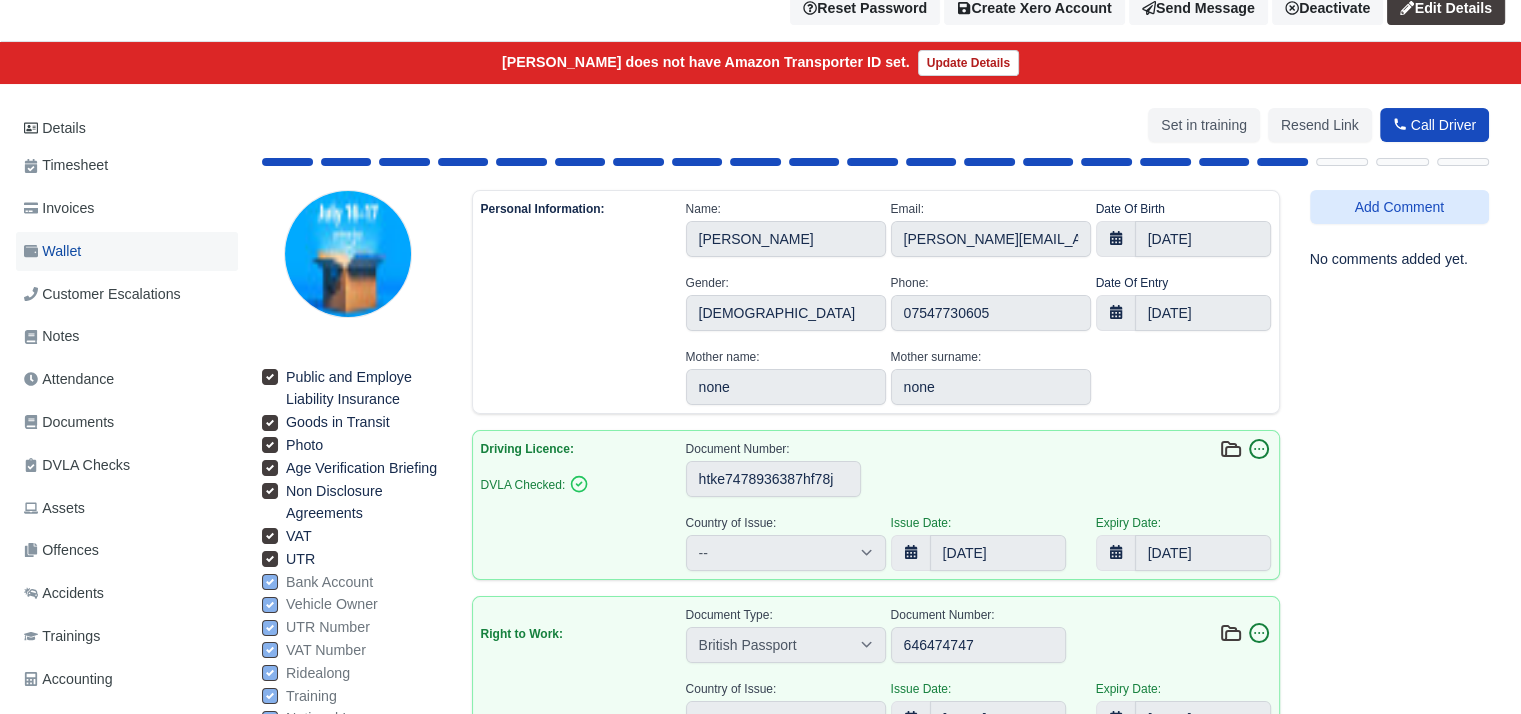 click on "Wallet" at bounding box center [52, 251] 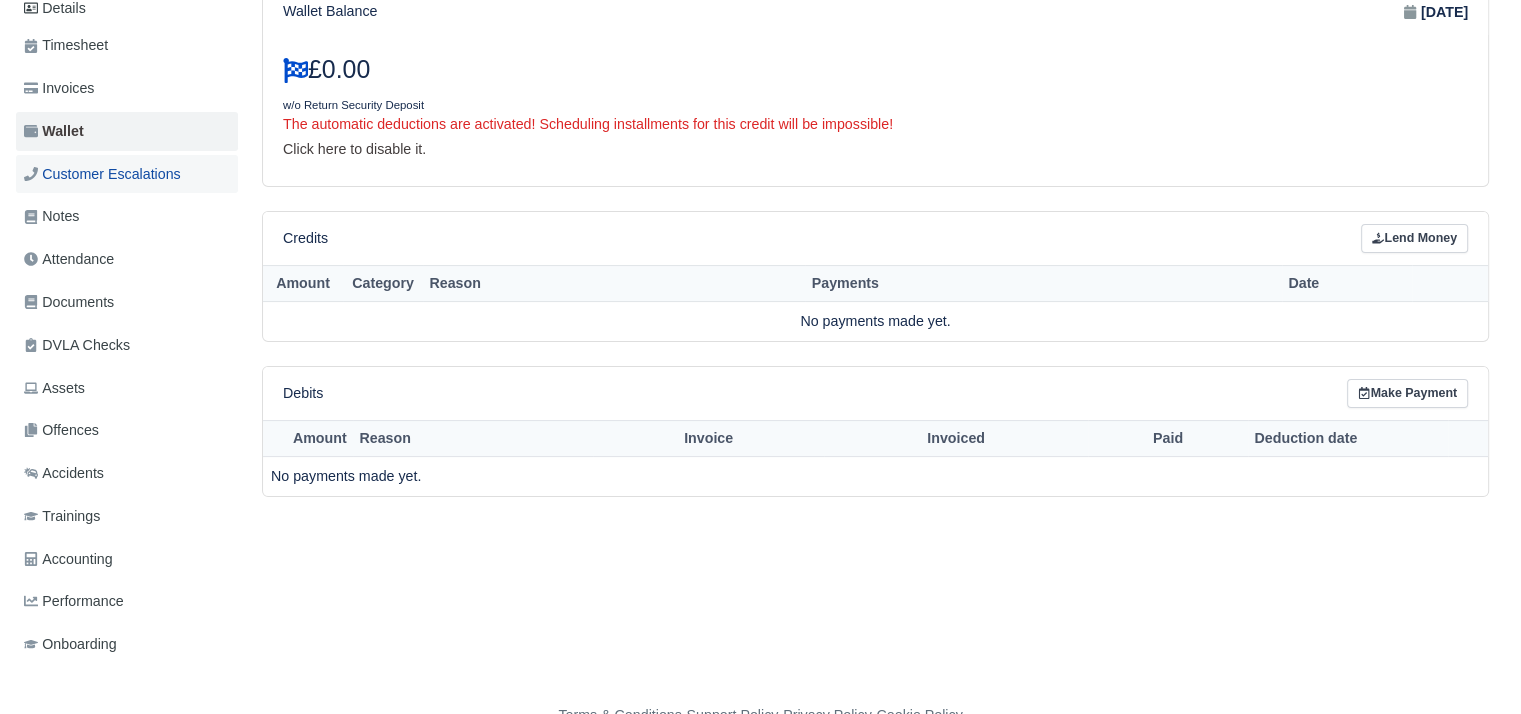scroll, scrollTop: 320, scrollLeft: 0, axis: vertical 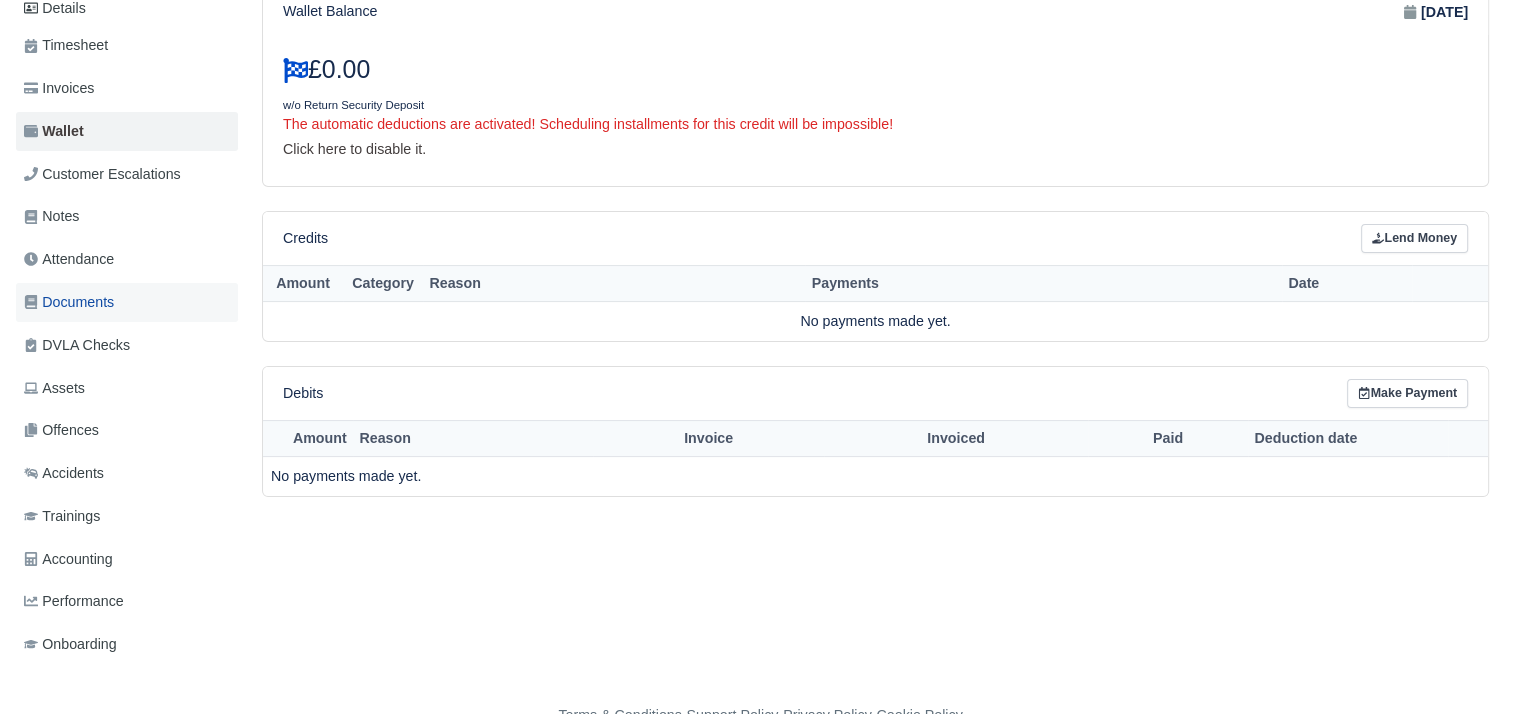 click on "Documents" at bounding box center (69, 302) 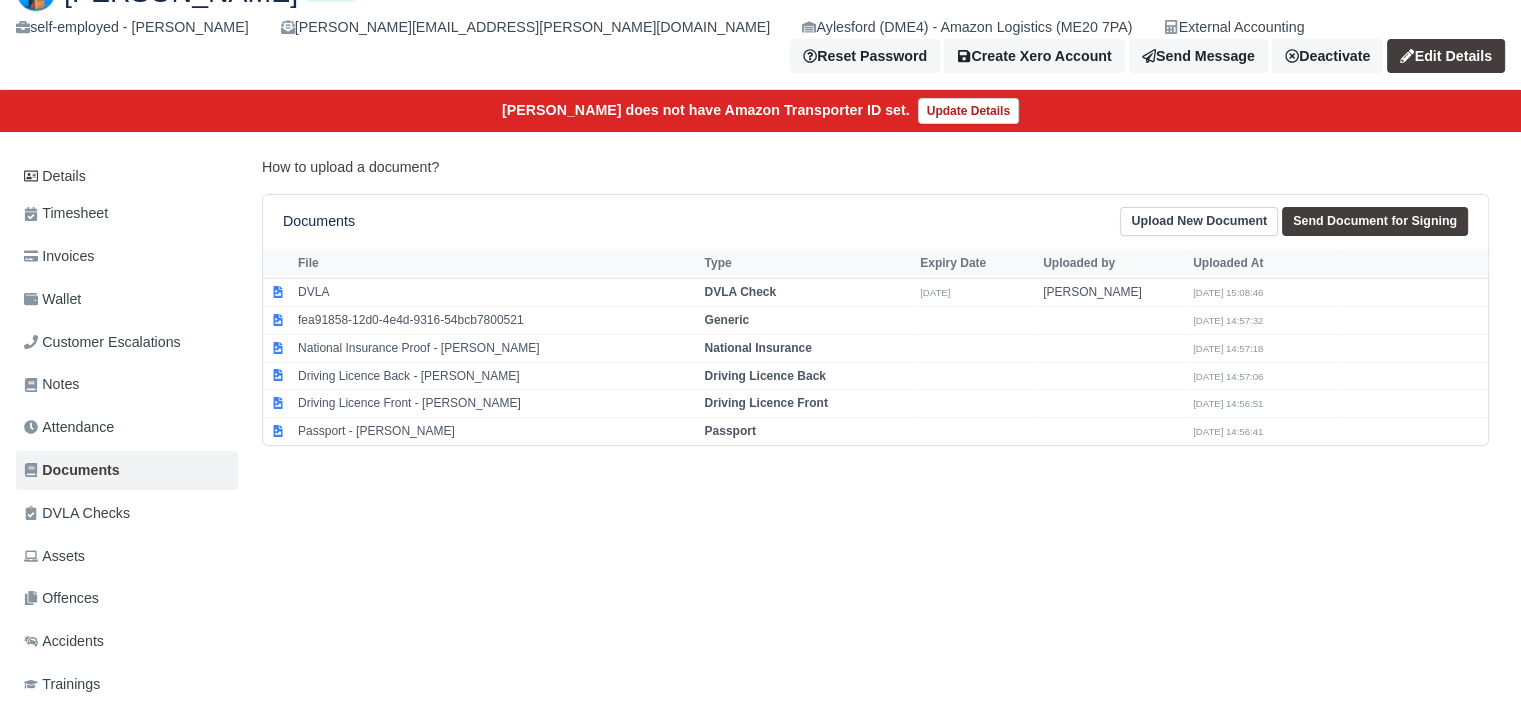 scroll, scrollTop: 0, scrollLeft: 0, axis: both 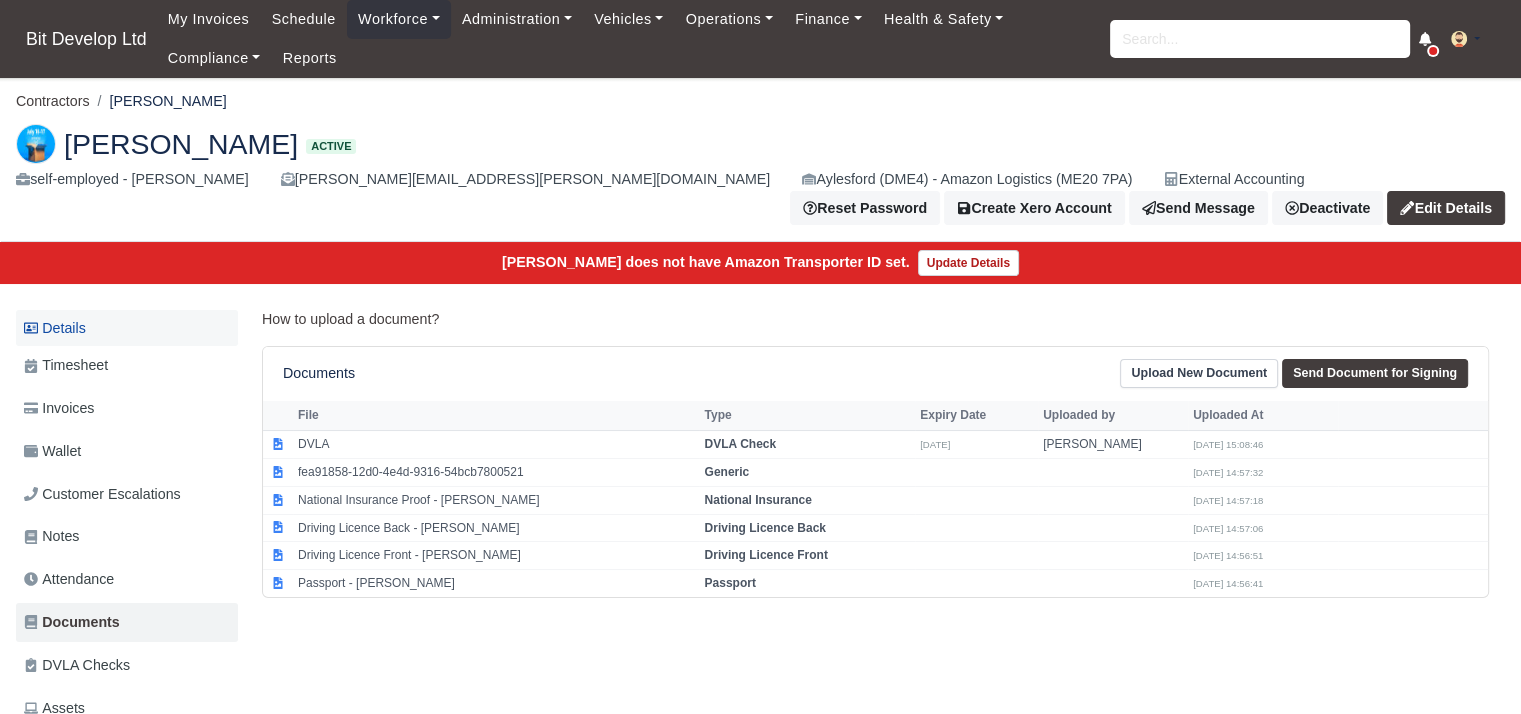 click on "Details" at bounding box center (127, 328) 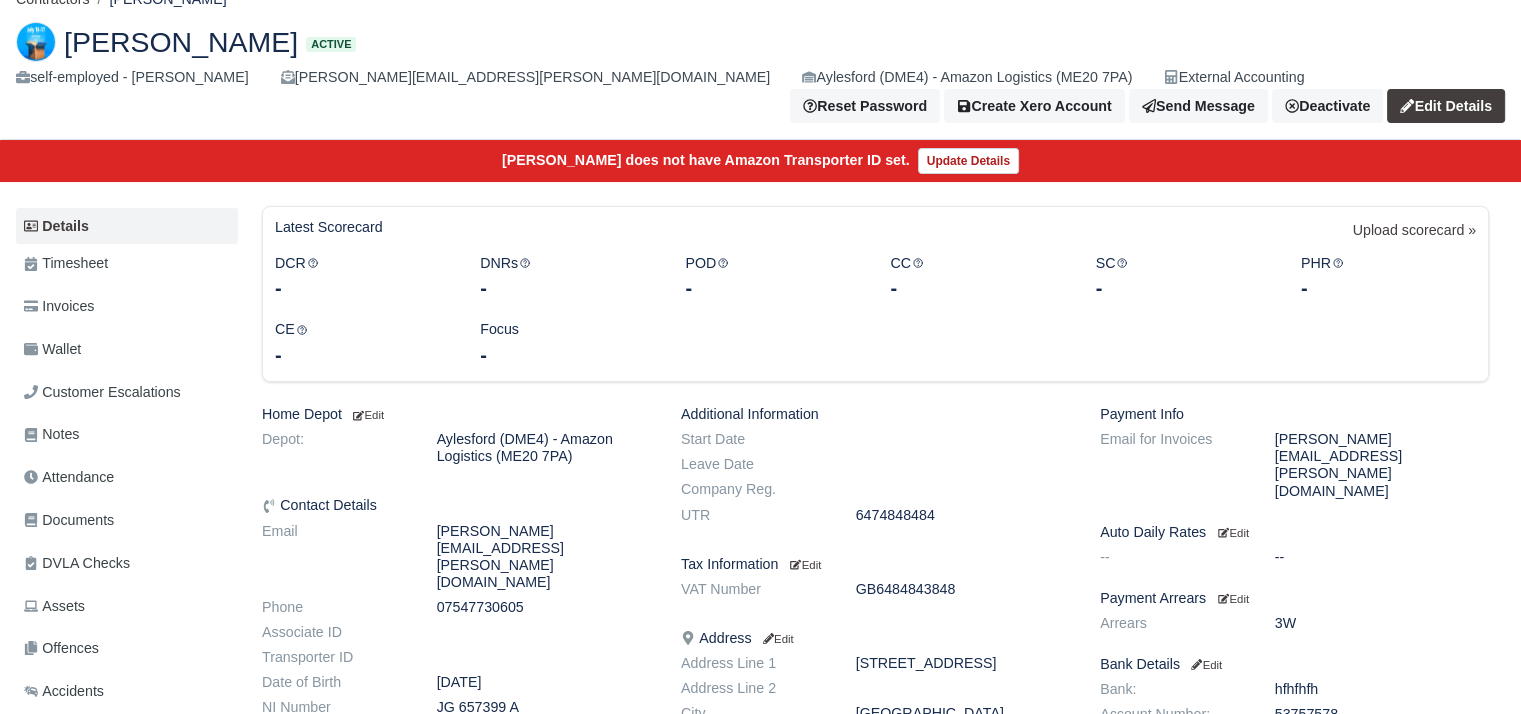 scroll, scrollTop: 448, scrollLeft: 0, axis: vertical 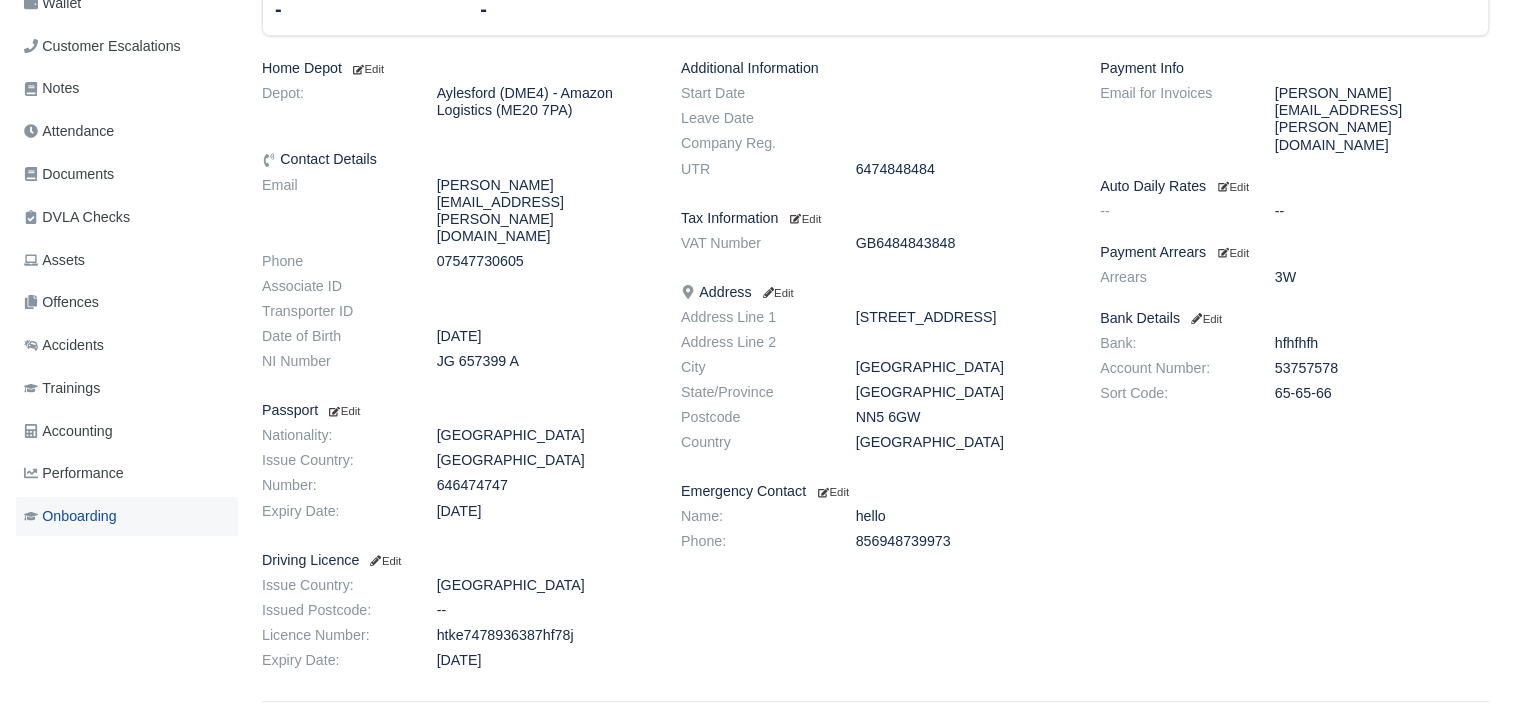 click on "Onboarding" at bounding box center (70, 516) 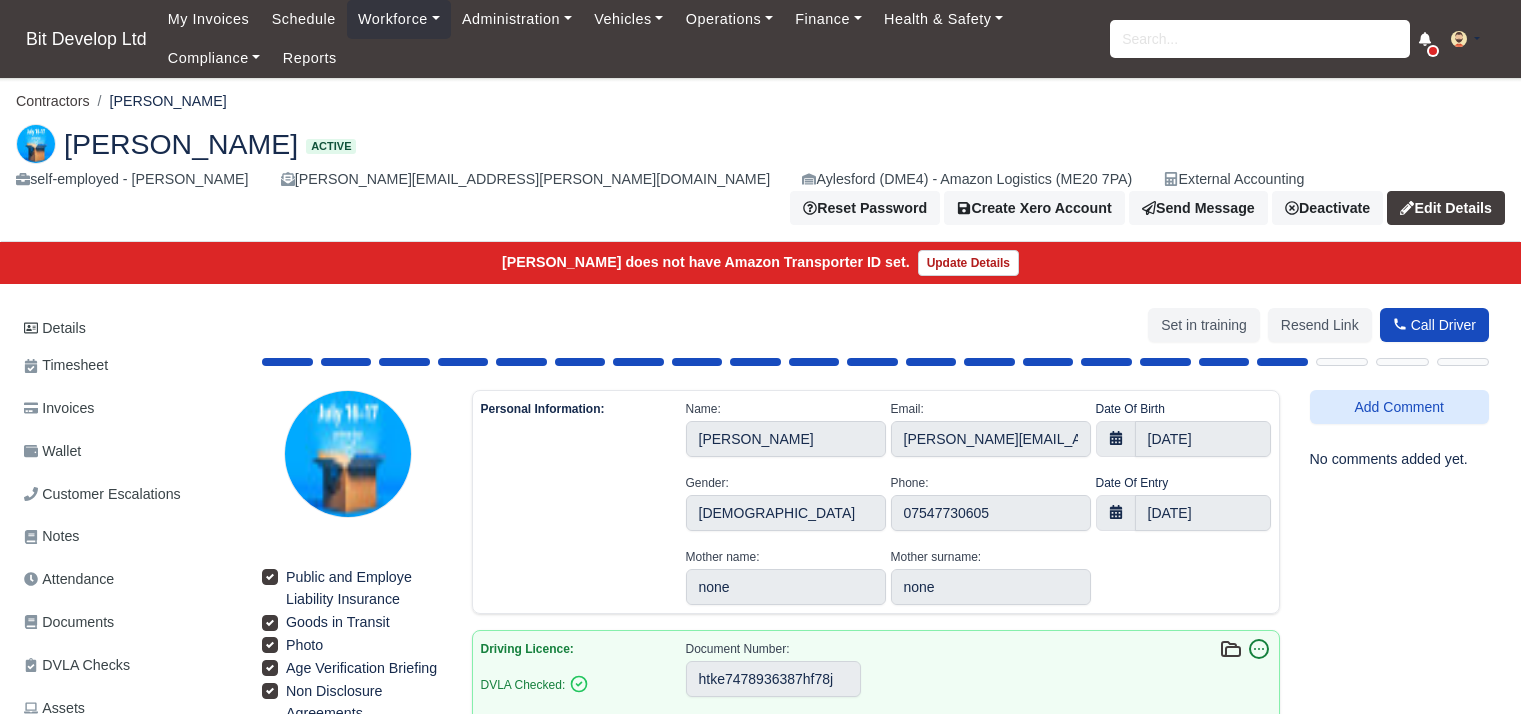 select on "Afghanistan" 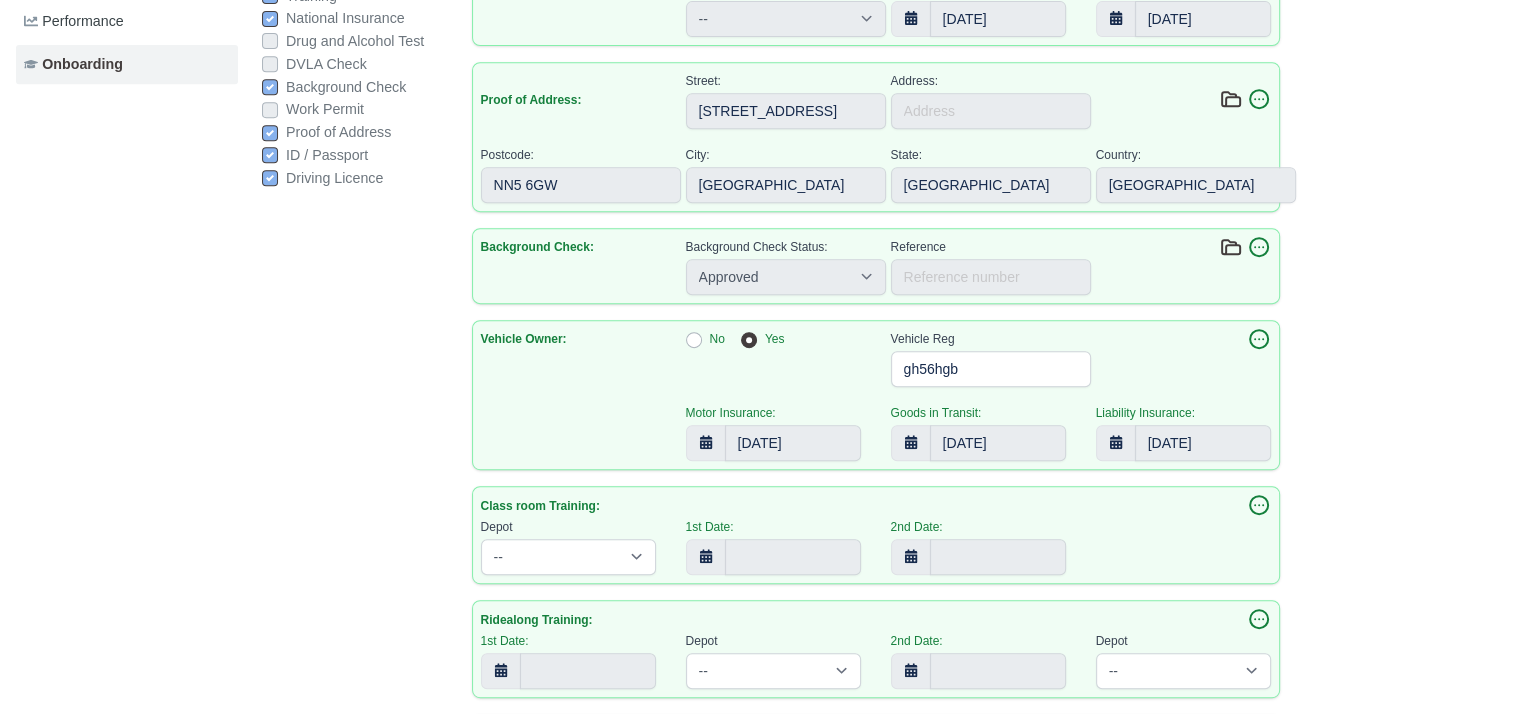 scroll, scrollTop: 1246, scrollLeft: 0, axis: vertical 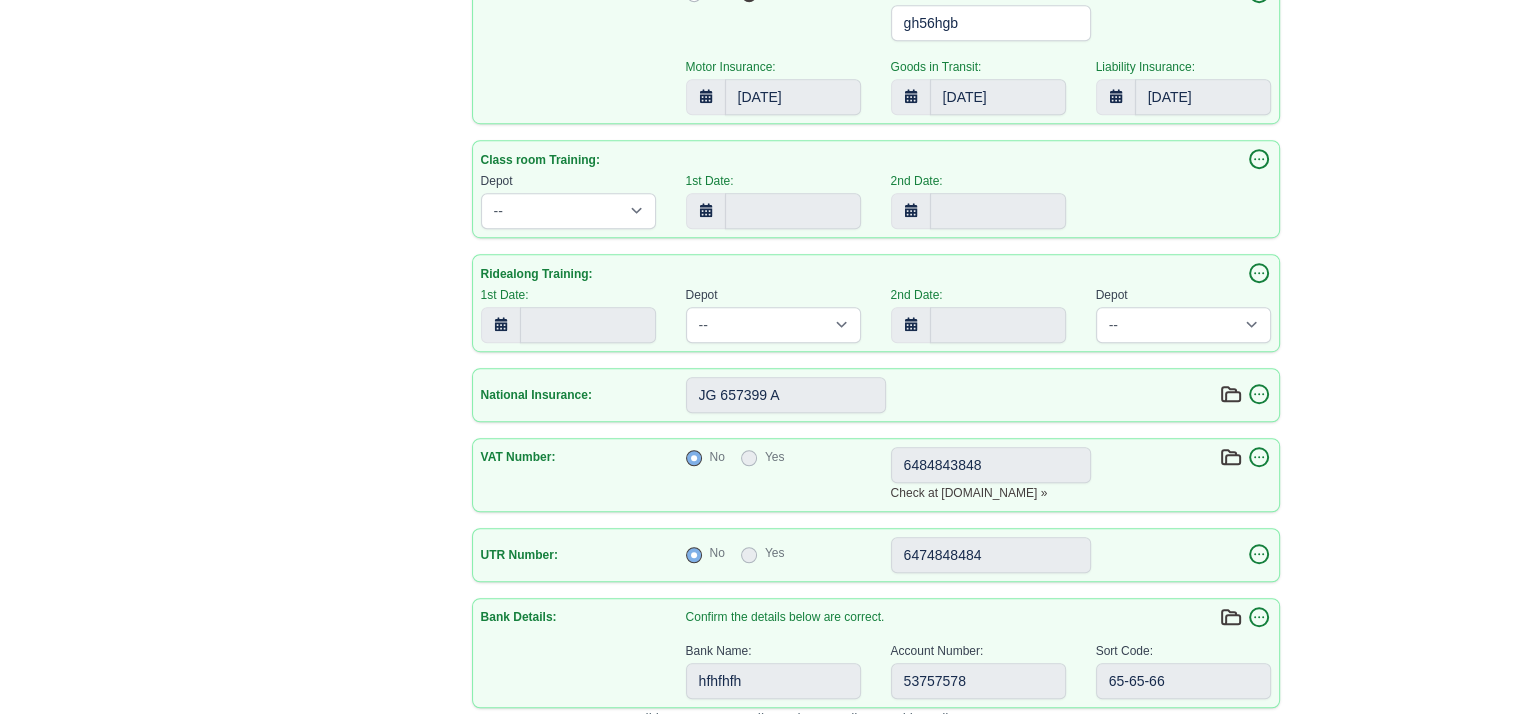 click on "Add Comment
No comments added yet." at bounding box center (1400, -74) 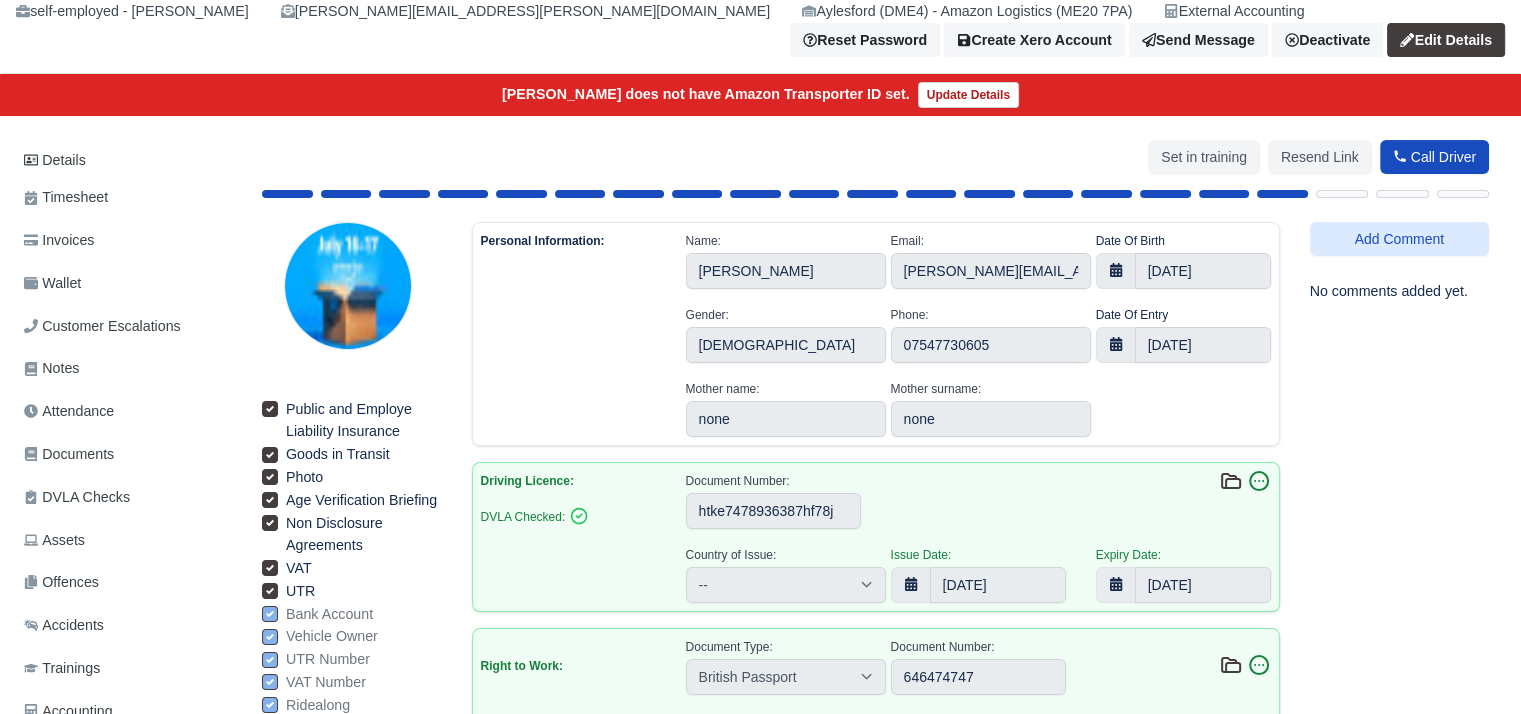 scroll, scrollTop: 300, scrollLeft: 0, axis: vertical 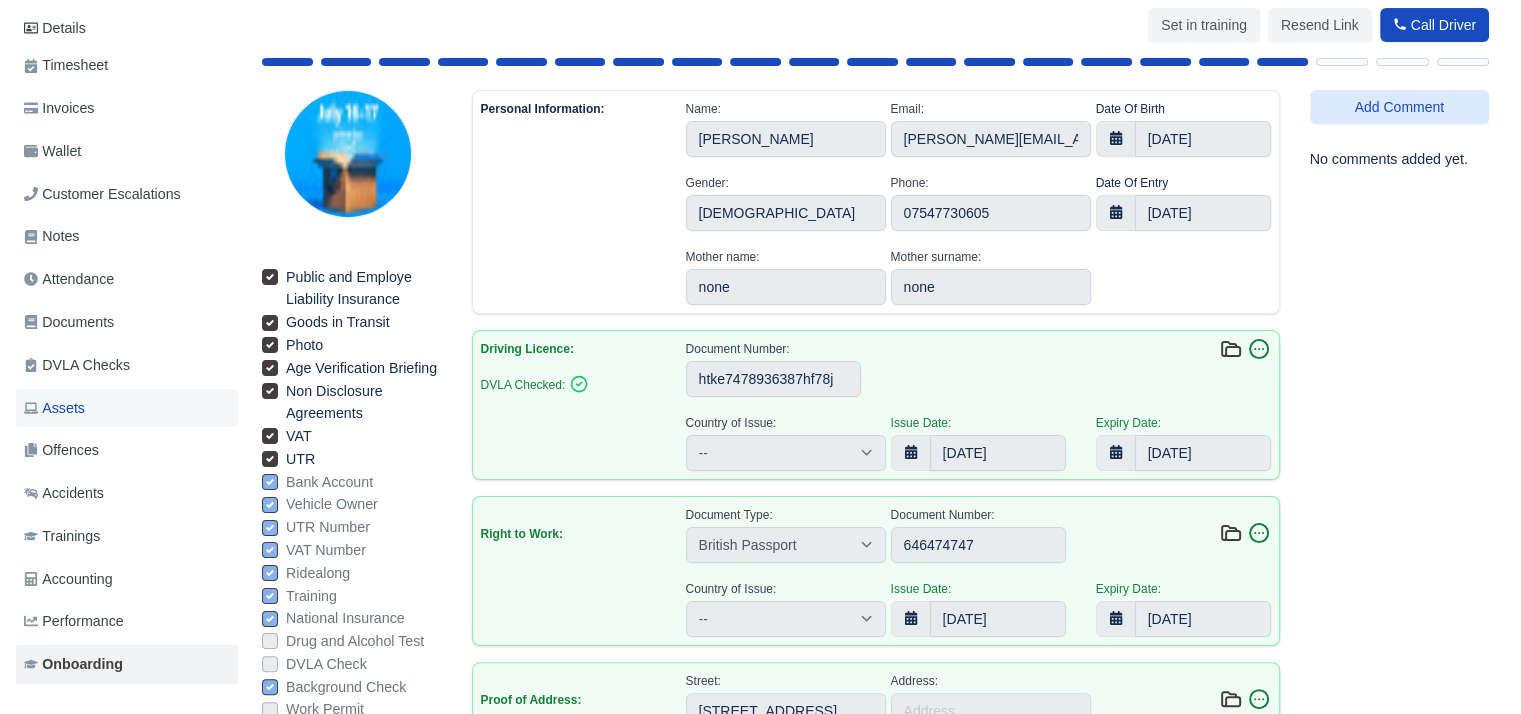 click on "Assets" at bounding box center [54, 408] 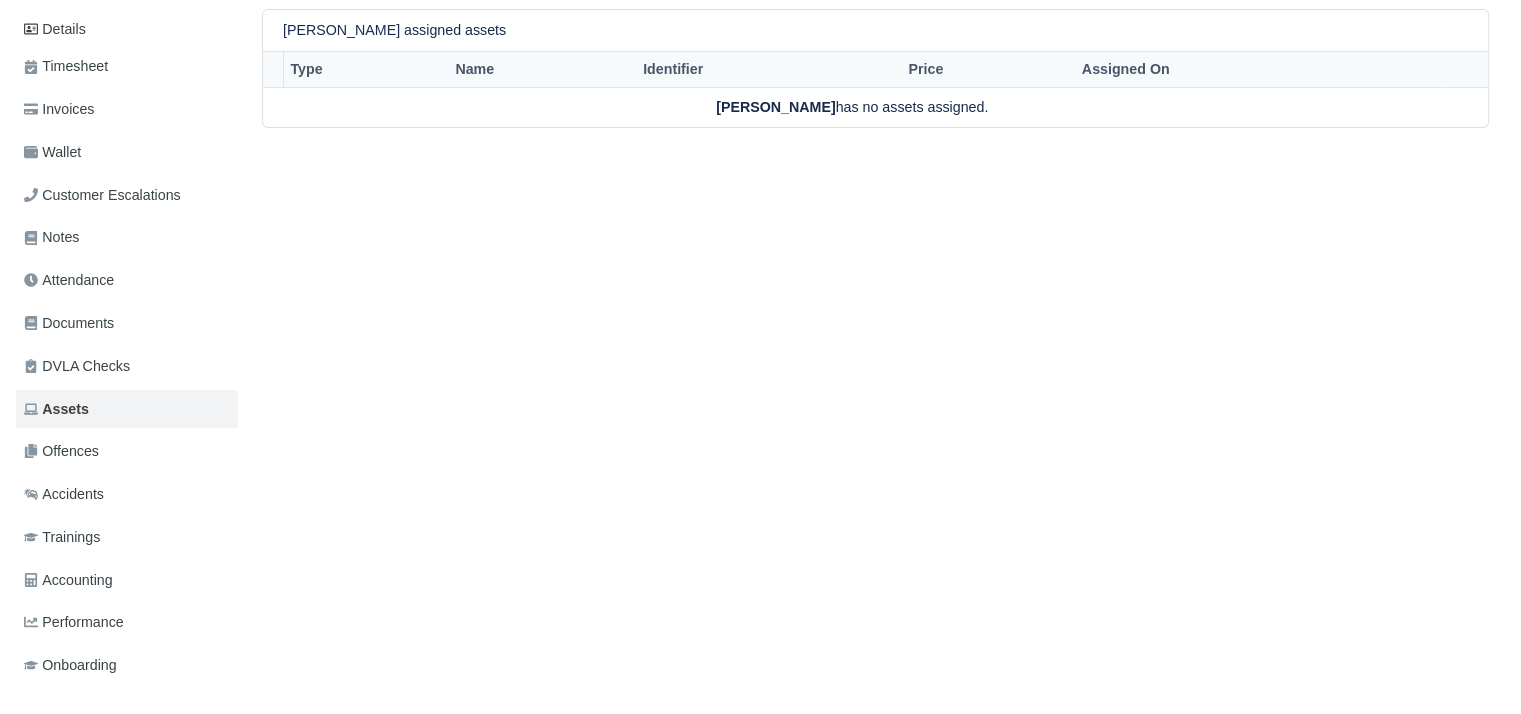 scroll, scrollTop: 300, scrollLeft: 0, axis: vertical 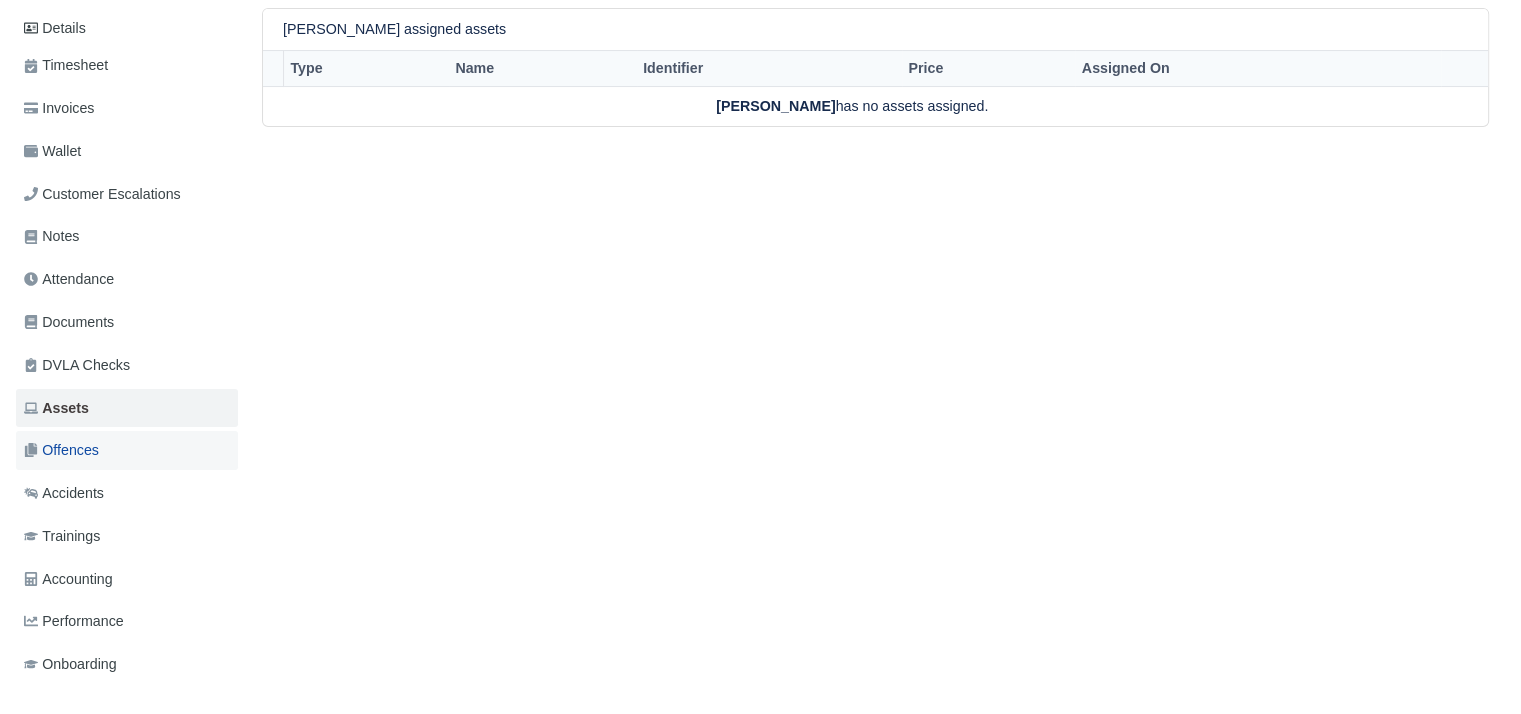 click on "Offences" at bounding box center (61, 450) 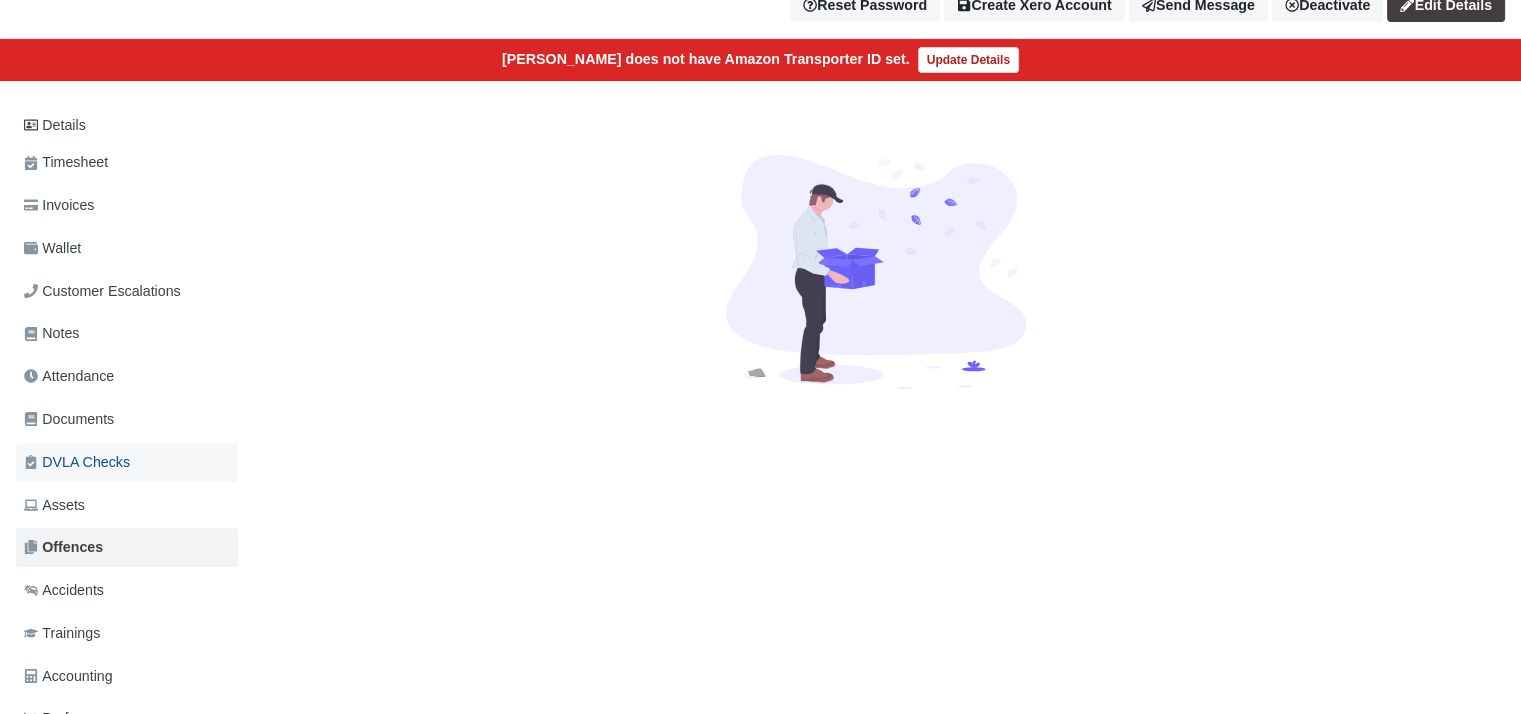 scroll, scrollTop: 320, scrollLeft: 0, axis: vertical 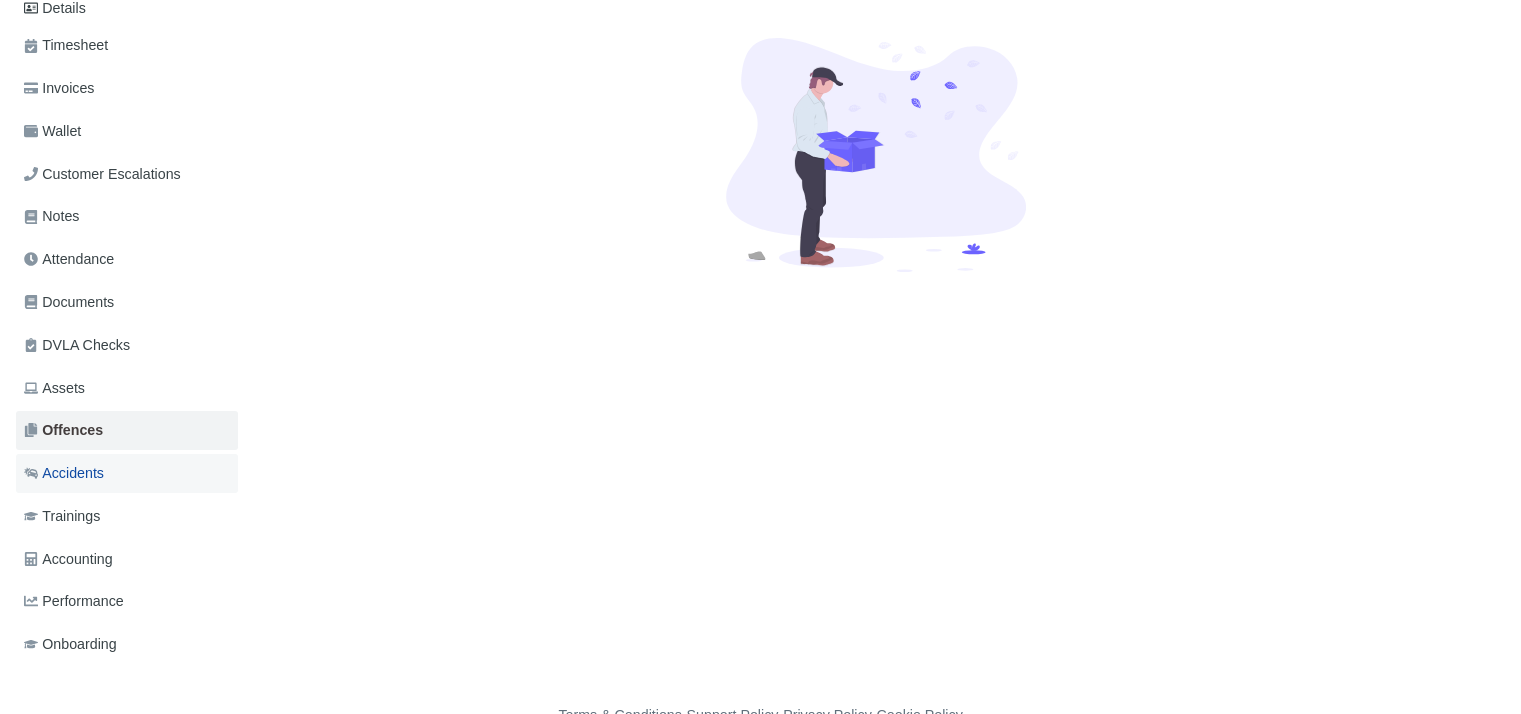 click on "Accidents" at bounding box center (64, 473) 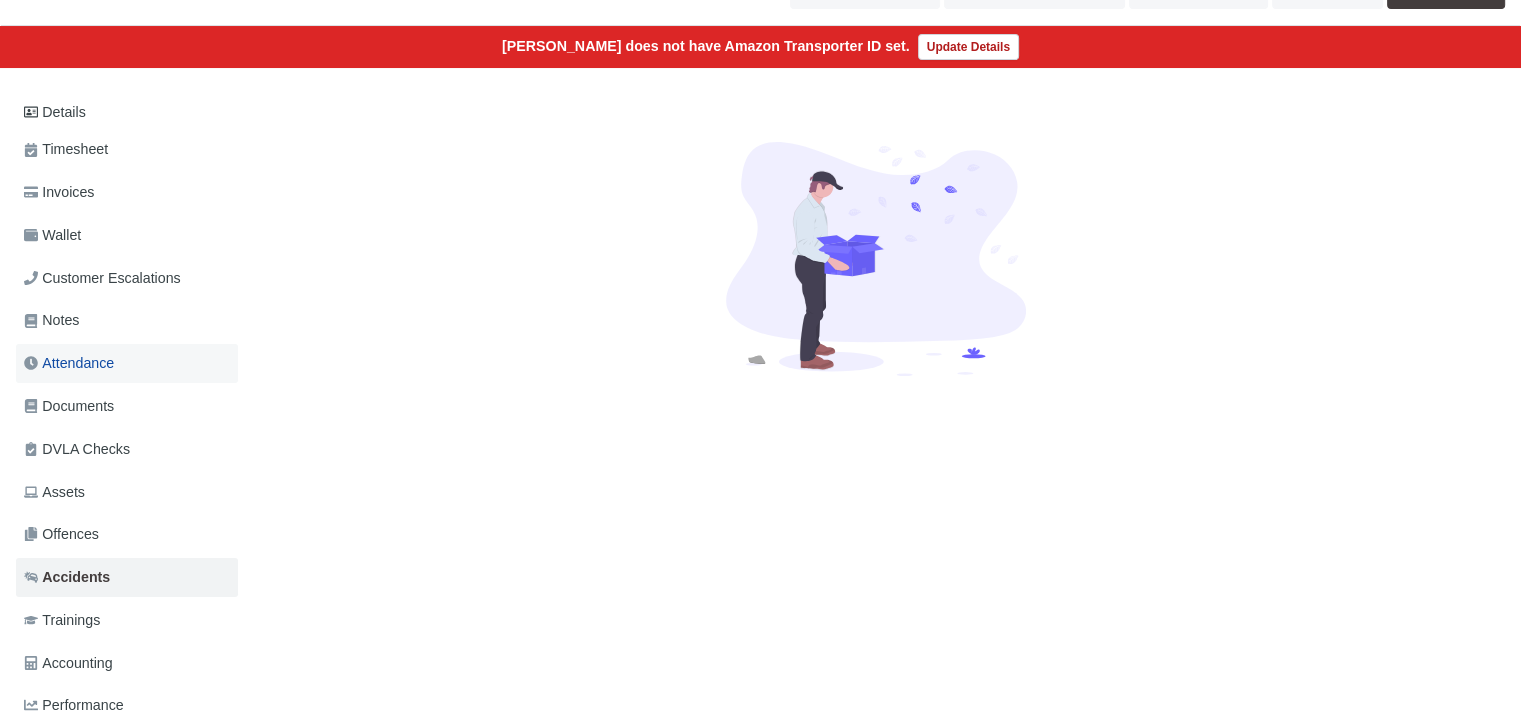 scroll, scrollTop: 320, scrollLeft: 0, axis: vertical 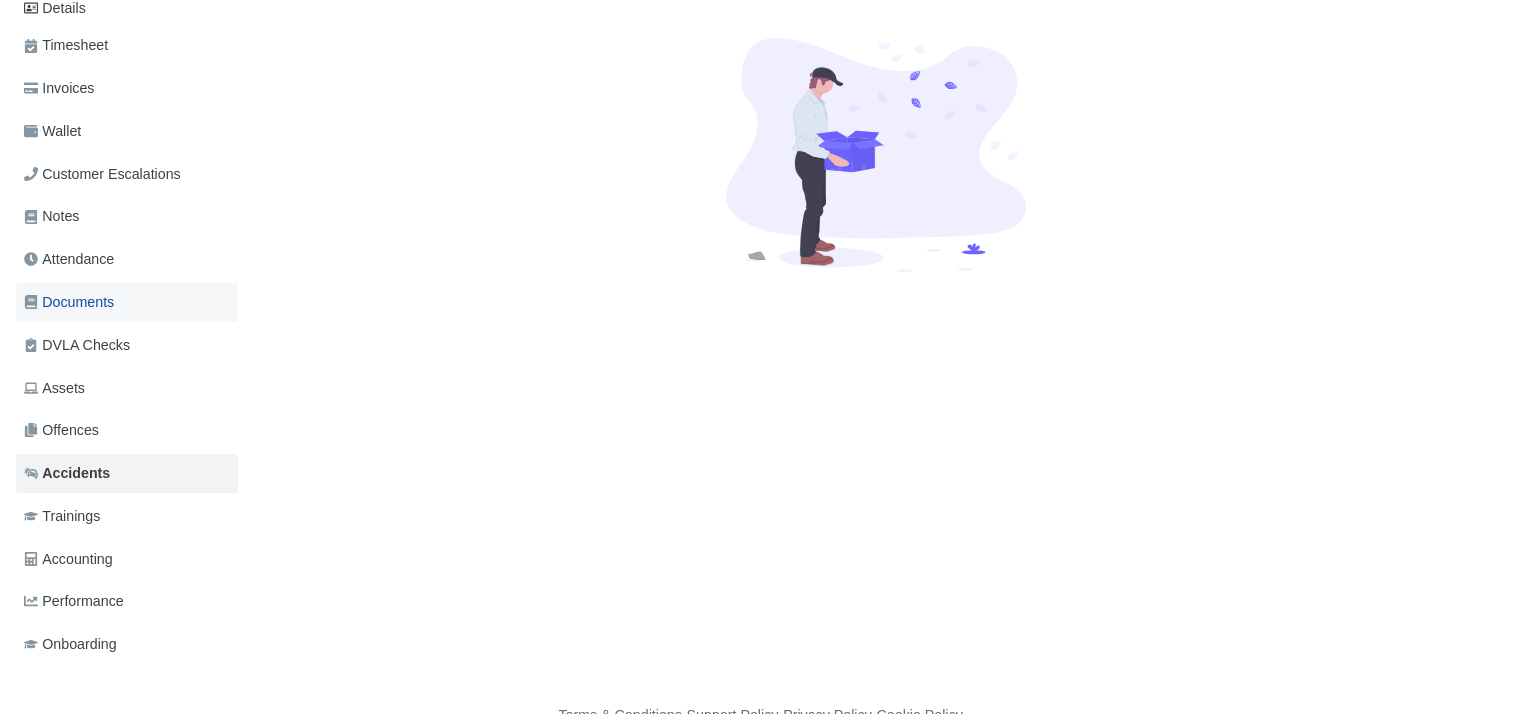 click on "Documents" at bounding box center (69, 302) 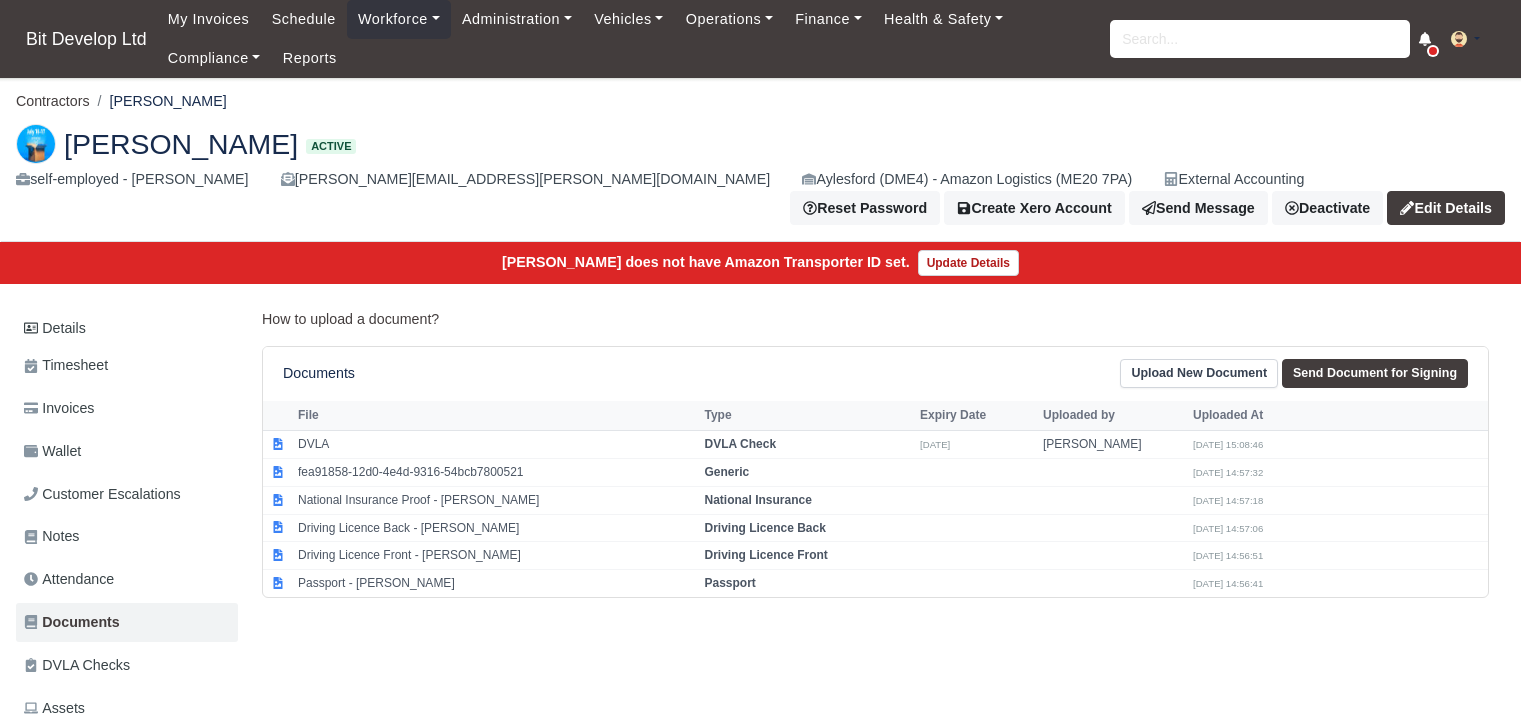 scroll, scrollTop: 0, scrollLeft: 0, axis: both 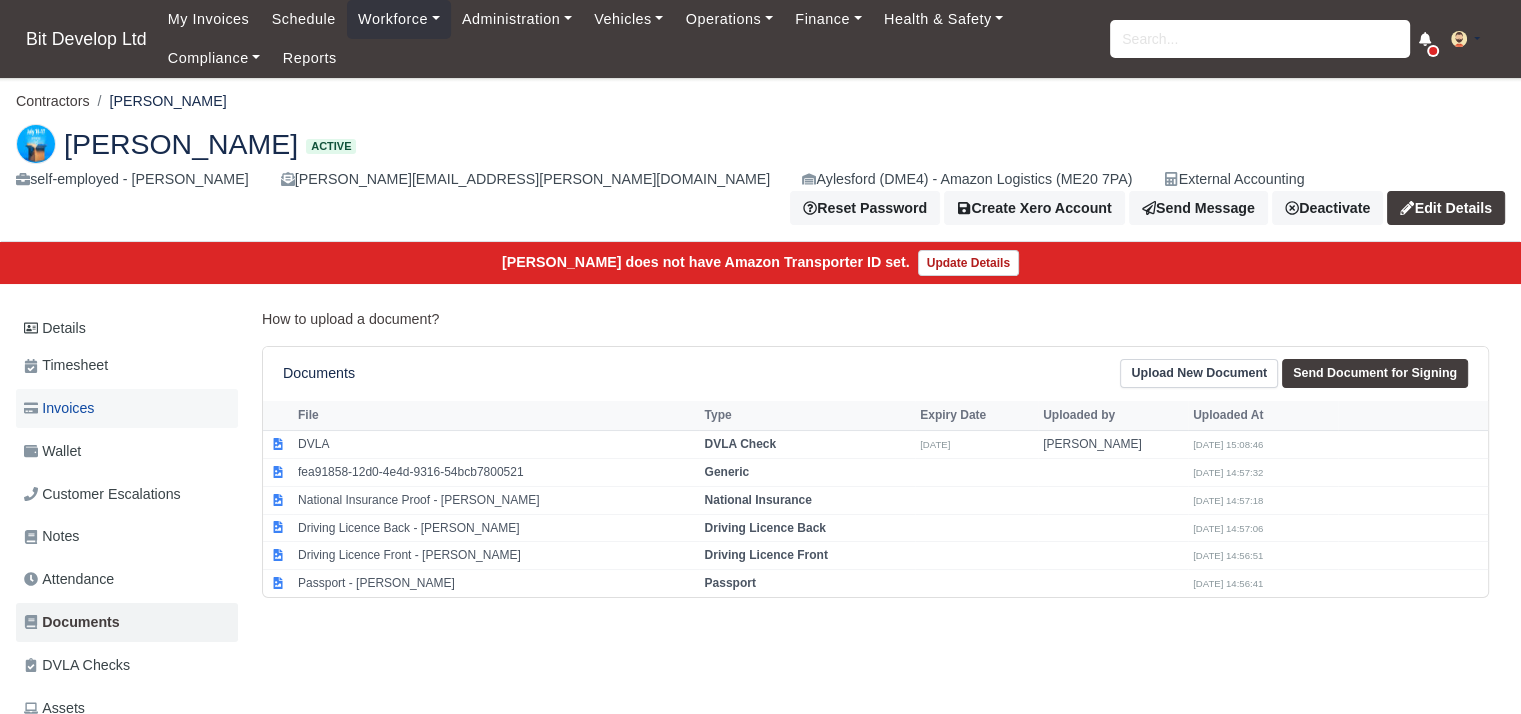 click on "Invoices" at bounding box center [59, 408] 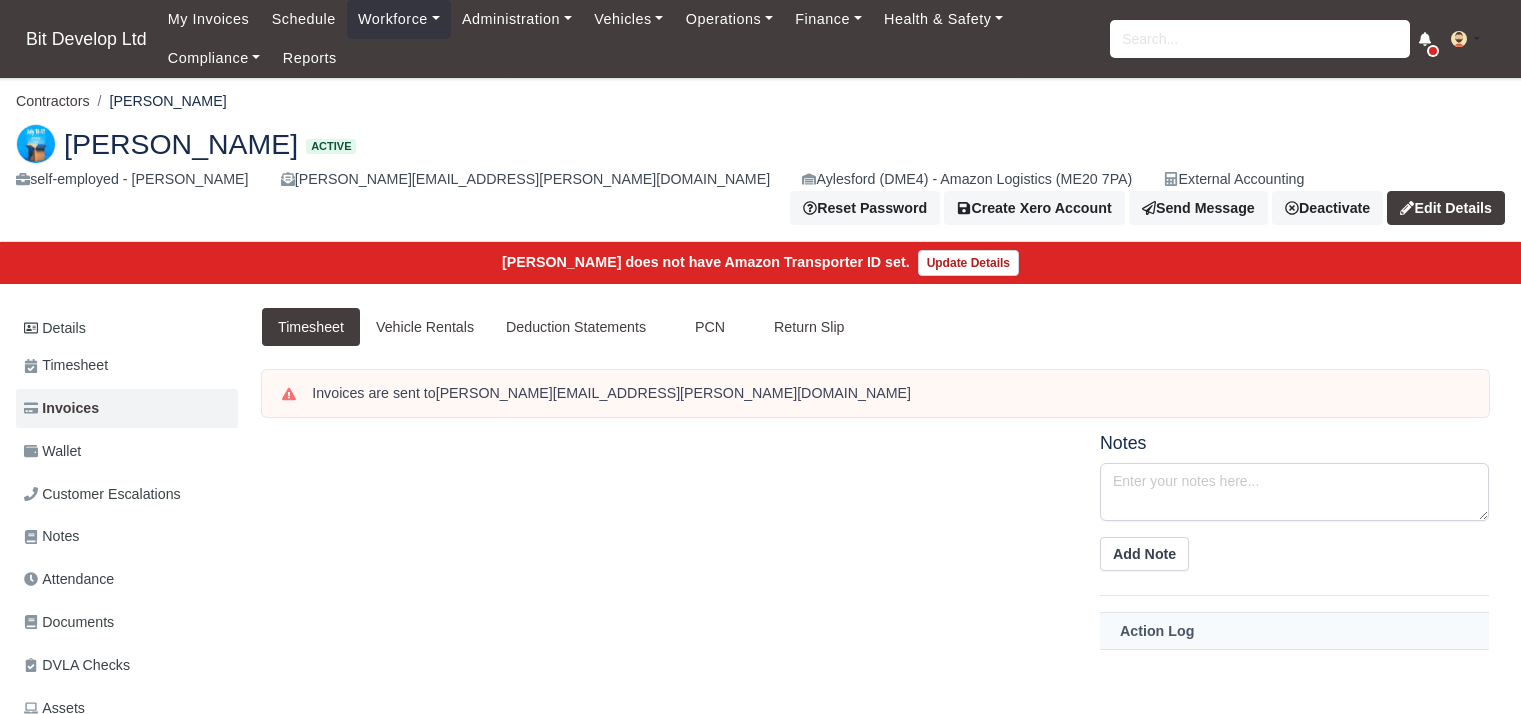 scroll, scrollTop: 0, scrollLeft: 0, axis: both 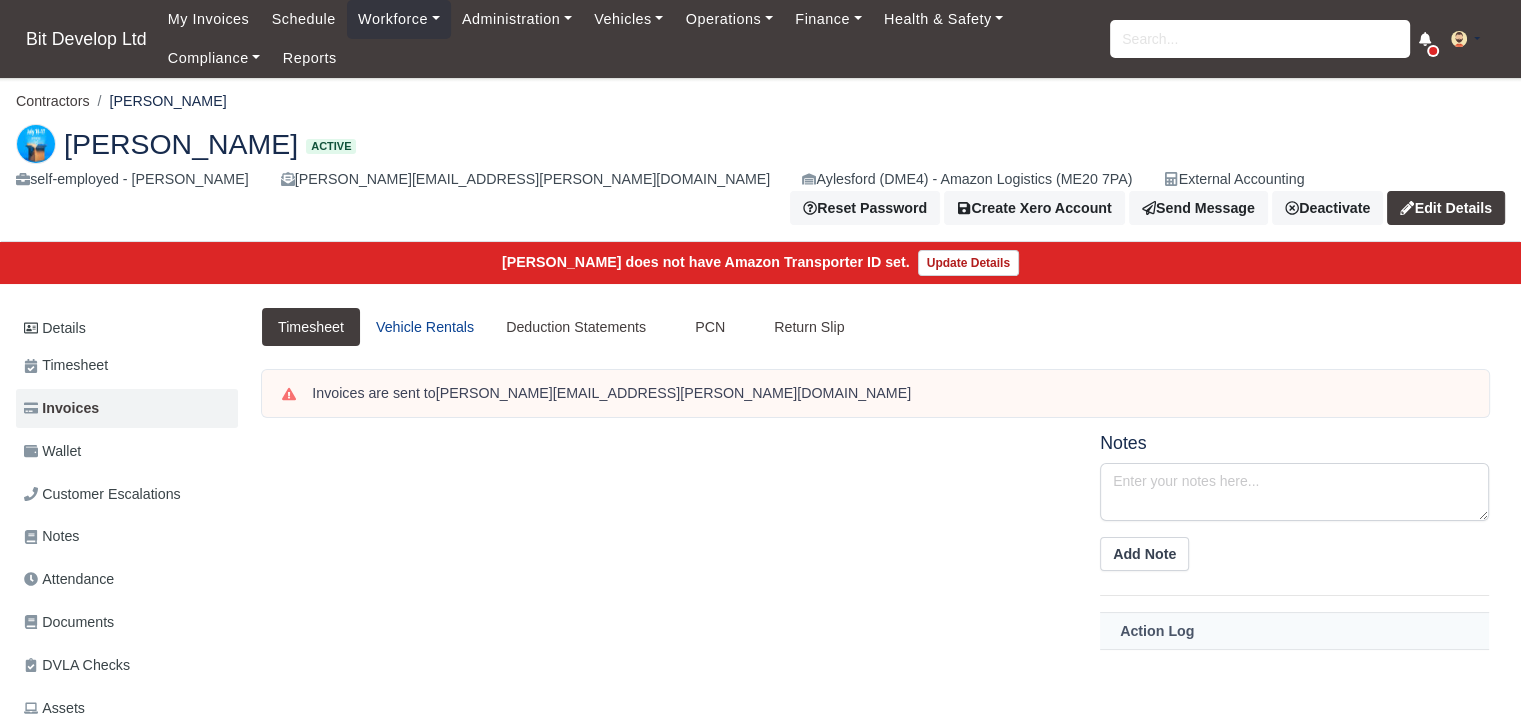 click on "Vehicle
Rentals" at bounding box center (425, 327) 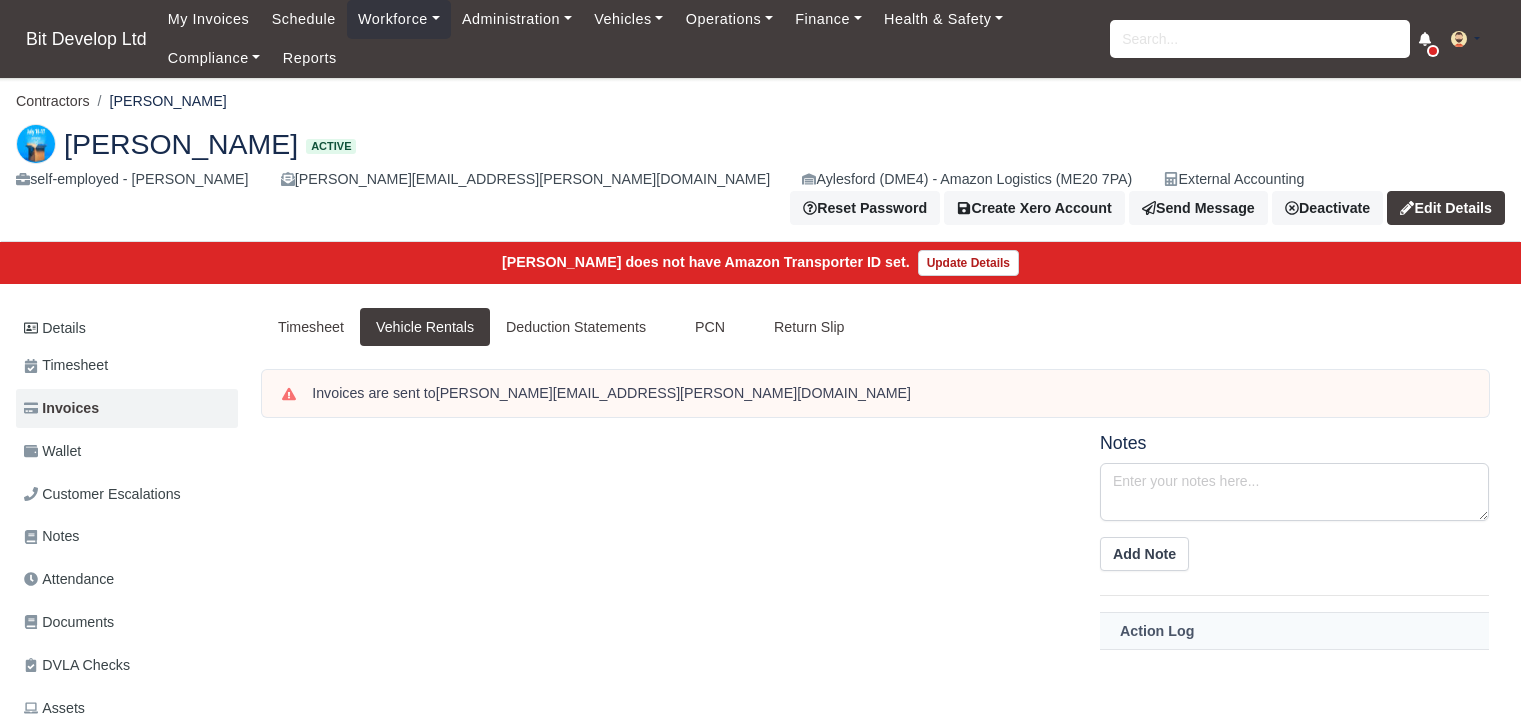 scroll, scrollTop: 0, scrollLeft: 0, axis: both 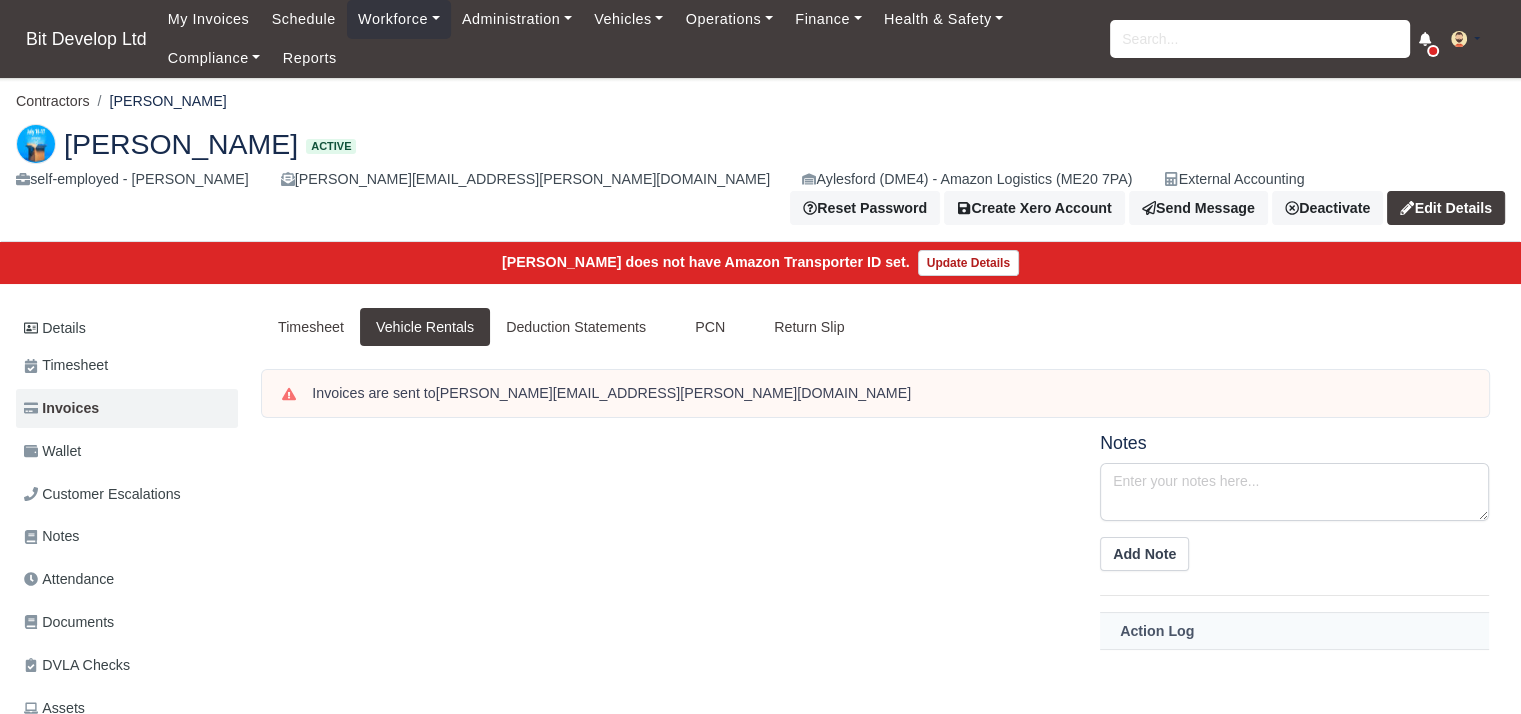 click on "Deduction
Statements" at bounding box center (576, 327) 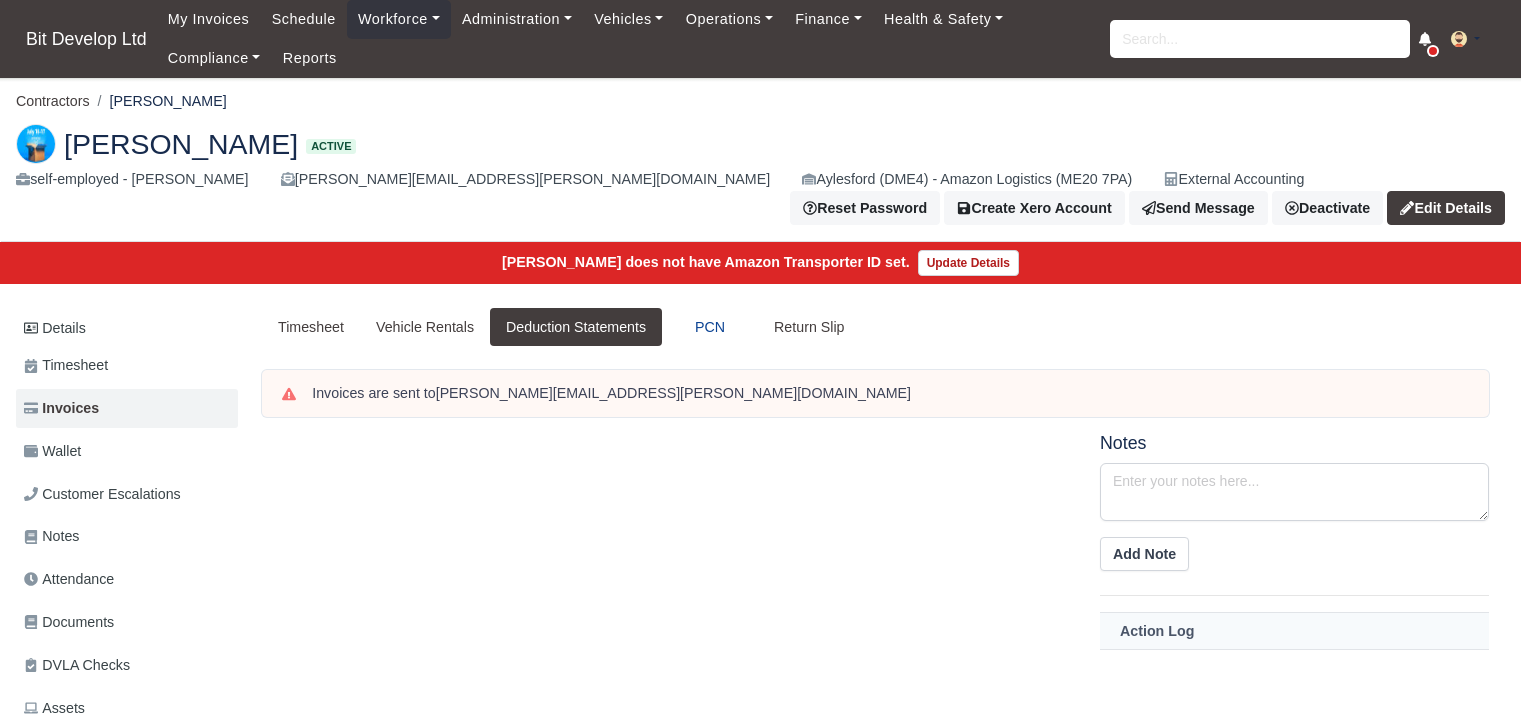scroll, scrollTop: 0, scrollLeft: 0, axis: both 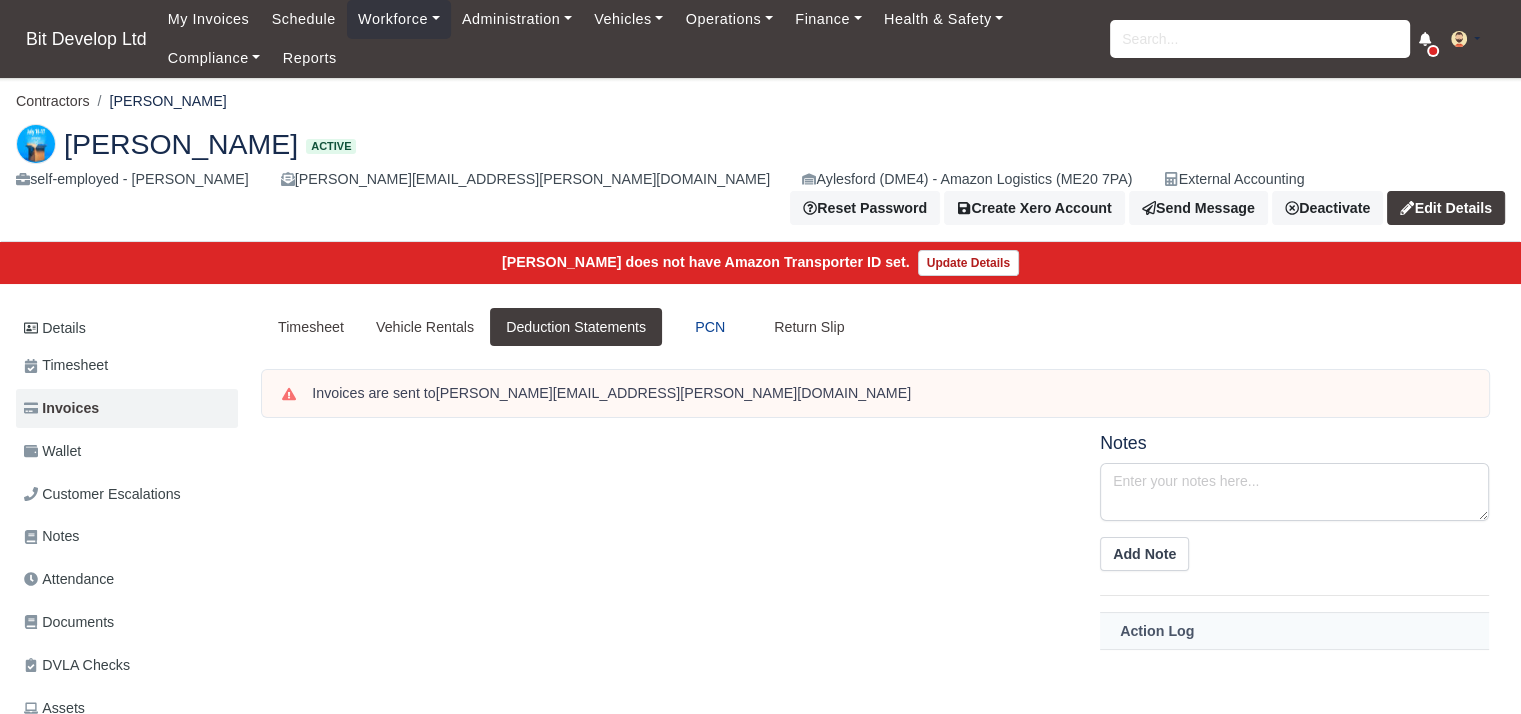 click on "PCN" at bounding box center [710, 327] 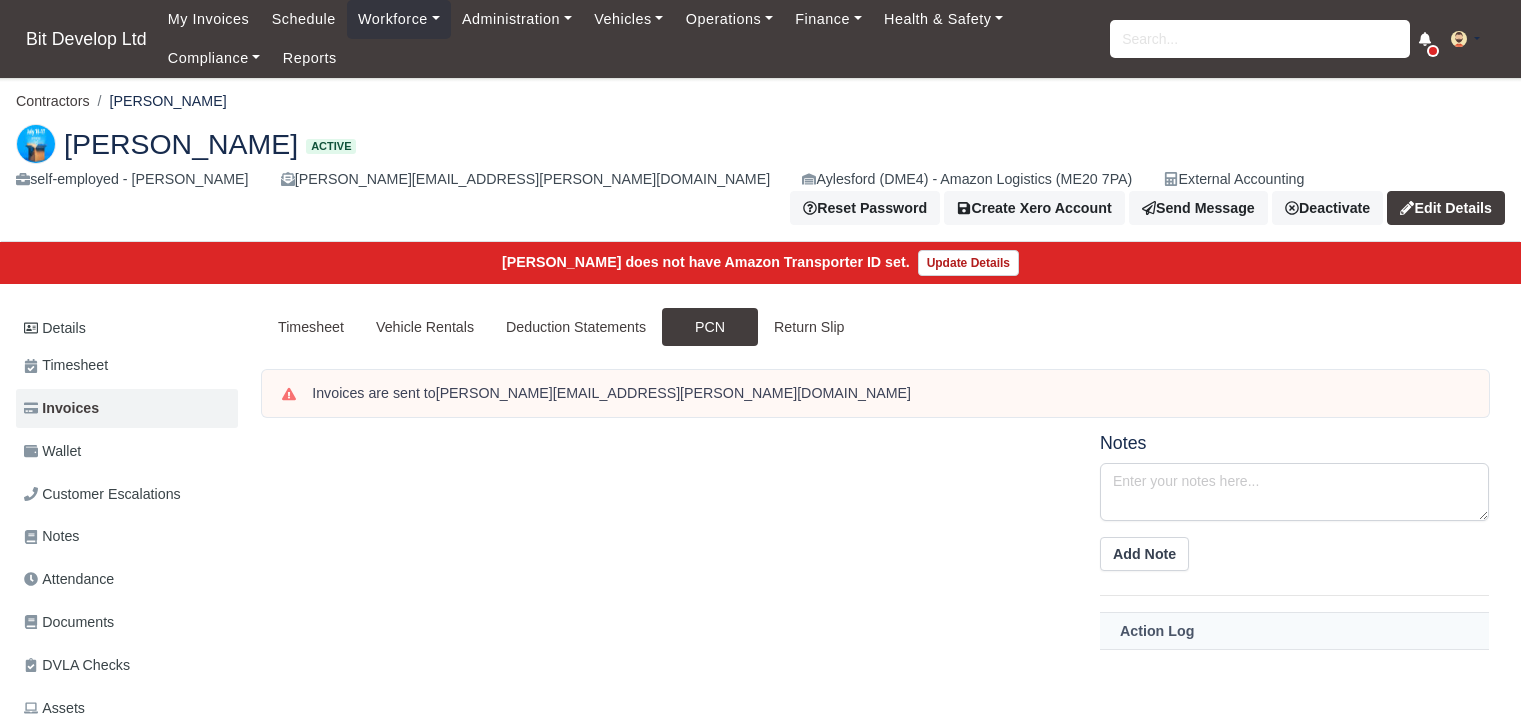 scroll, scrollTop: 0, scrollLeft: 0, axis: both 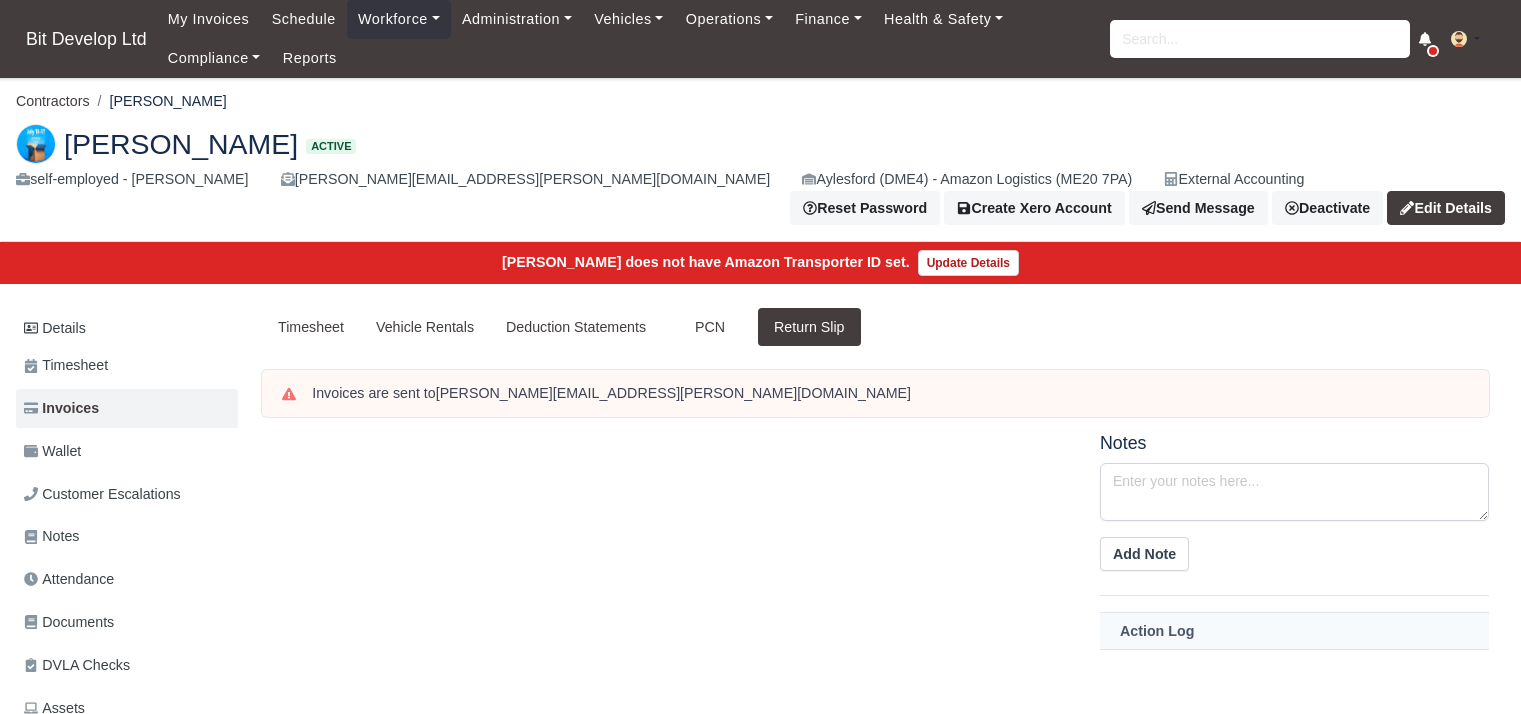 click on "Timesheet" at bounding box center [66, 365] 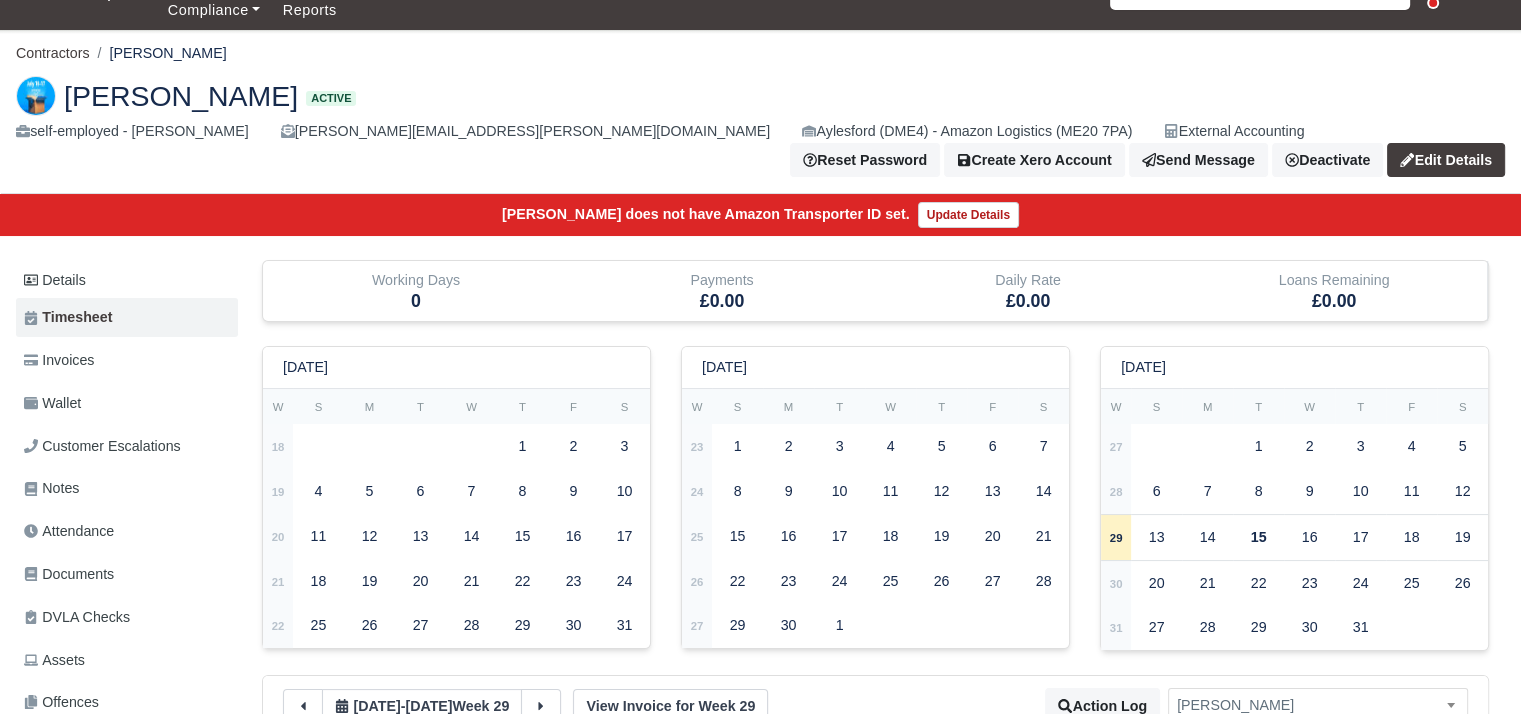 scroll, scrollTop: 0, scrollLeft: 0, axis: both 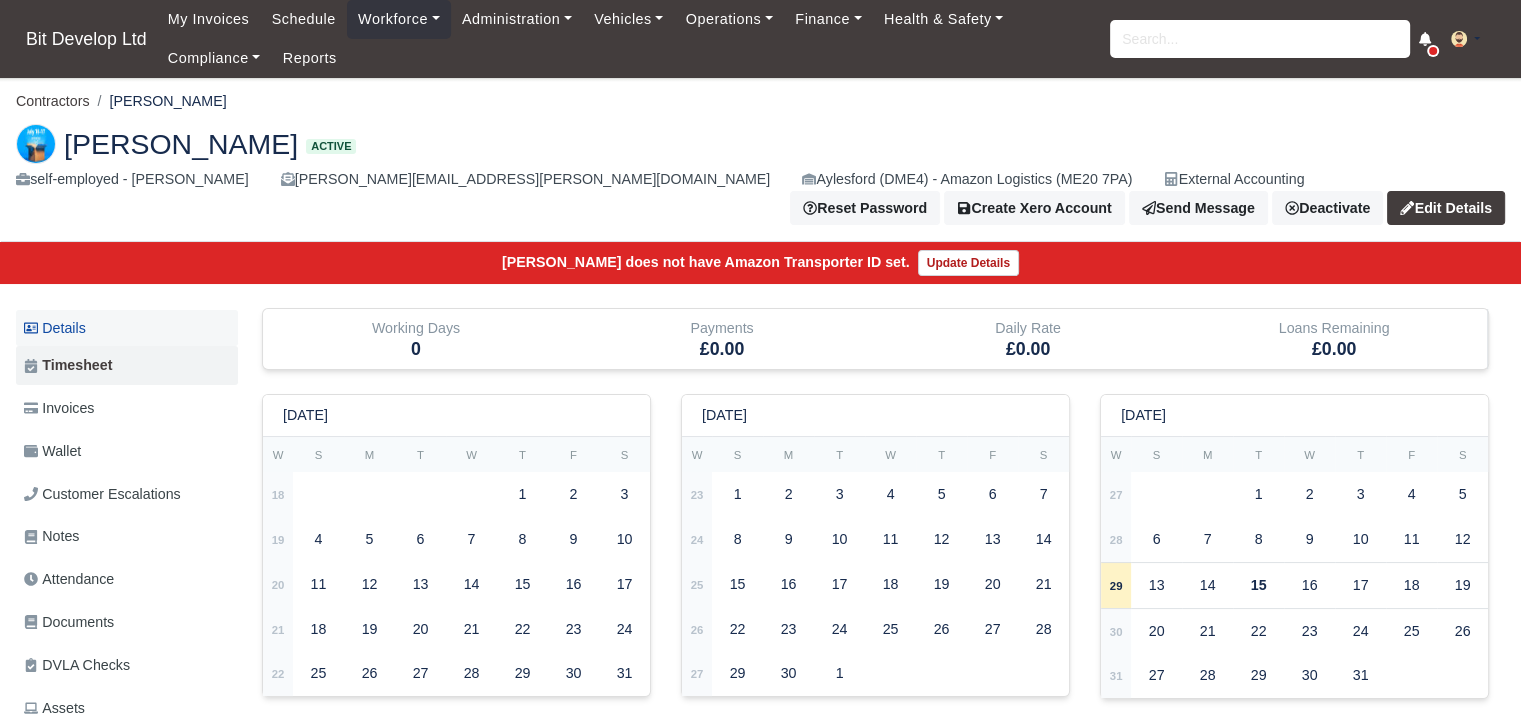 click on "Details" at bounding box center [127, 328] 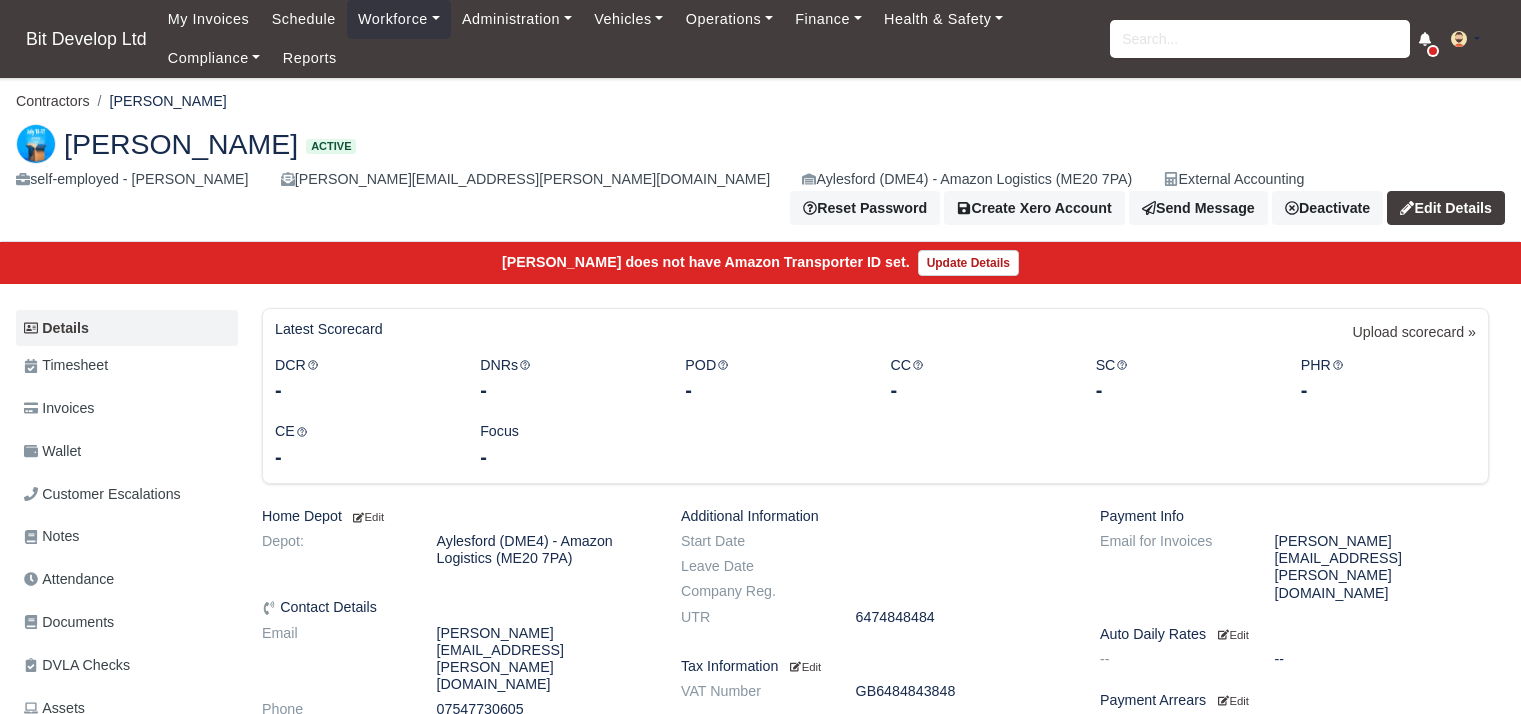 scroll, scrollTop: 0, scrollLeft: 0, axis: both 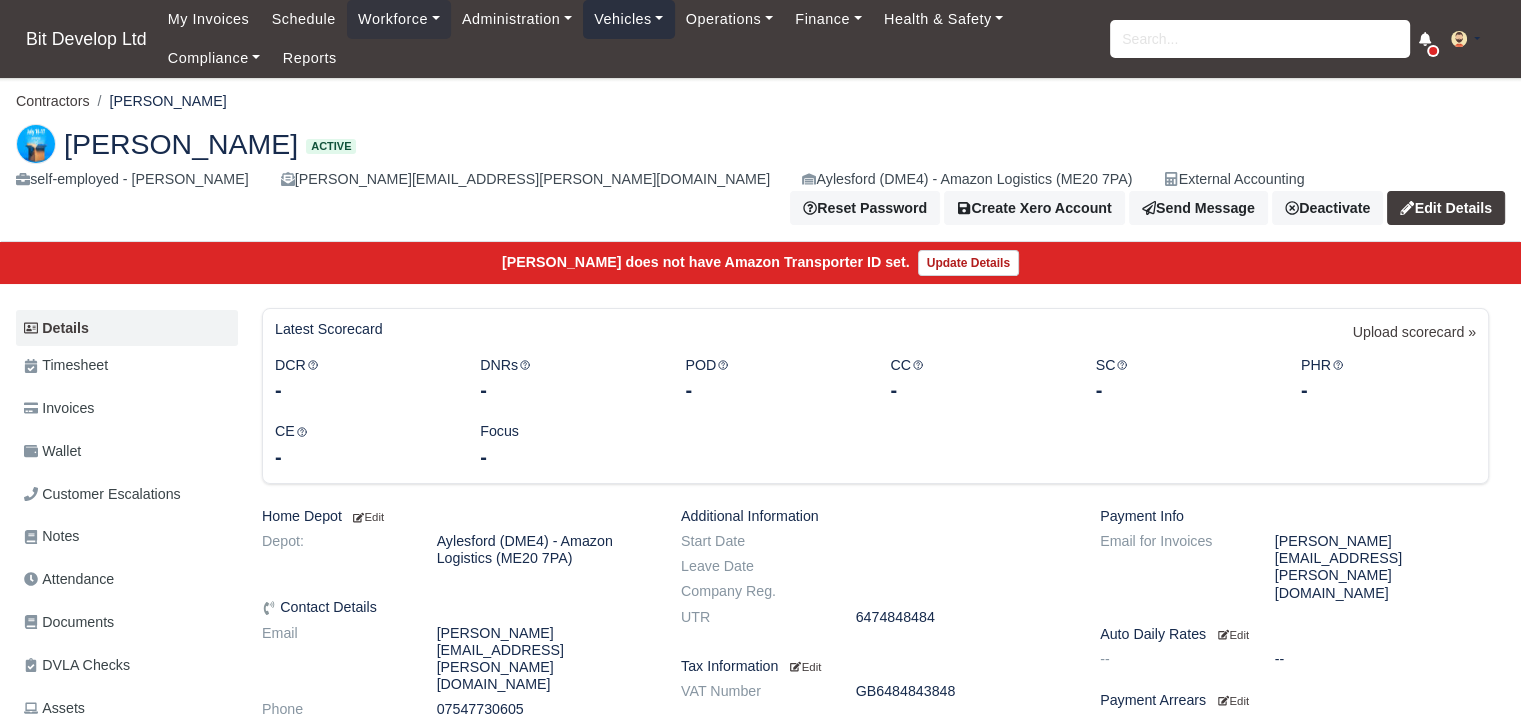 click on "Vehicles" at bounding box center (629, 19) 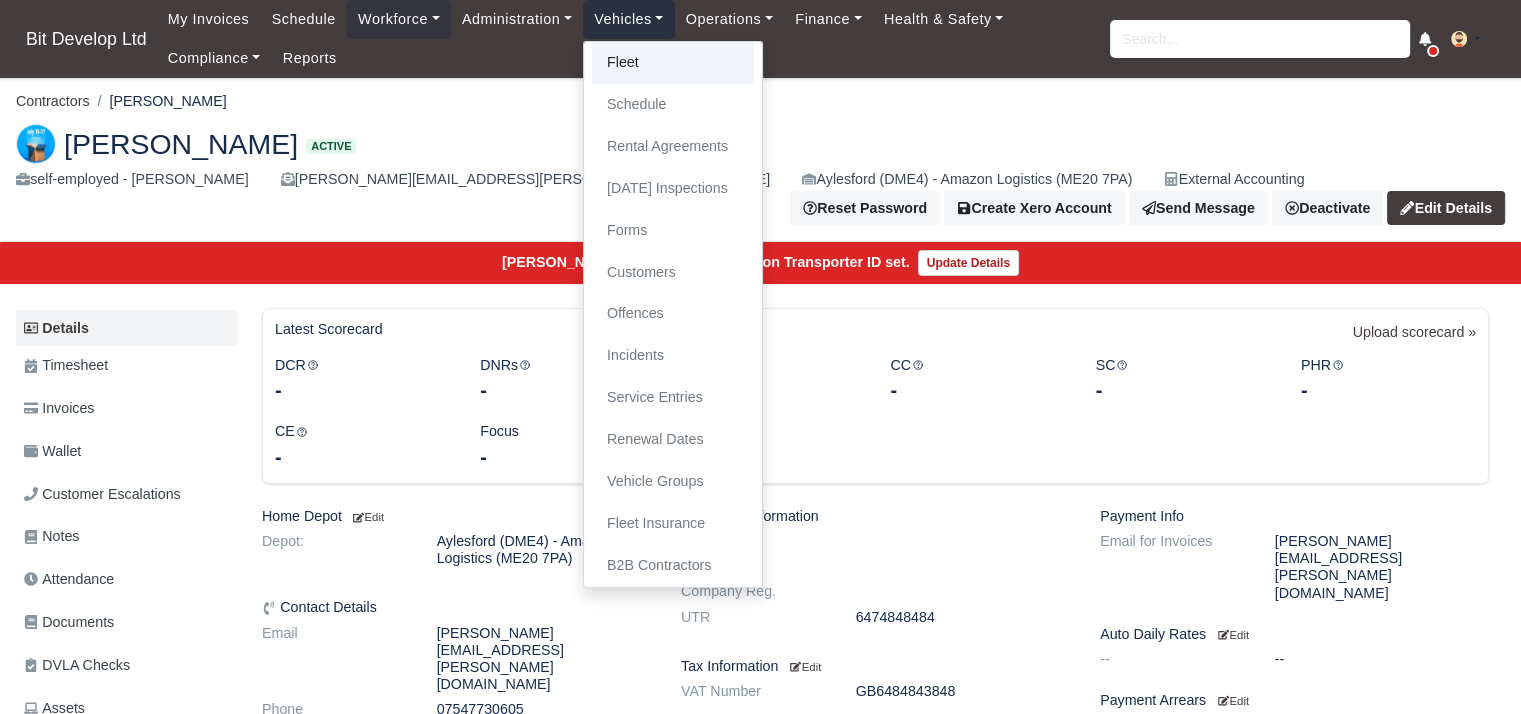 click on "Fleet" at bounding box center (673, 63) 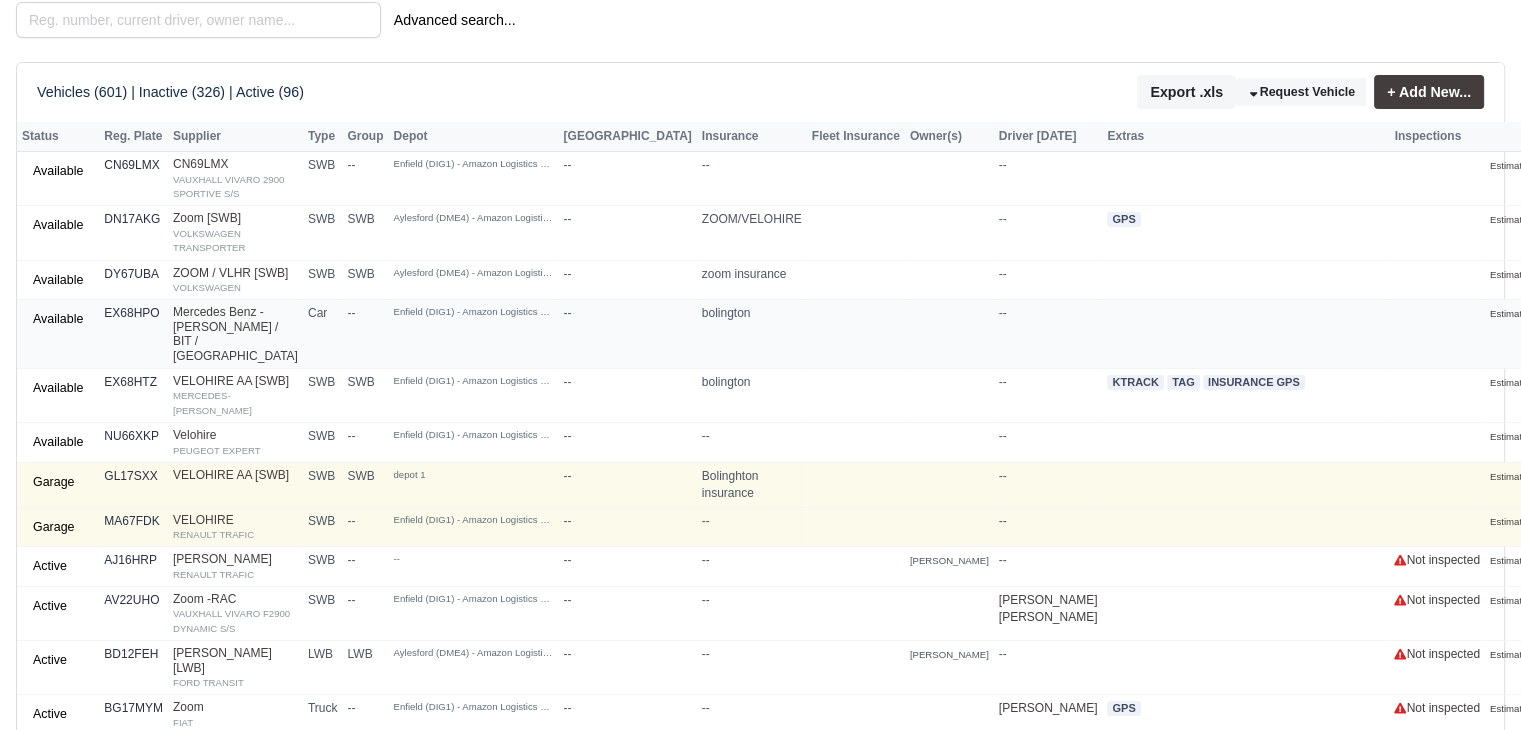 scroll, scrollTop: 0, scrollLeft: 0, axis: both 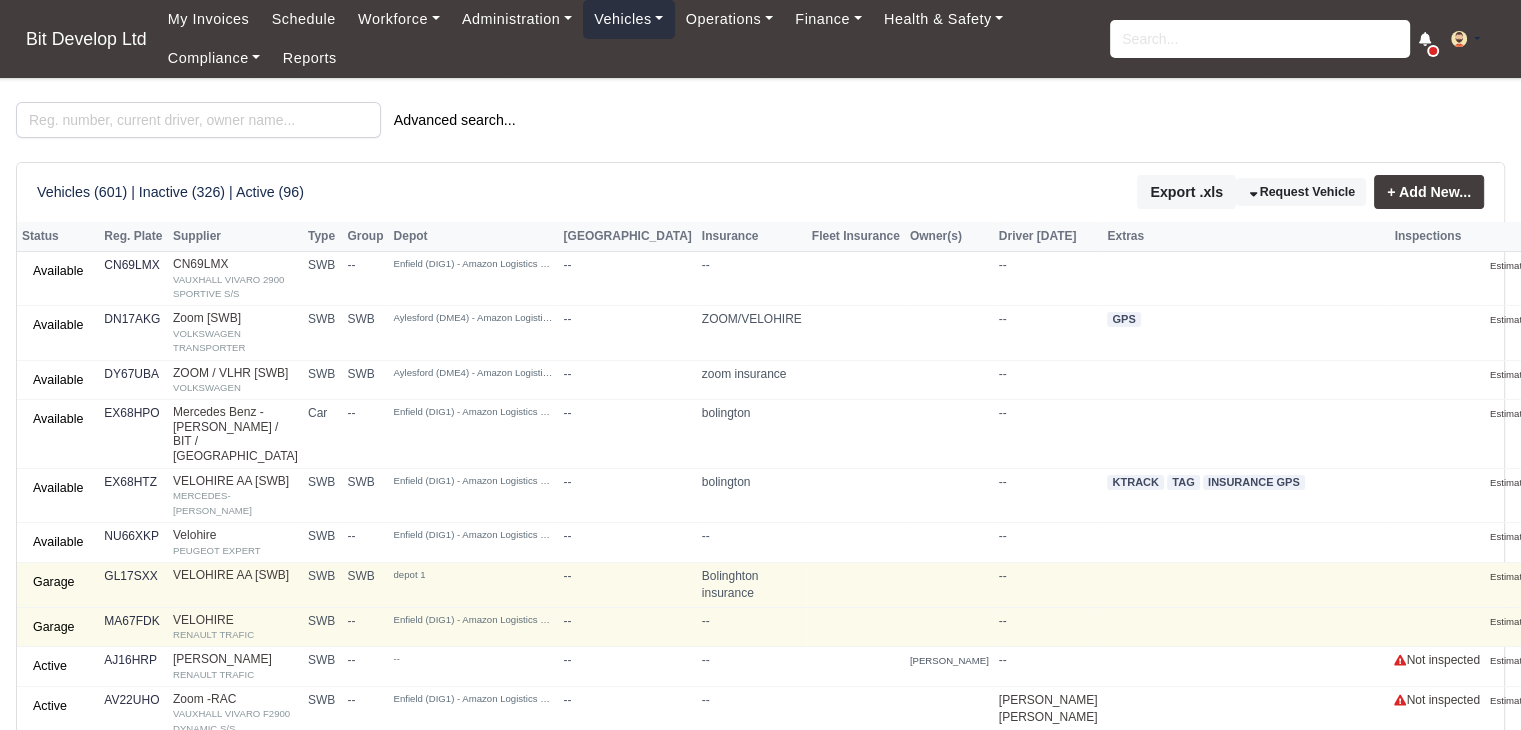click on "Vehicles" at bounding box center (629, 19) 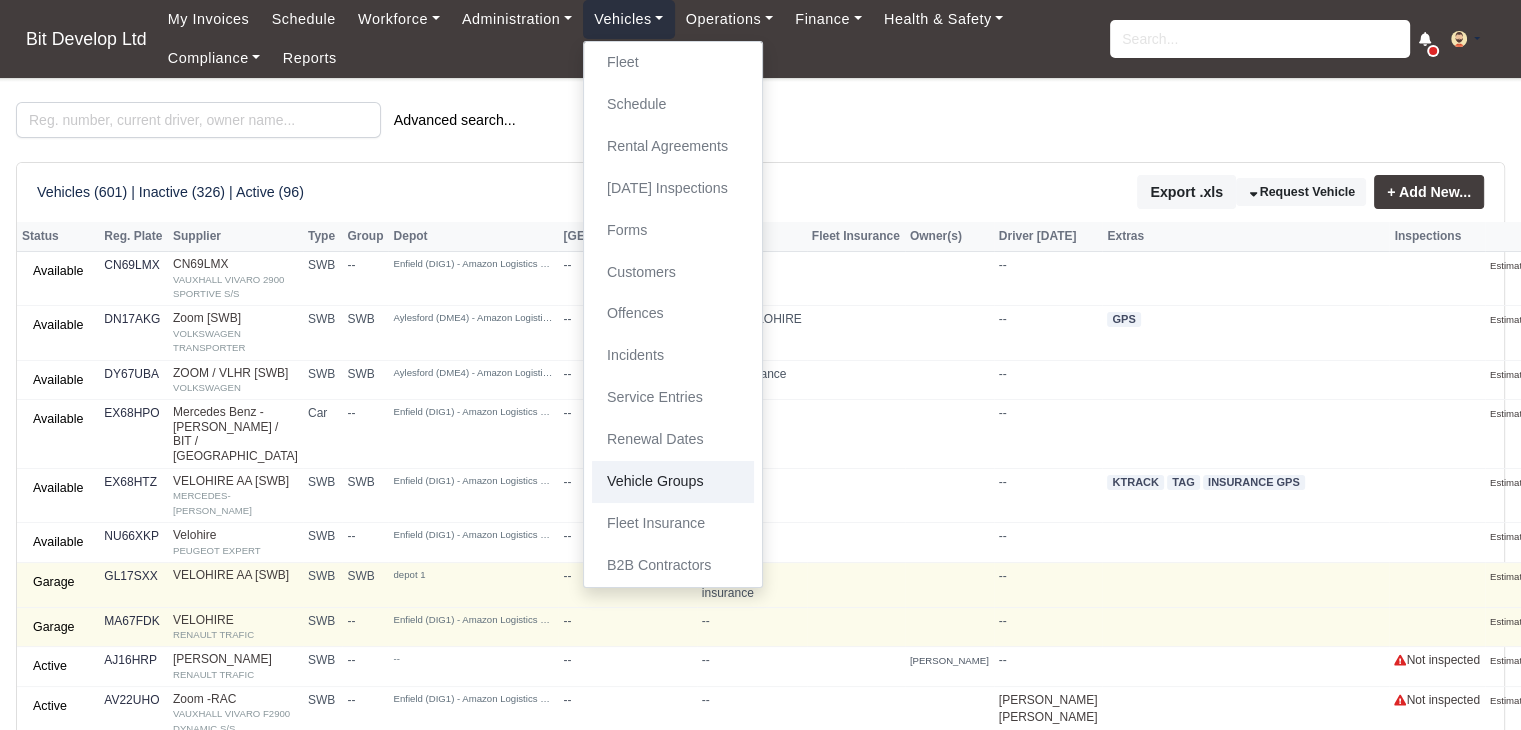 click on "Vehicle Groups" at bounding box center (673, 482) 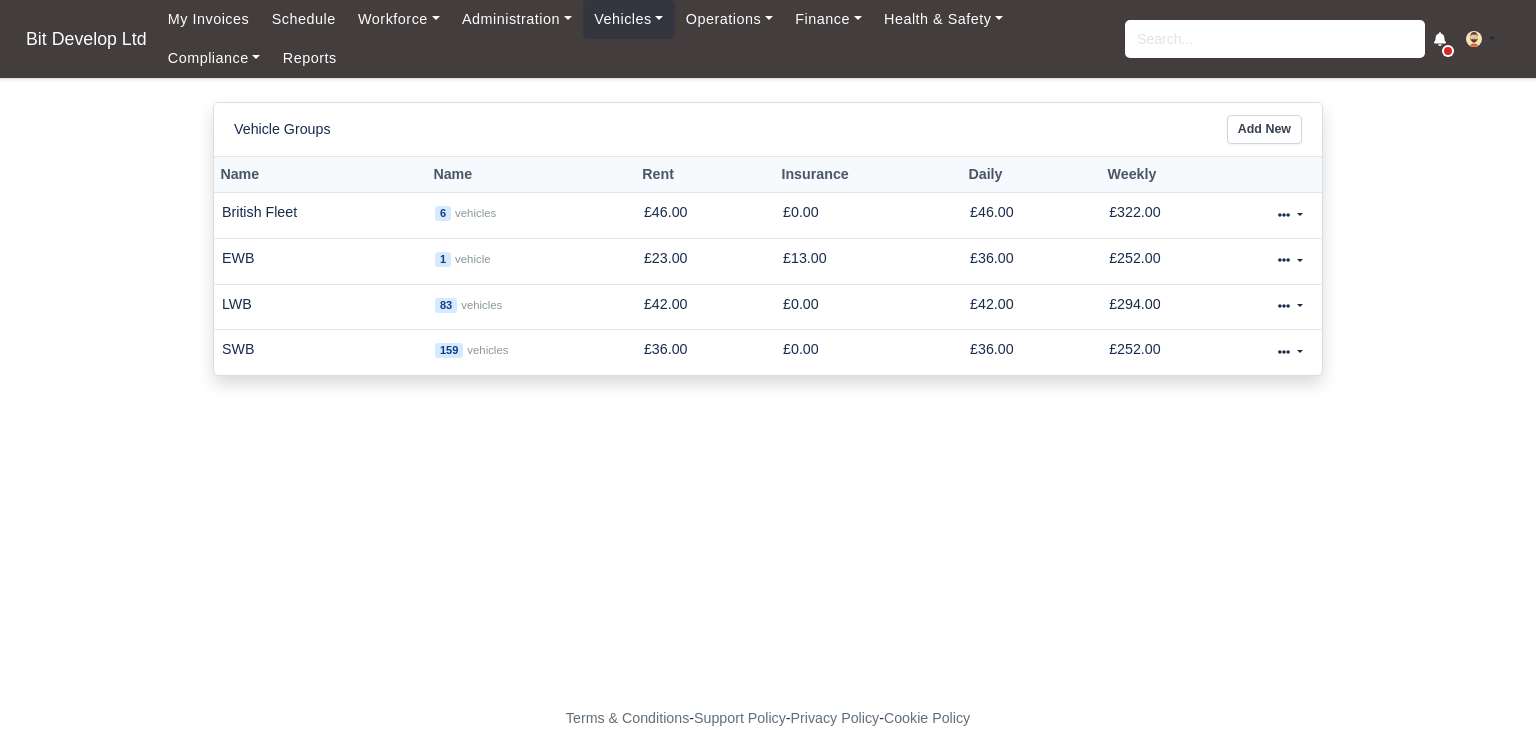 scroll, scrollTop: 0, scrollLeft: 0, axis: both 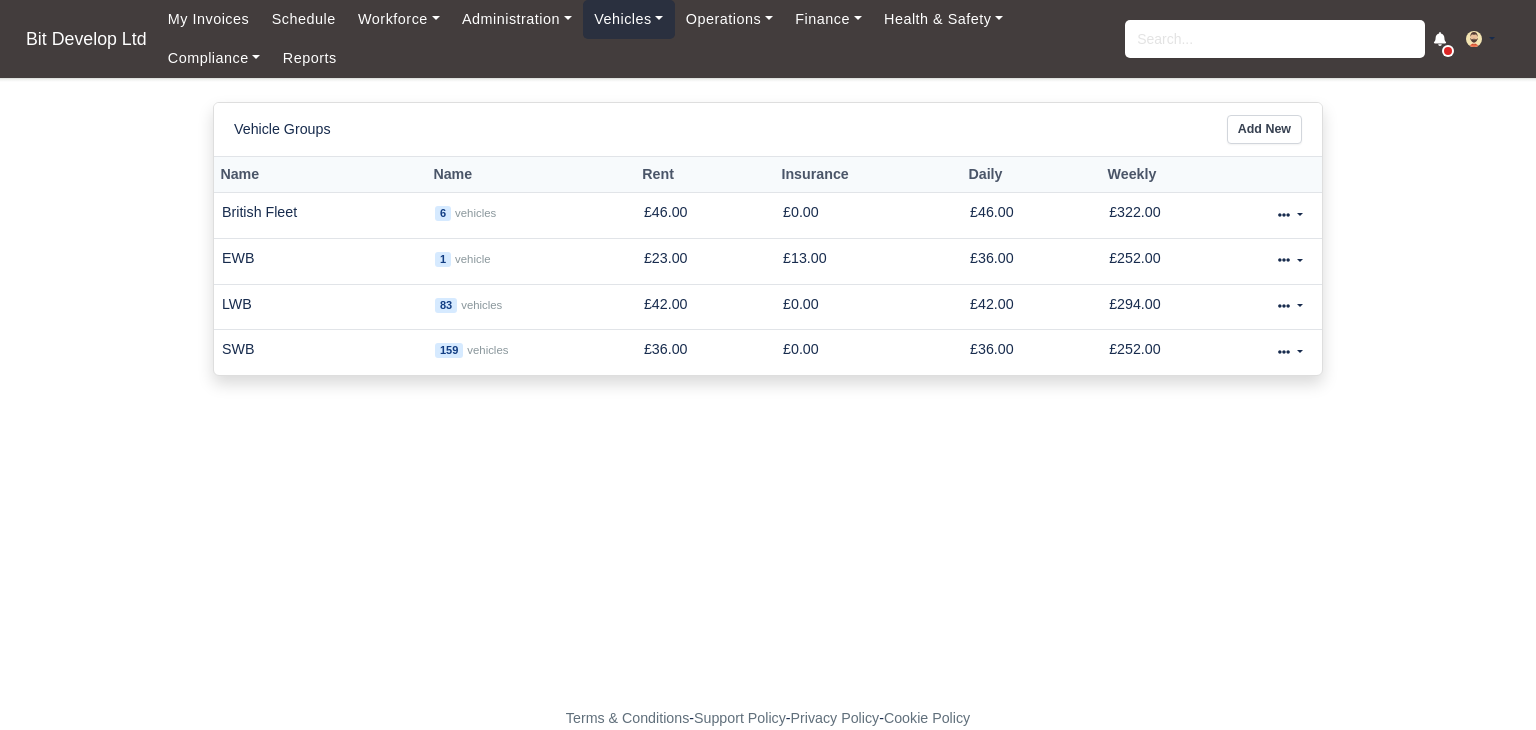 click on "Vehicles" at bounding box center (629, 19) 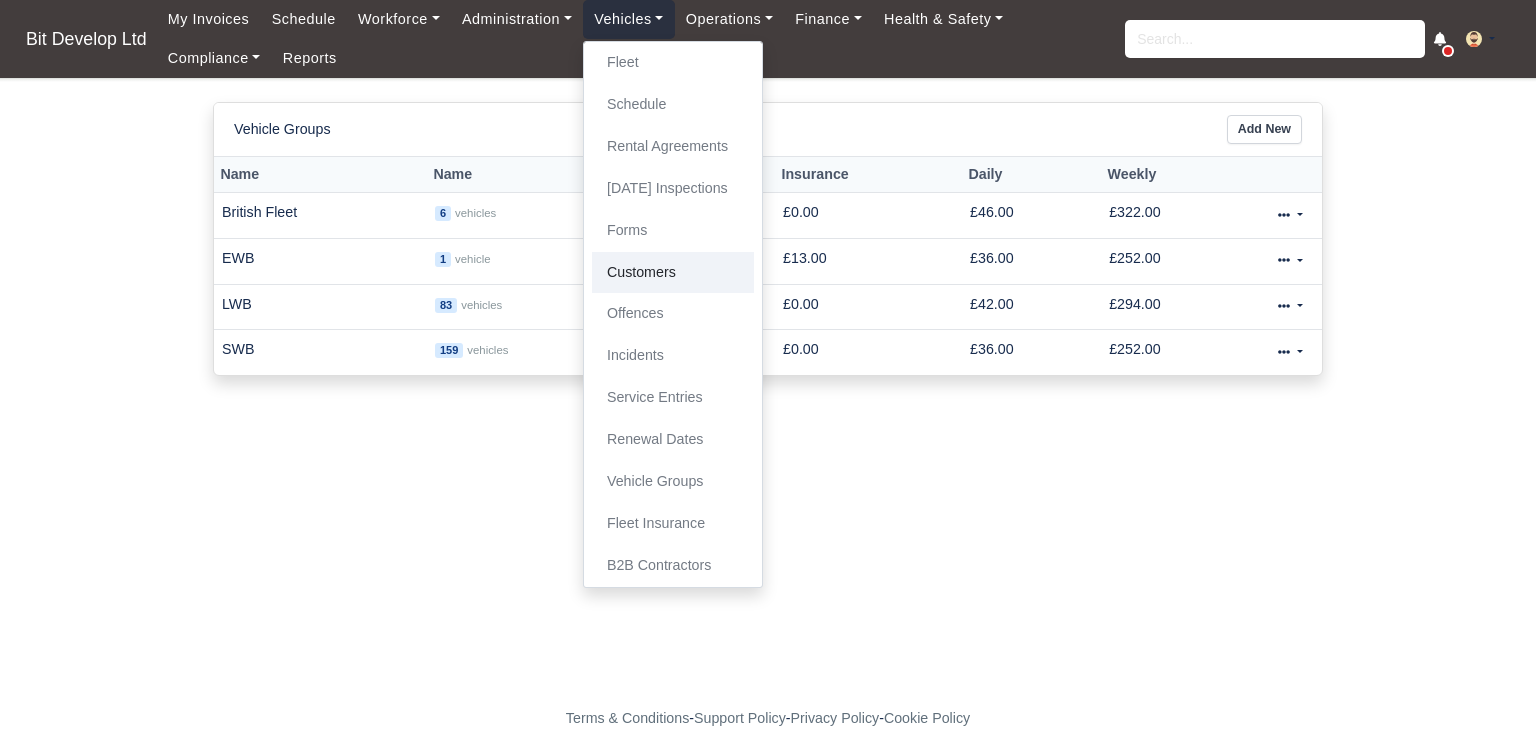 click on "Customers" at bounding box center (673, 273) 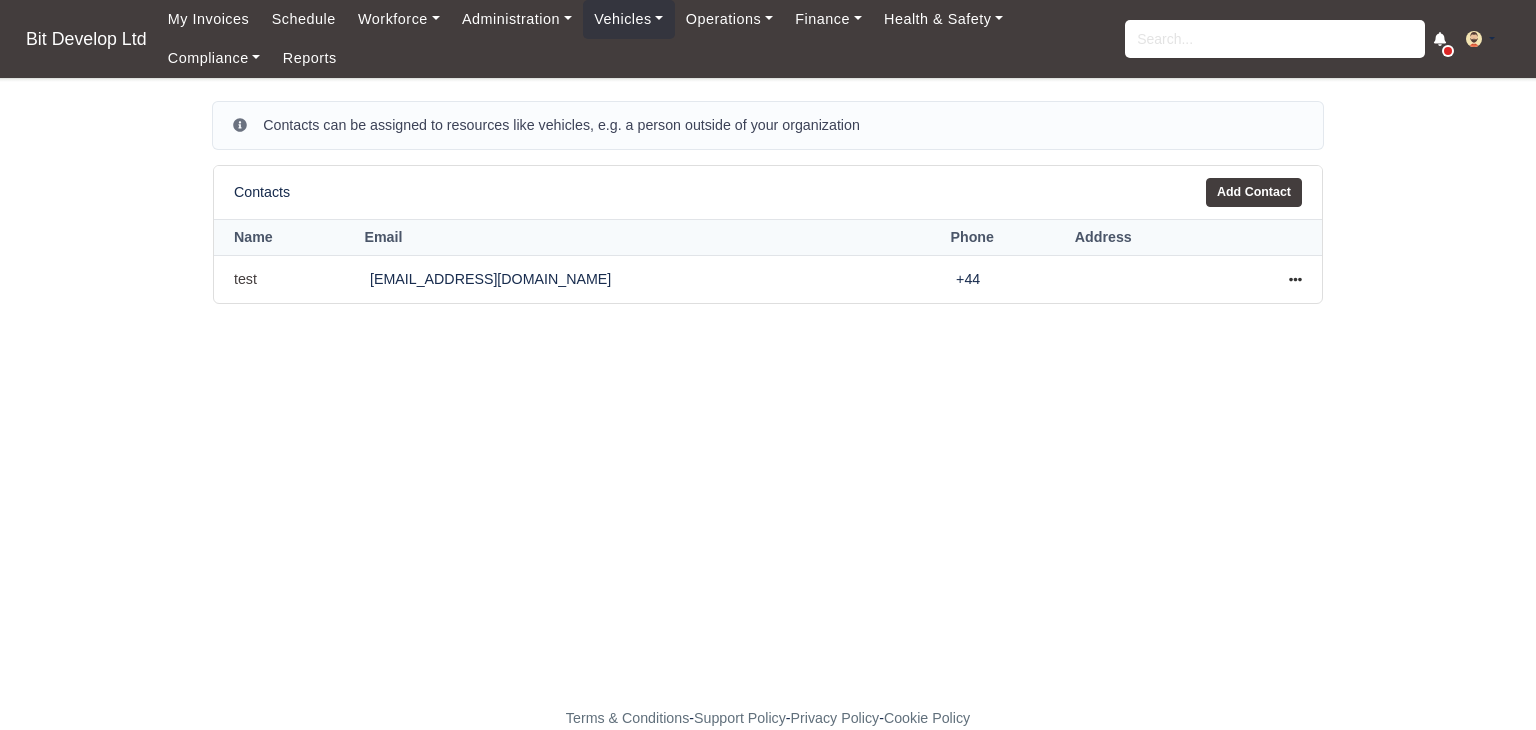 scroll, scrollTop: 0, scrollLeft: 0, axis: both 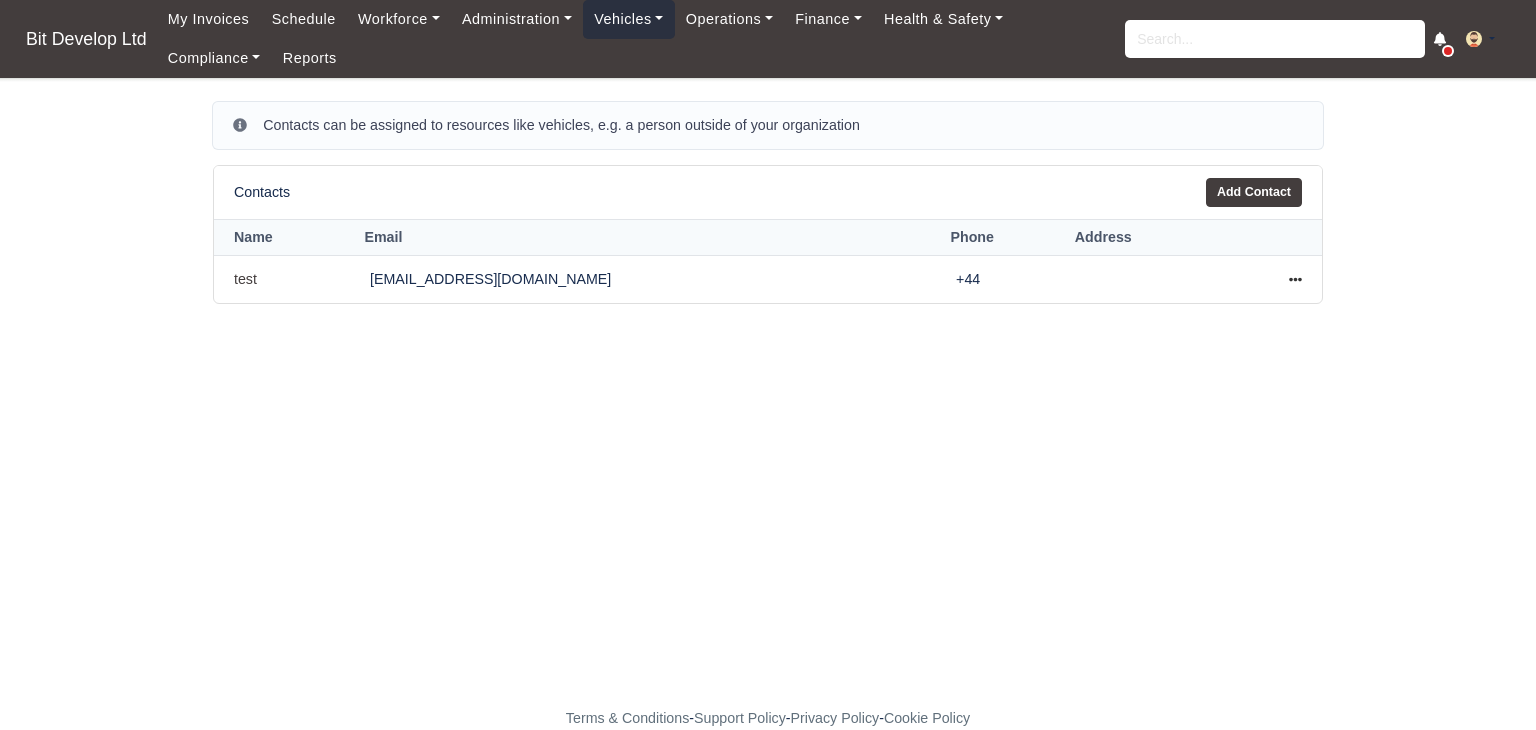 click on "Vehicles" at bounding box center (629, 19) 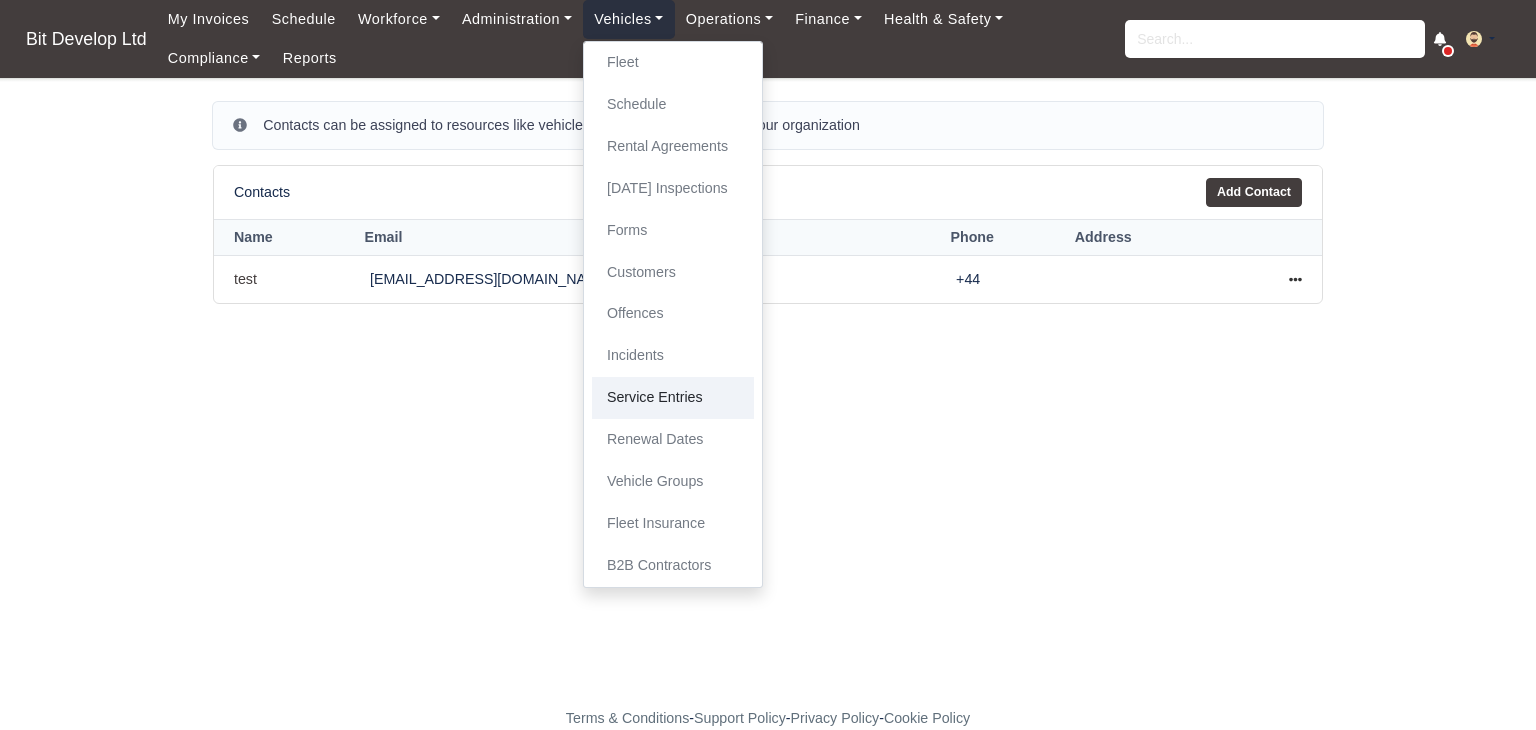 click on "Service Entries" at bounding box center [673, 398] 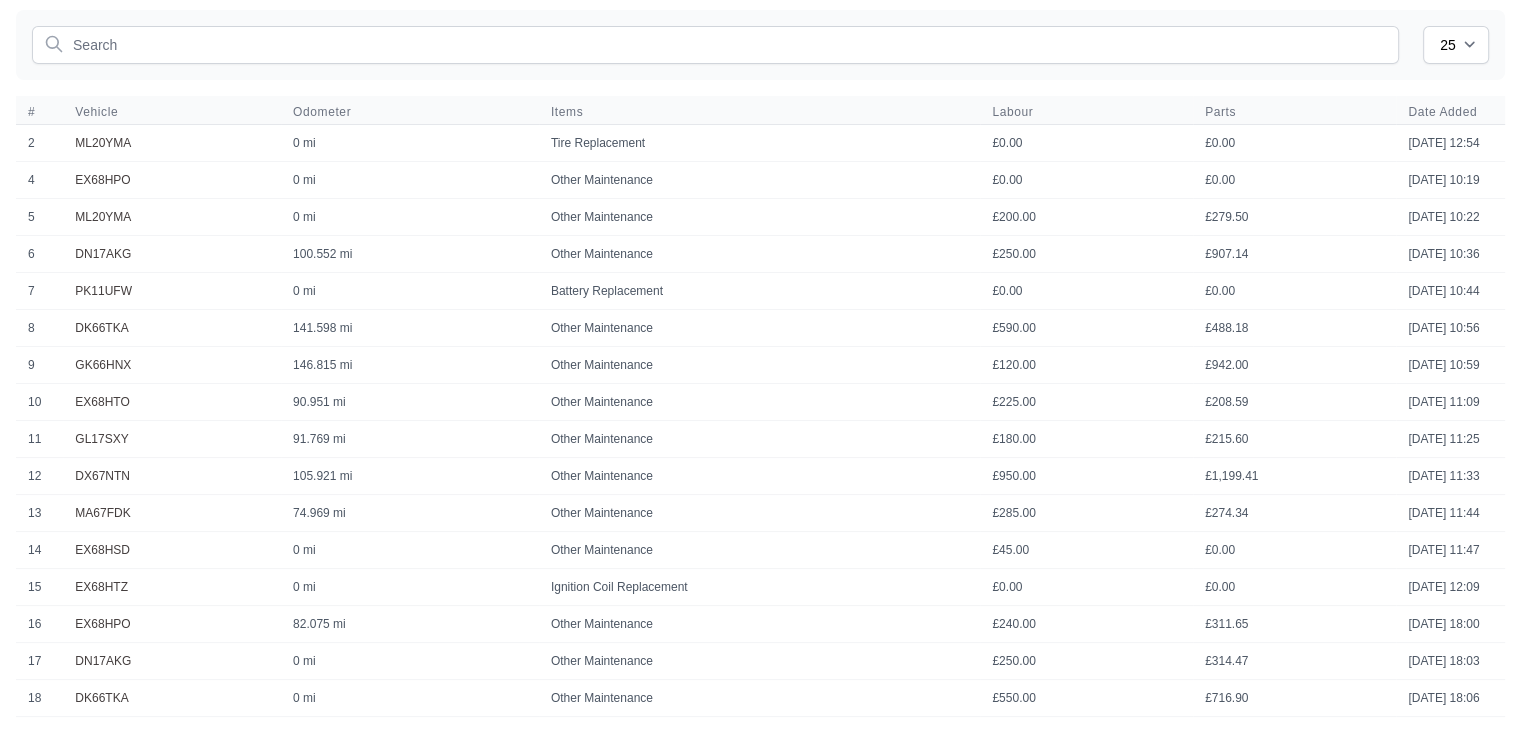 scroll, scrollTop: 0, scrollLeft: 0, axis: both 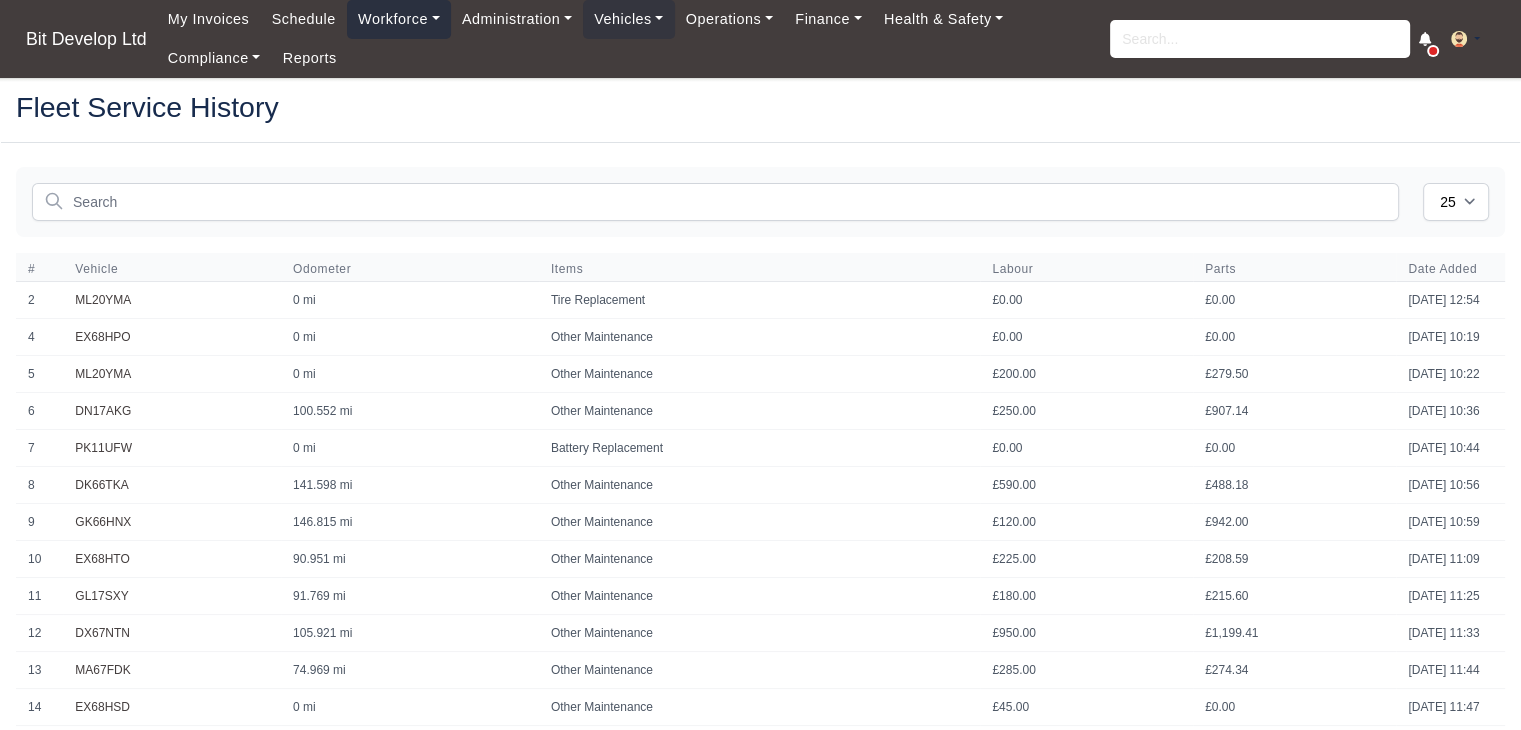 click on "Workforce" at bounding box center (399, 19) 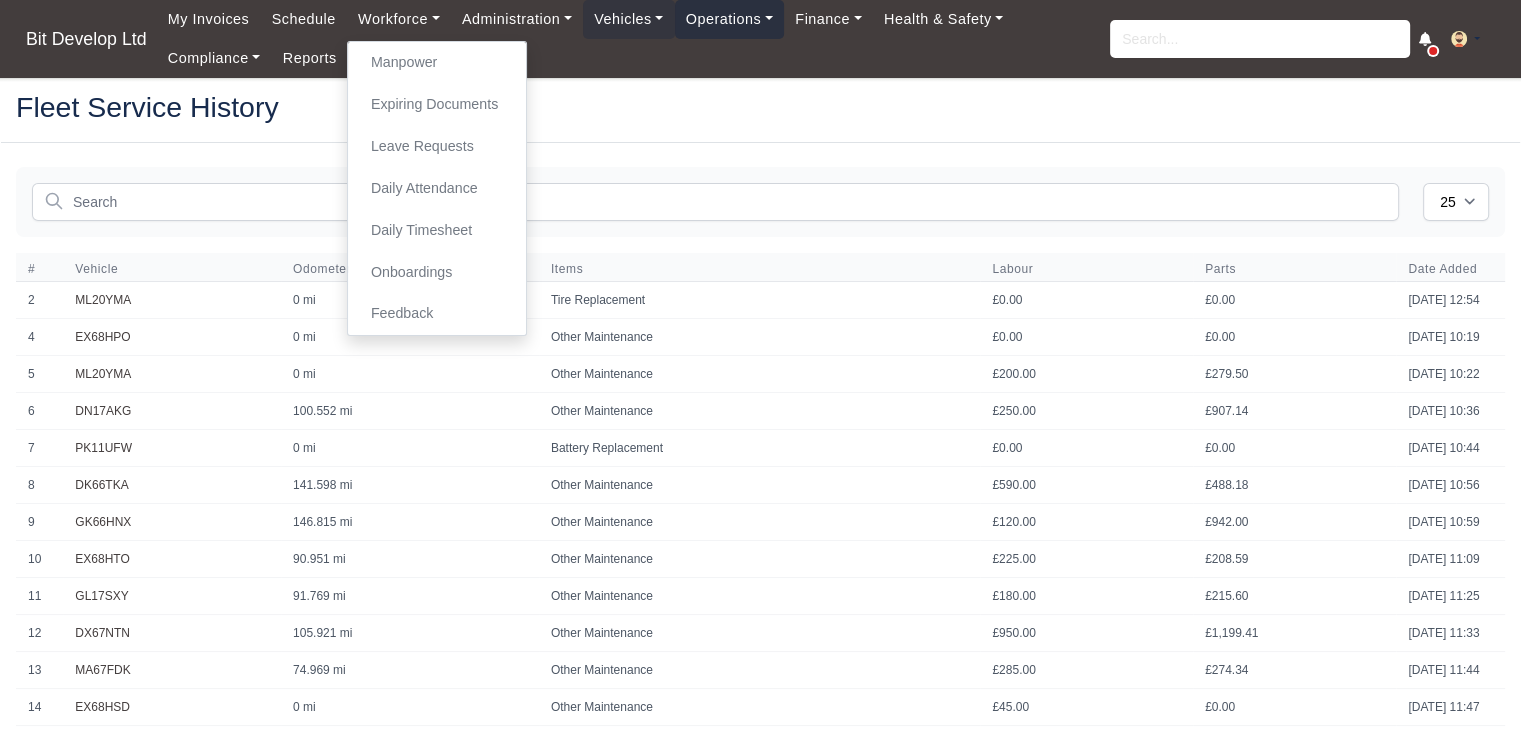 click on "Operations" at bounding box center [729, 19] 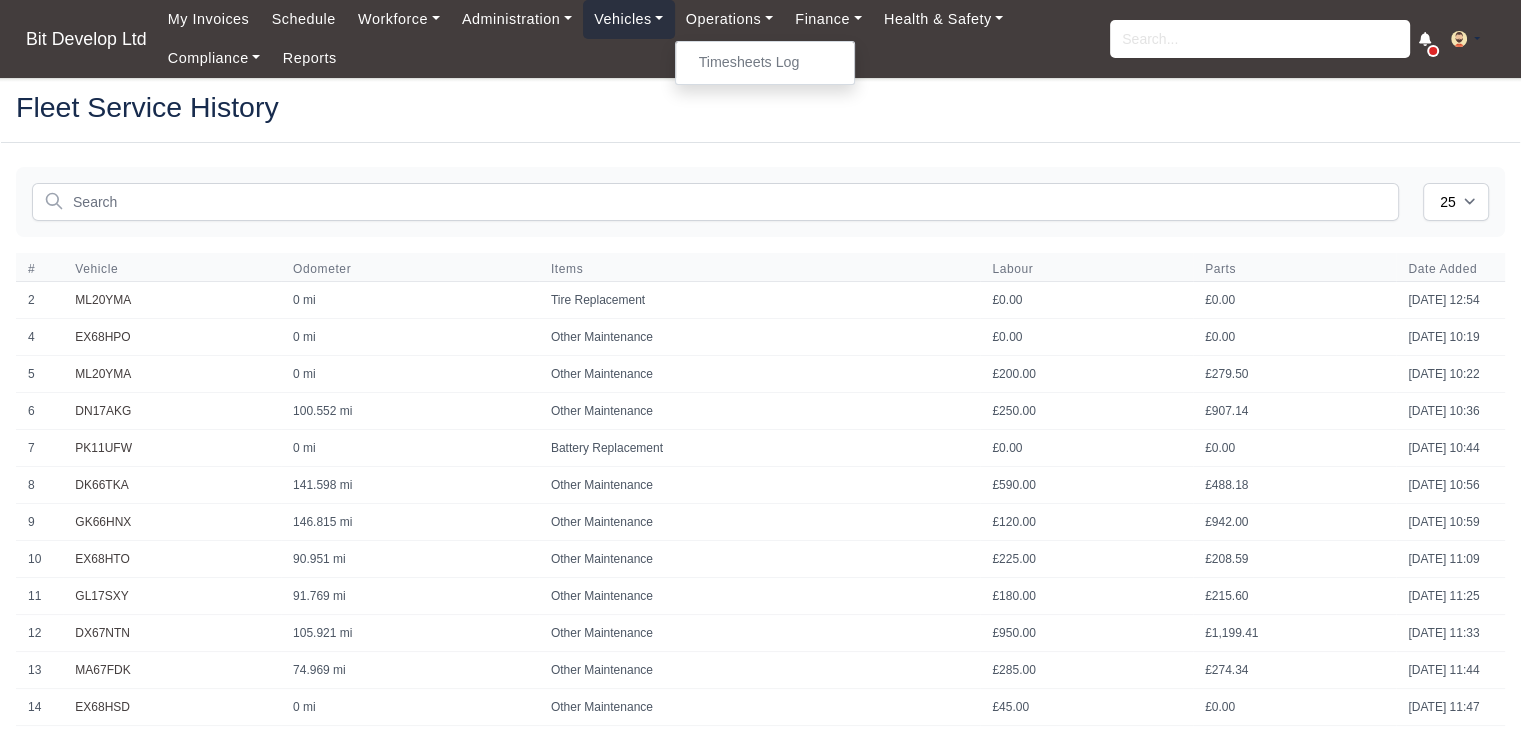 click on "Vehicles" at bounding box center [629, 19] 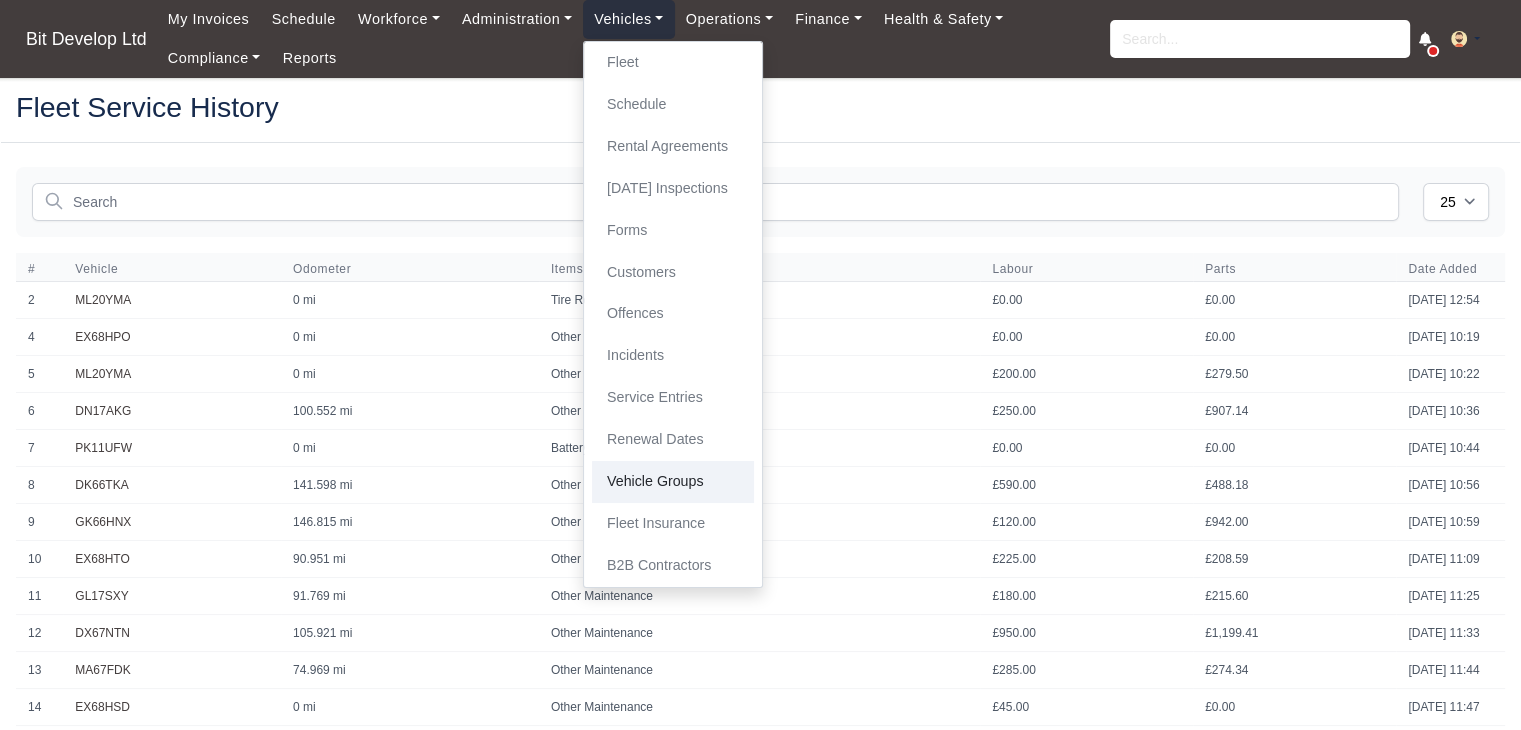 click on "Vehicle Groups" at bounding box center (673, 482) 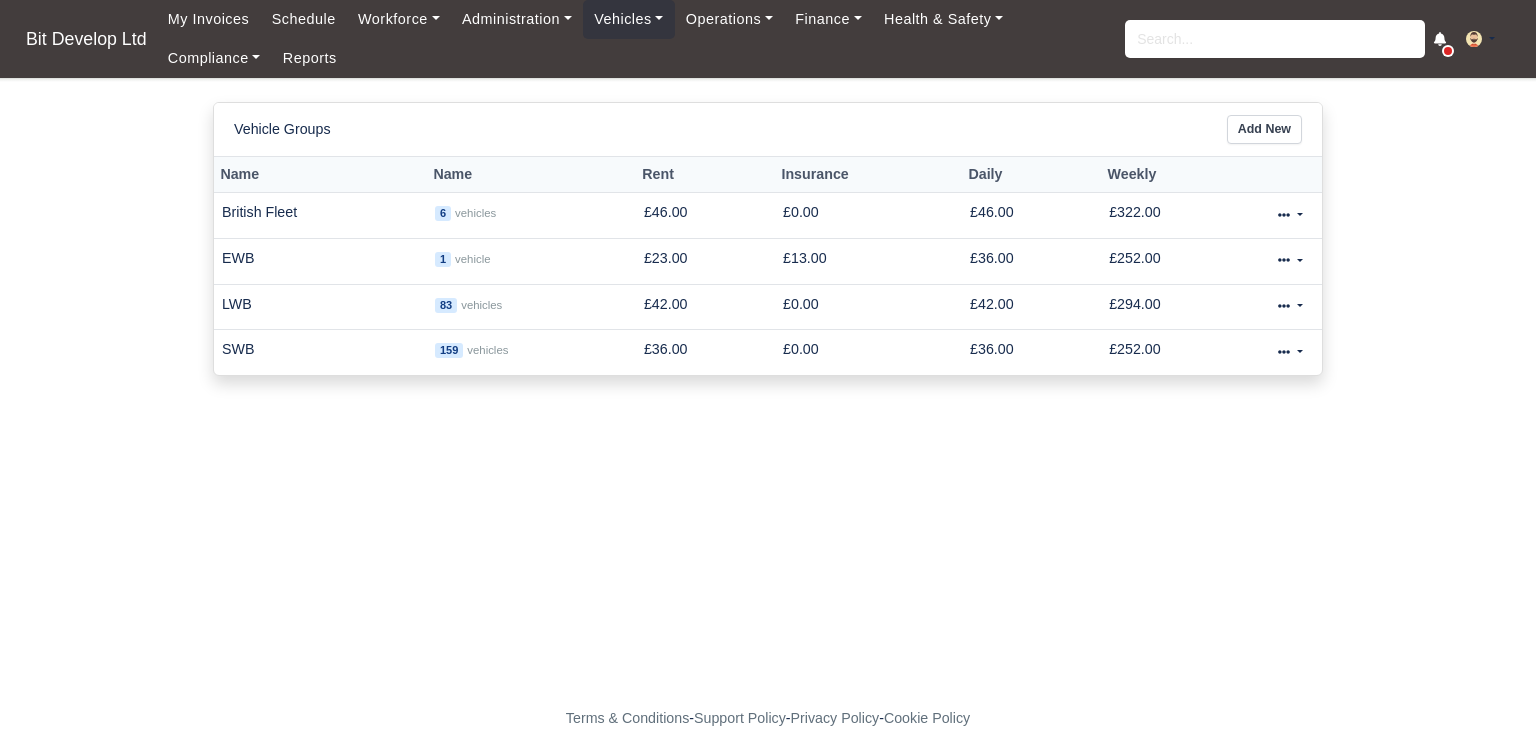 scroll, scrollTop: 0, scrollLeft: 0, axis: both 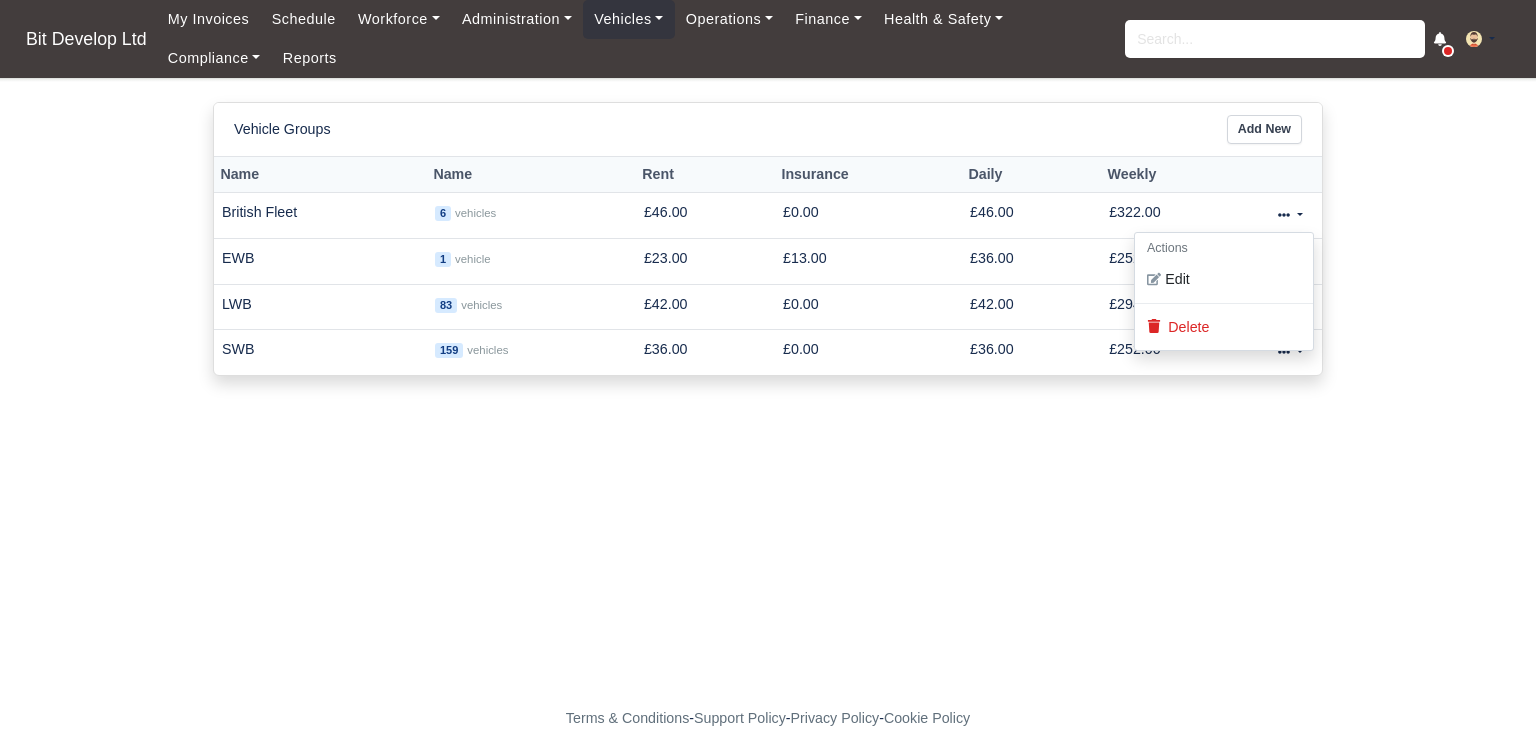 click at bounding box center [1290, 215] 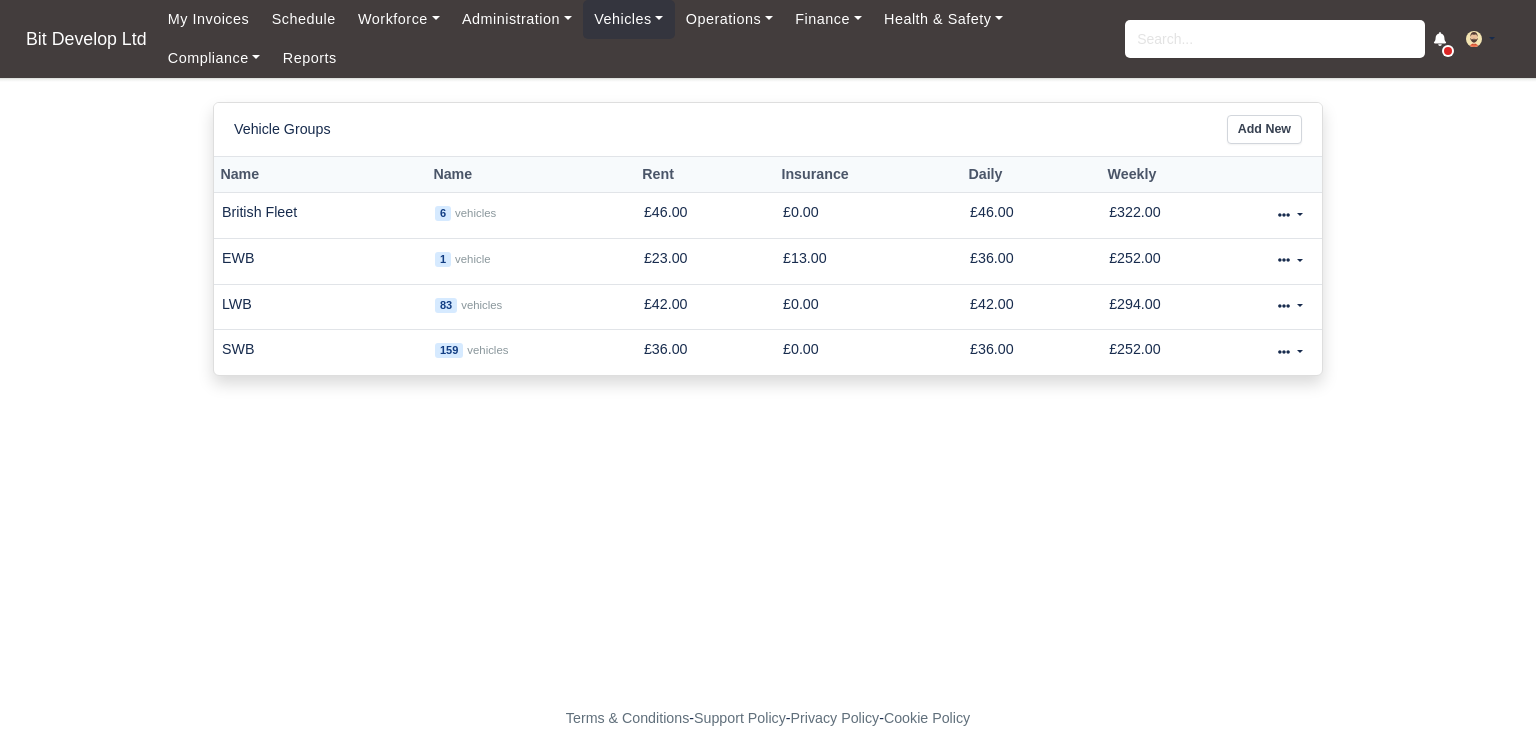 click on "British Fleet" at bounding box center [320, 216] 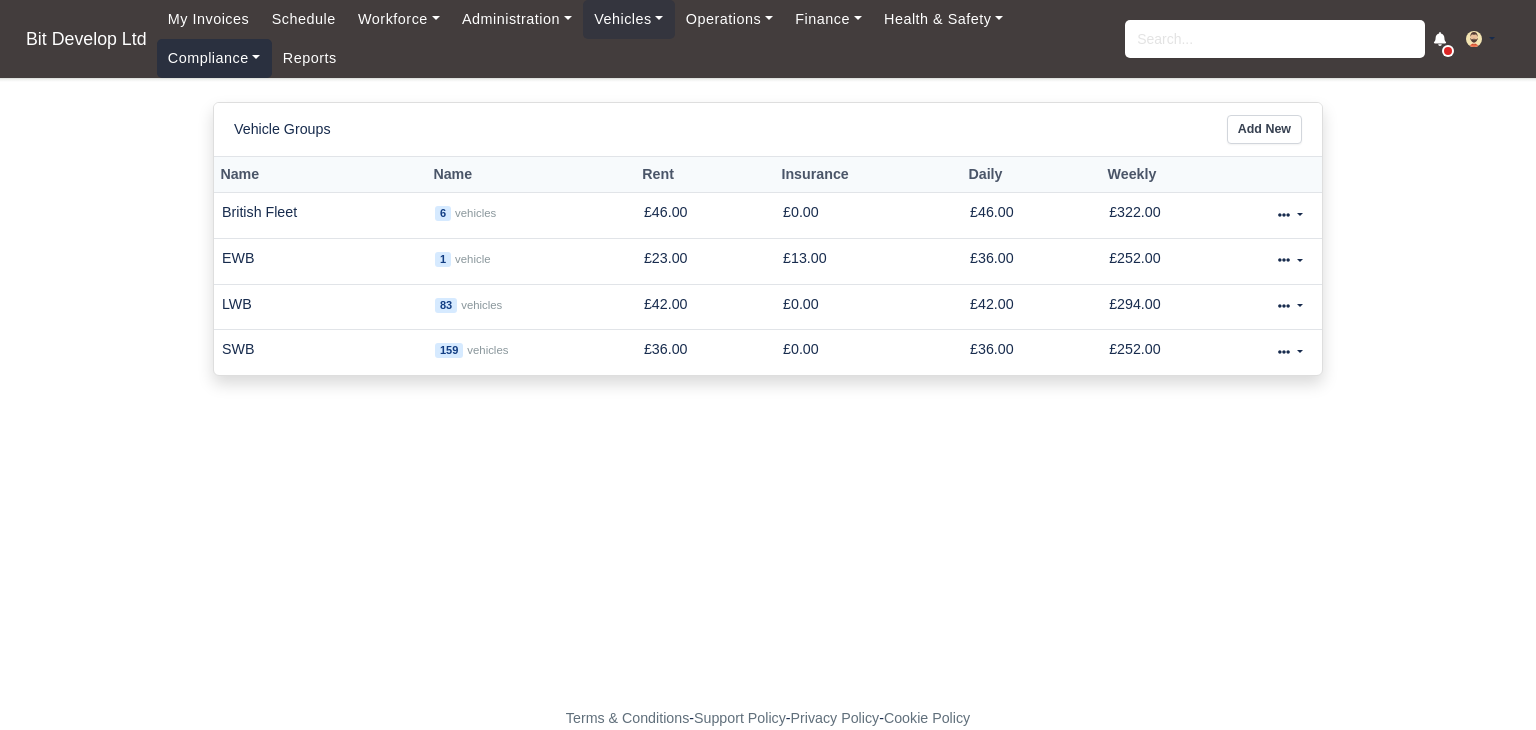 click on "Compliance" at bounding box center [214, 58] 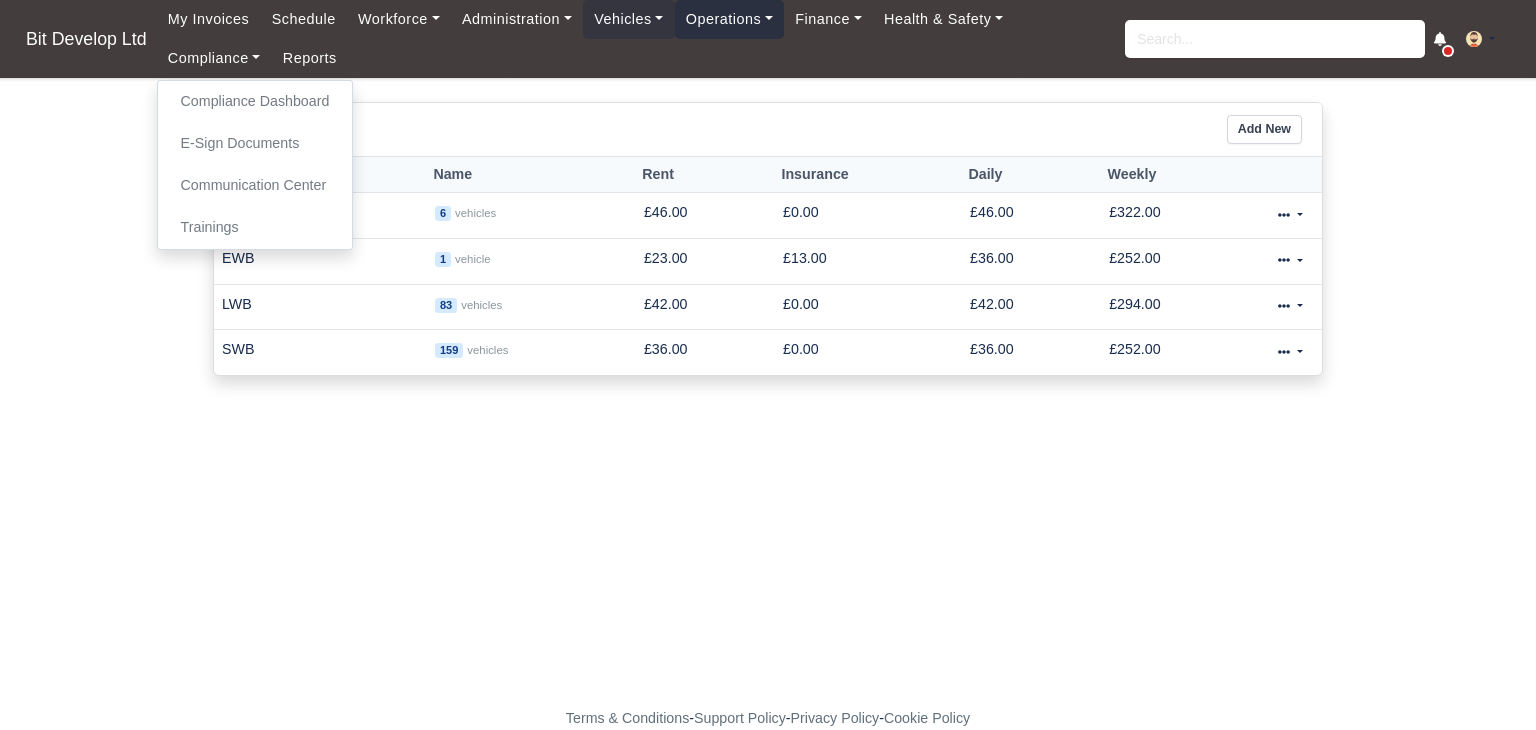 click on "Operations" at bounding box center [729, 19] 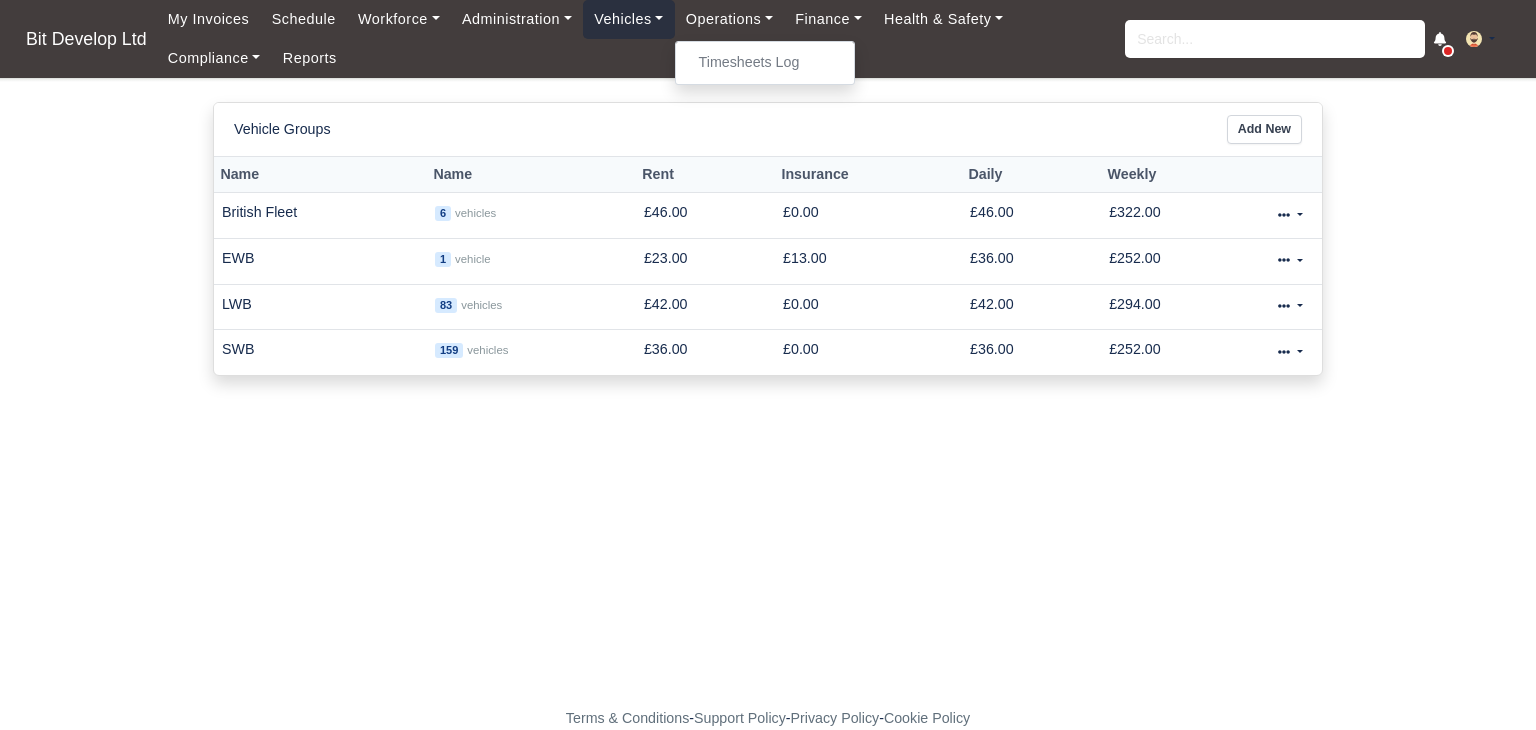 click on "Vehicles" at bounding box center (629, 19) 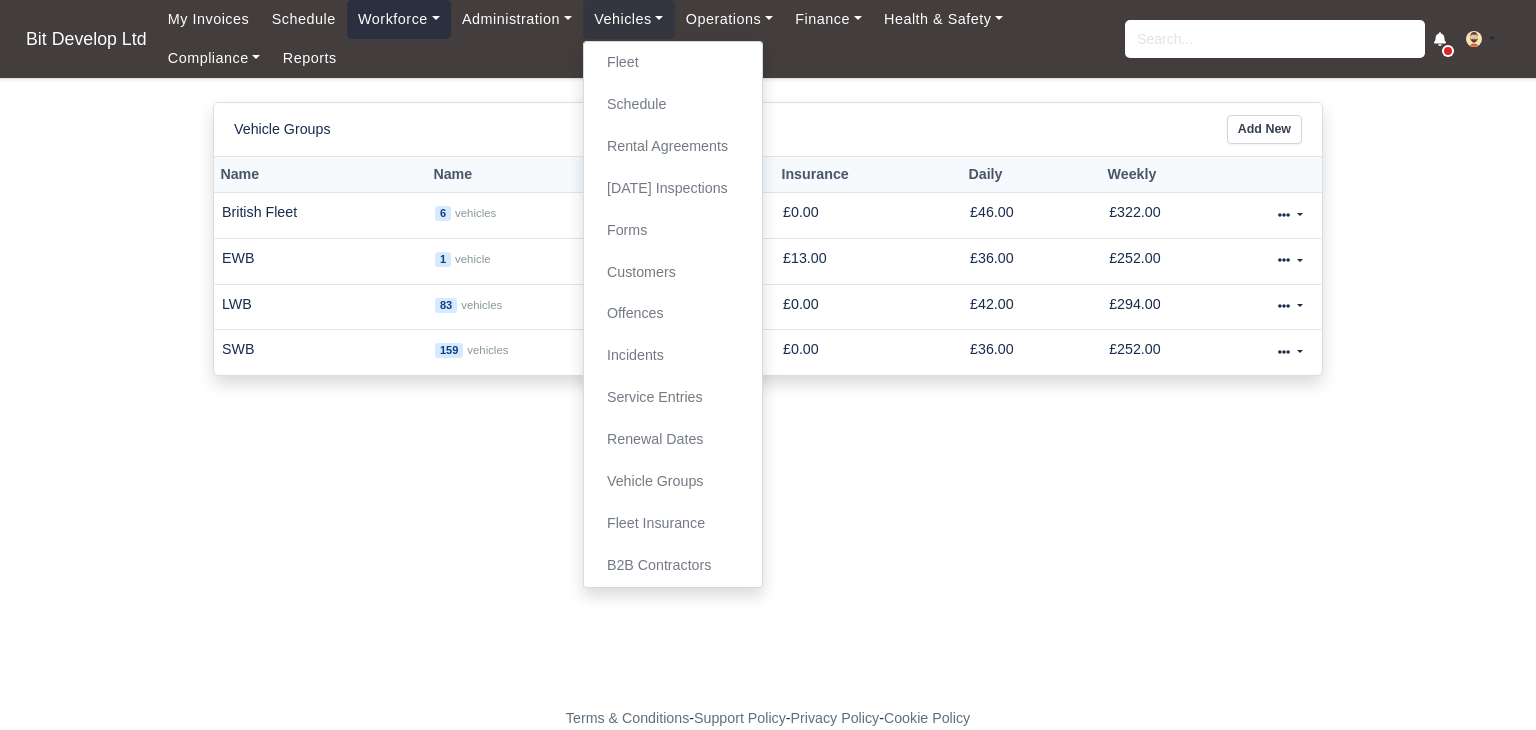 click on "Workforce" at bounding box center [399, 19] 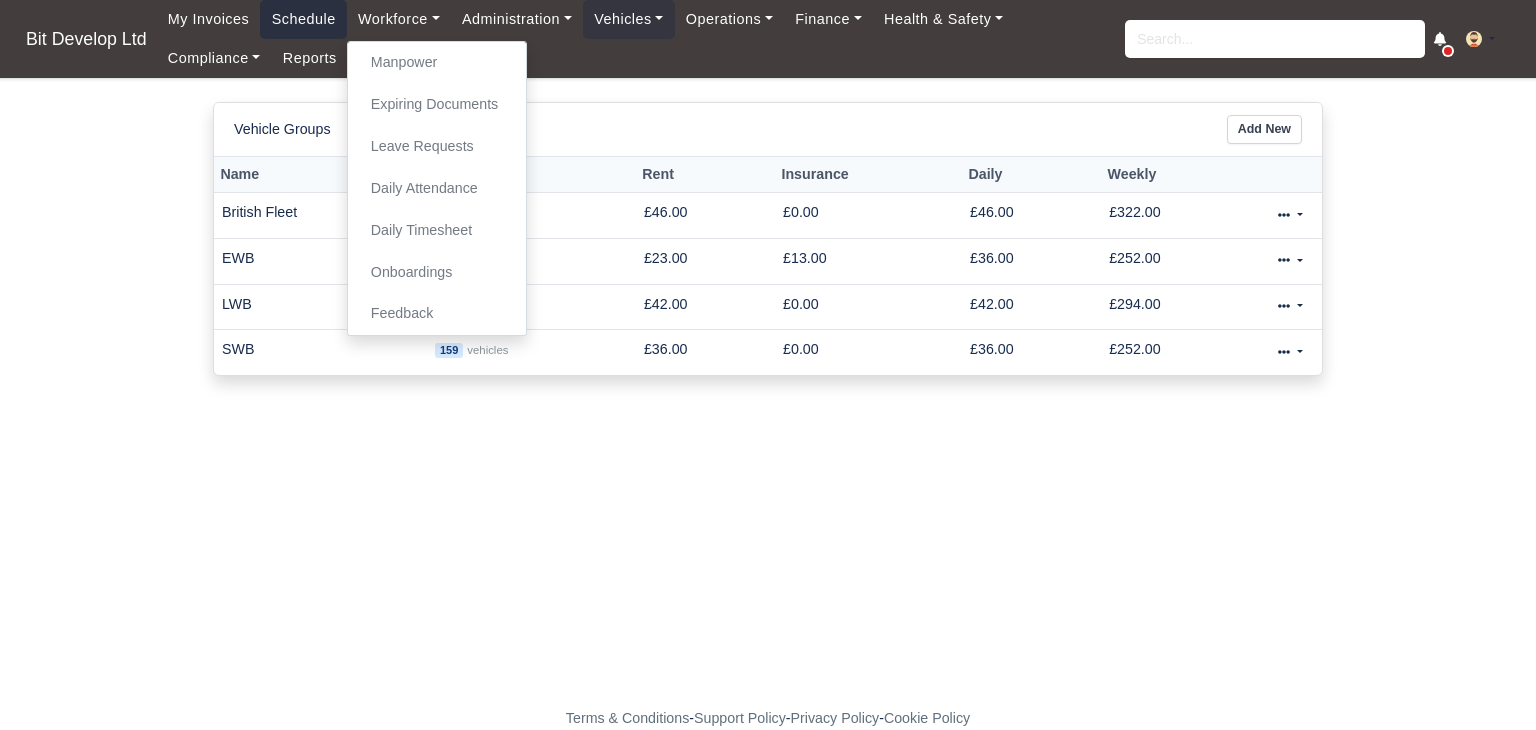 click on "Schedule" at bounding box center [303, 19] 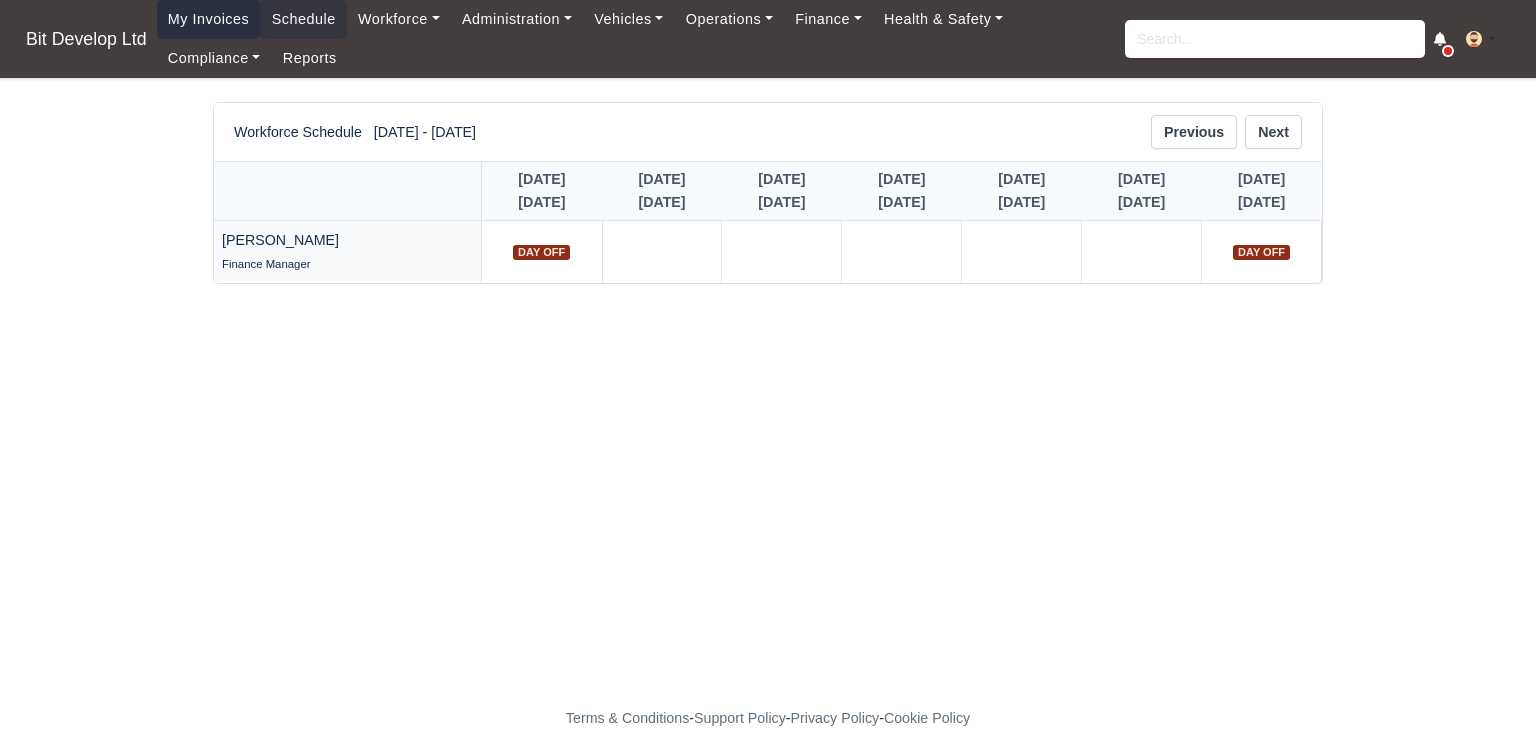 scroll, scrollTop: 0, scrollLeft: 0, axis: both 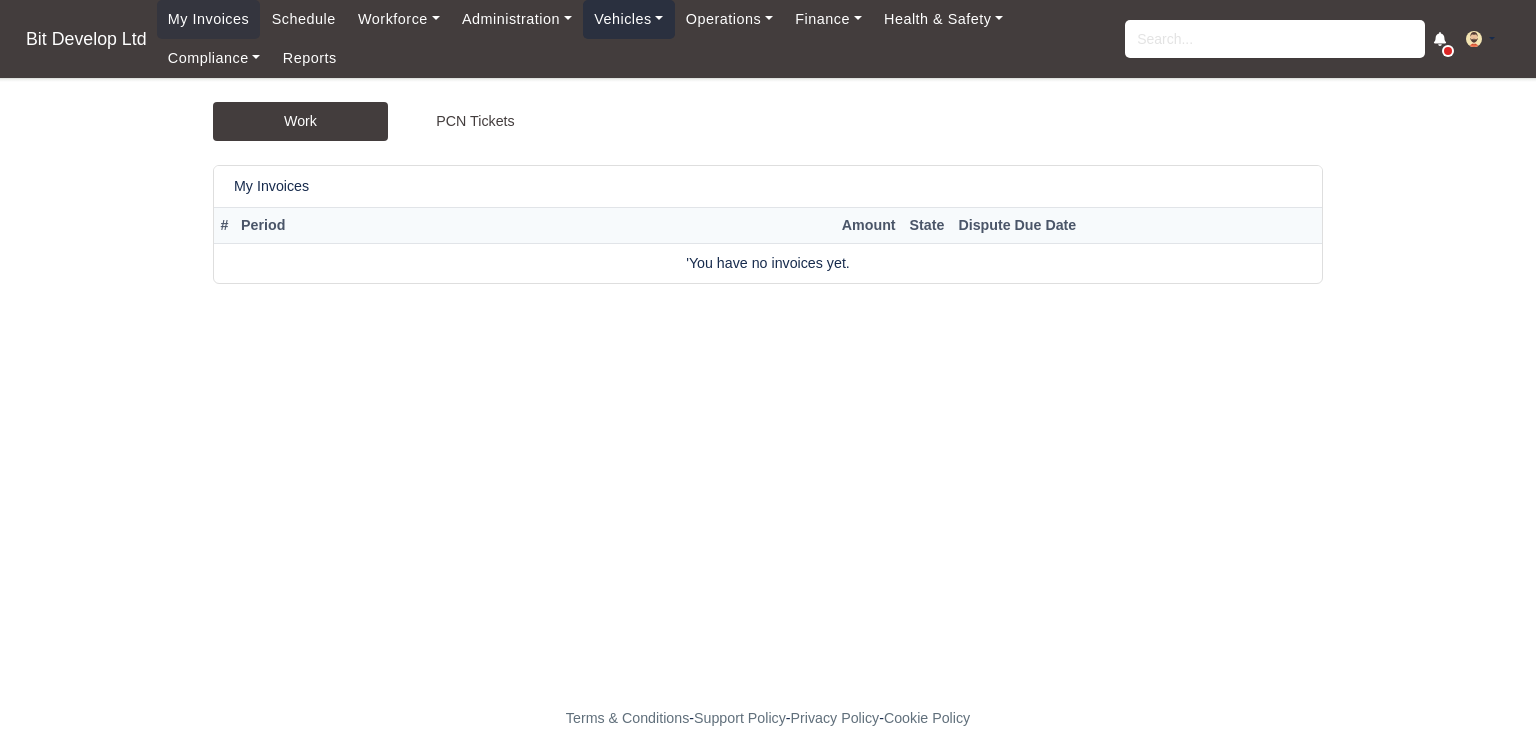 click on "Vehicles" at bounding box center [629, 19] 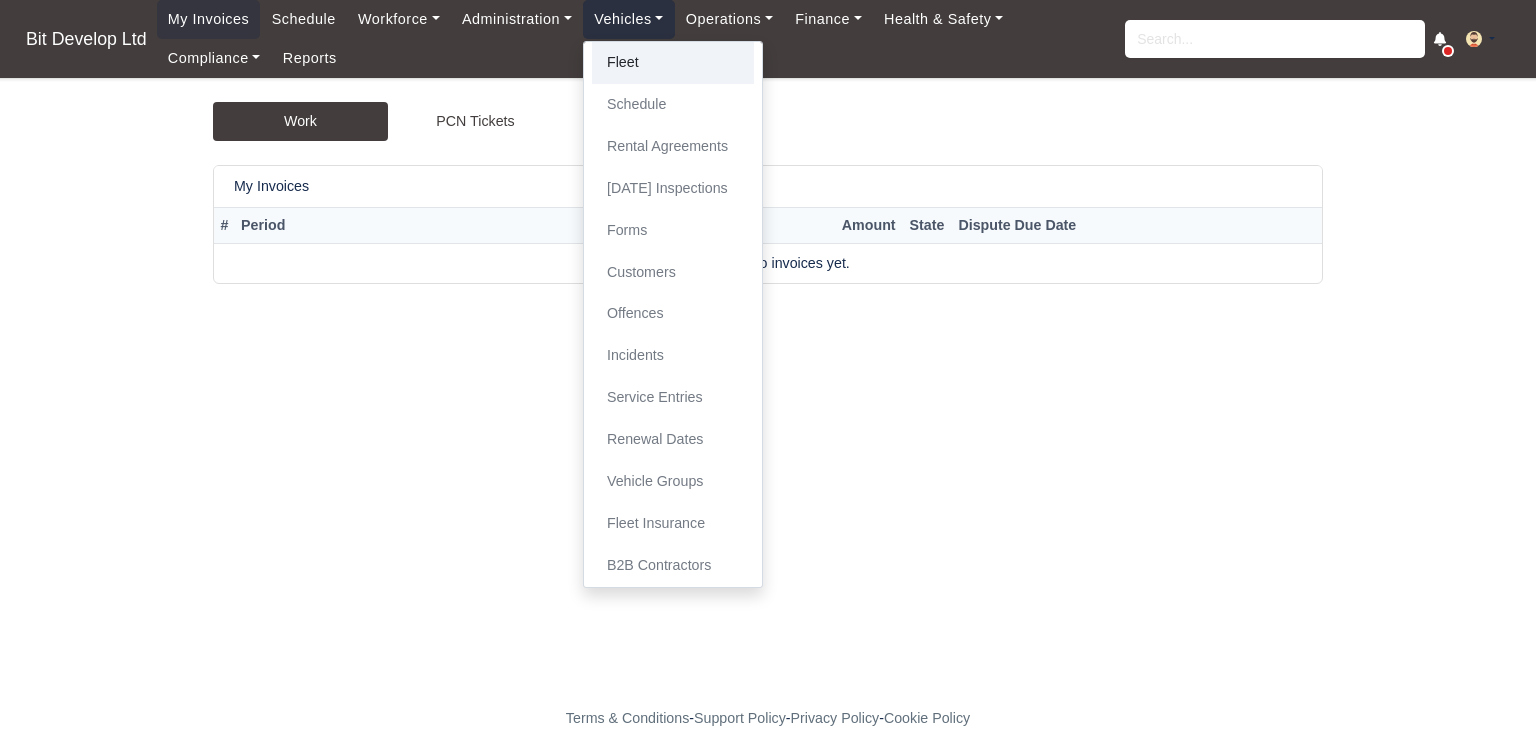 click on "Fleet" at bounding box center [673, 63] 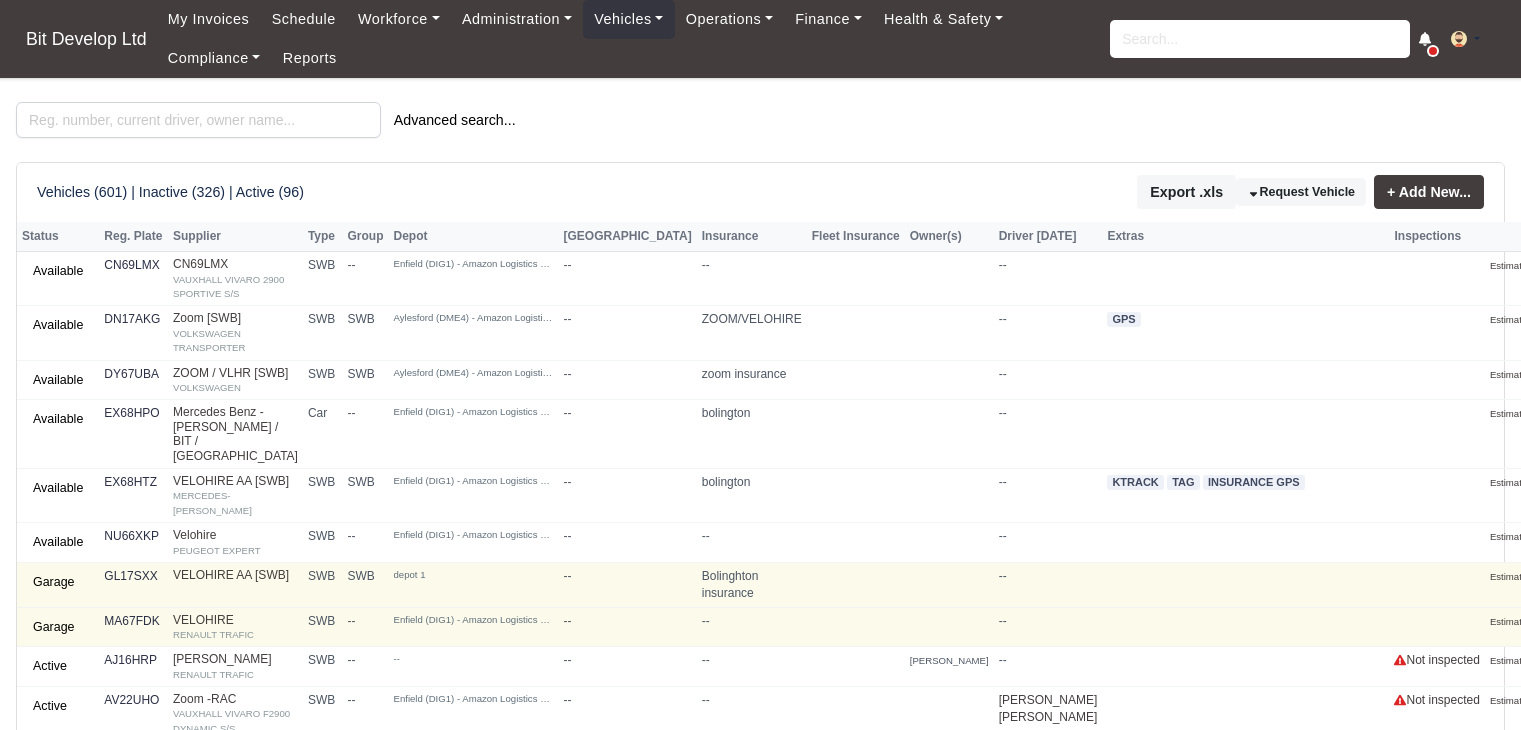 scroll, scrollTop: 0, scrollLeft: 0, axis: both 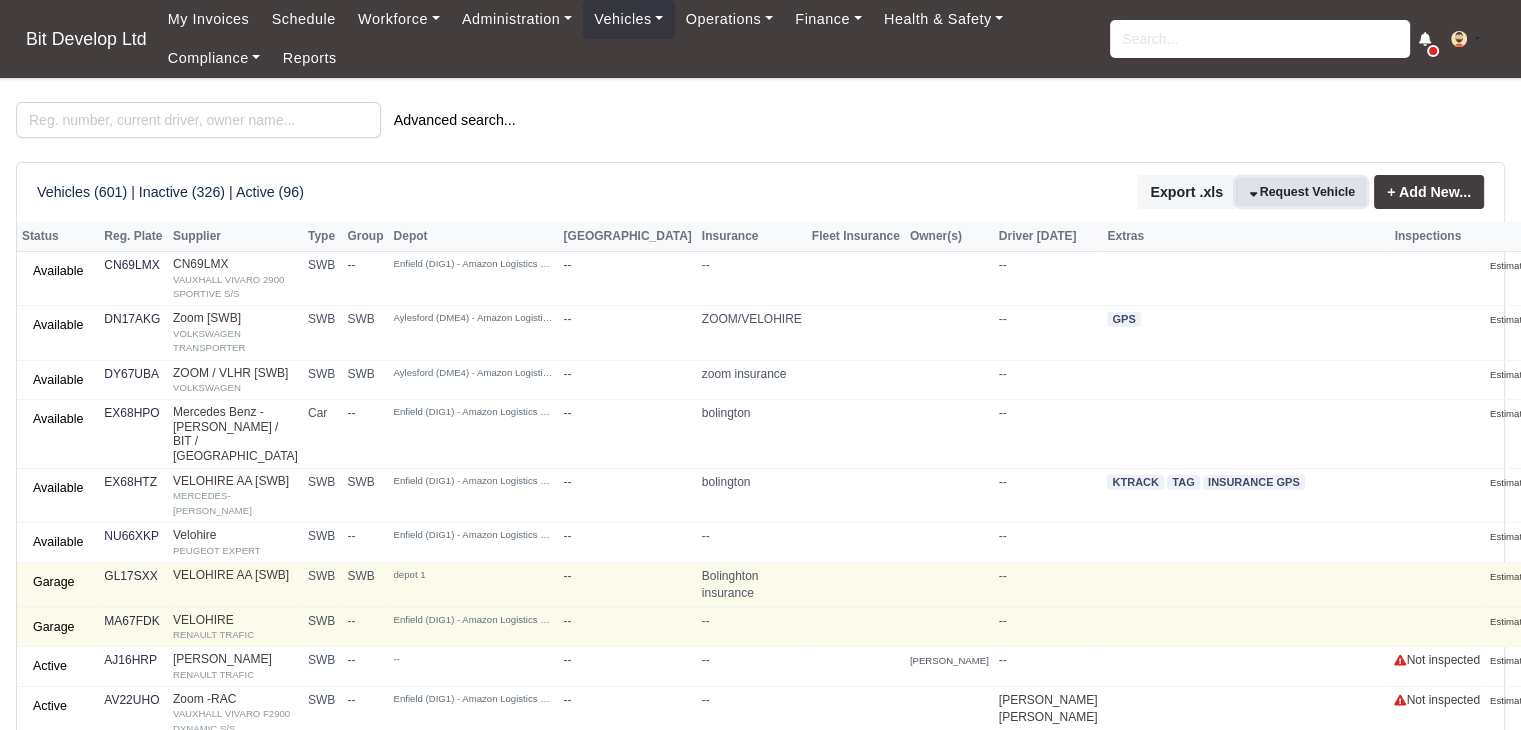 click 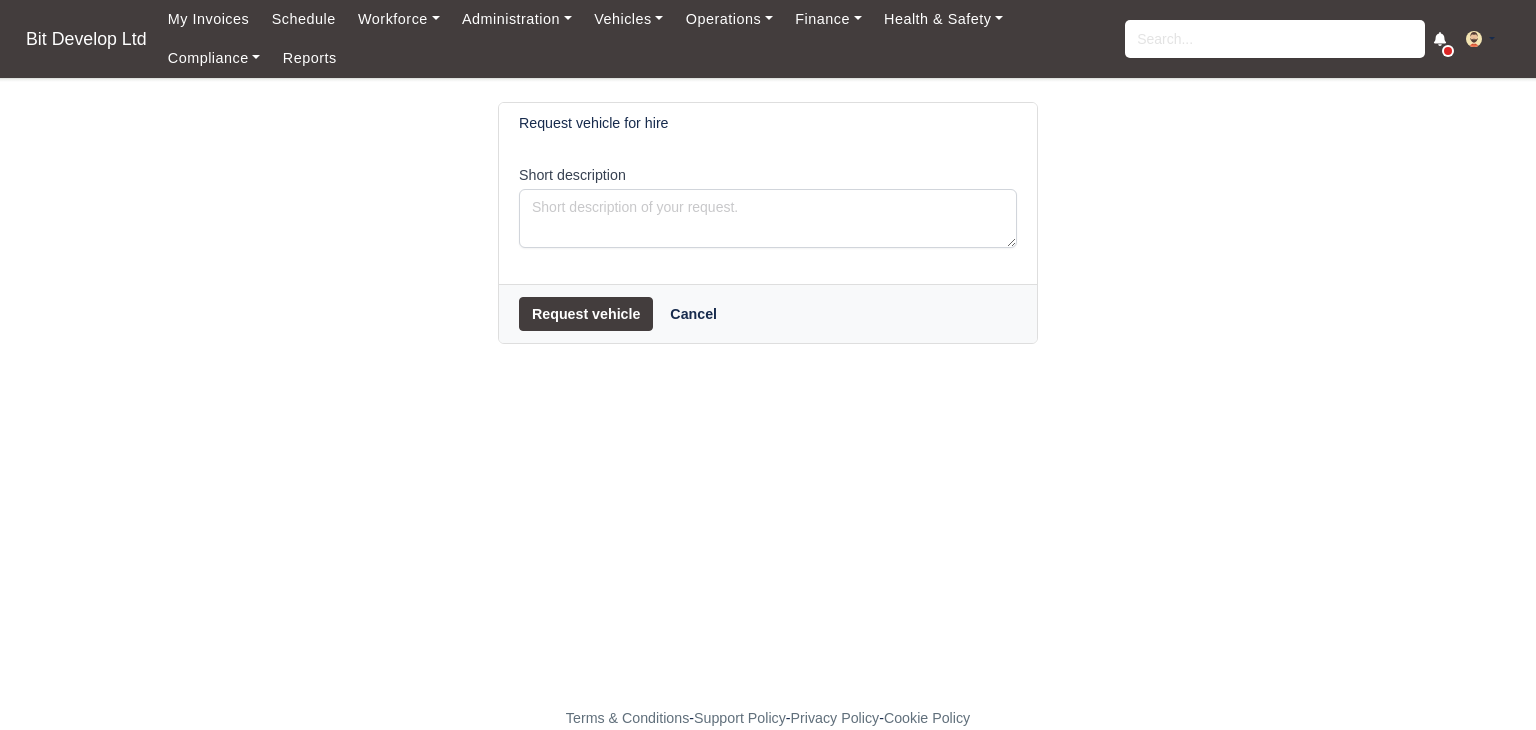 scroll, scrollTop: 0, scrollLeft: 0, axis: both 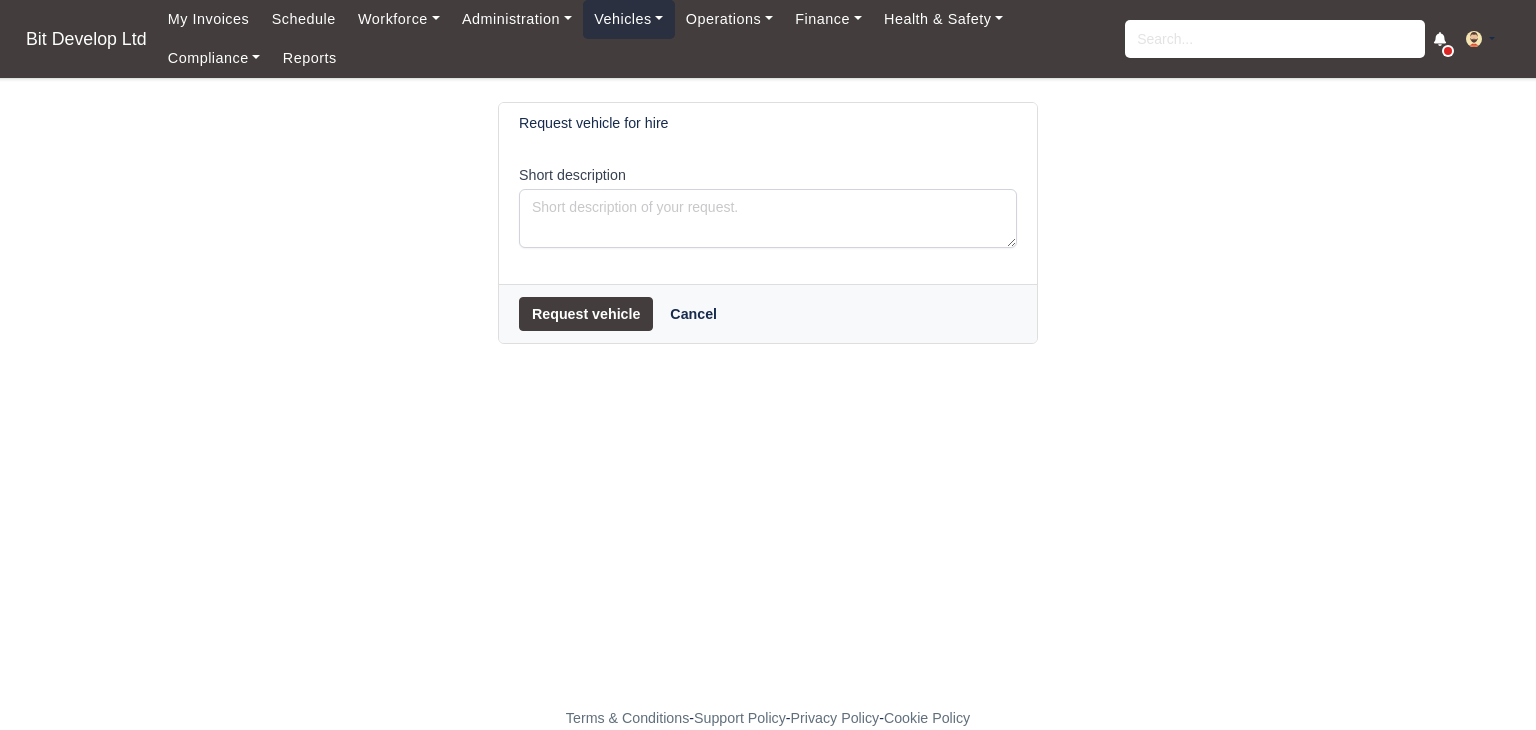 click on "Vehicles" at bounding box center (629, 19) 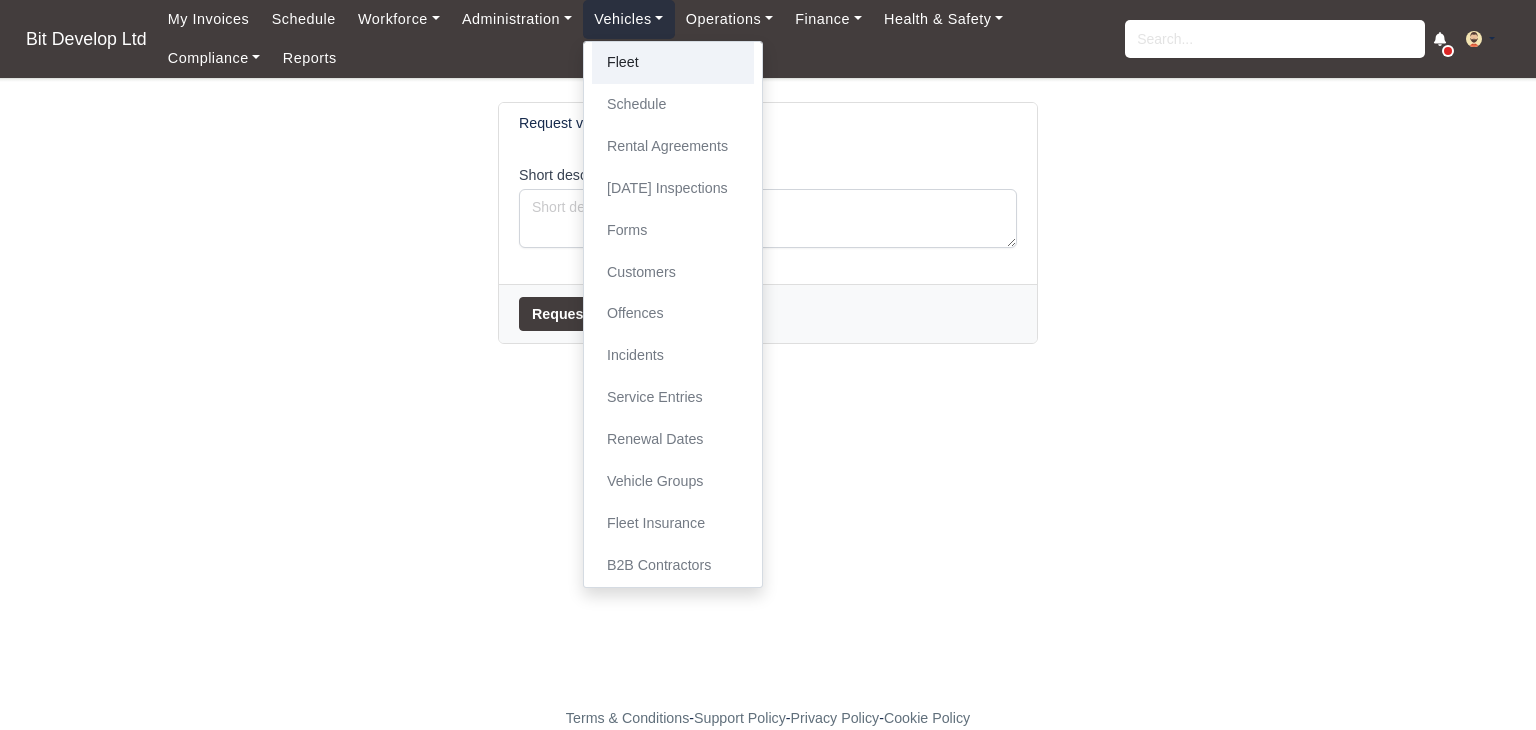 click on "Fleet" at bounding box center [673, 63] 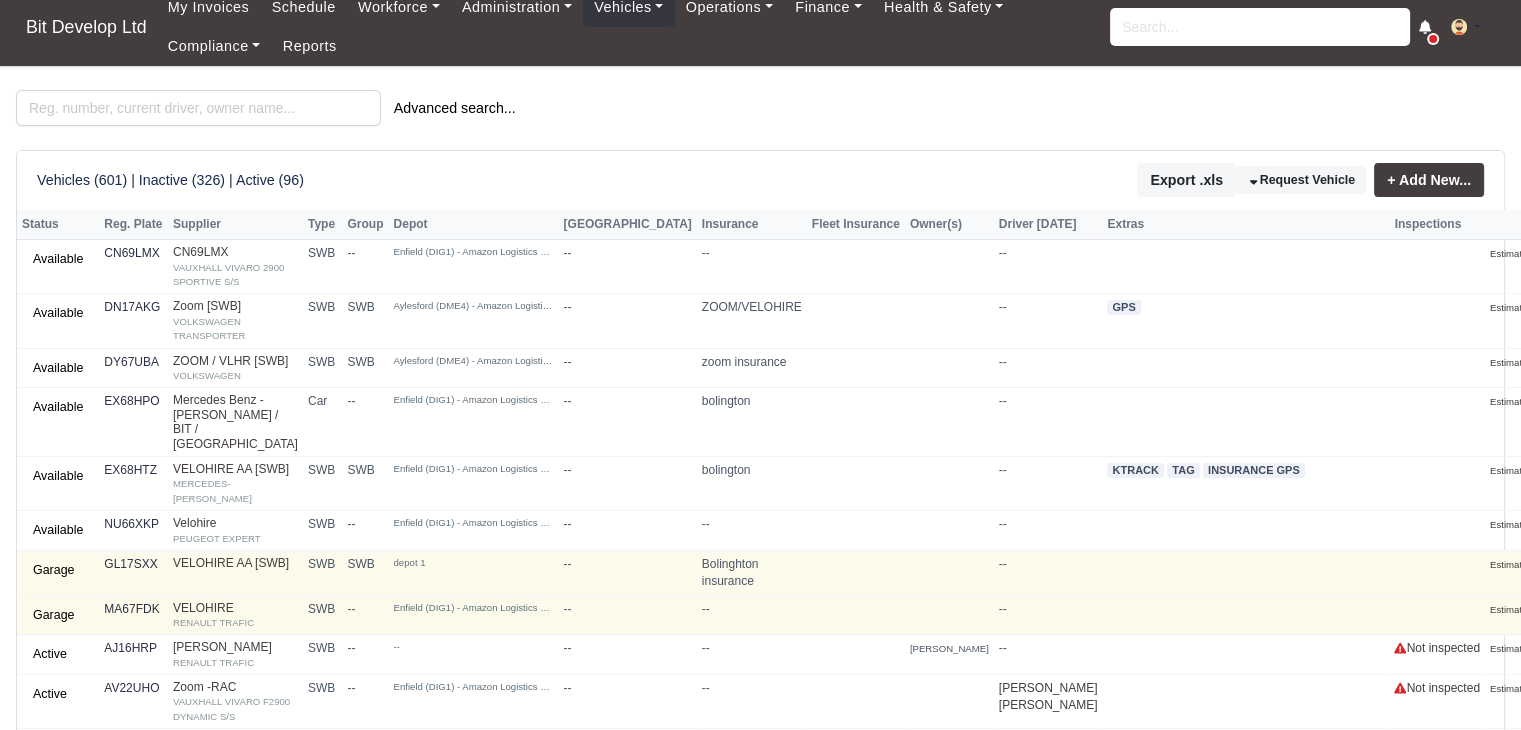 scroll, scrollTop: 0, scrollLeft: 0, axis: both 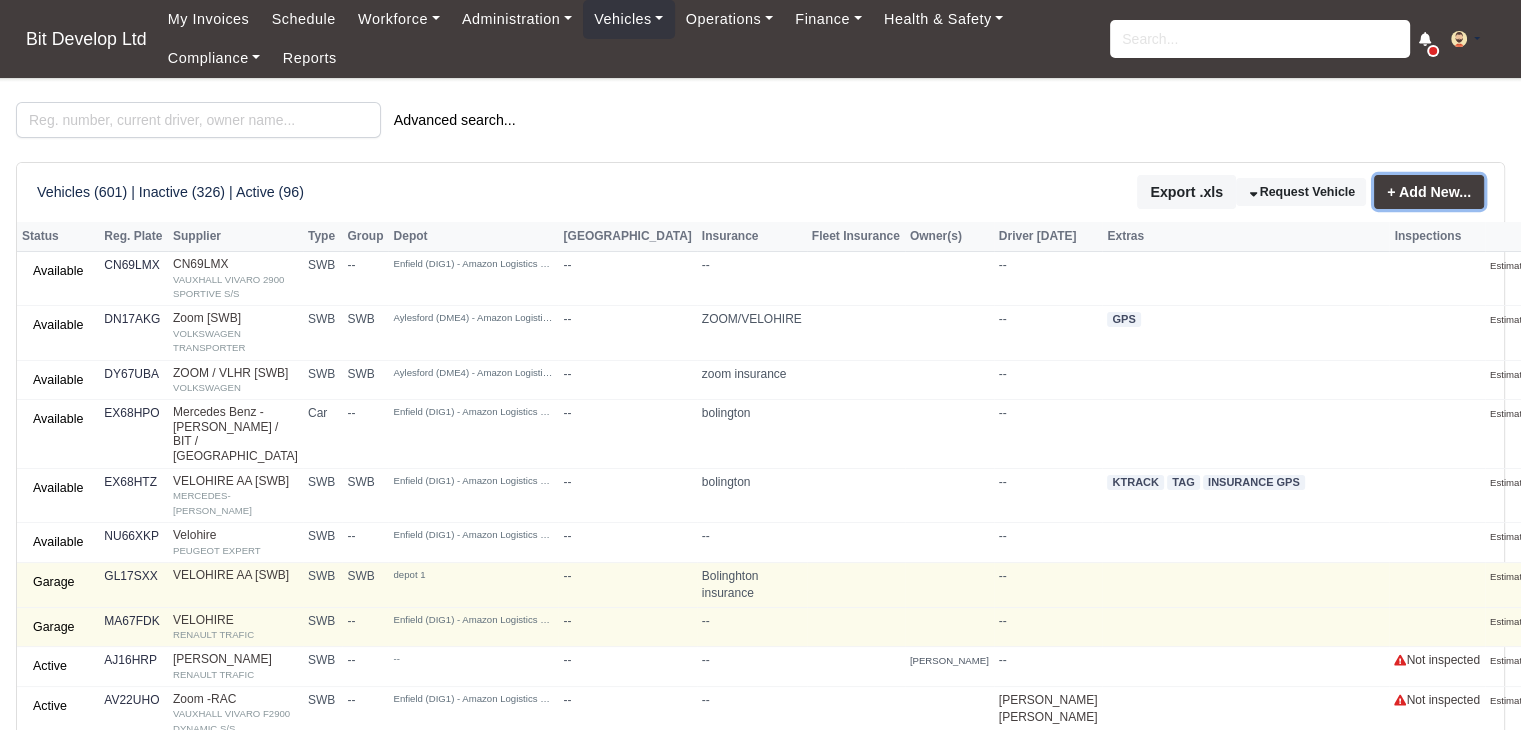 click on "+ Add New..." at bounding box center [1429, 192] 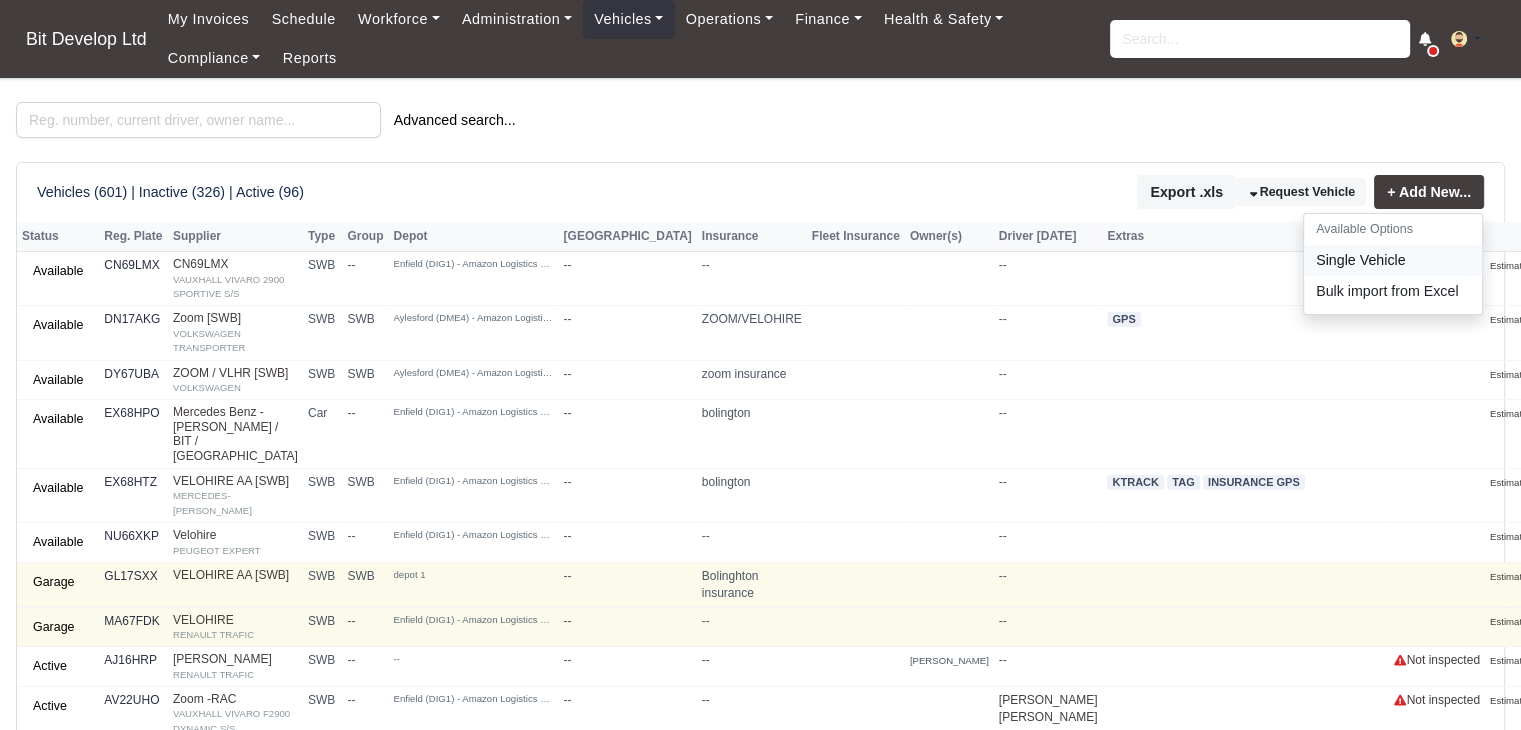 click on "Single Vehicle" at bounding box center [1393, 260] 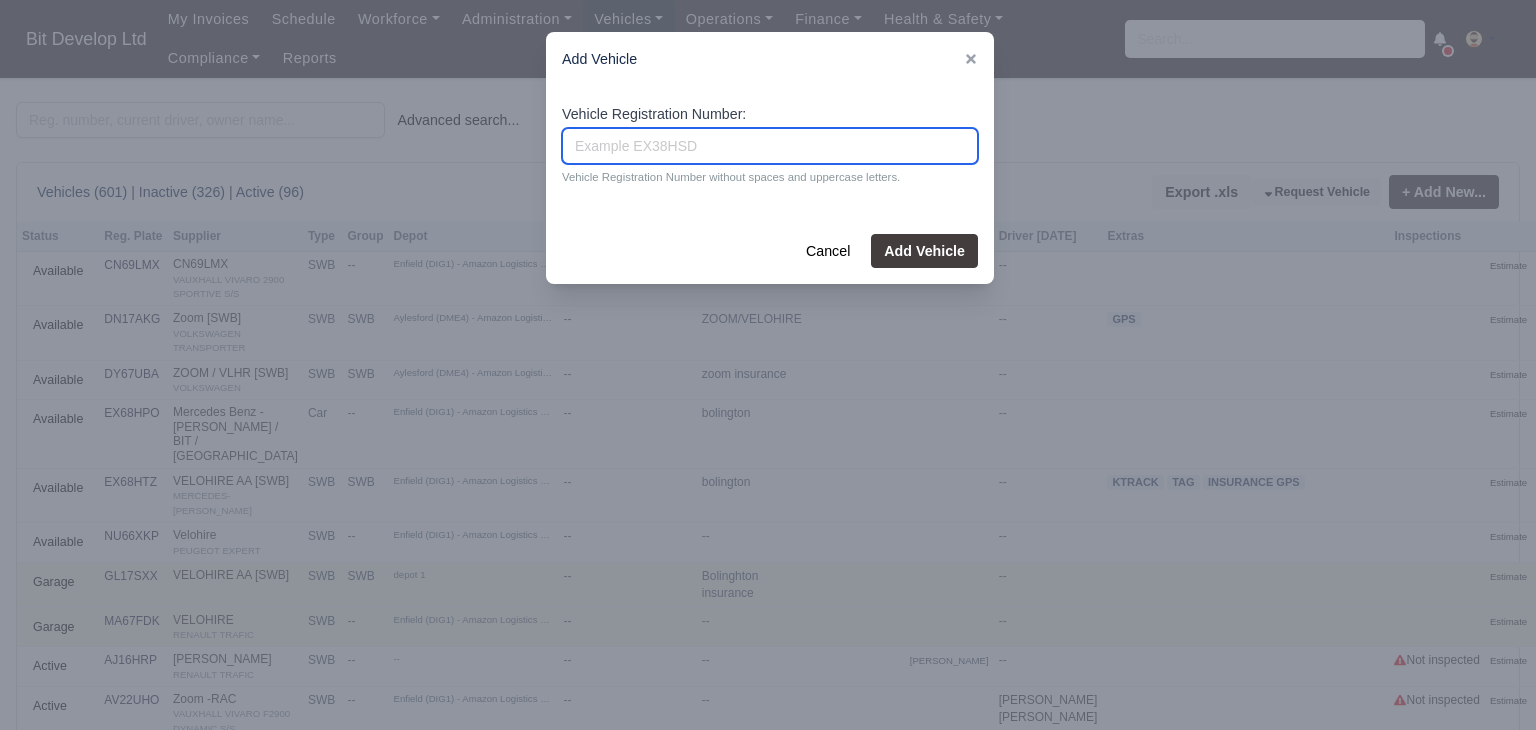 click on "Vehicle Registration Number:" at bounding box center [770, 146] 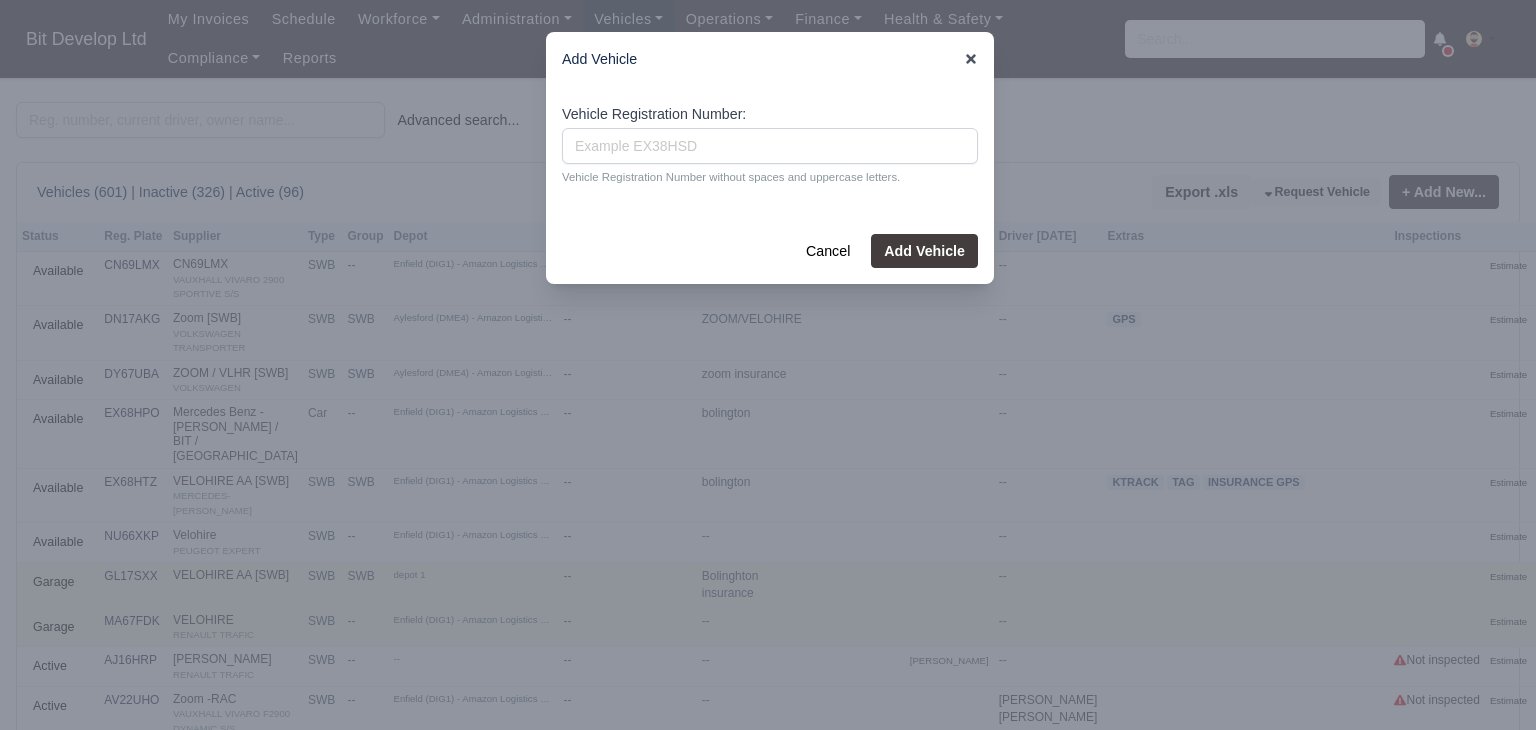 click 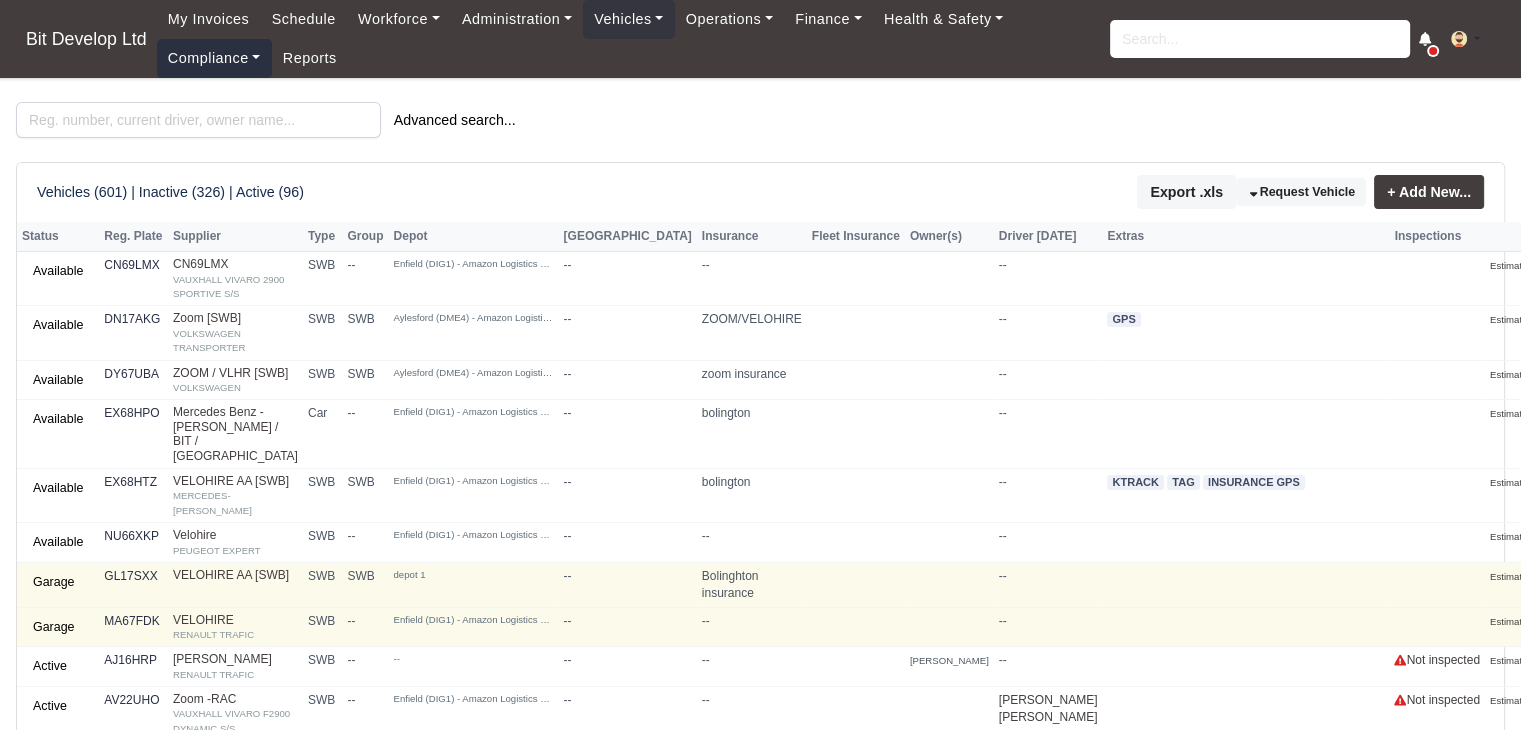 click on "Compliance" at bounding box center [214, 58] 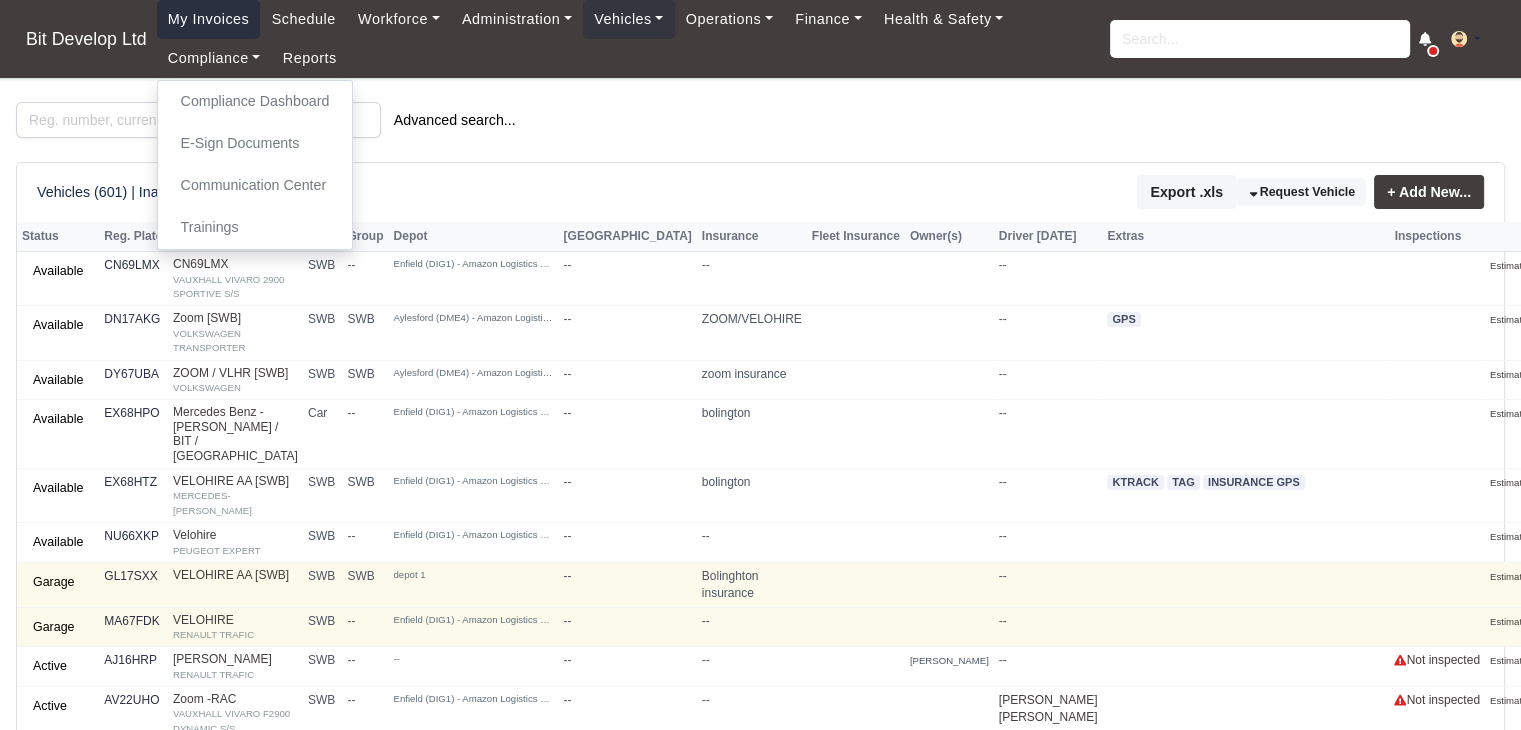 click on "My Invoices" at bounding box center (209, 19) 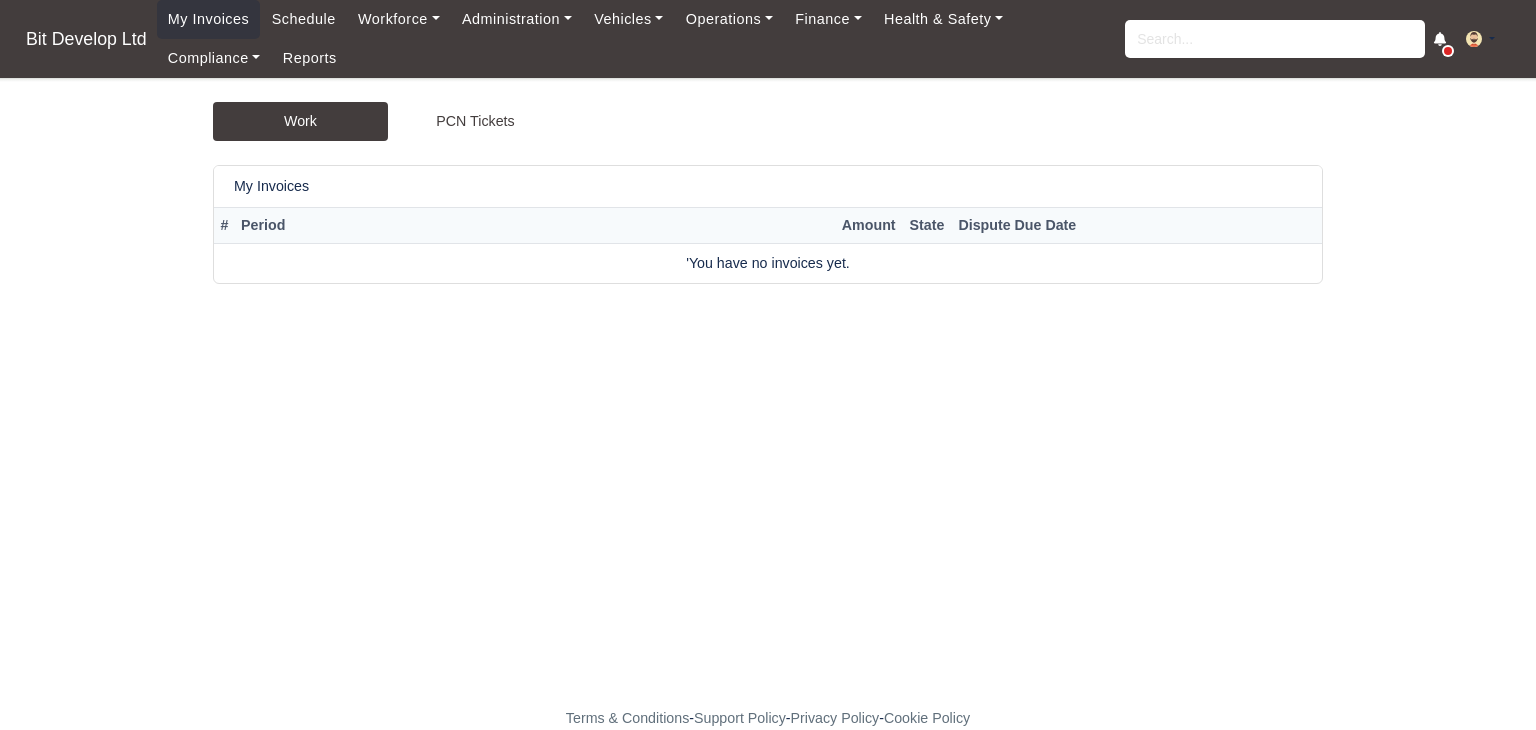 scroll, scrollTop: 0, scrollLeft: 0, axis: both 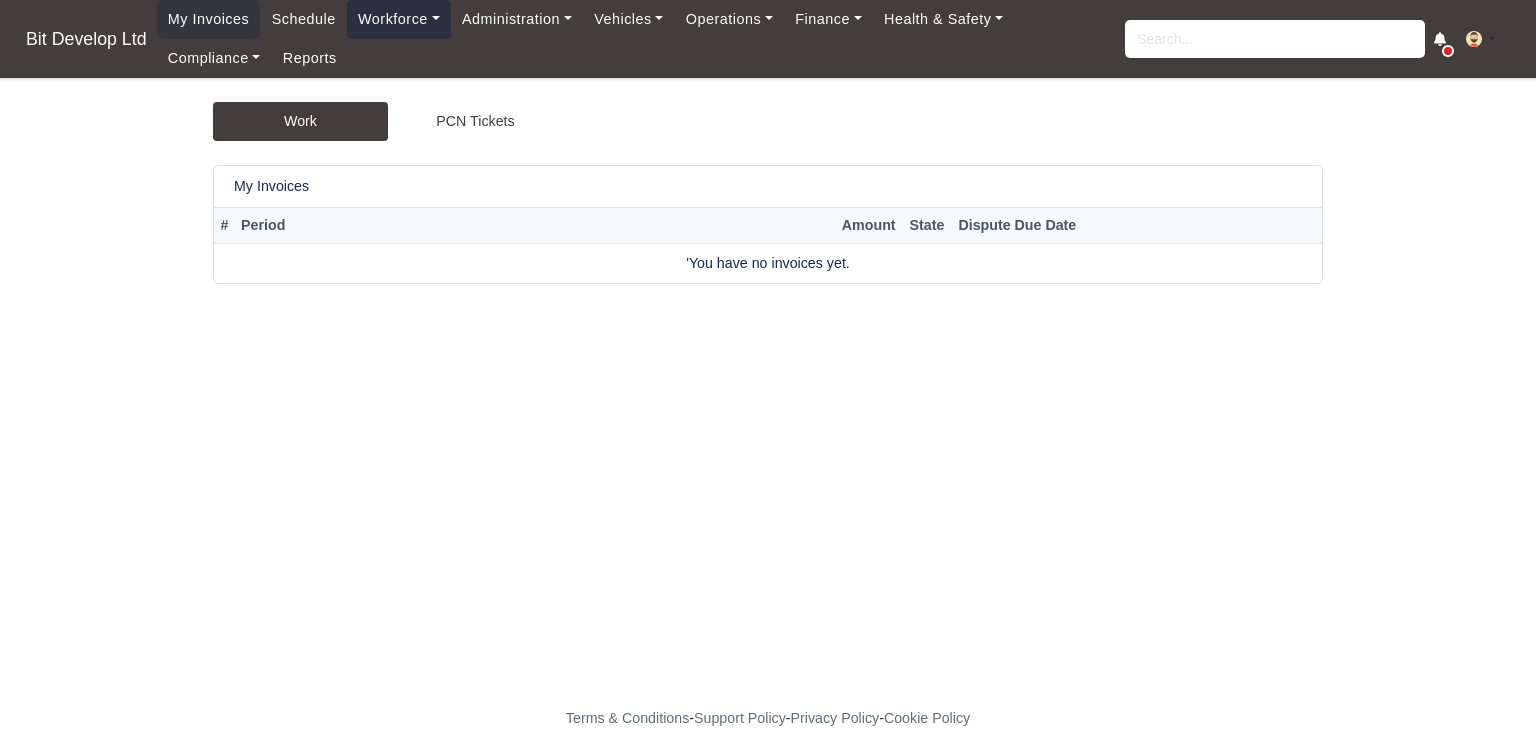 click on "Workforce" at bounding box center [399, 19] 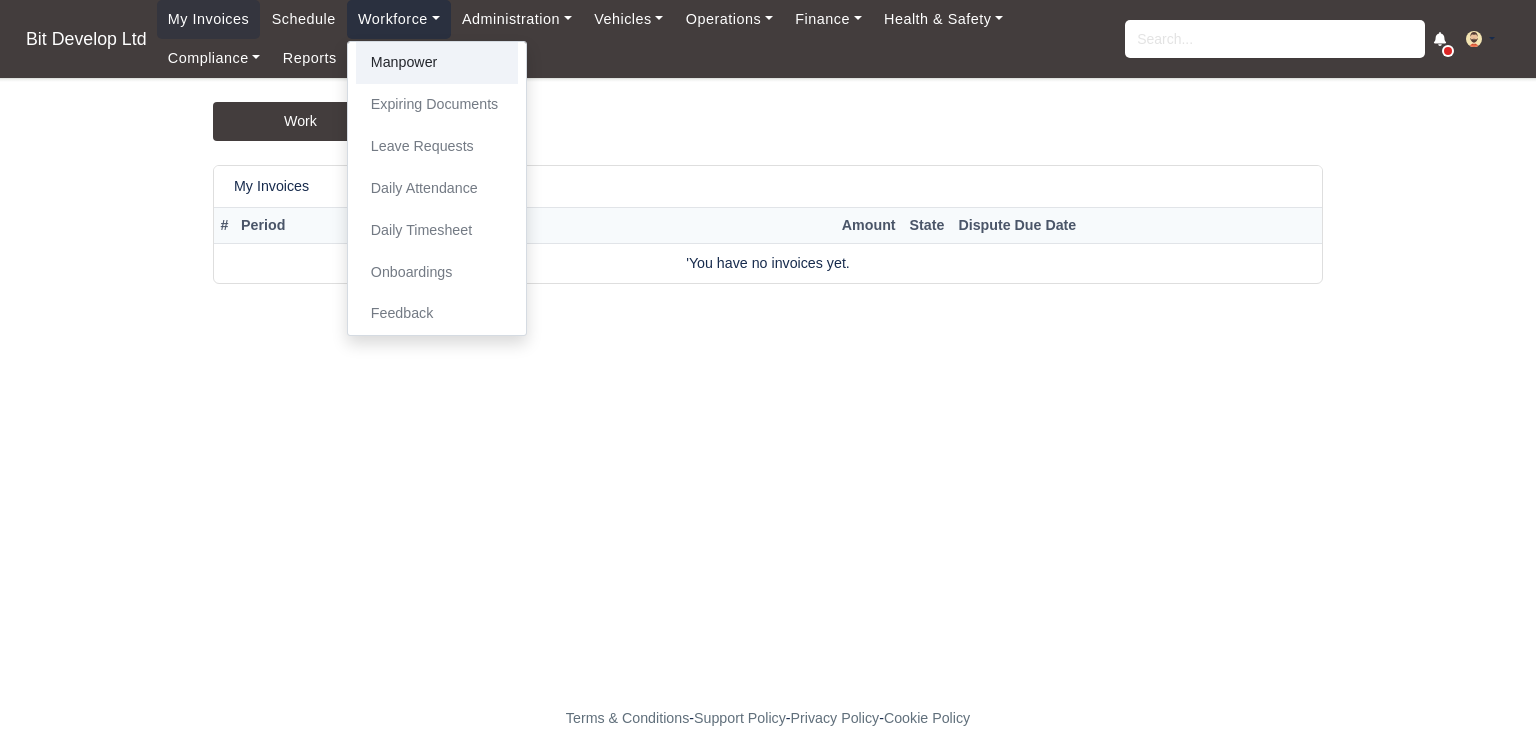 click on "Manpower" at bounding box center [437, 63] 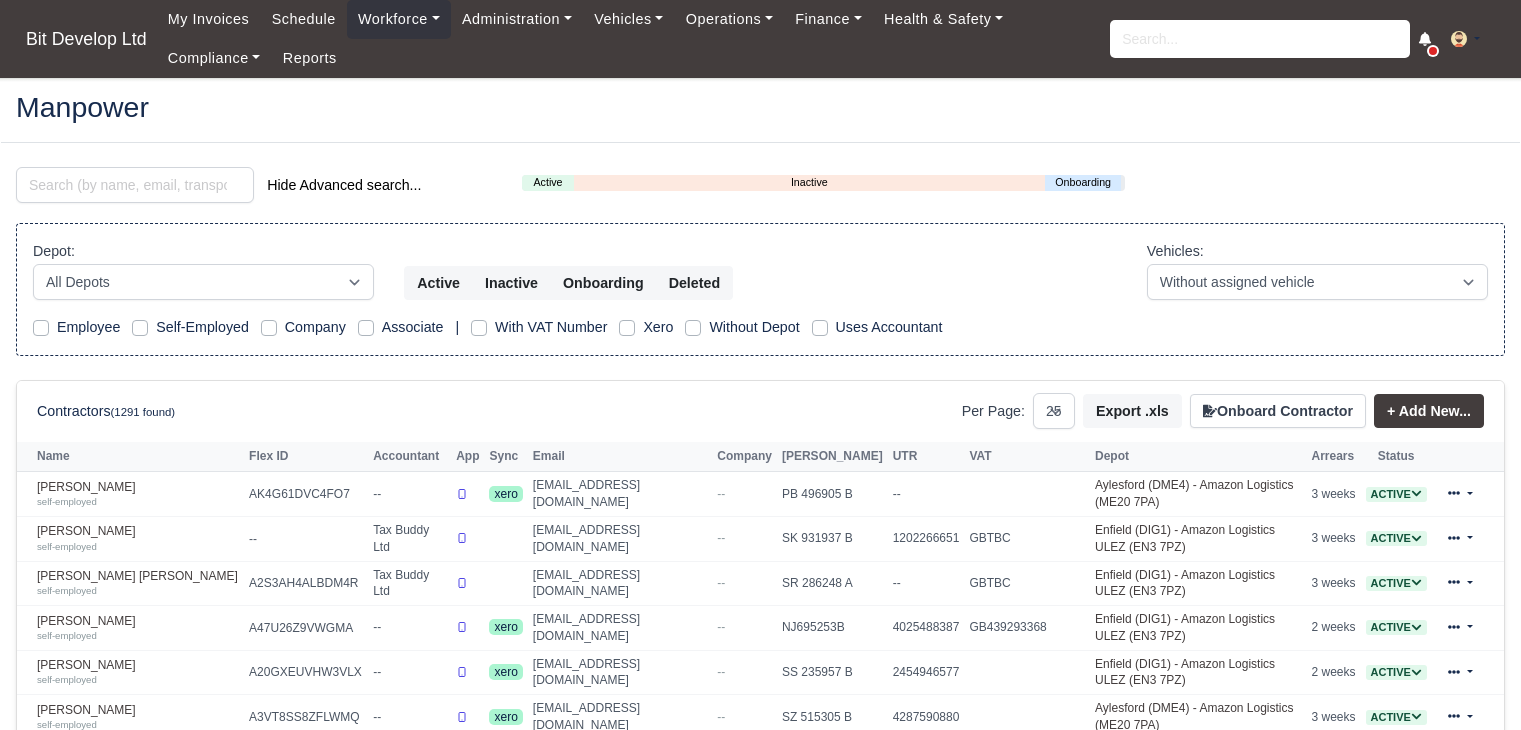 select on "25" 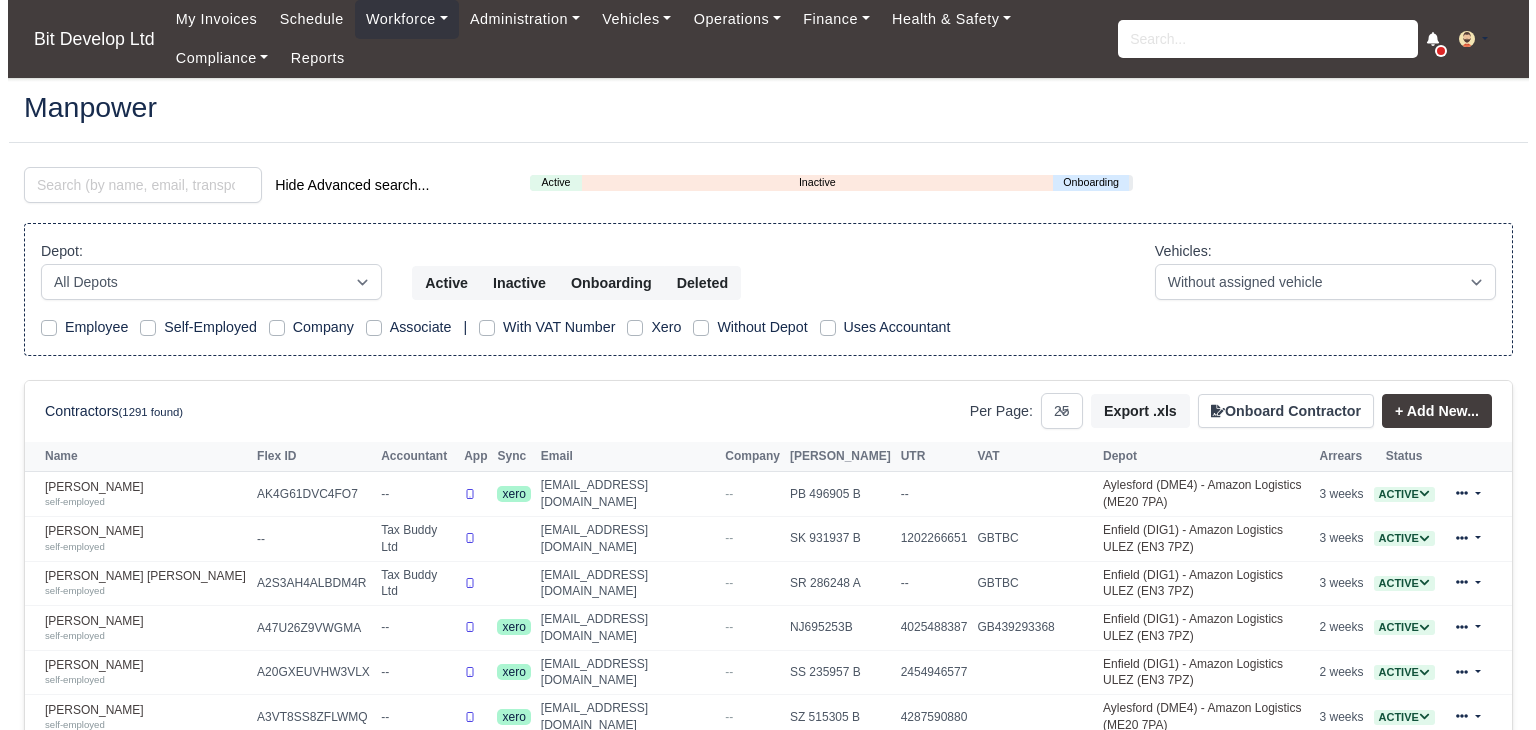 scroll, scrollTop: 0, scrollLeft: 0, axis: both 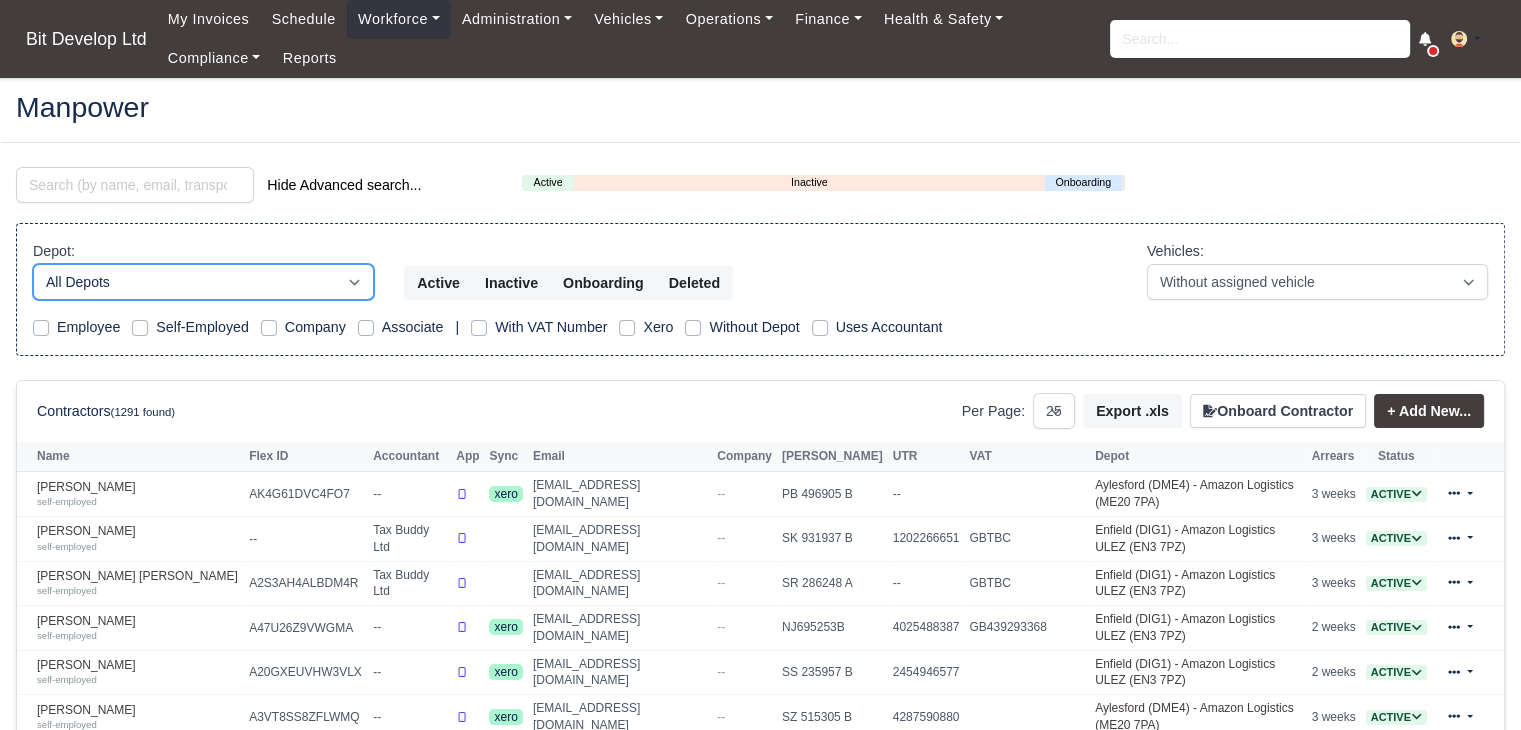 click on "All Depots
APC Surbiton
Aylesford (DME4) - Amazon Logistics (ME20 7PA)
Bromley by Bow(DXE1)- Amazon Logistics C-ZONE/ULEZ
depot 1
DHP1 - Hemel Hempstead (DHP1) - Amazon Logistics ULEZ
Enfield (DIG1) - Amazon Logistics ULEZ (EN3 7PZ)
Hermes Depo demo
YODEL - BASILDON" at bounding box center [203, 282] 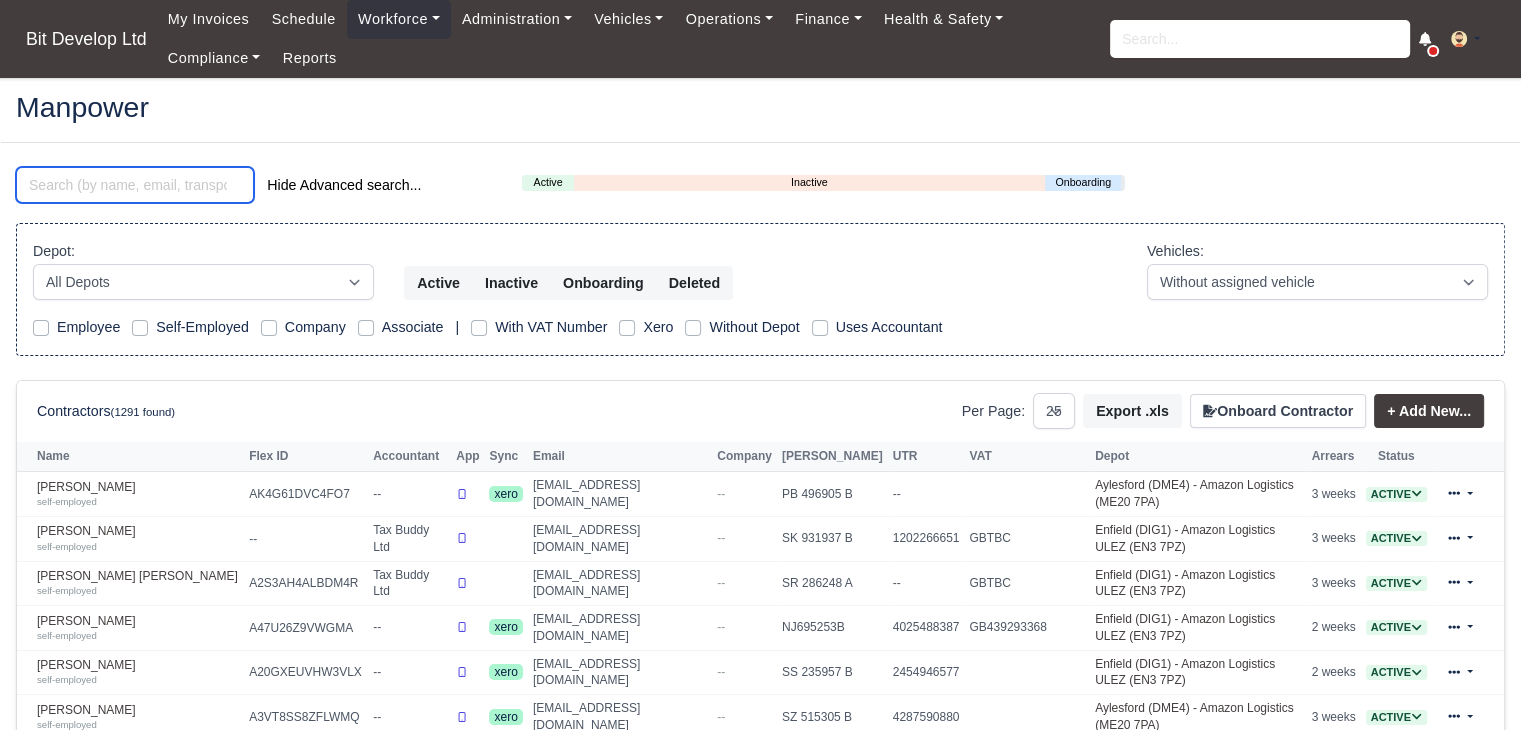 click at bounding box center [135, 185] 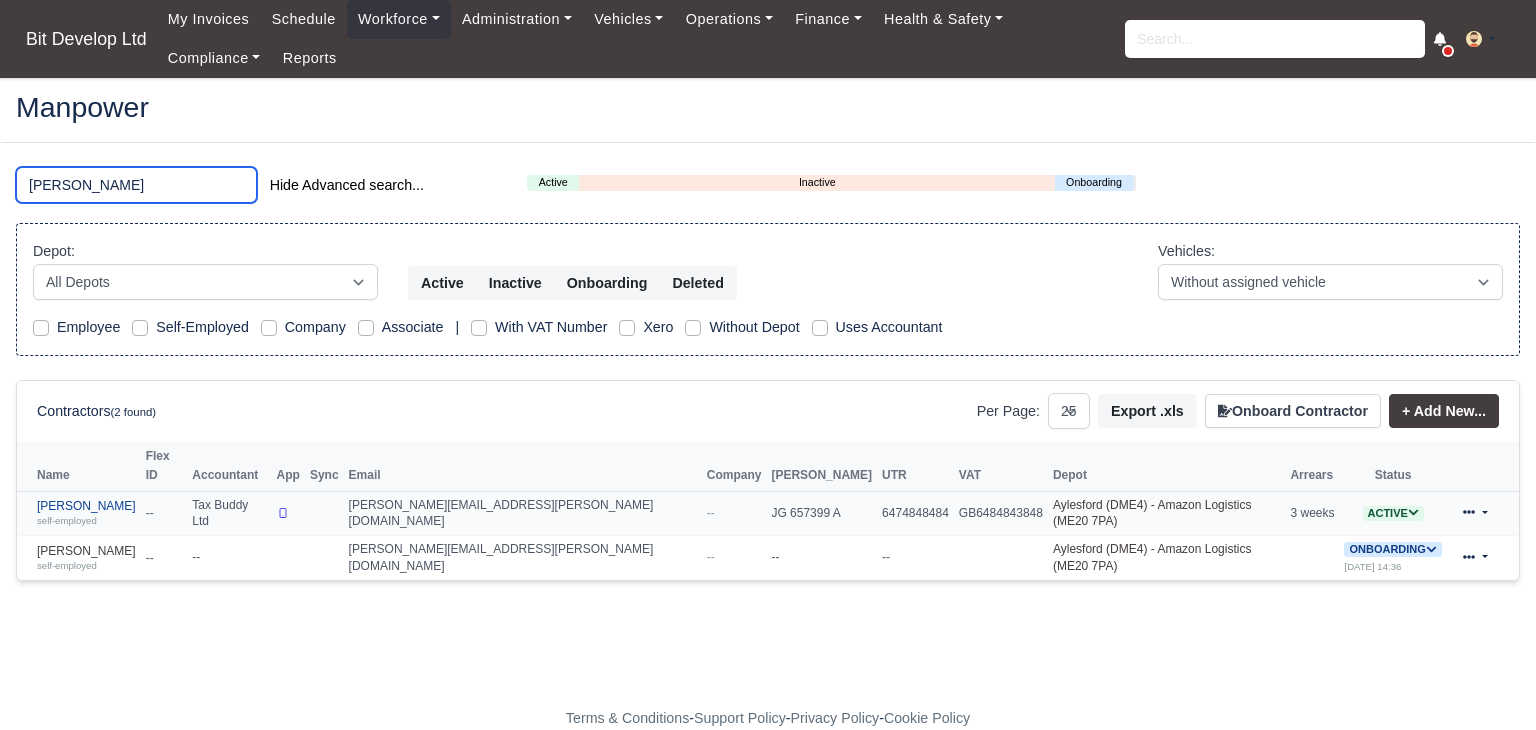 type on "[PERSON_NAME]" 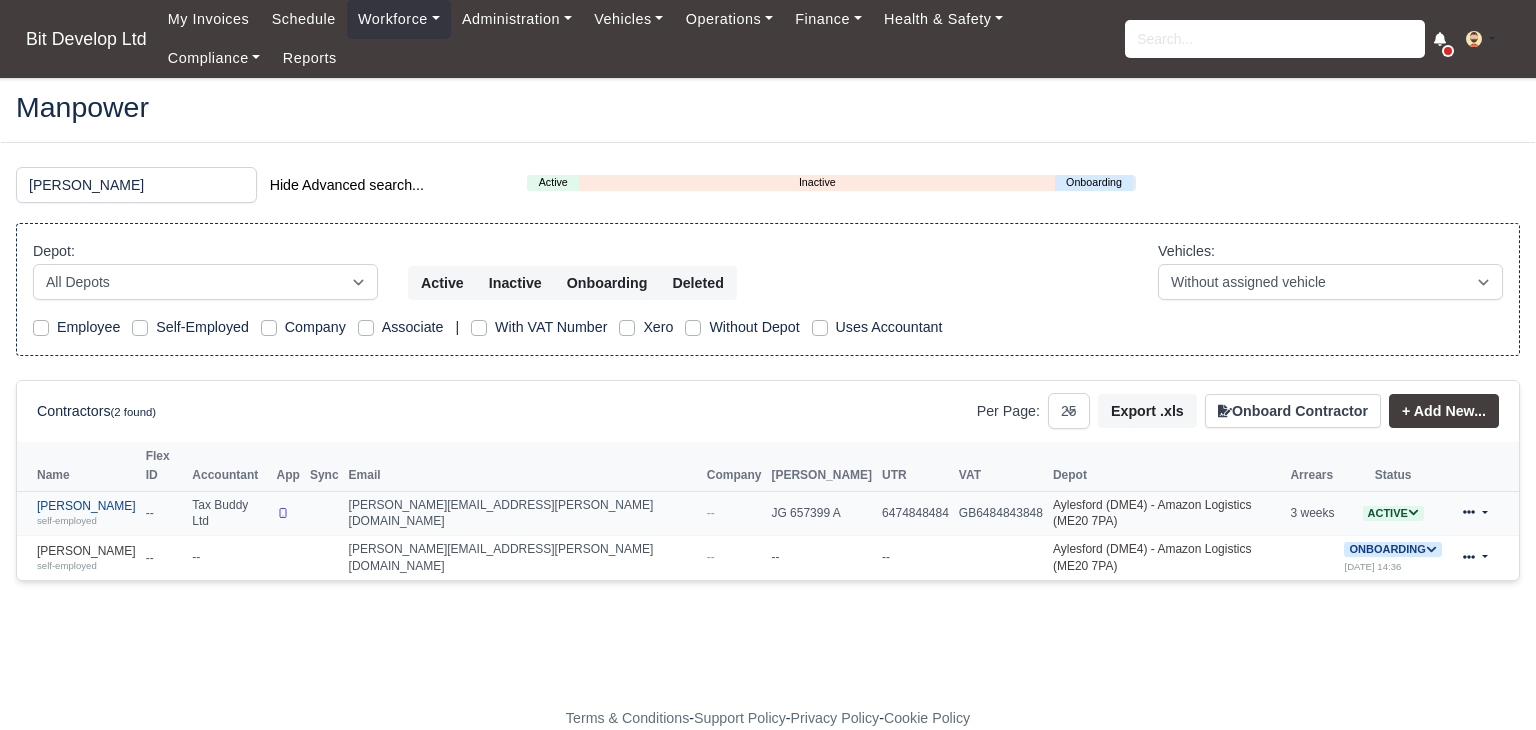 click on "[PERSON_NAME]
self-employed" at bounding box center (86, 513) 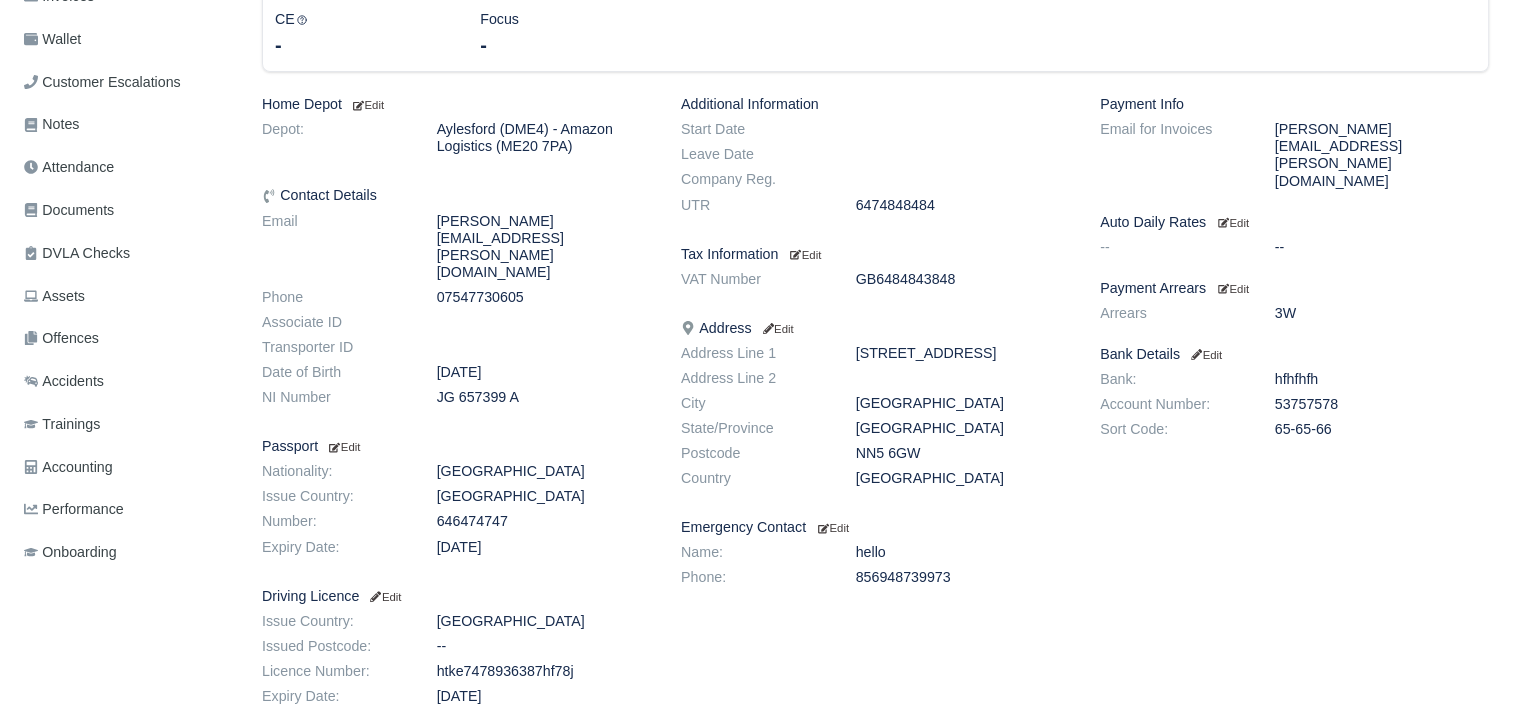 scroll, scrollTop: 448, scrollLeft: 0, axis: vertical 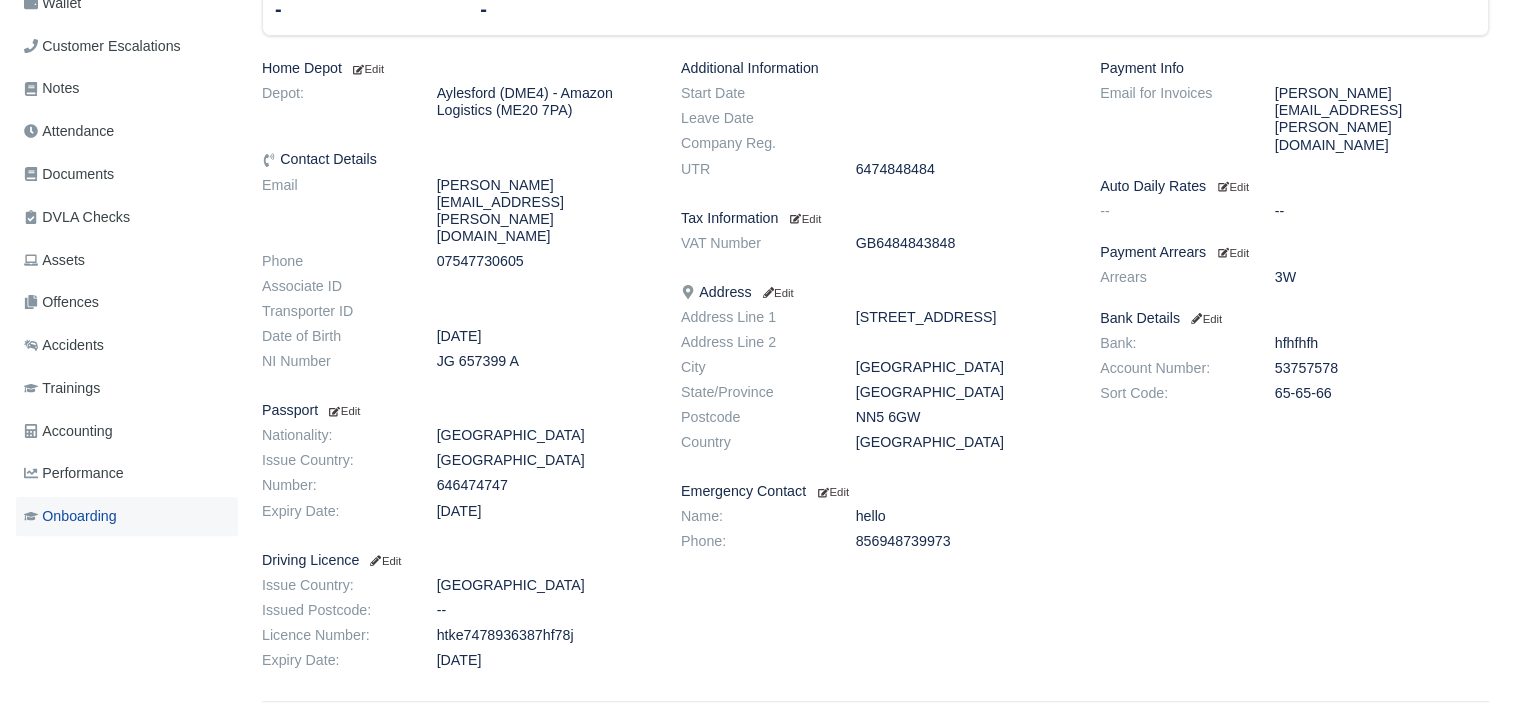click on "Onboarding" at bounding box center (70, 516) 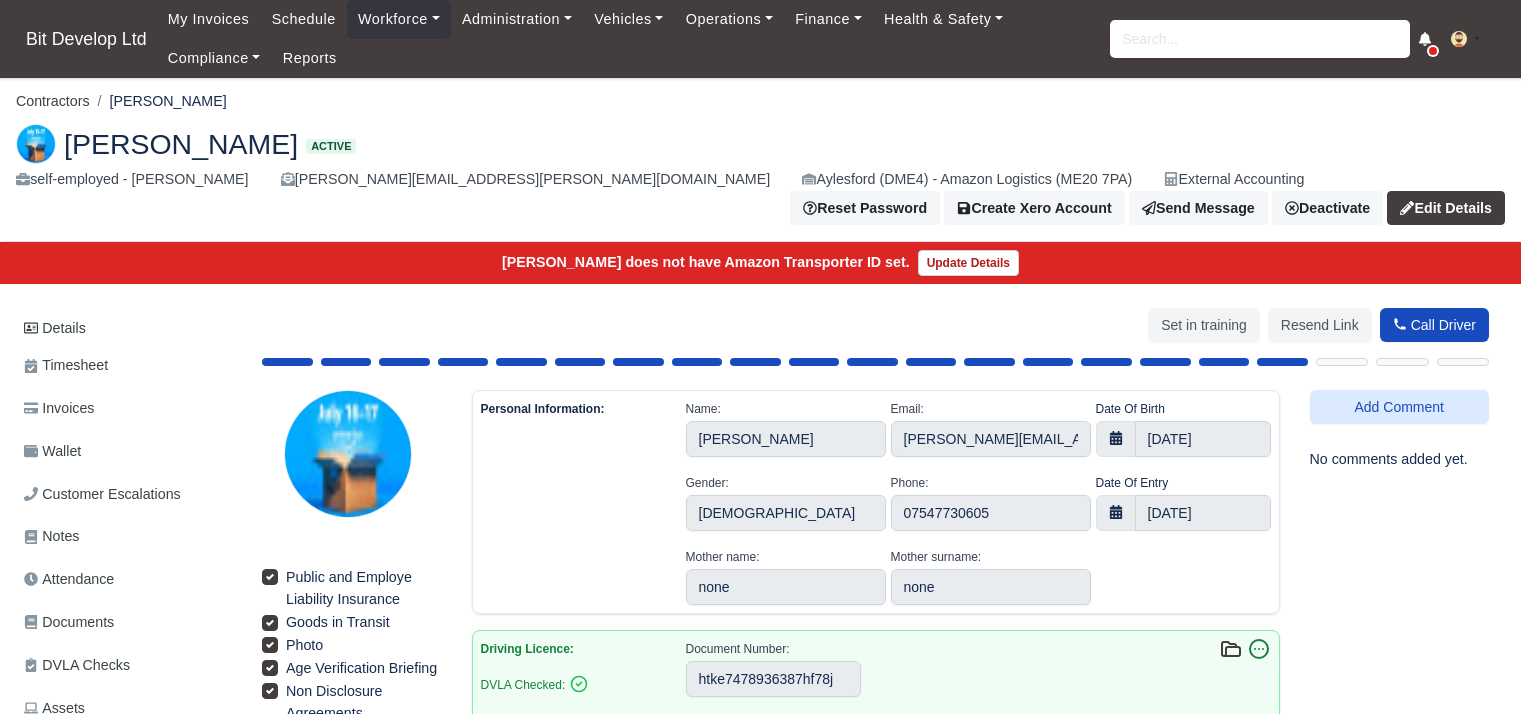 select on "[GEOGRAPHIC_DATA]" 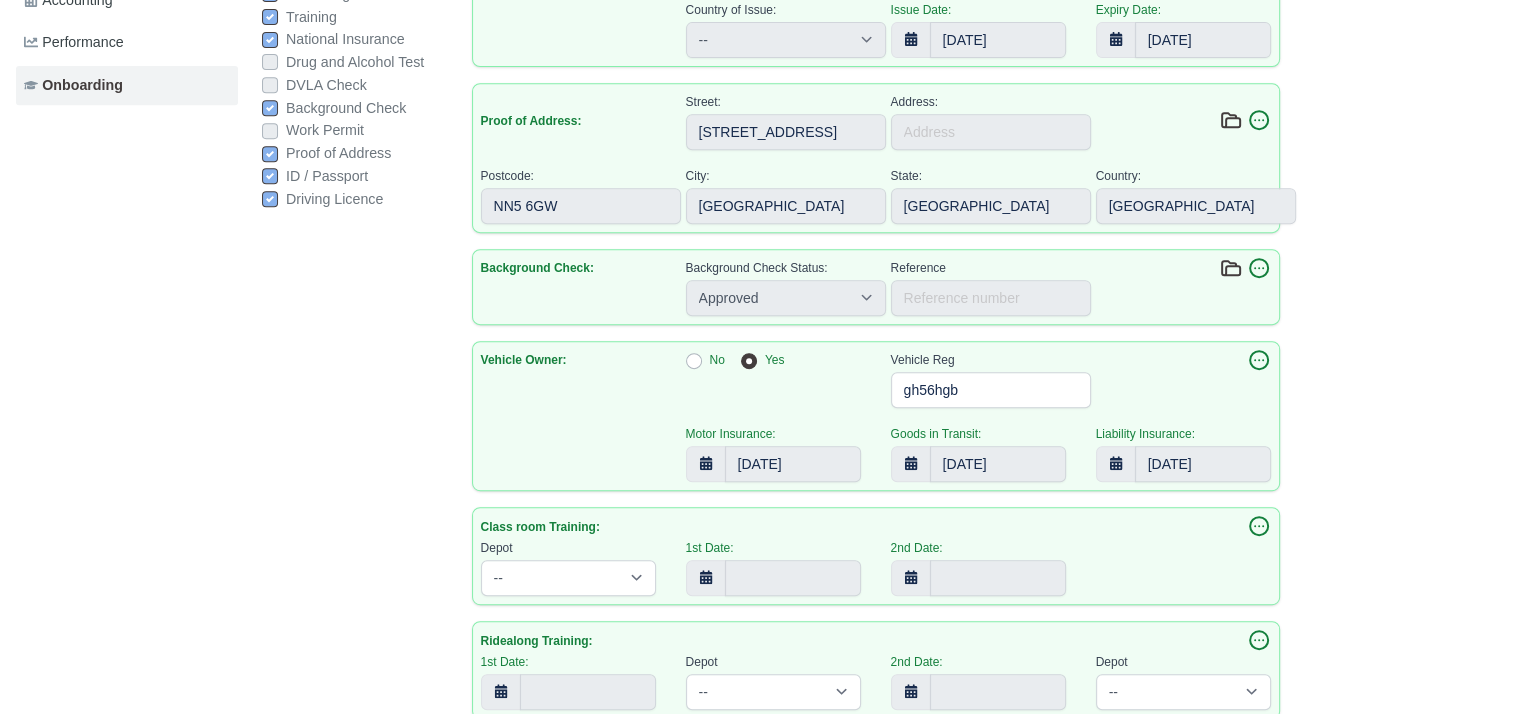 scroll, scrollTop: 900, scrollLeft: 0, axis: vertical 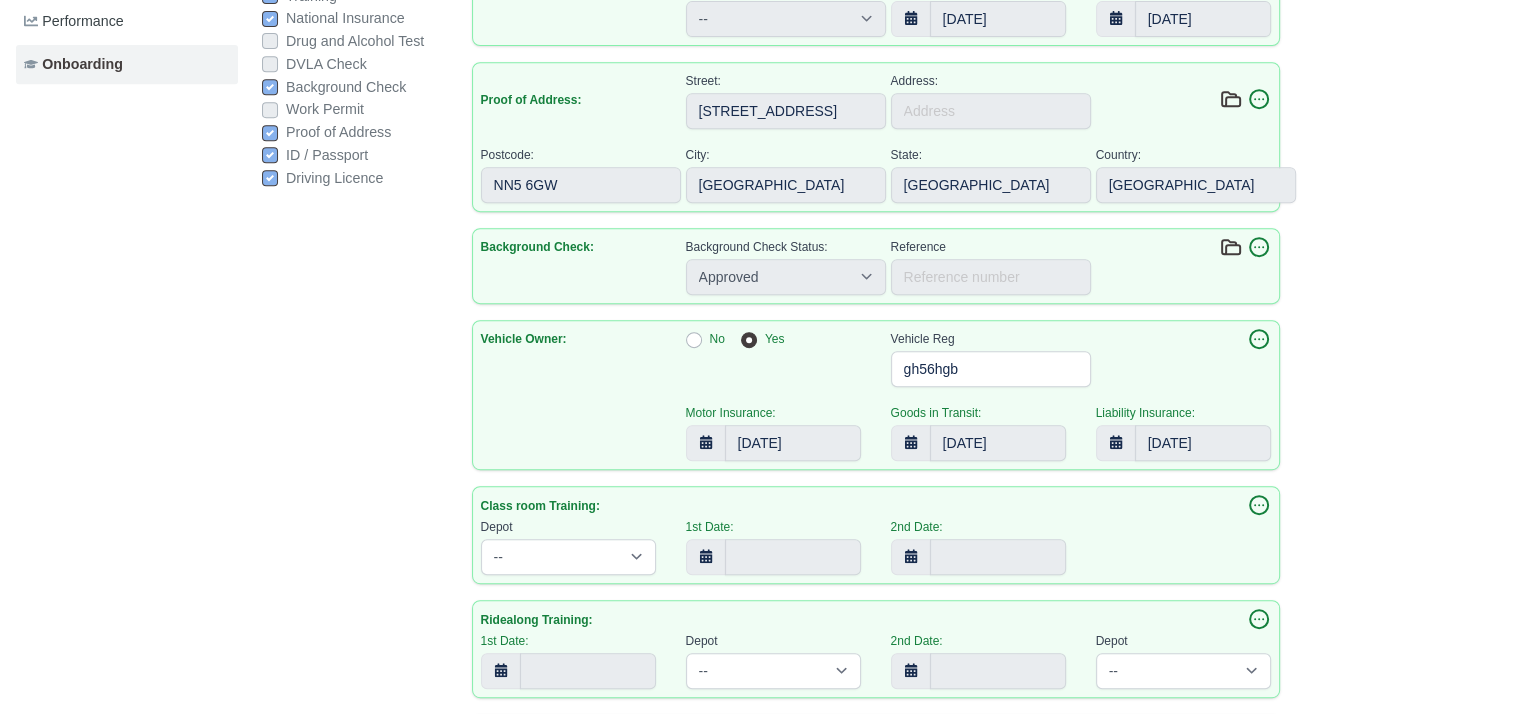 click 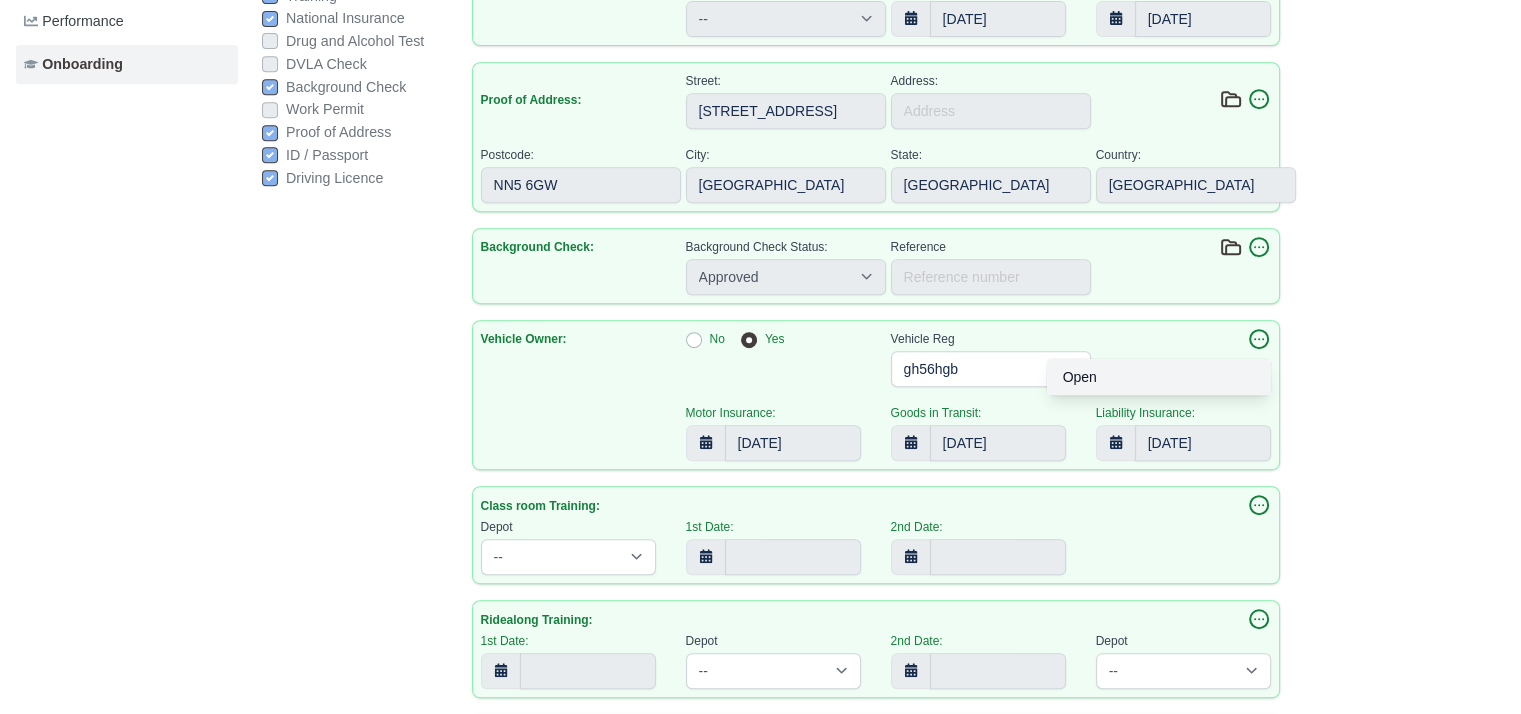 click on "Open" at bounding box center (1159, 377) 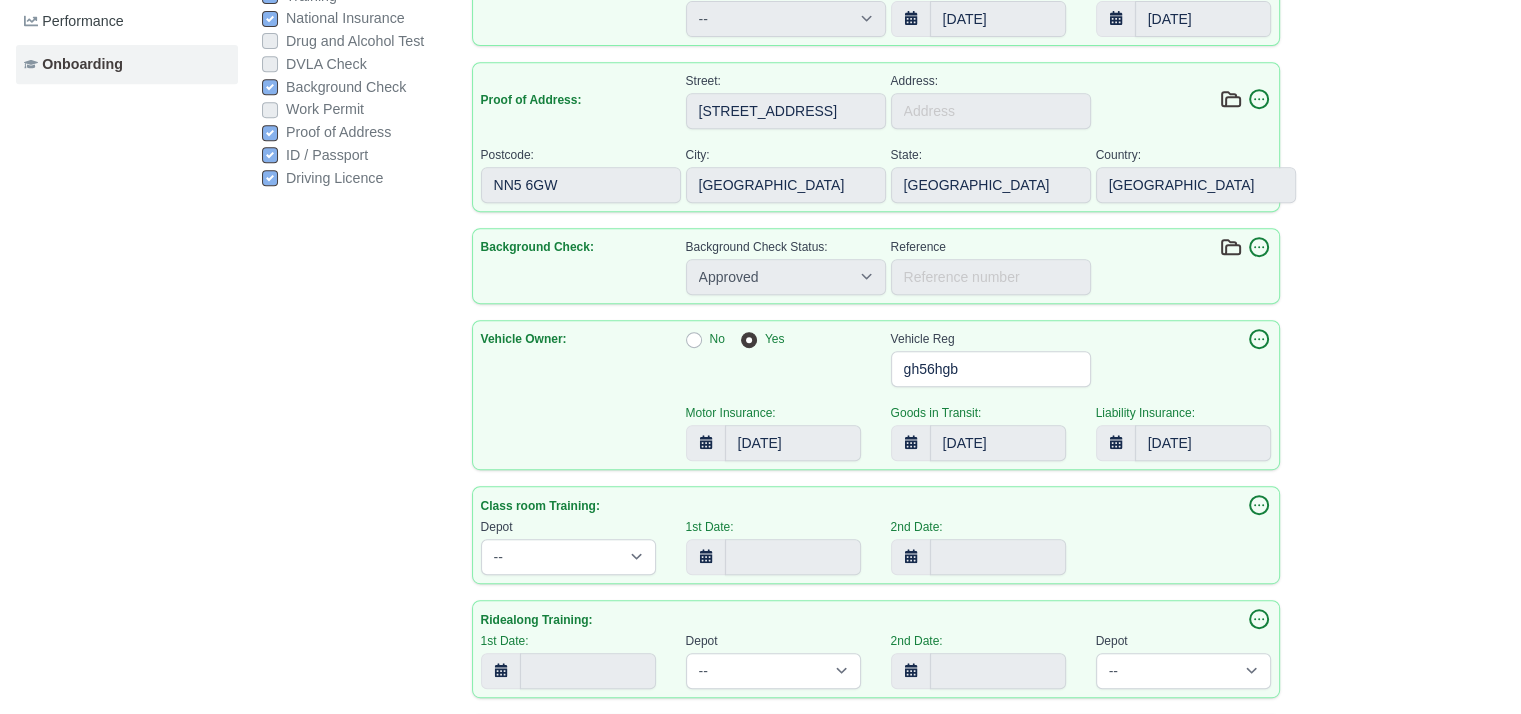 select on "Afghanistan" 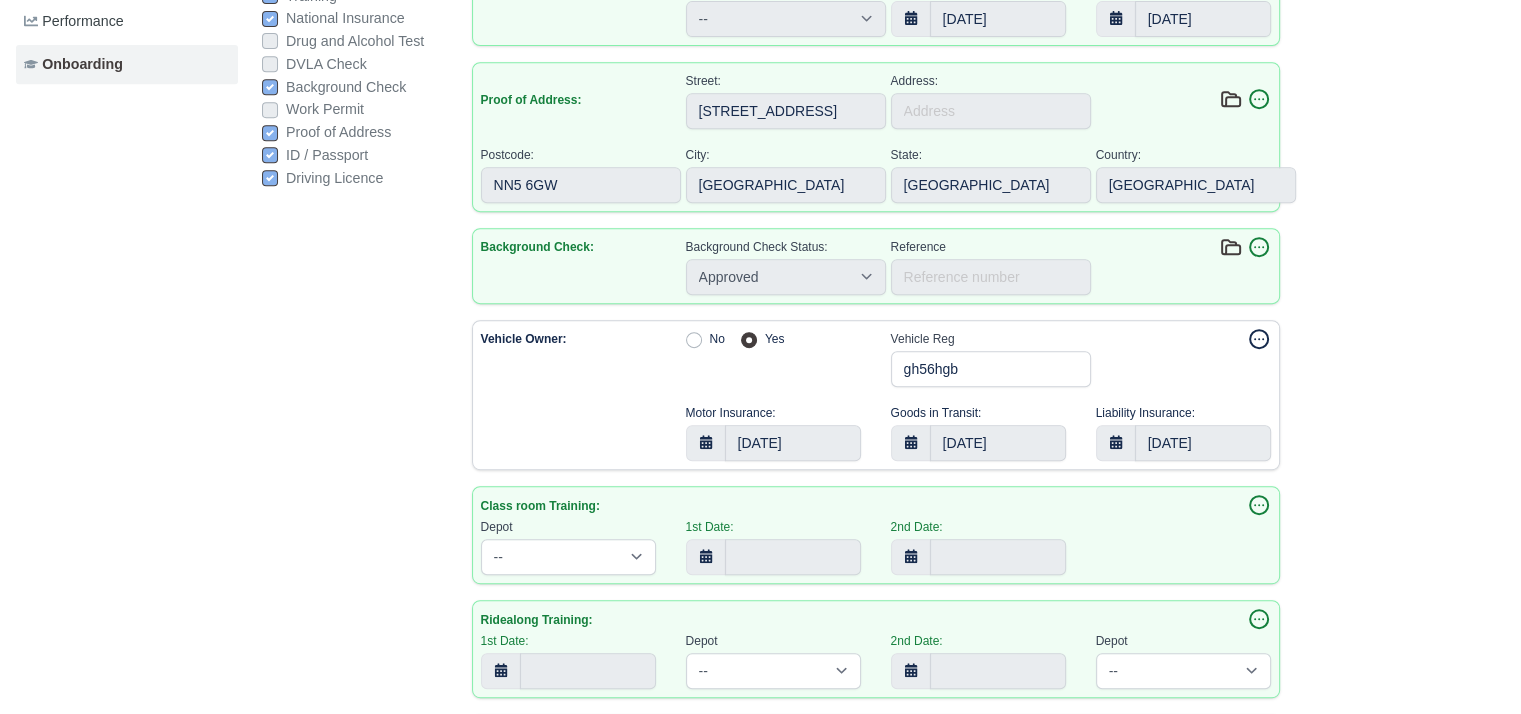 drag, startPoint x: 1259, startPoint y: 321, endPoint x: 1268, endPoint y: 333, distance: 15 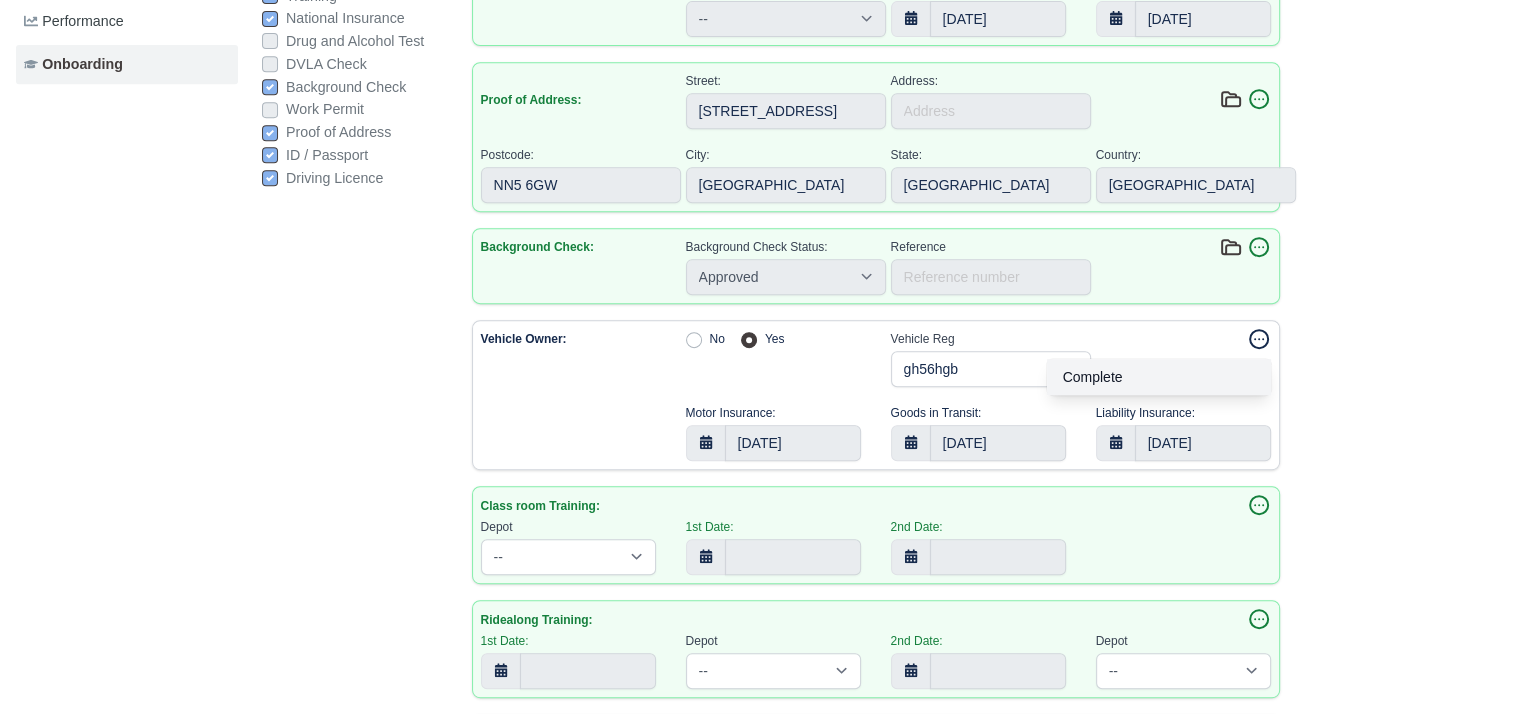 click on "Complete" at bounding box center [1159, 377] 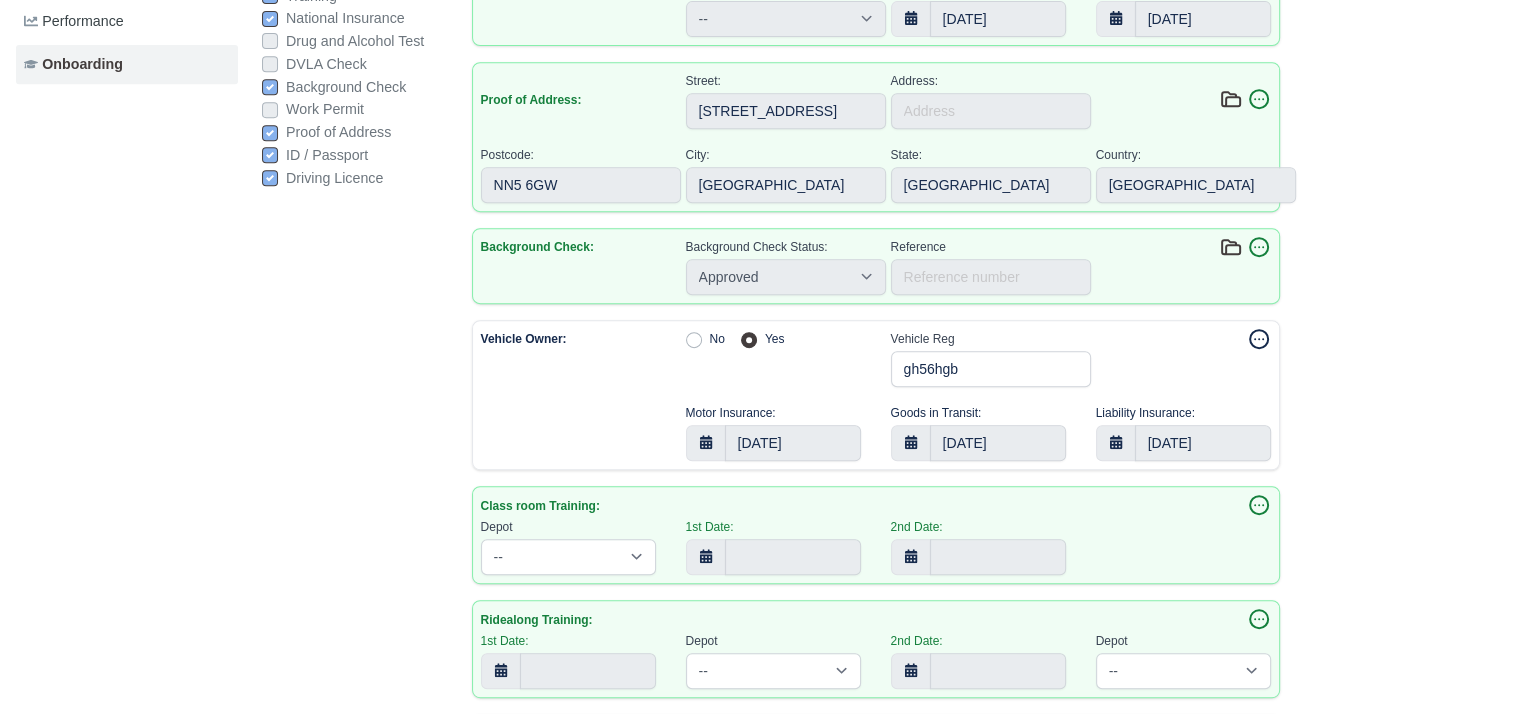 type 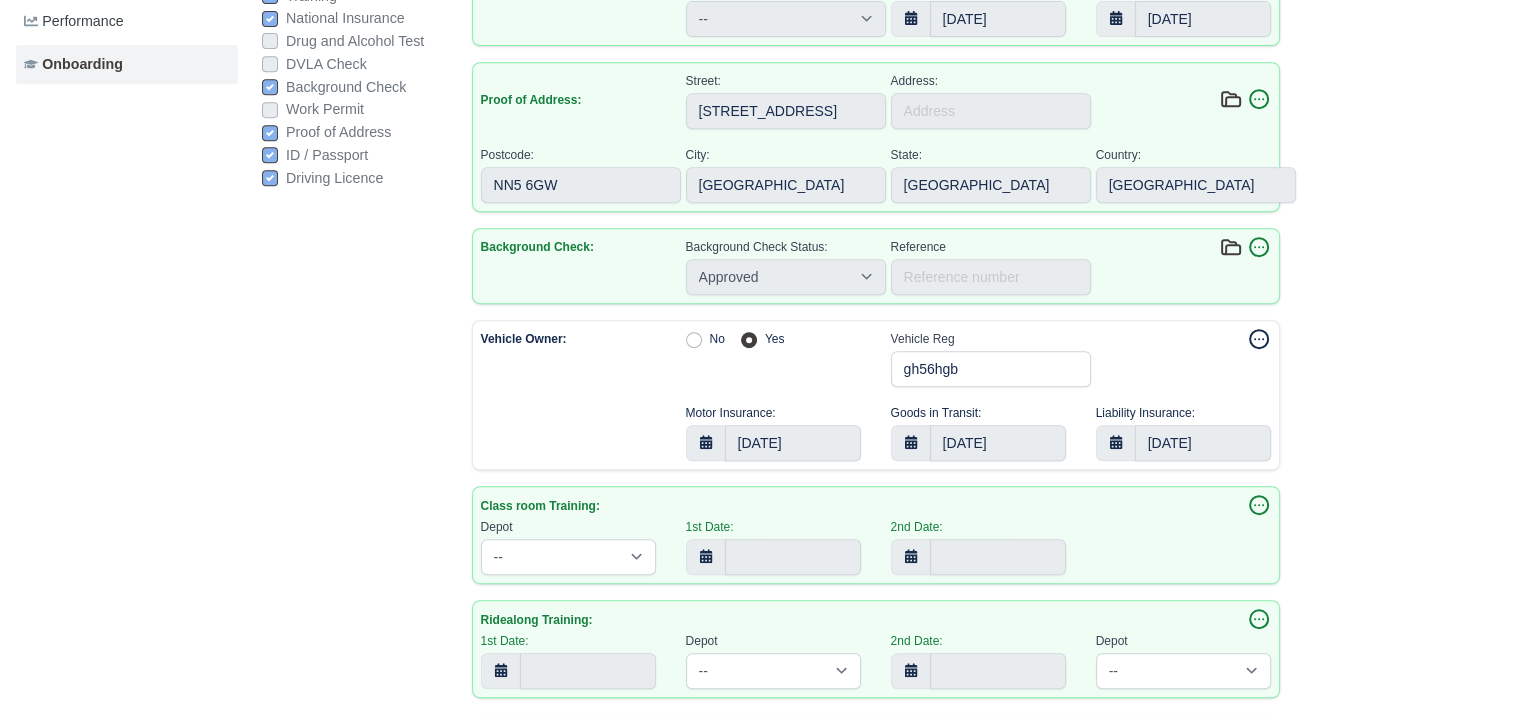 type 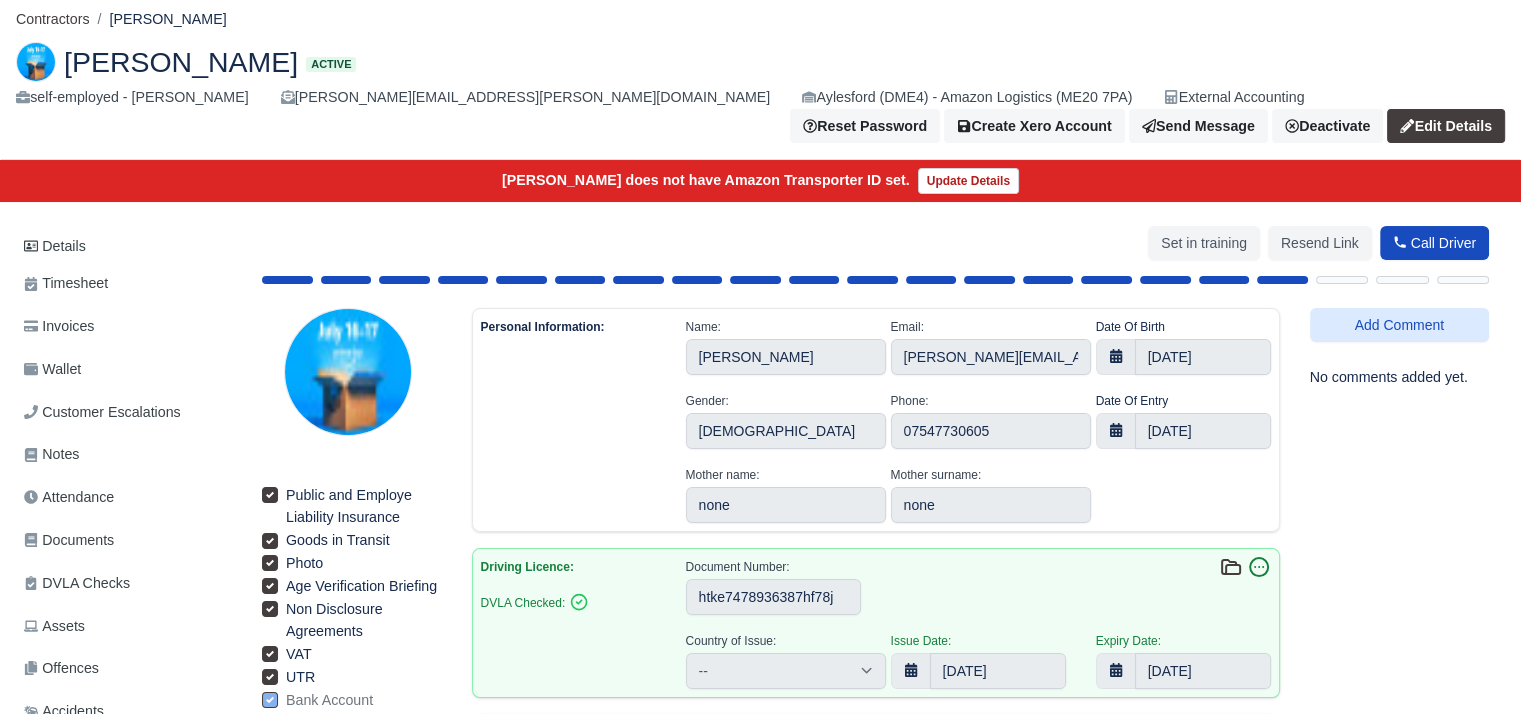 scroll, scrollTop: 0, scrollLeft: 0, axis: both 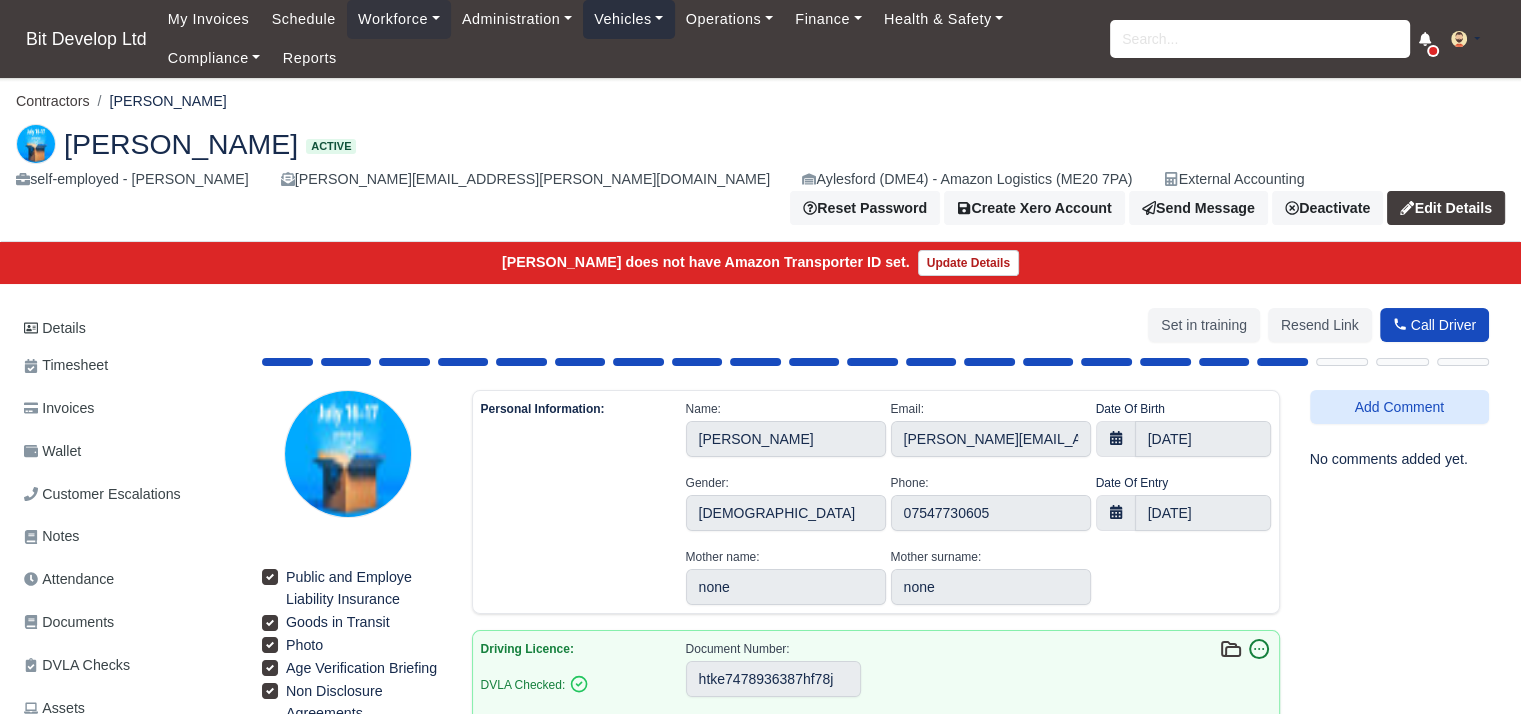 click on "Vehicles" at bounding box center [629, 19] 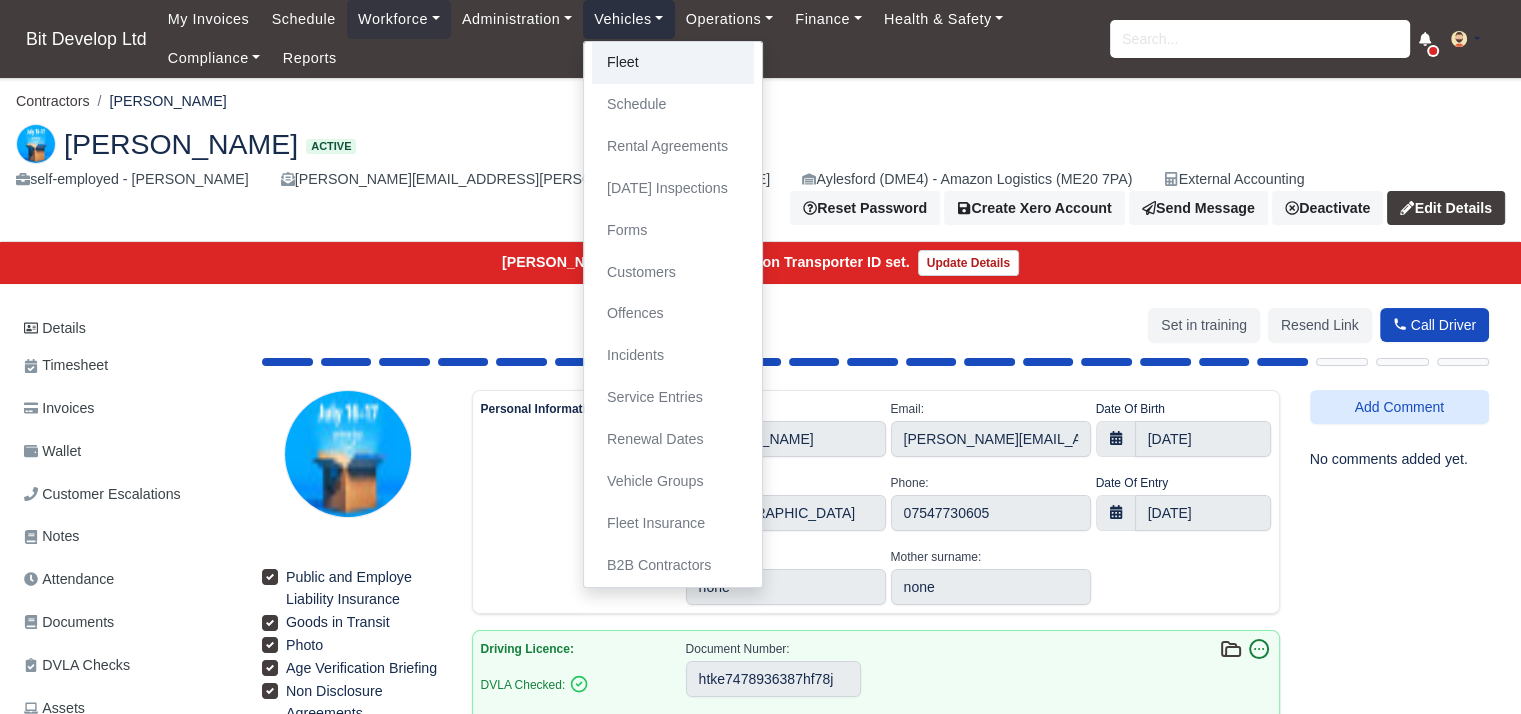click on "Fleet" at bounding box center (673, 63) 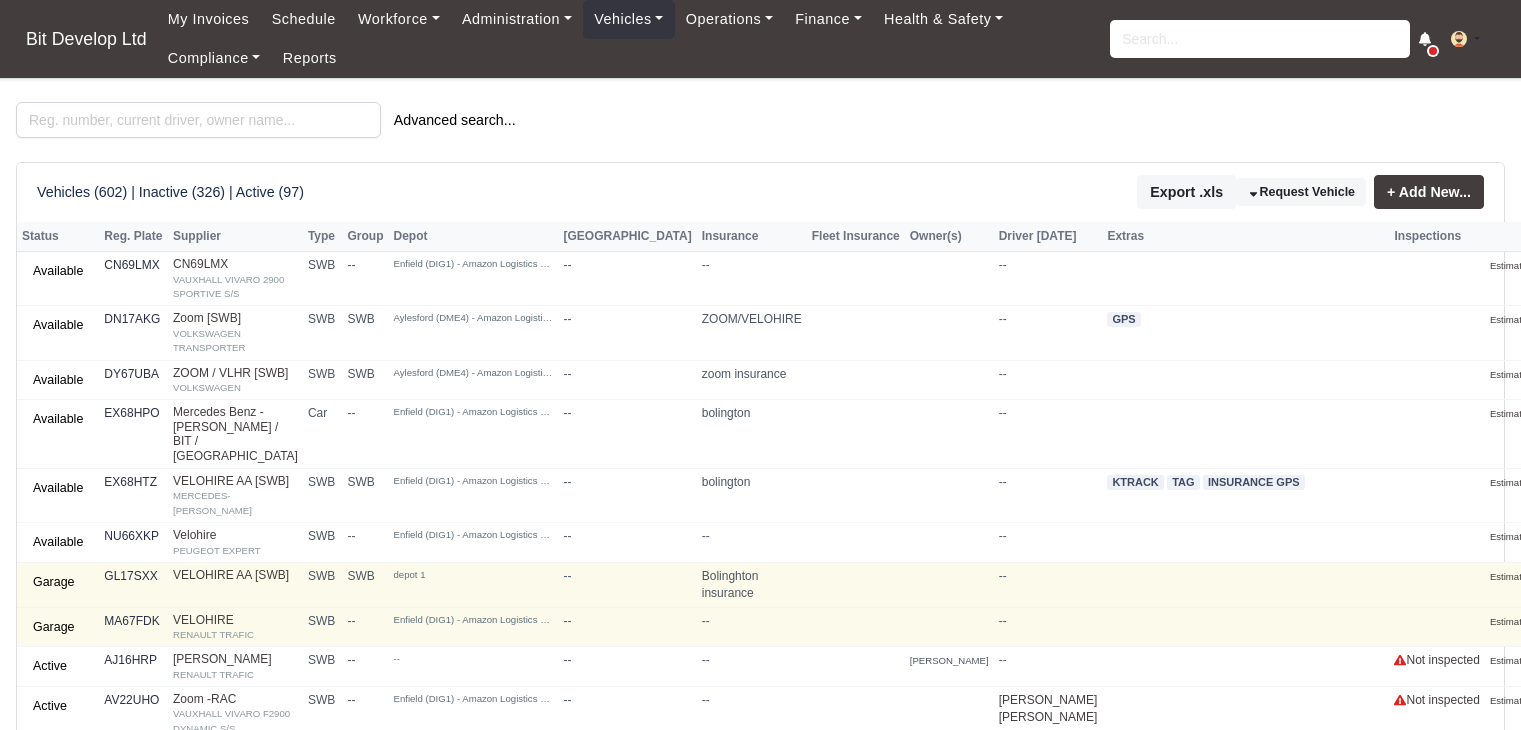 scroll, scrollTop: 0, scrollLeft: 0, axis: both 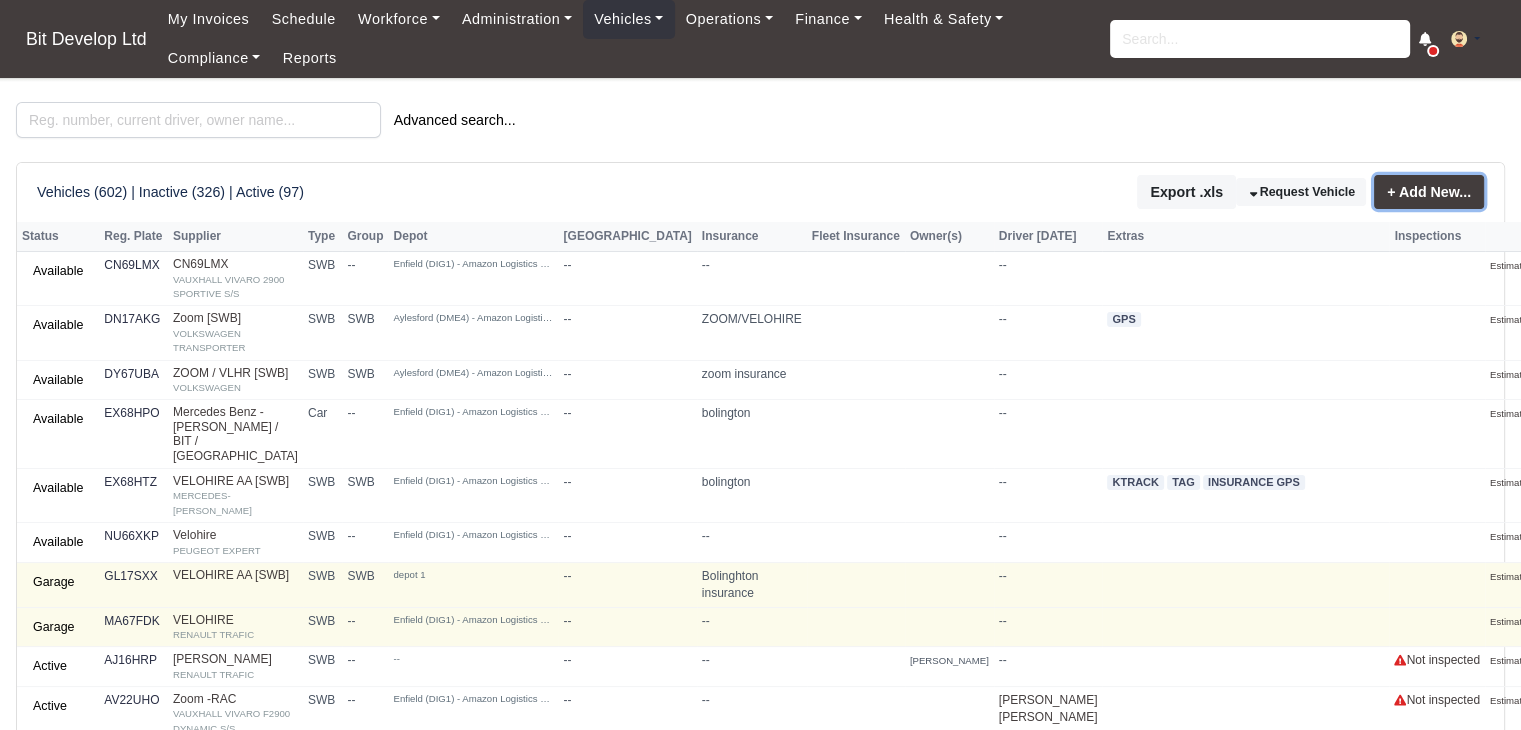 click on "+ Add New..." at bounding box center (1429, 192) 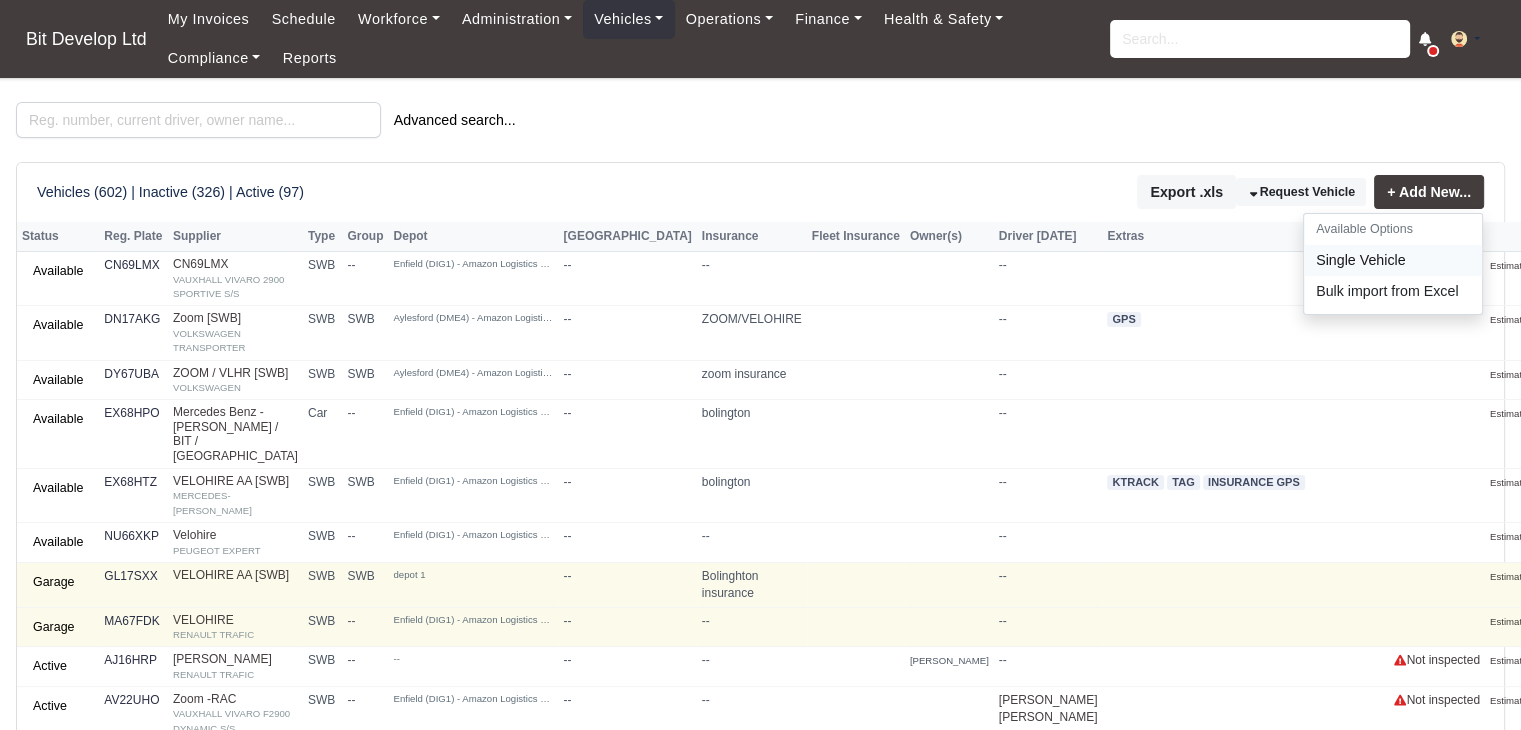 click on "Single Vehicle" at bounding box center [1393, 260] 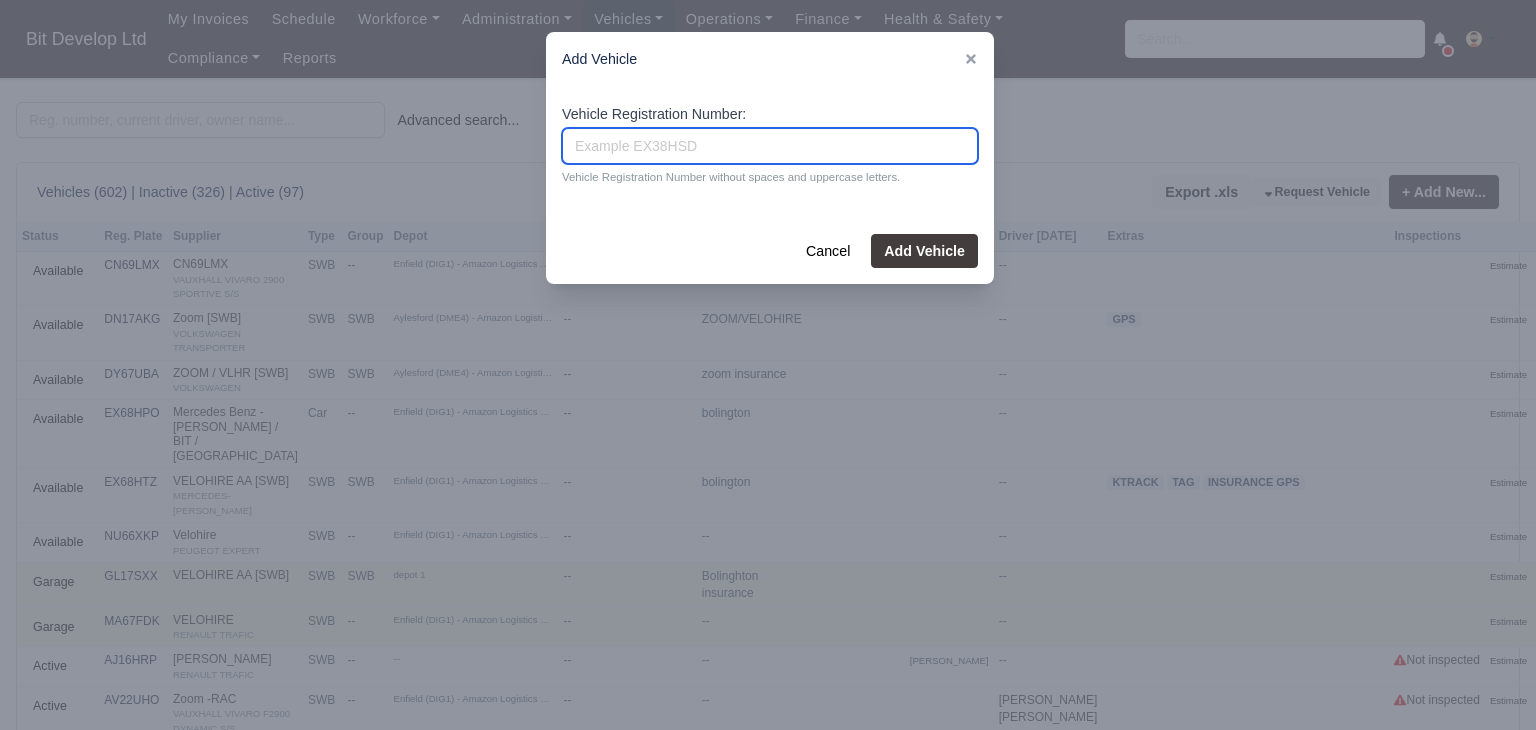 click on "Vehicle Registration Number:" at bounding box center (770, 146) 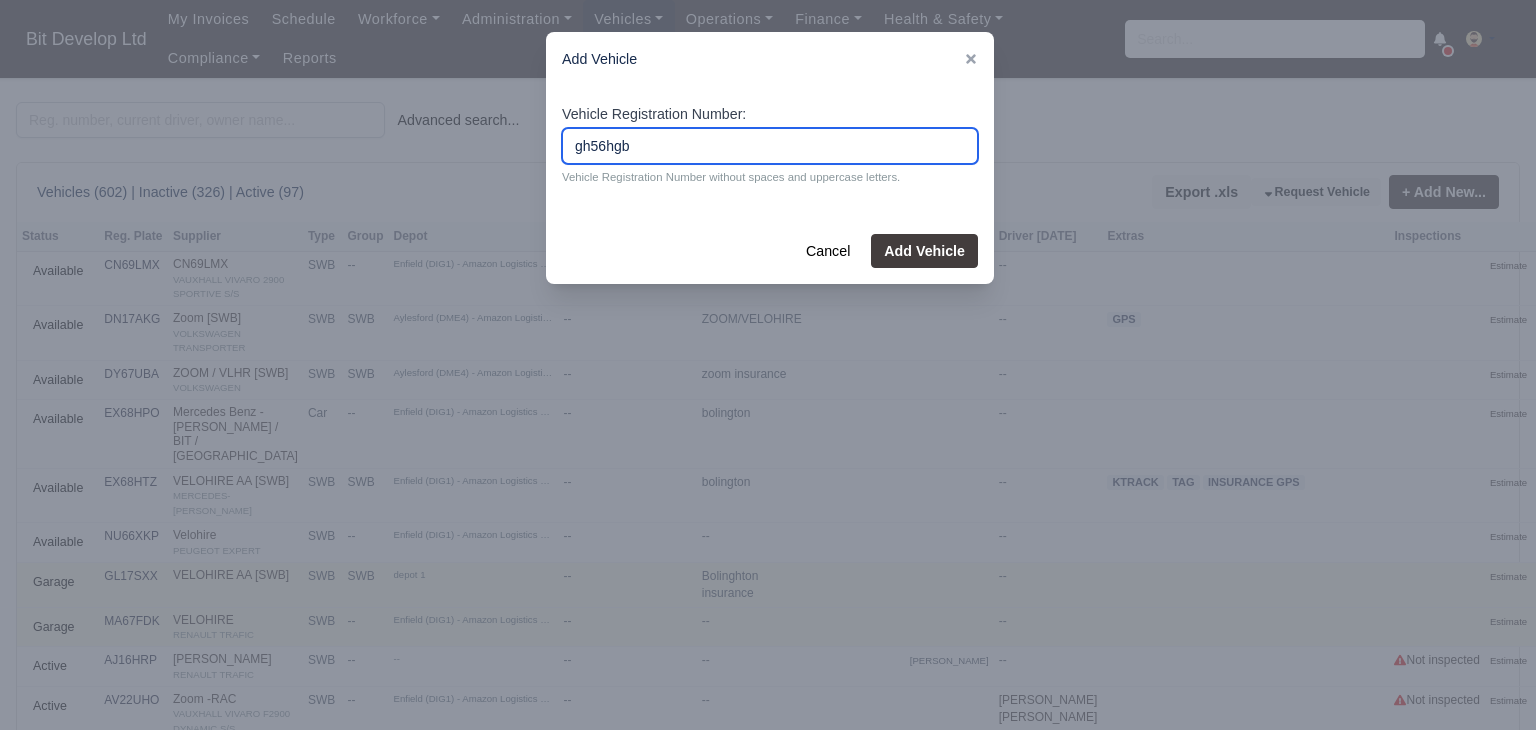 type on "gh56hgb" 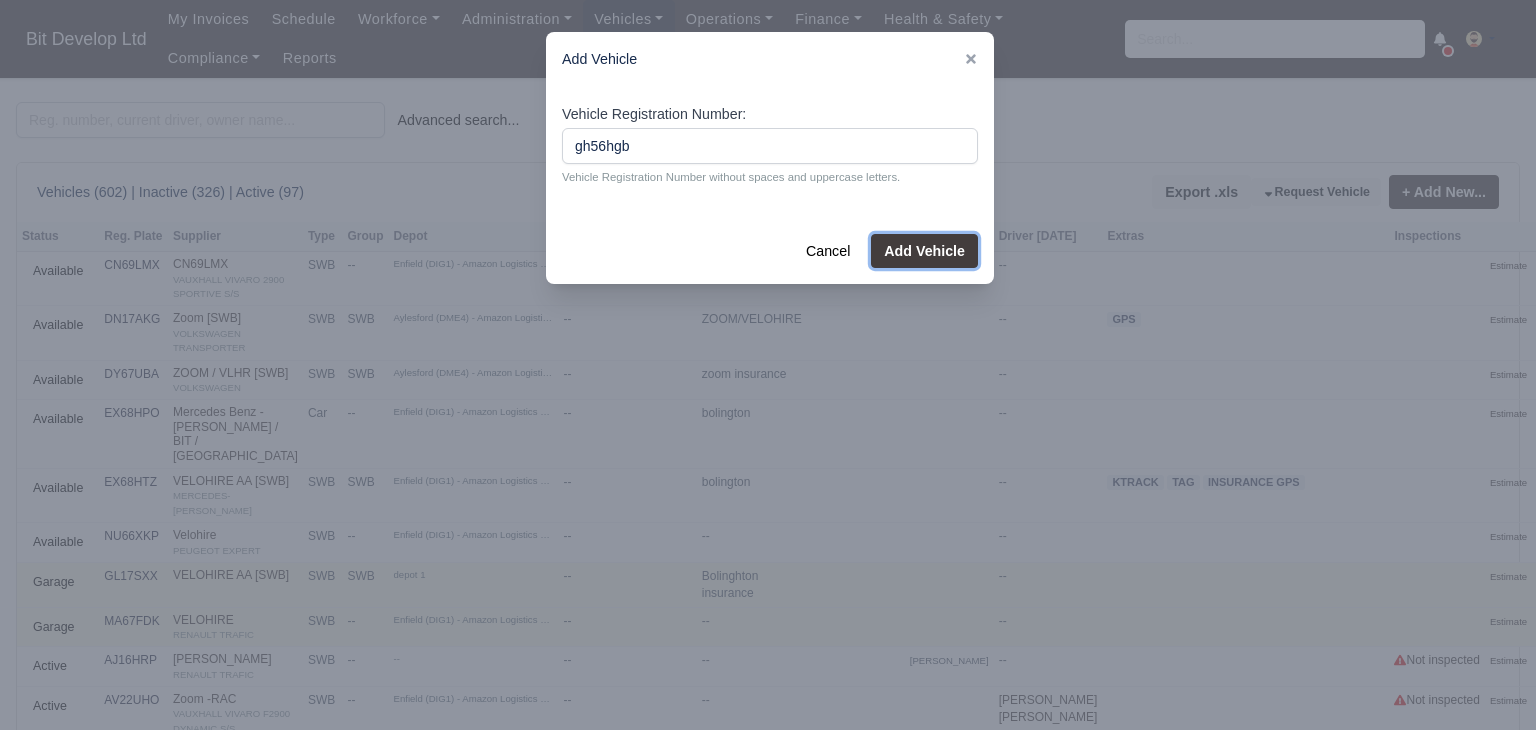 click on "Add Vehicle" at bounding box center (924, 251) 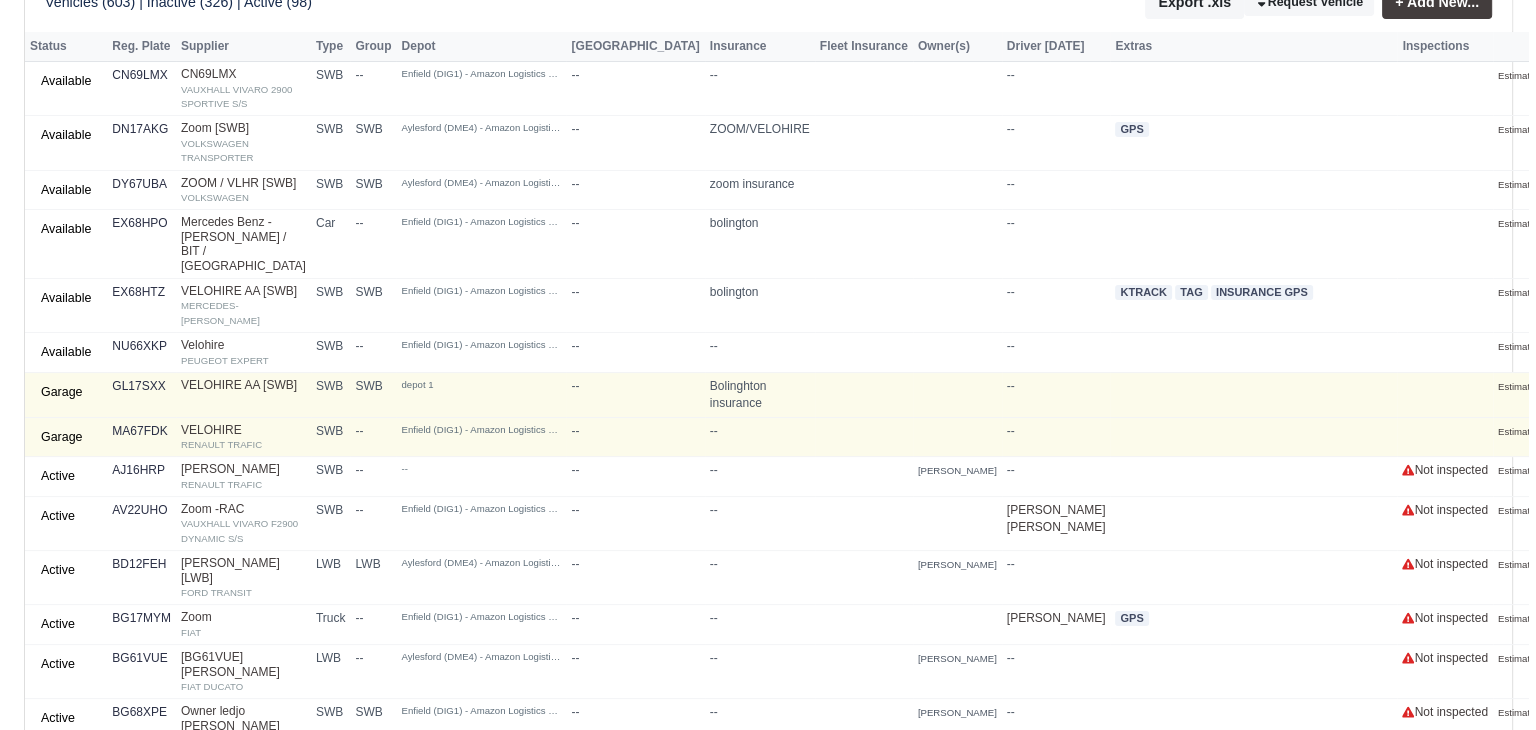scroll, scrollTop: 0, scrollLeft: 0, axis: both 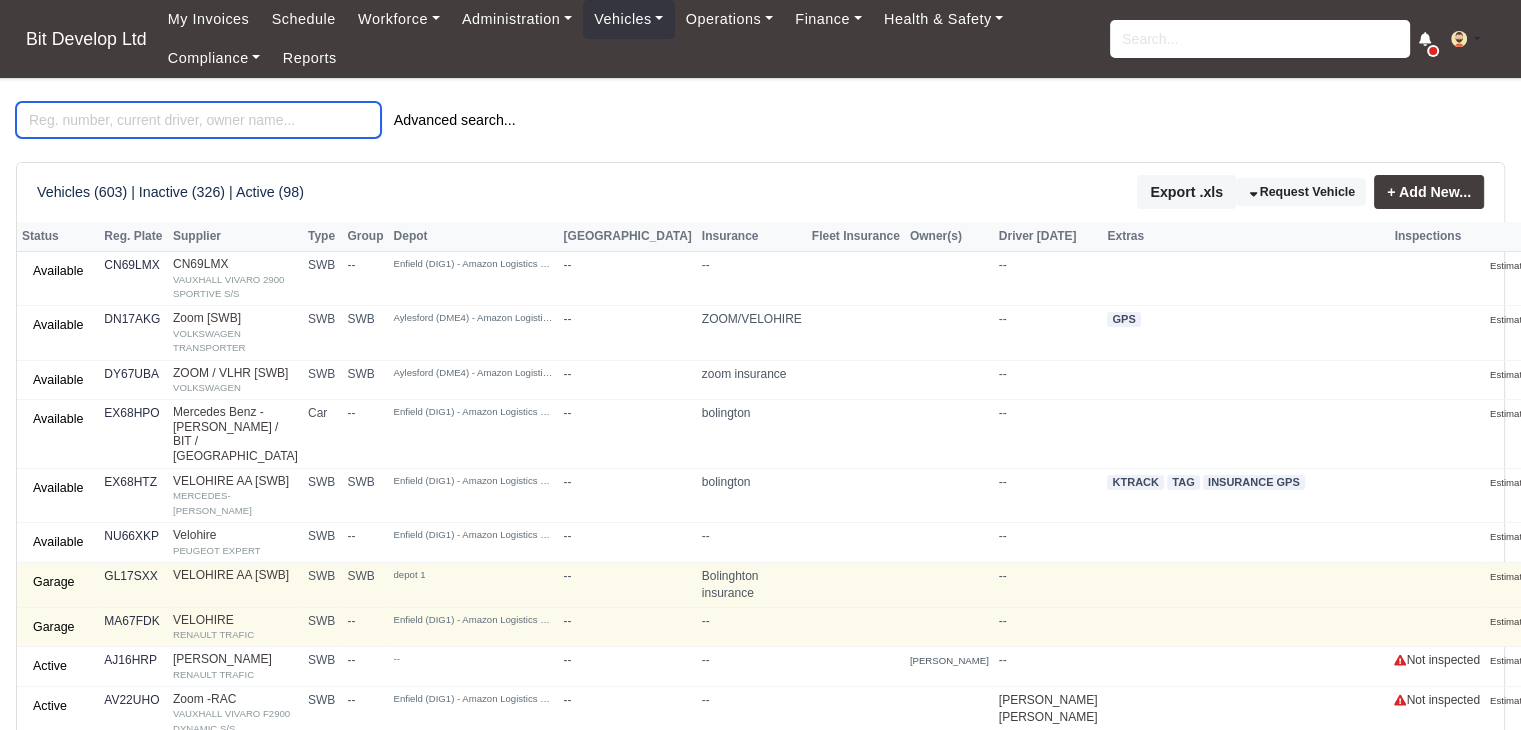 click at bounding box center (198, 120) 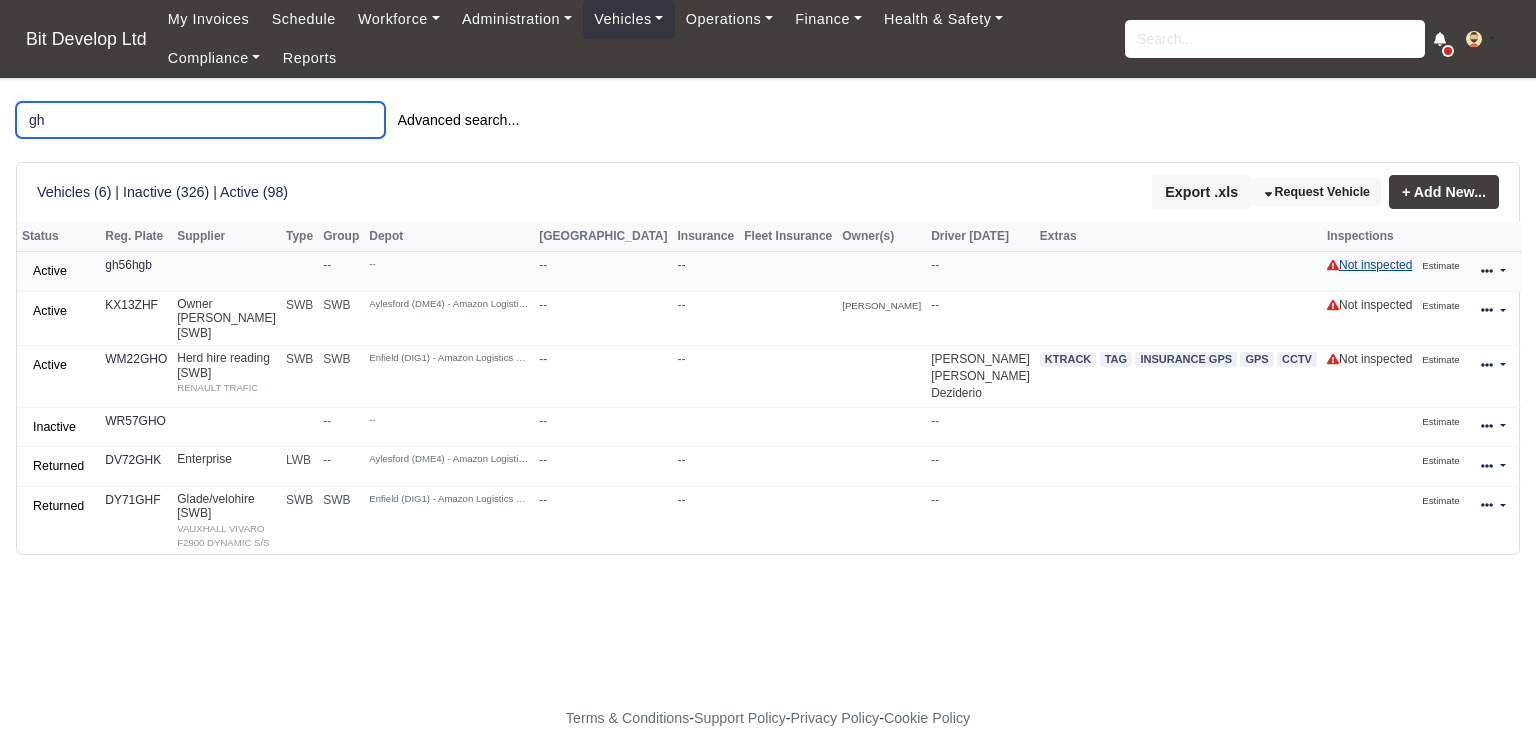 type on "gh" 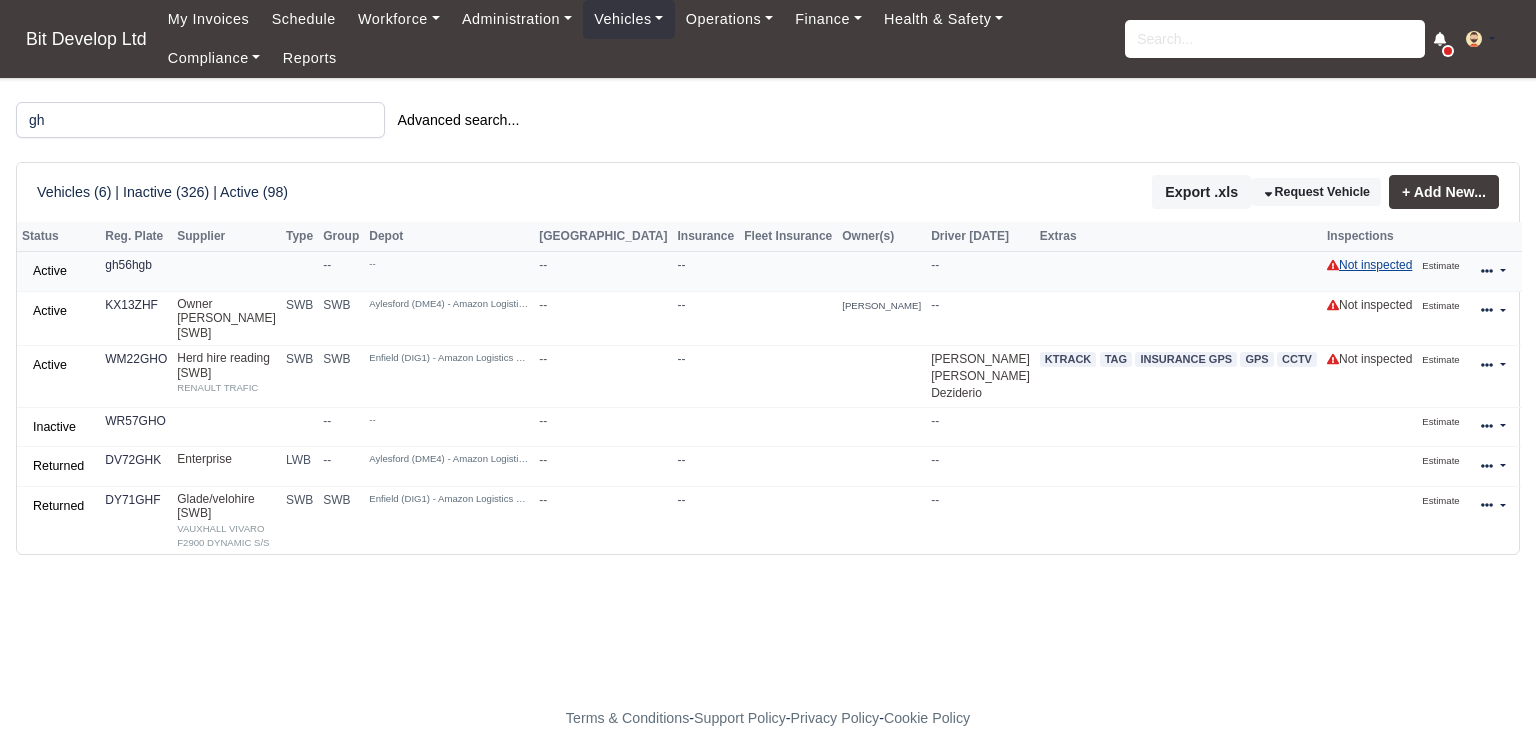 click on "Not inspected" at bounding box center (1369, 265) 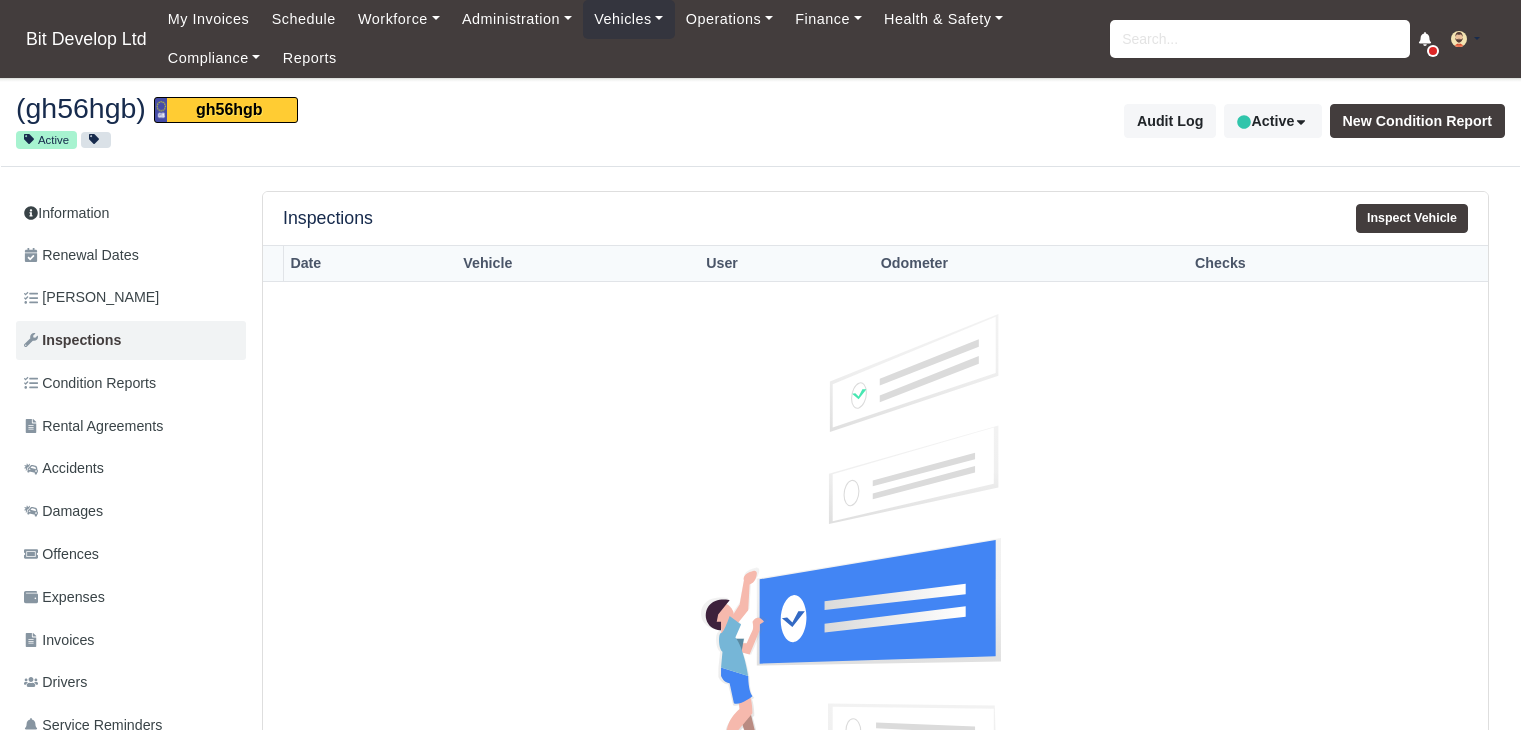 scroll, scrollTop: 0, scrollLeft: 0, axis: both 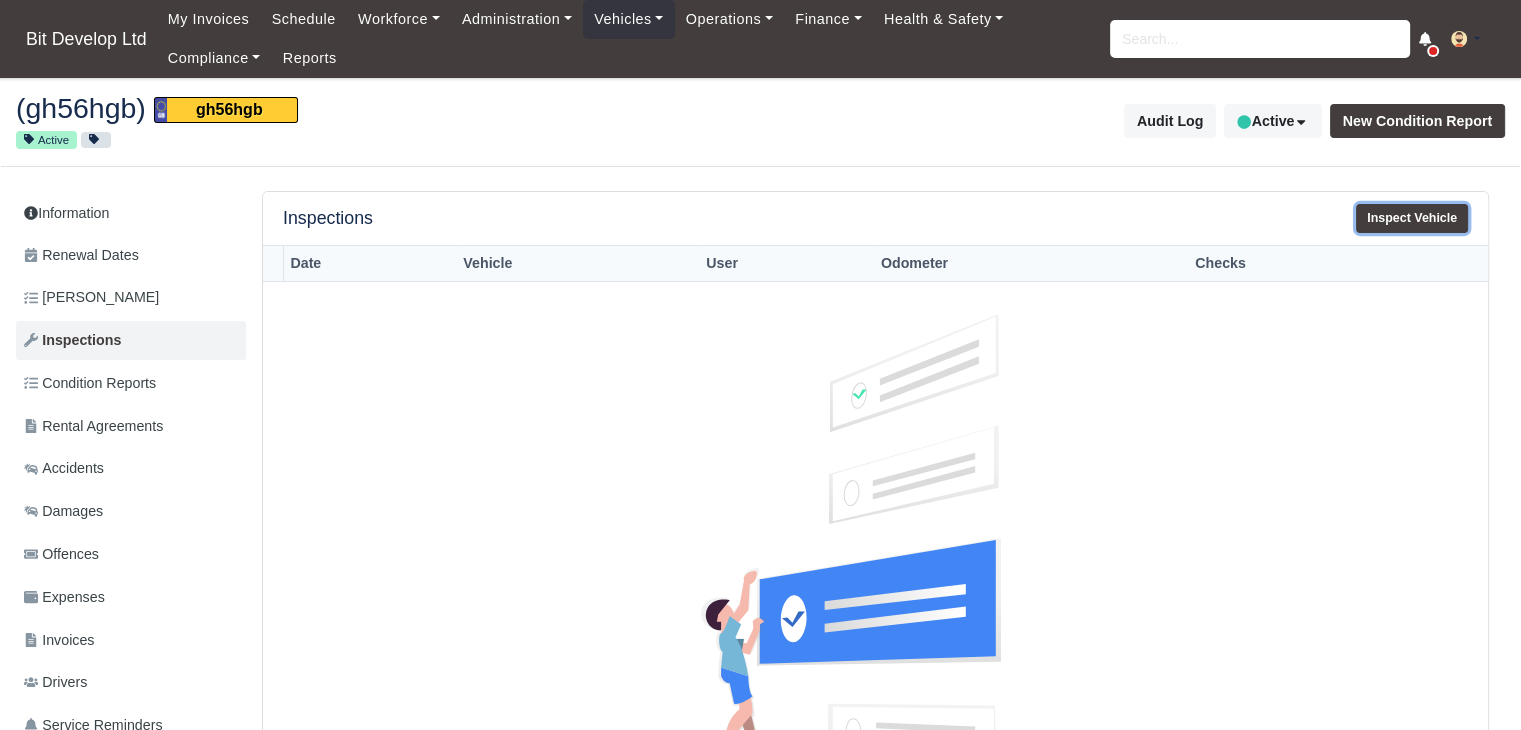 click on "Inspect
Vehicle" at bounding box center [1412, 218] 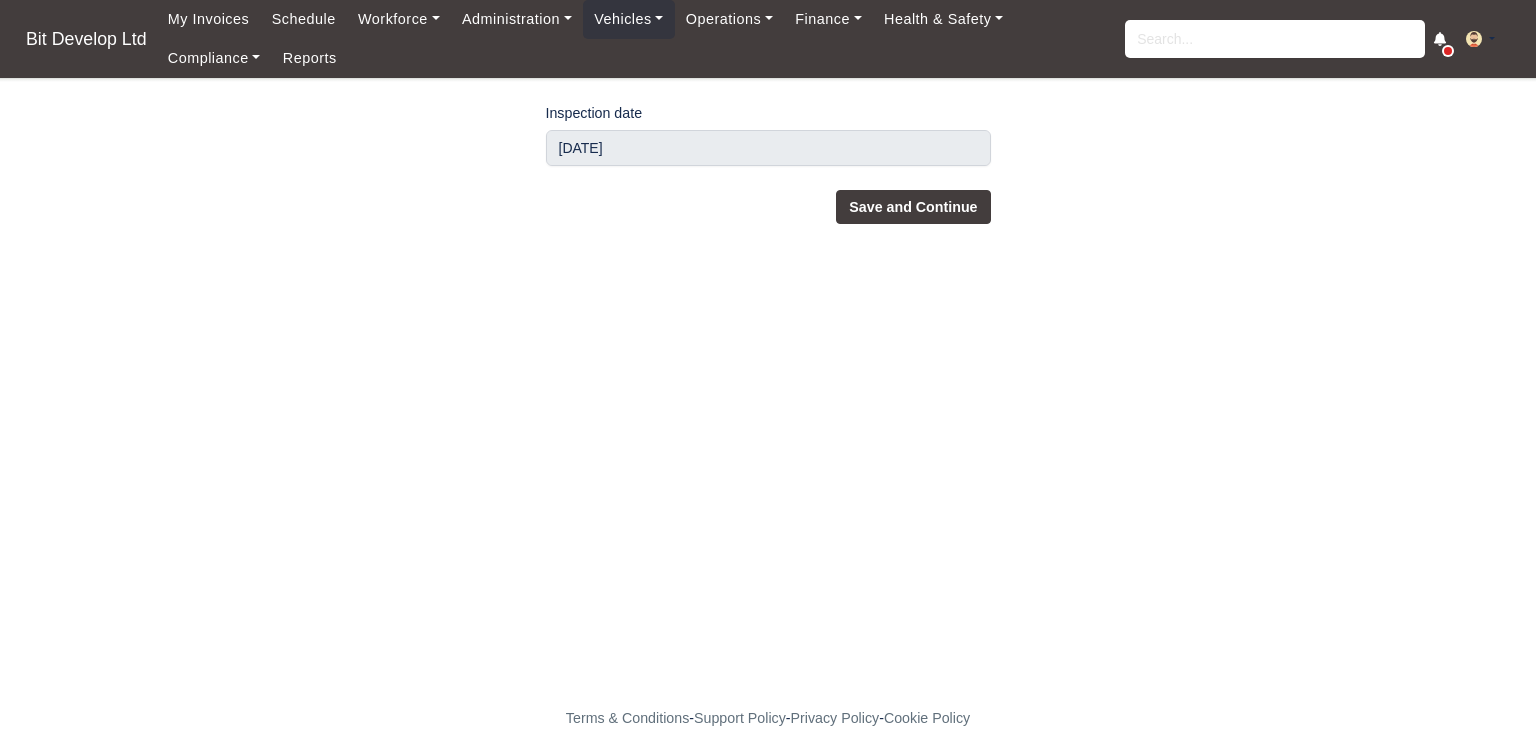 scroll, scrollTop: 0, scrollLeft: 0, axis: both 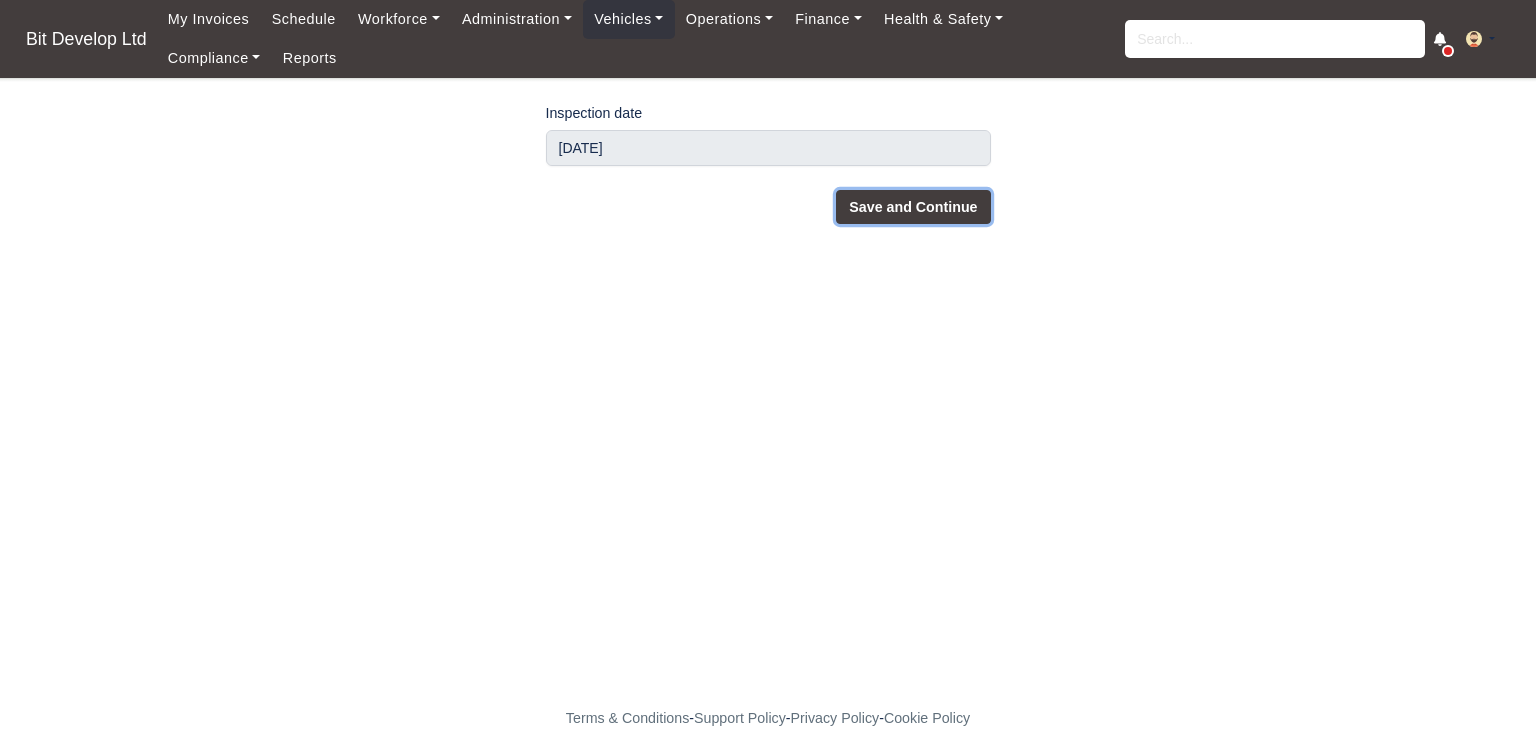 click on "Save and Continue" at bounding box center (913, 207) 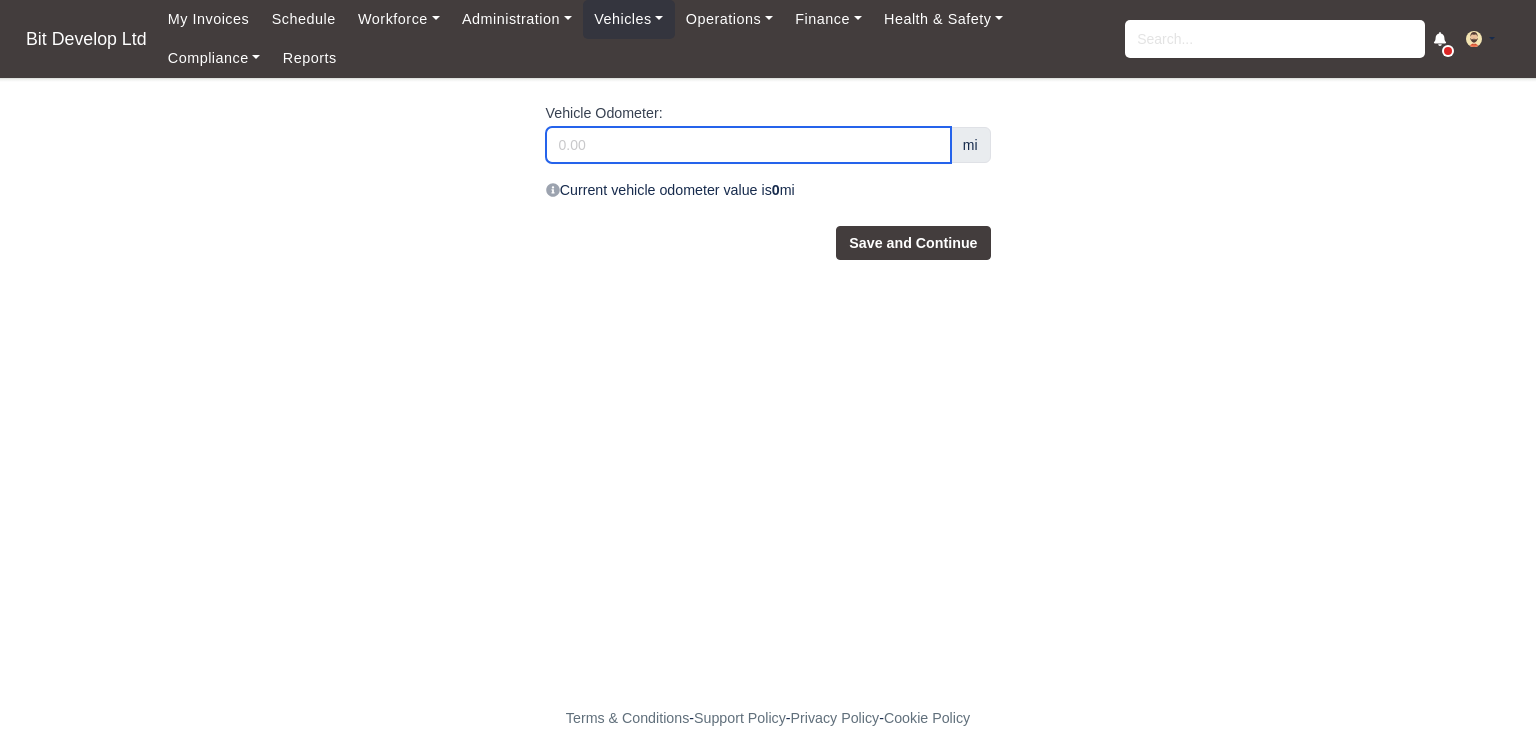 click on "Vehicle Odometer:" at bounding box center (748, 145) 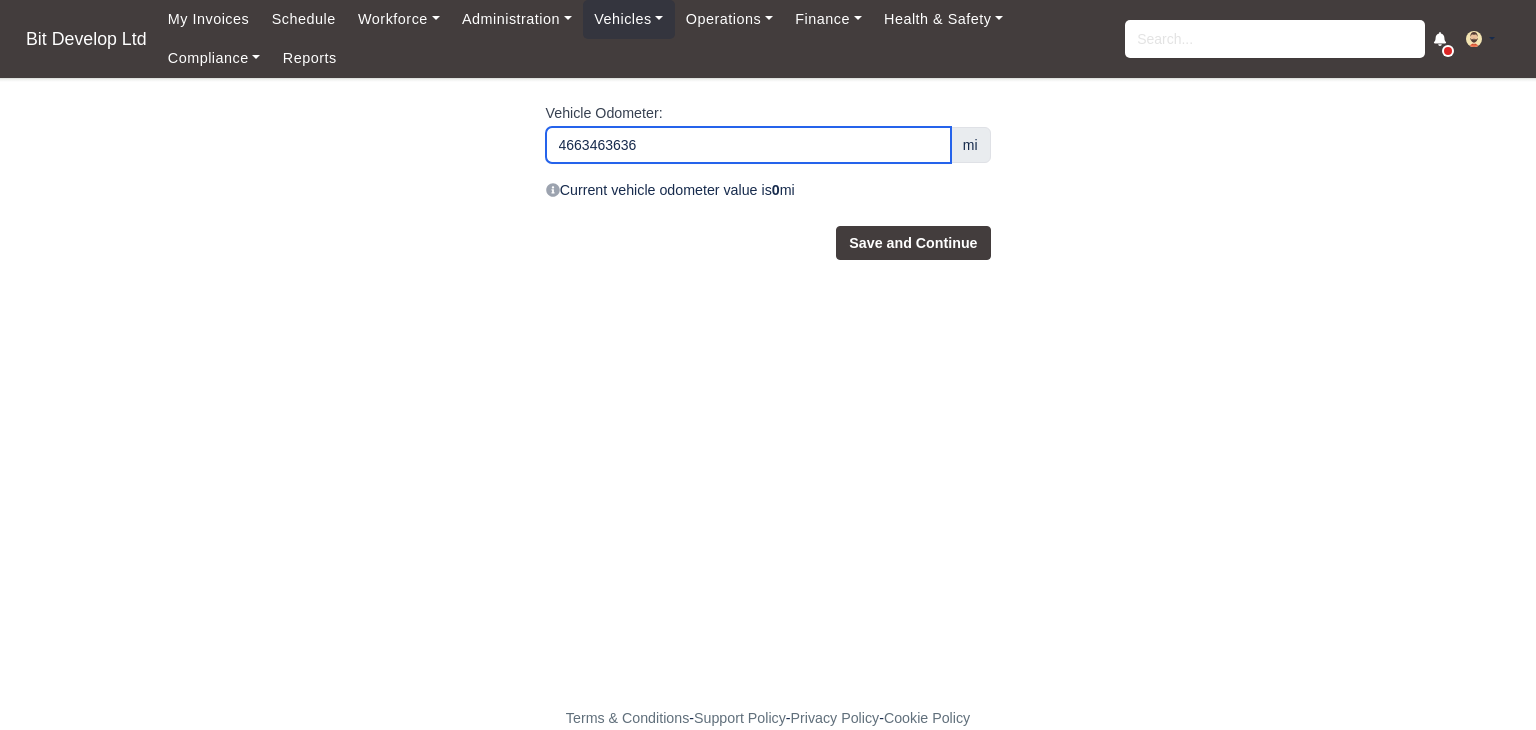 type on "4663463636" 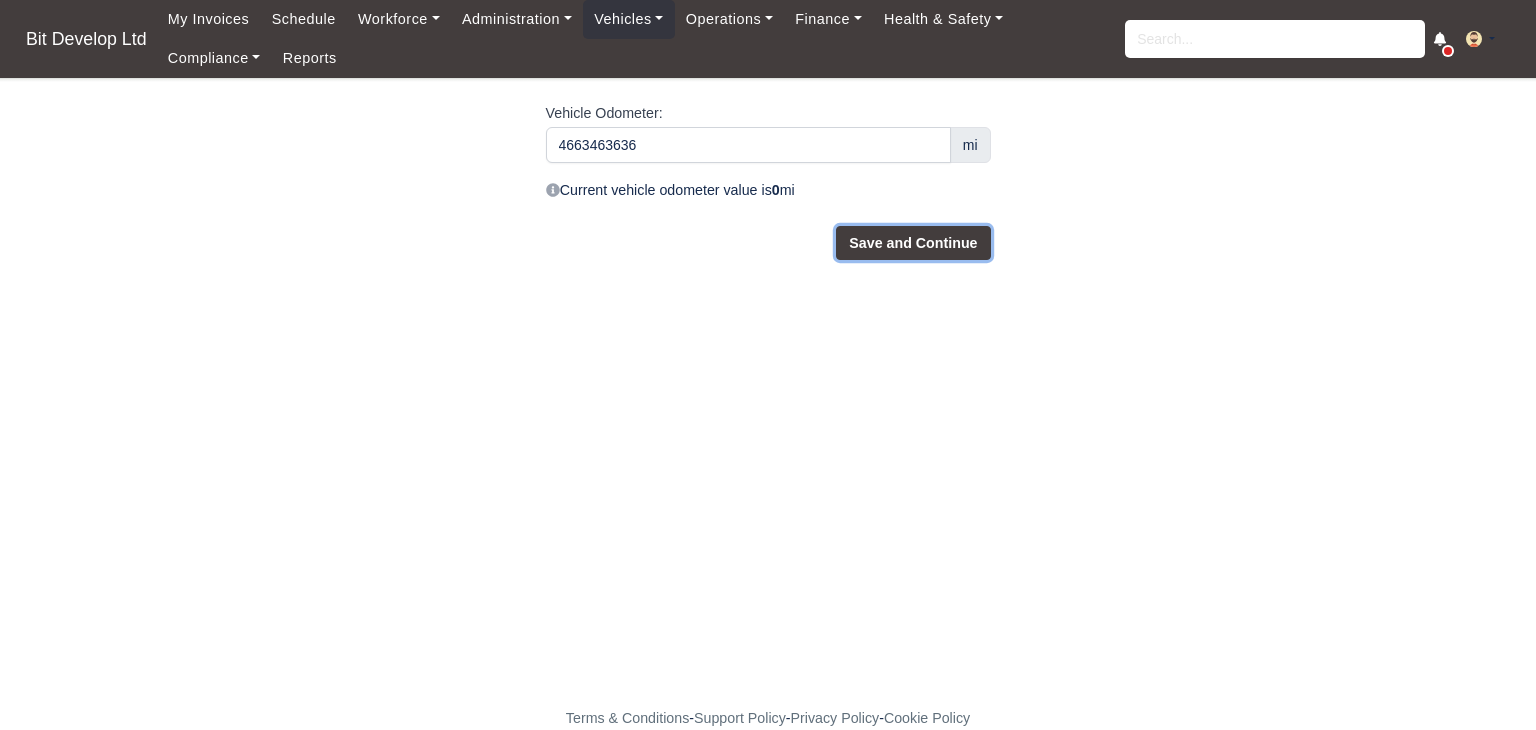 click on "Save and Continue" at bounding box center [913, 243] 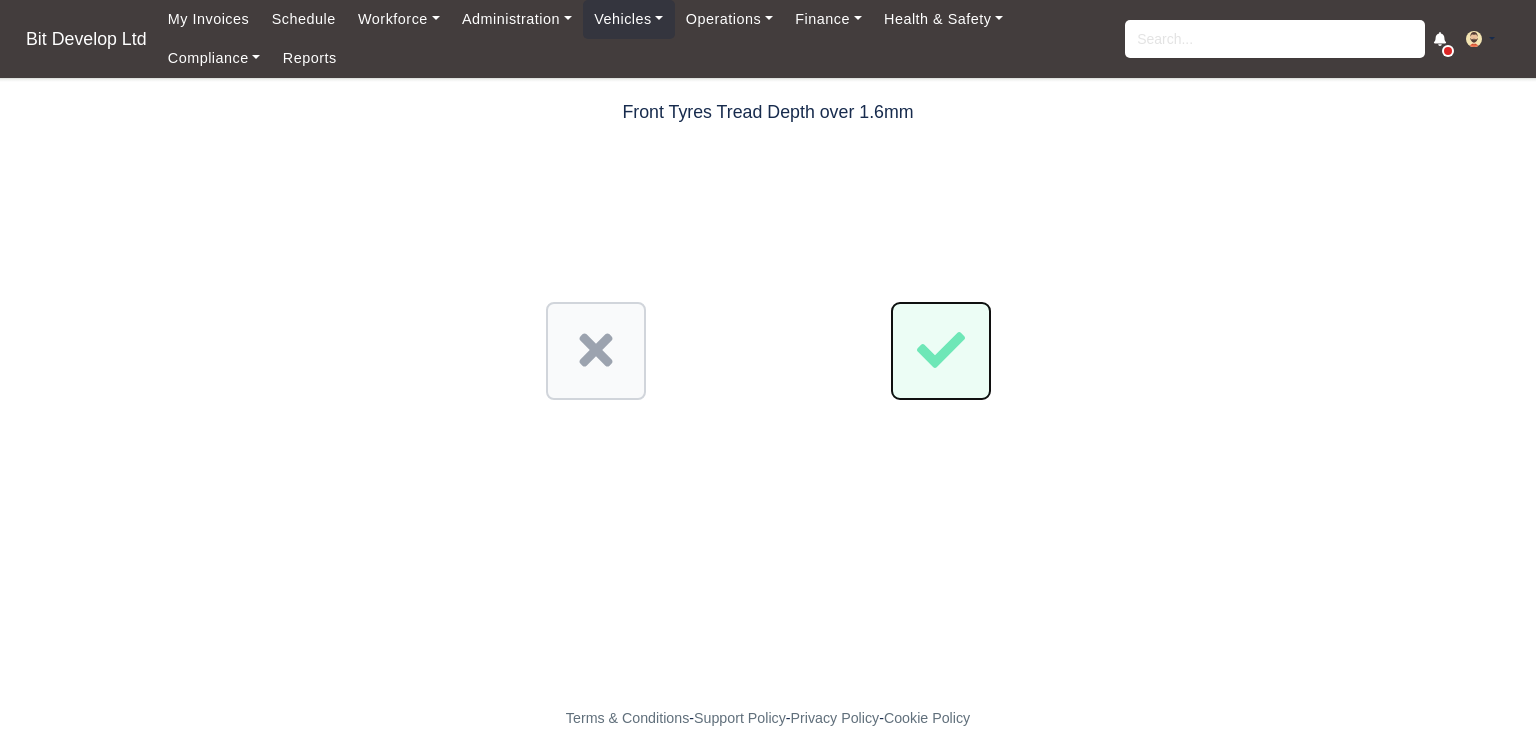 click at bounding box center (941, 351) 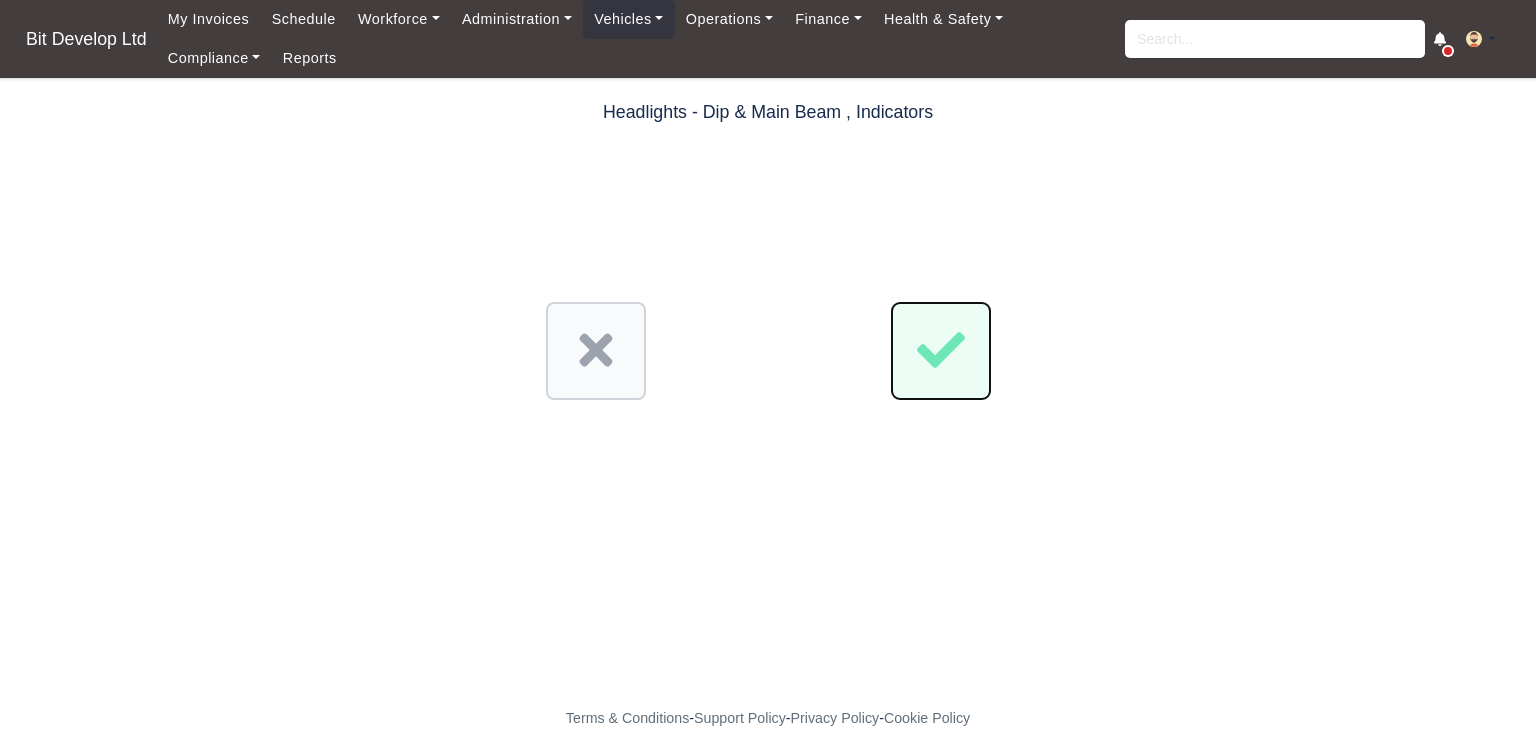 click at bounding box center [941, 351] 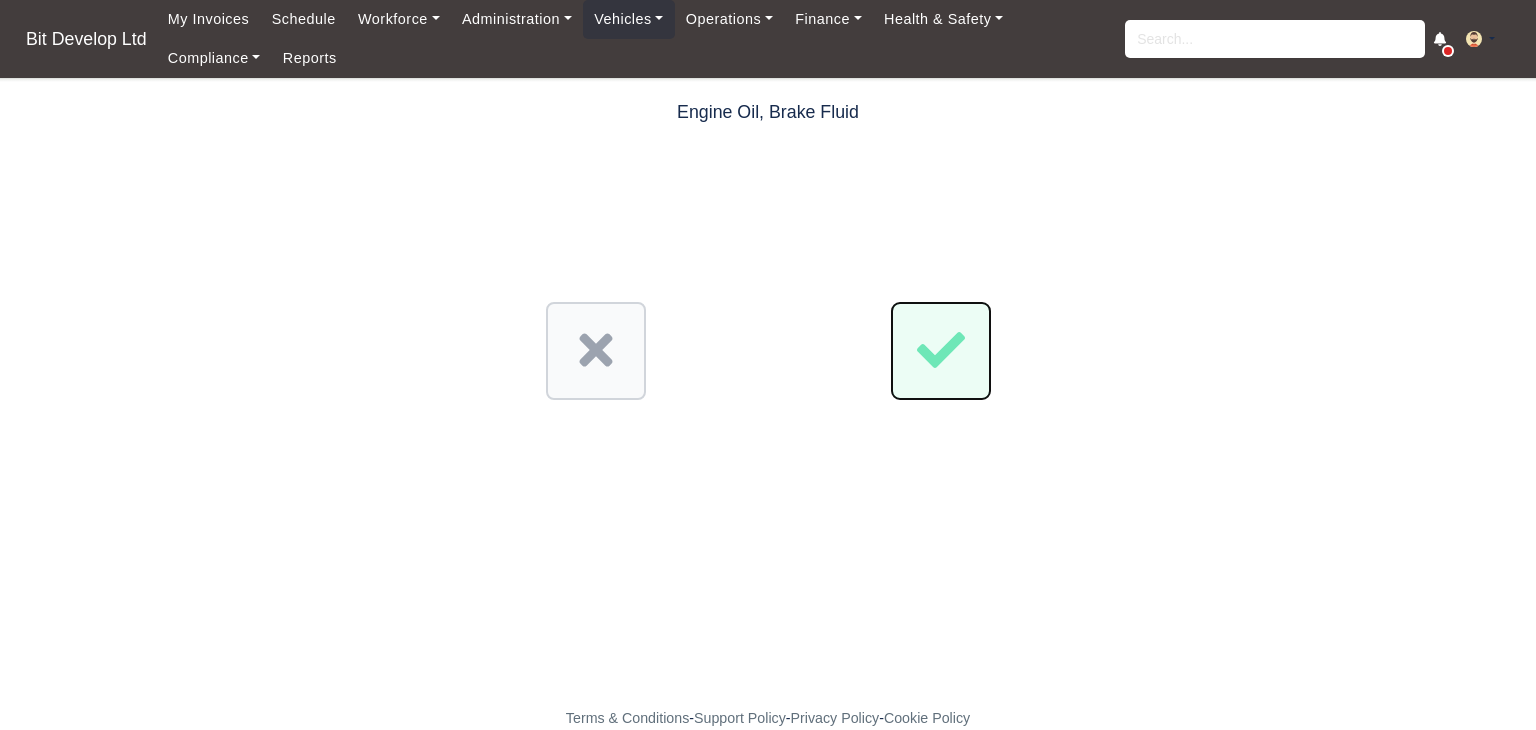 click at bounding box center (941, 351) 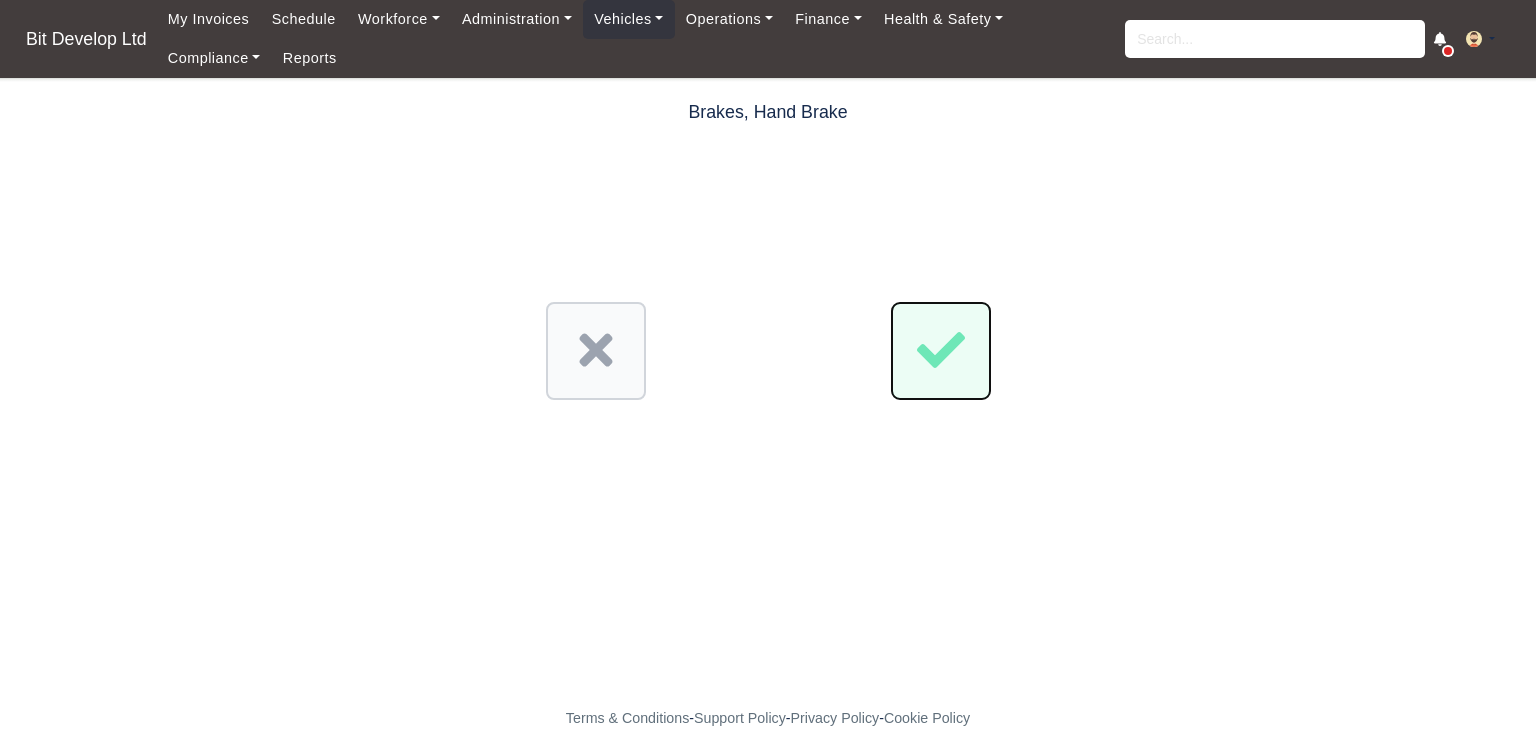 click 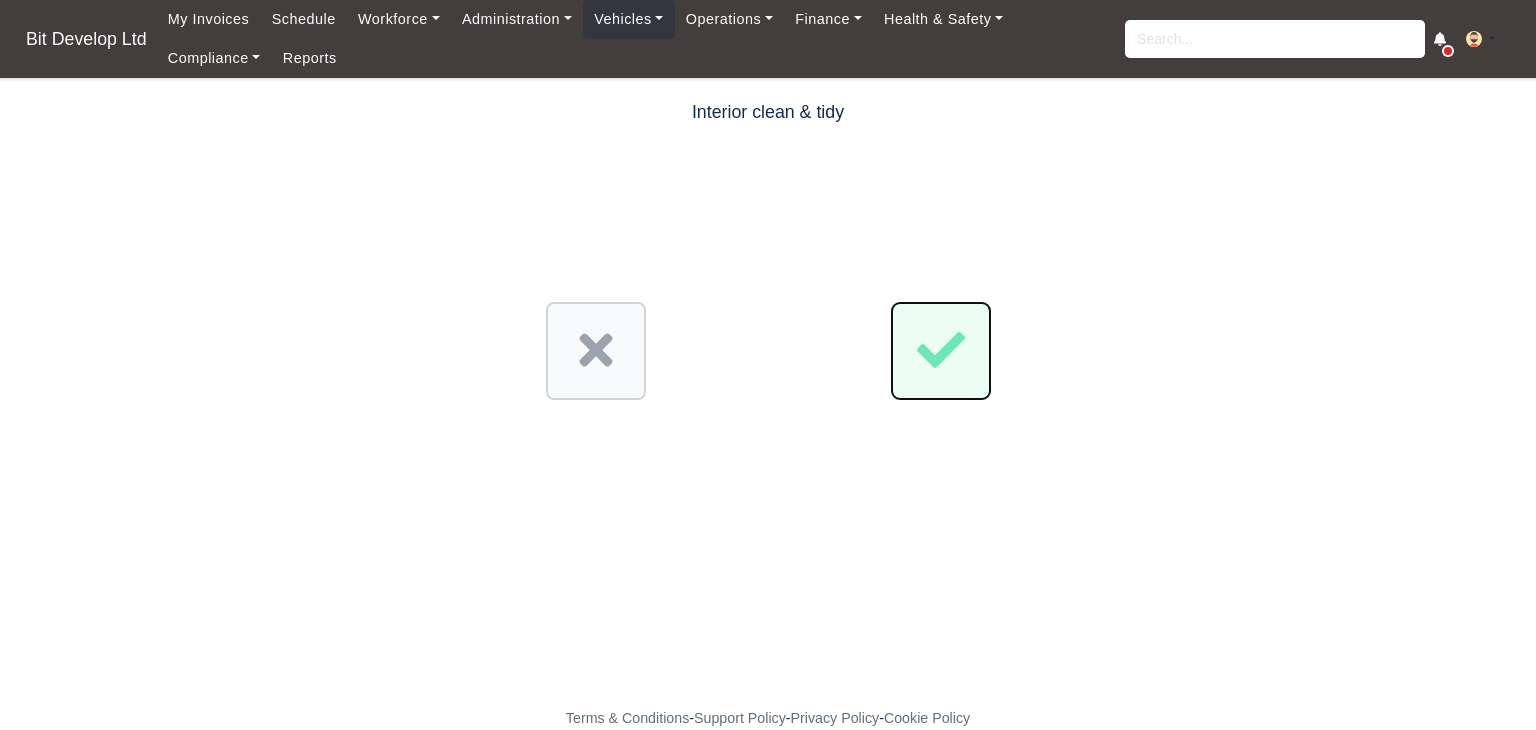 click 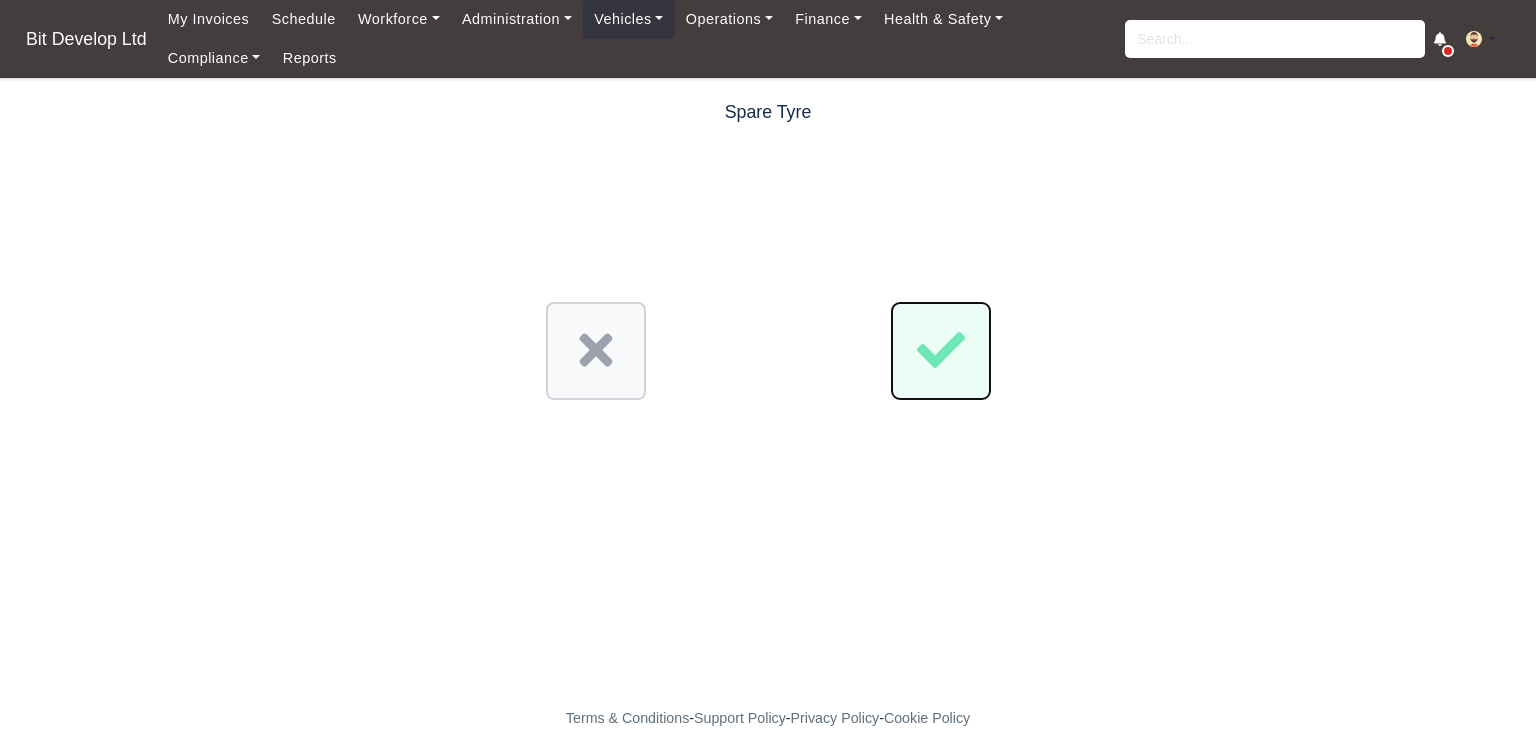 click 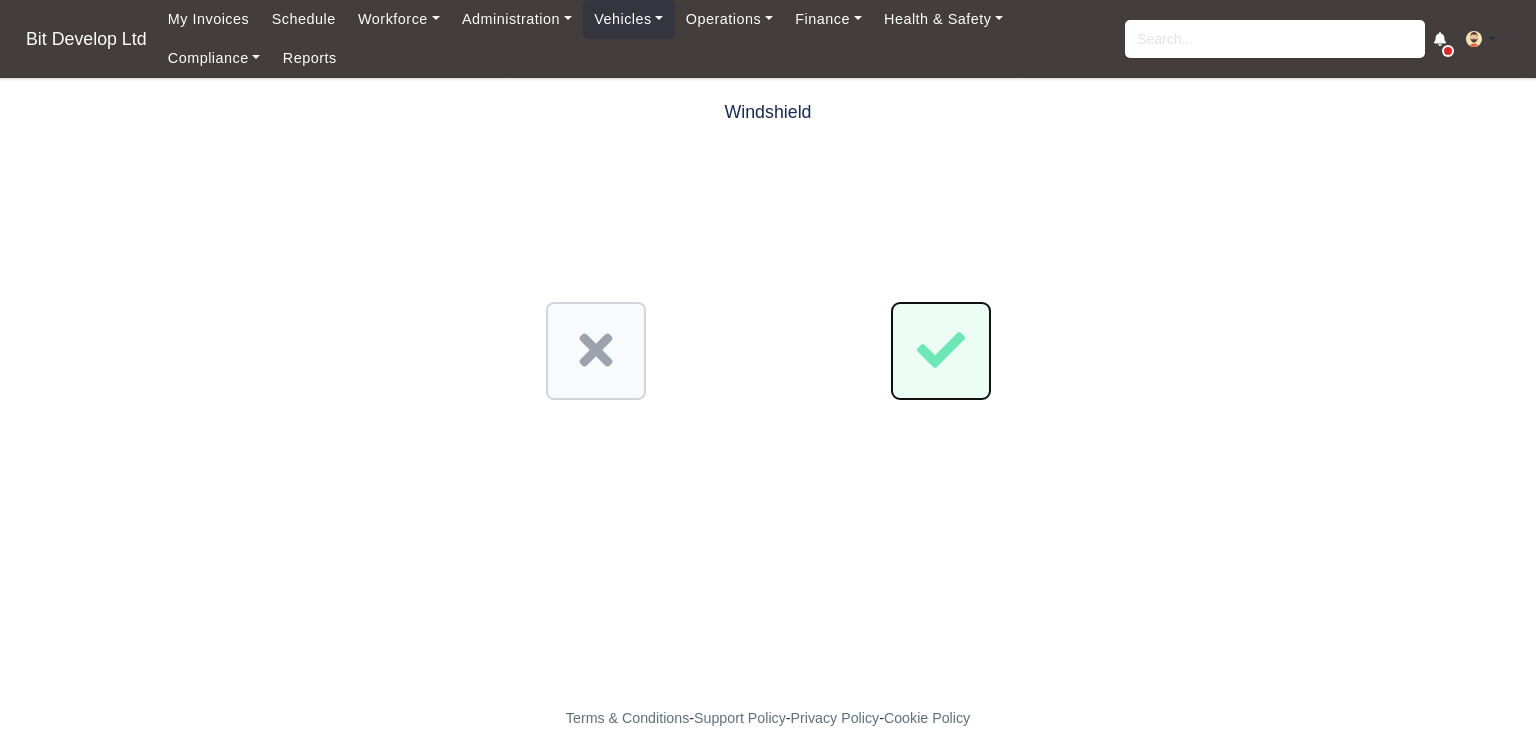 click 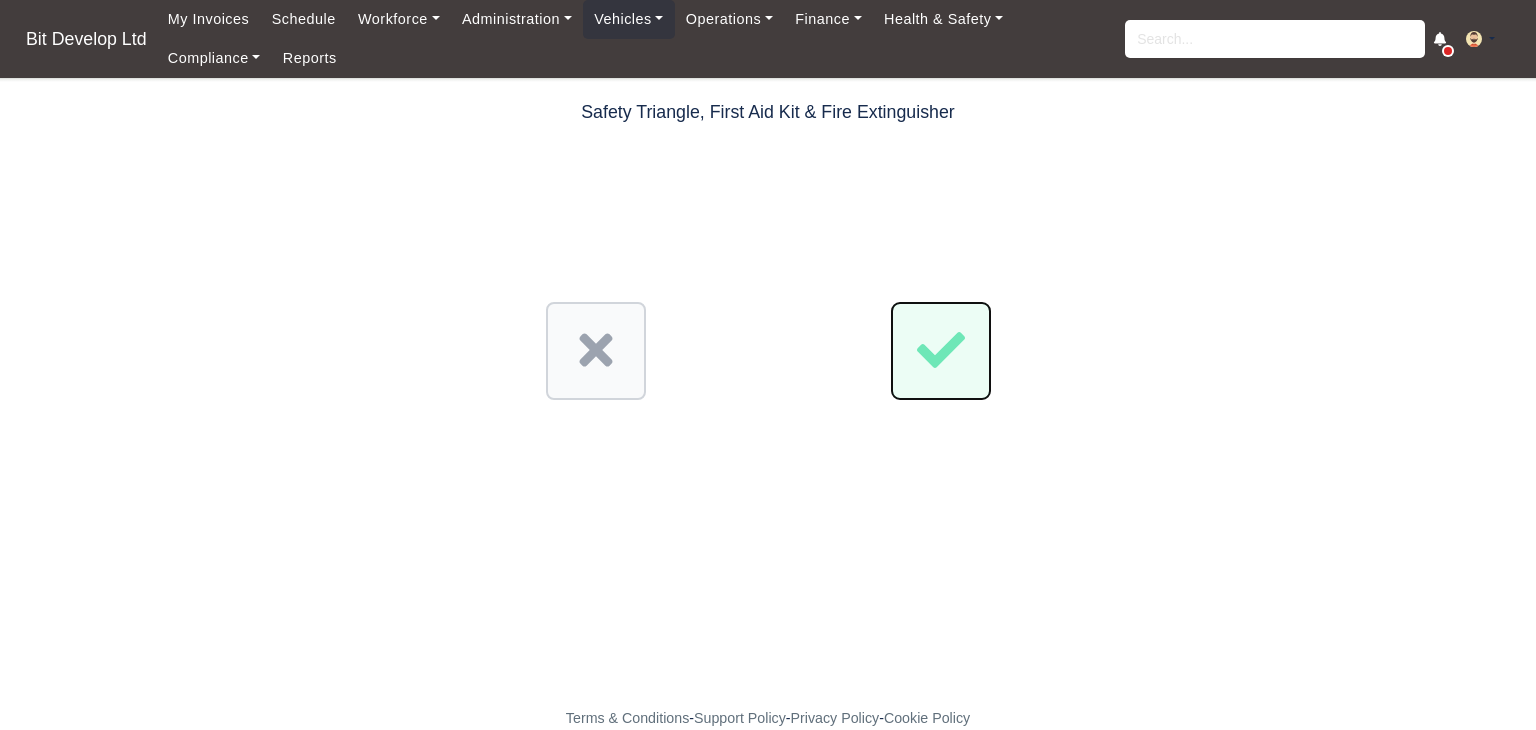 click 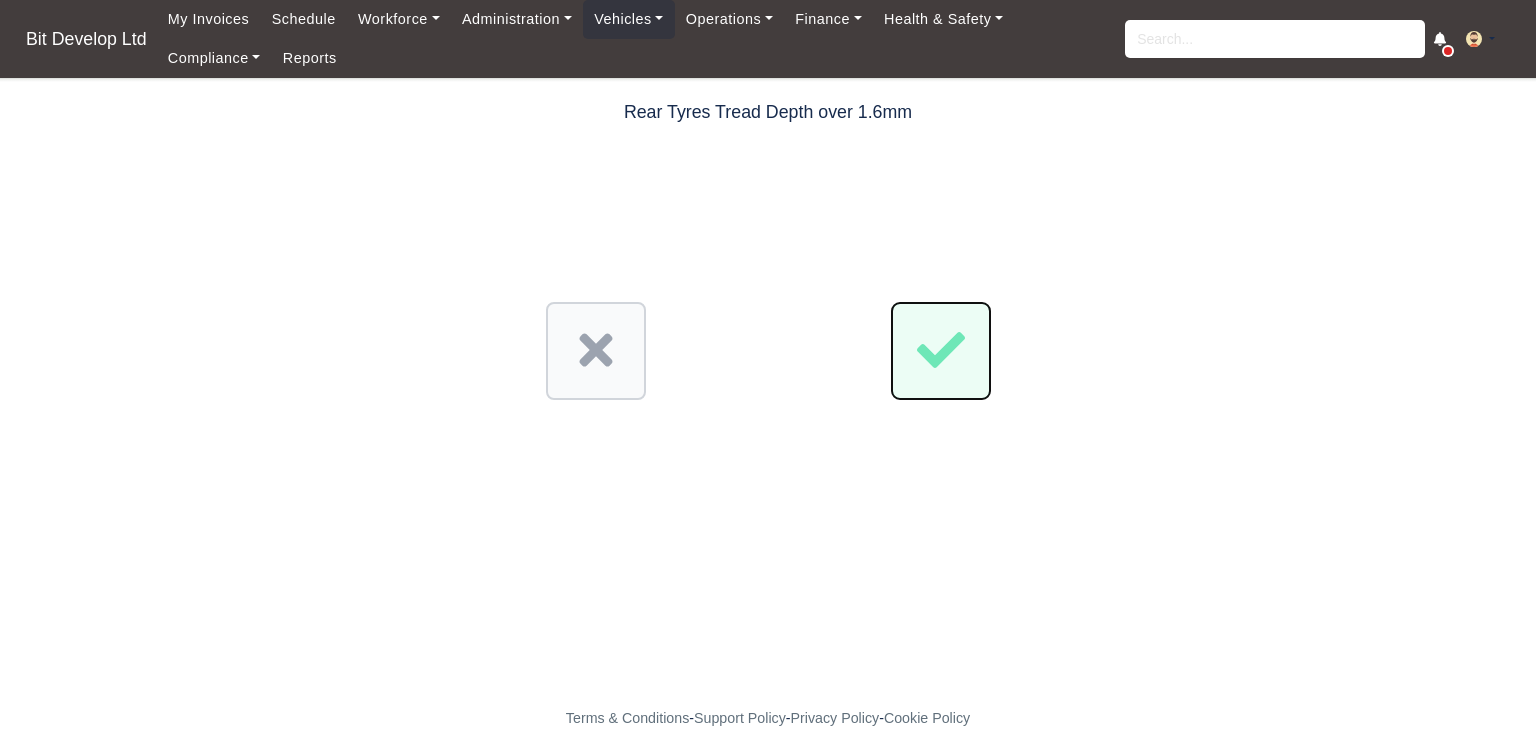 click 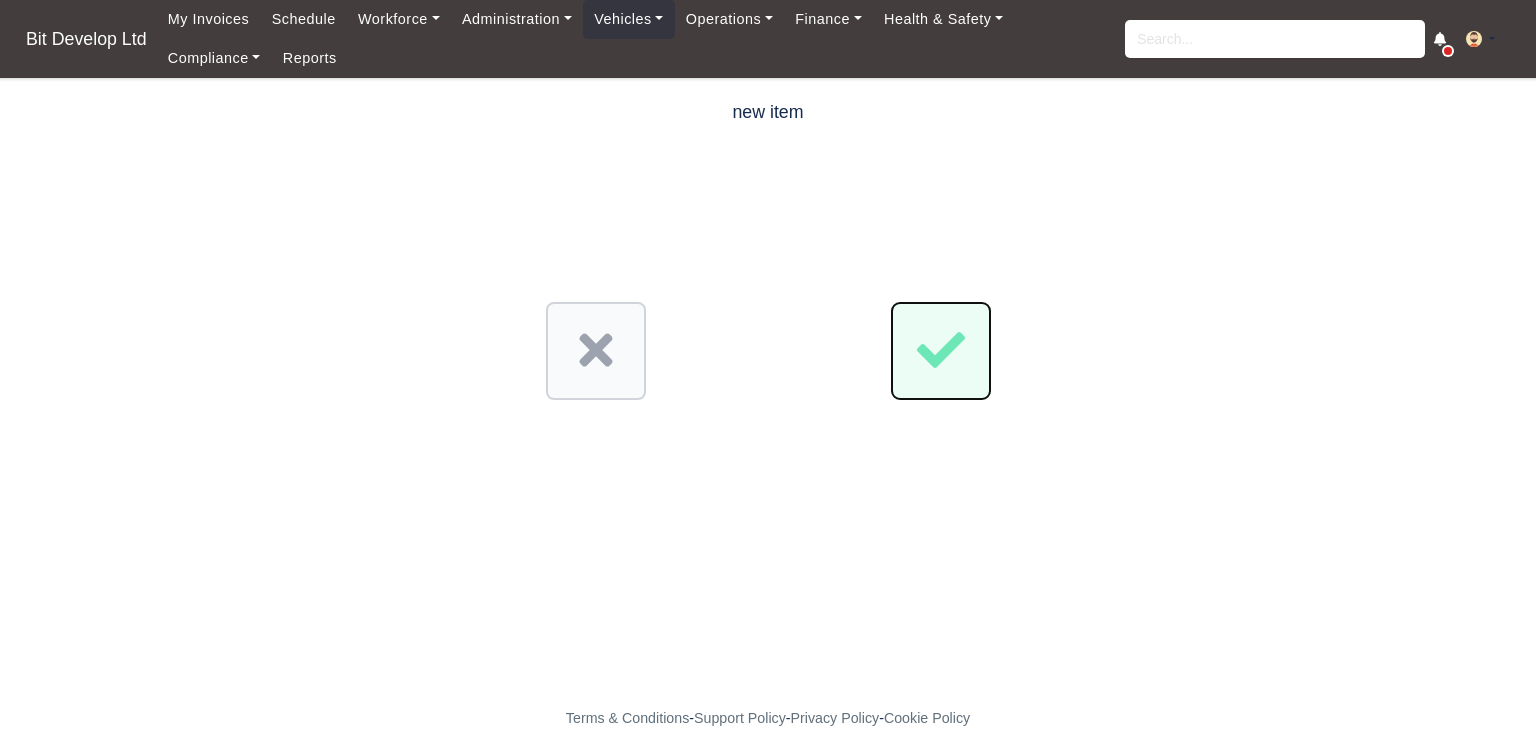 click 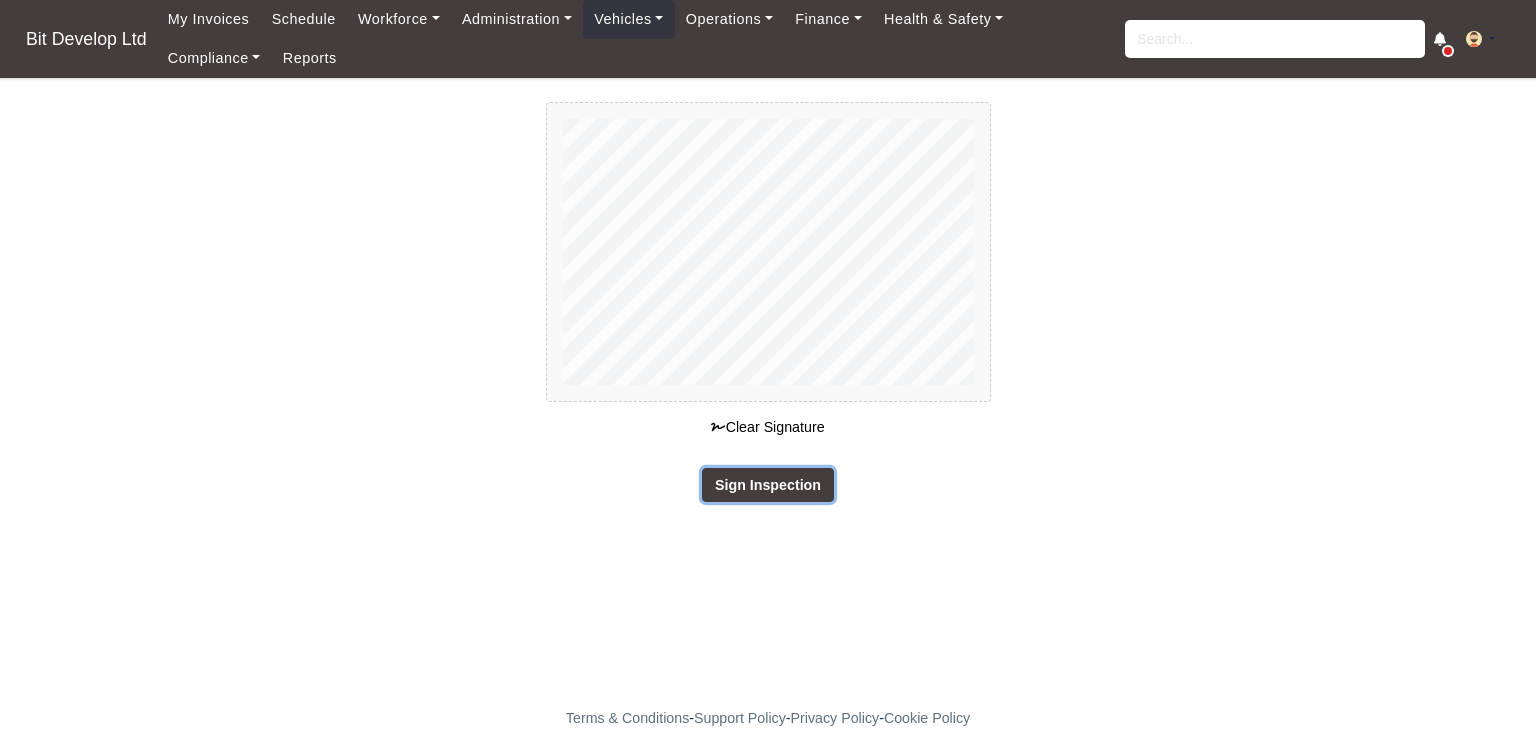 click on "Sign Inspection" at bounding box center (768, 485) 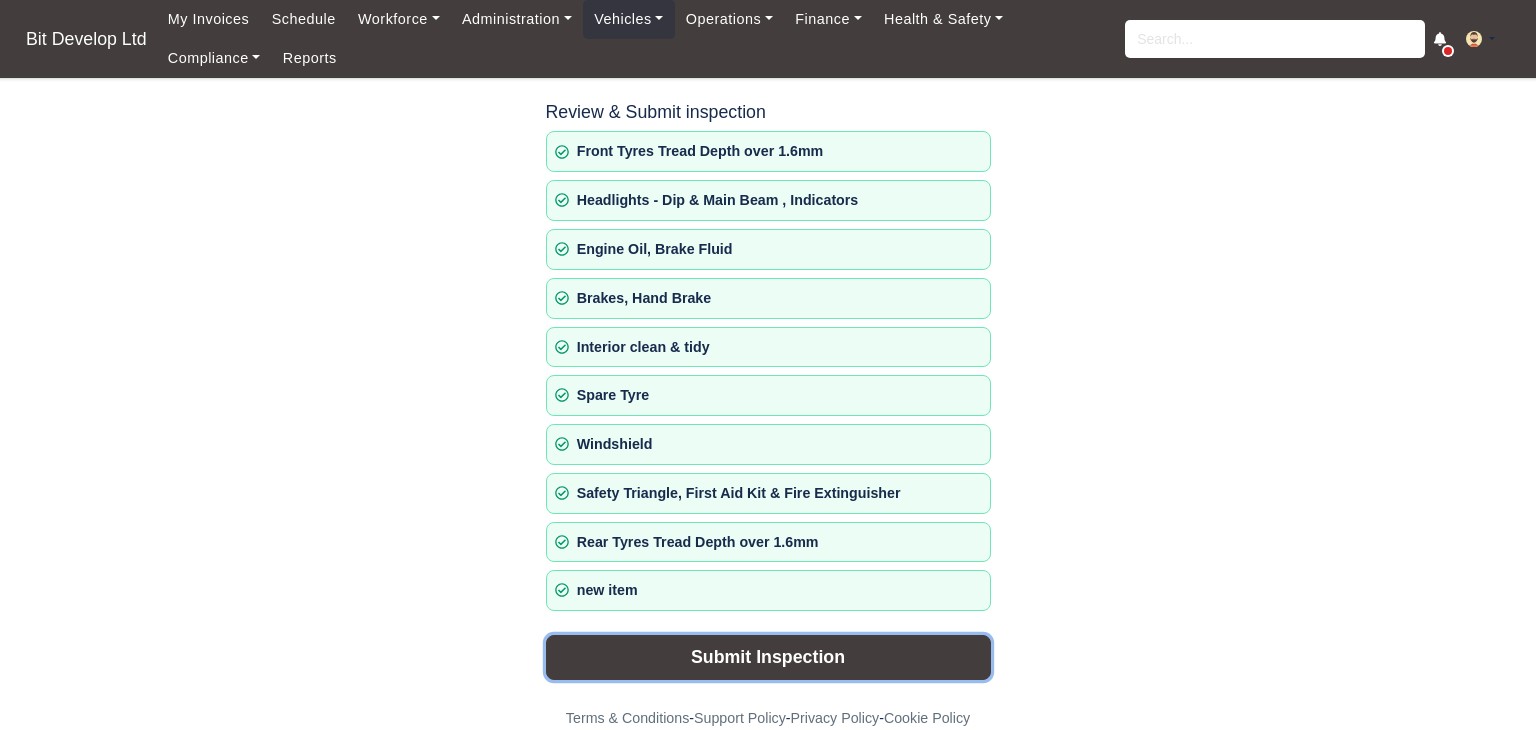 click on "Submit Inspection" at bounding box center [768, 657] 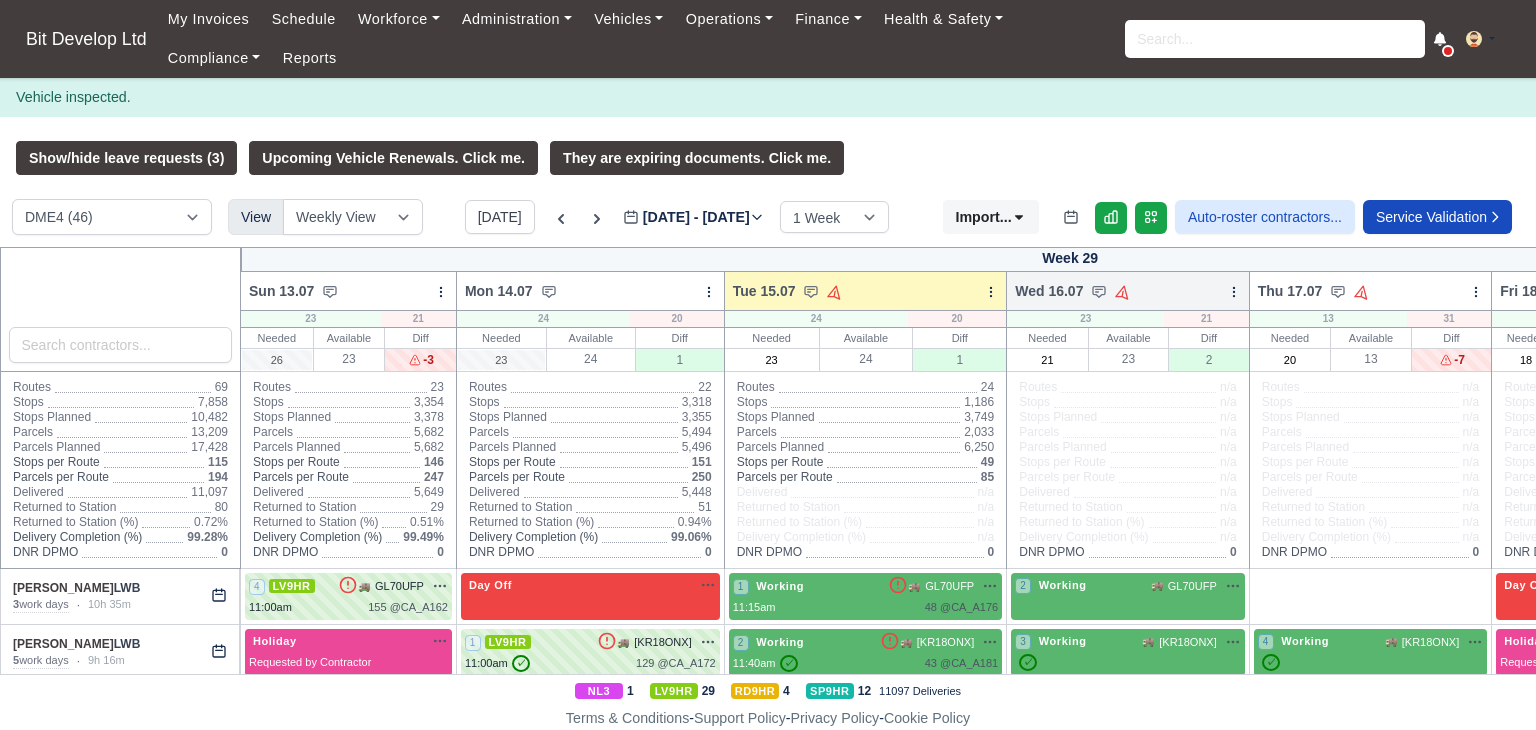 scroll, scrollTop: 0, scrollLeft: 0, axis: both 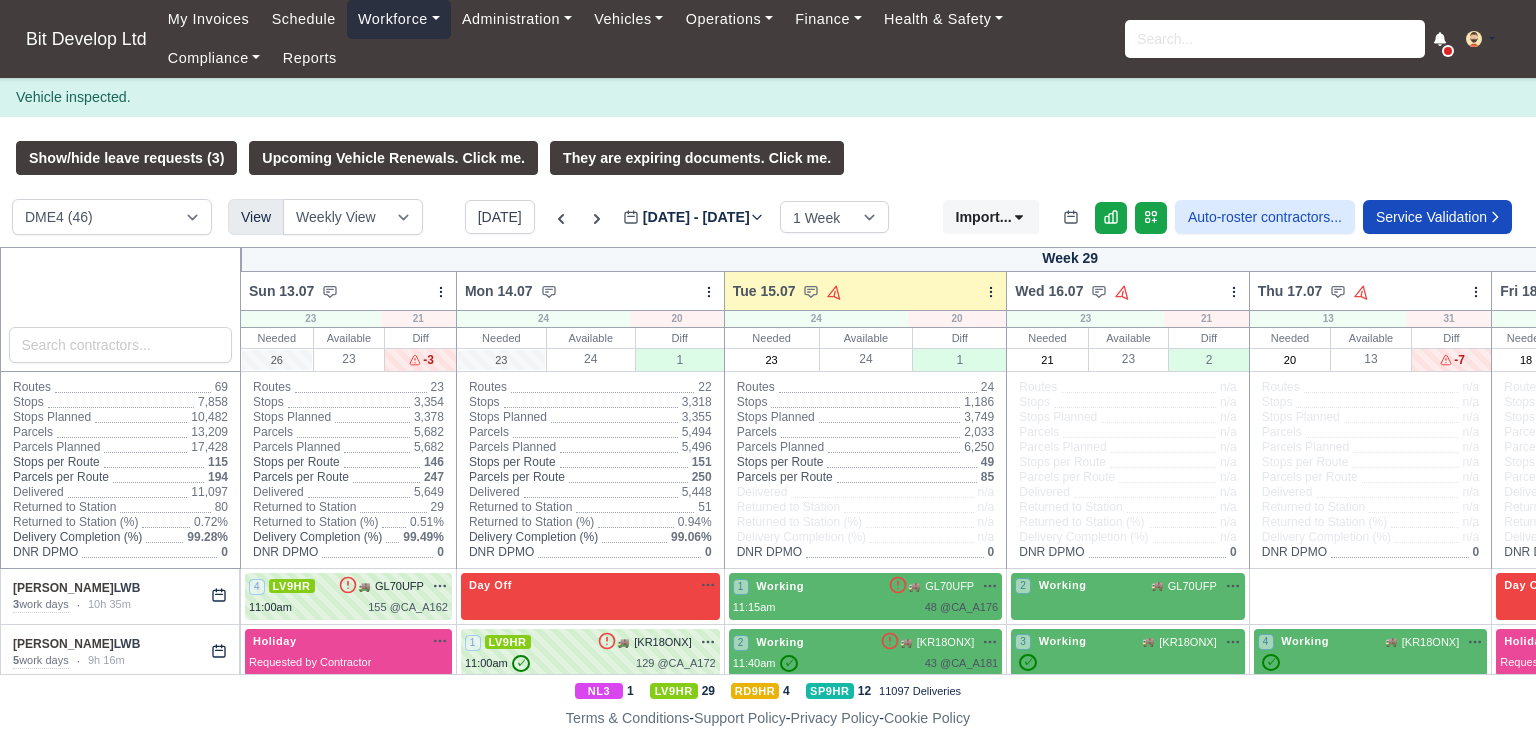 click on "Workforce" at bounding box center (399, 19) 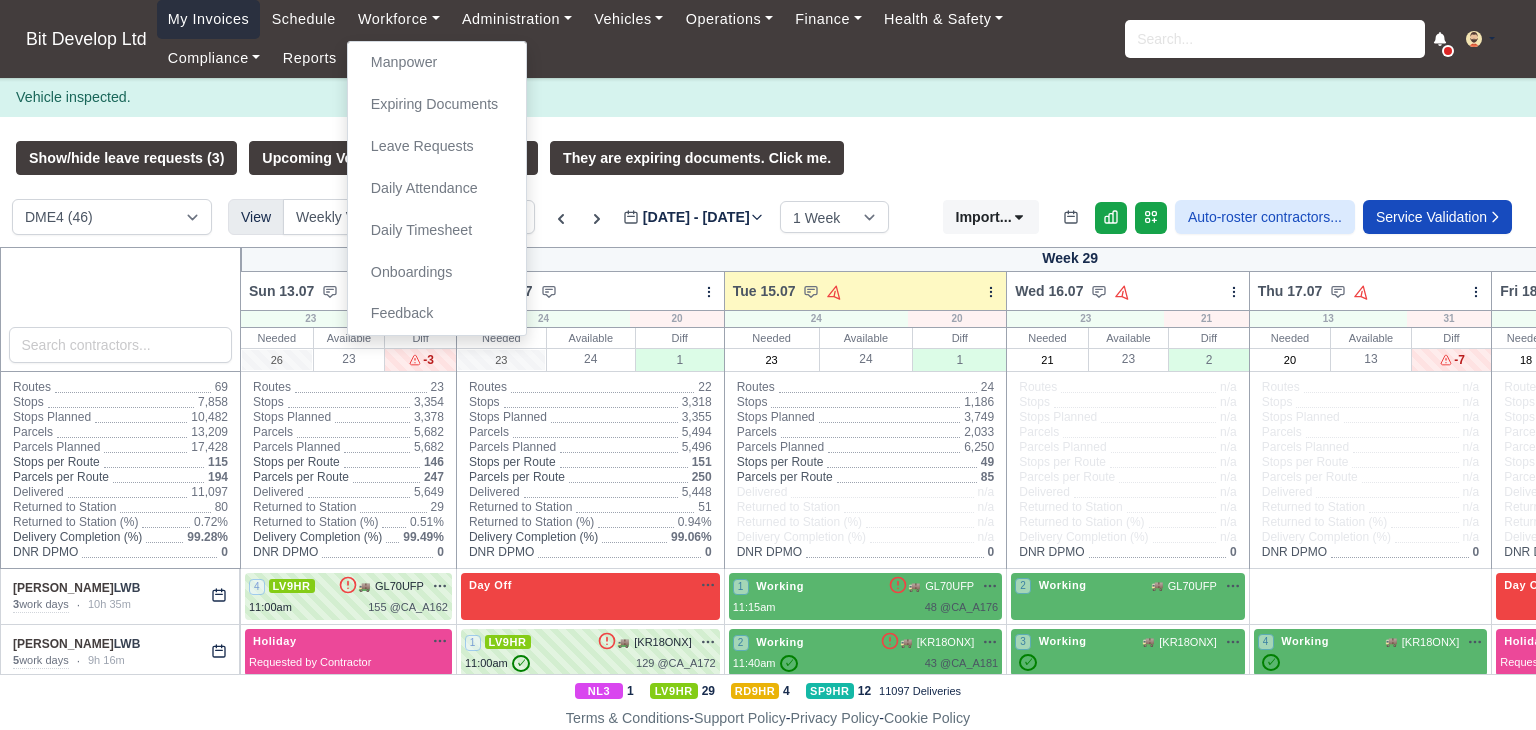 click on "My Invoices" at bounding box center [209, 19] 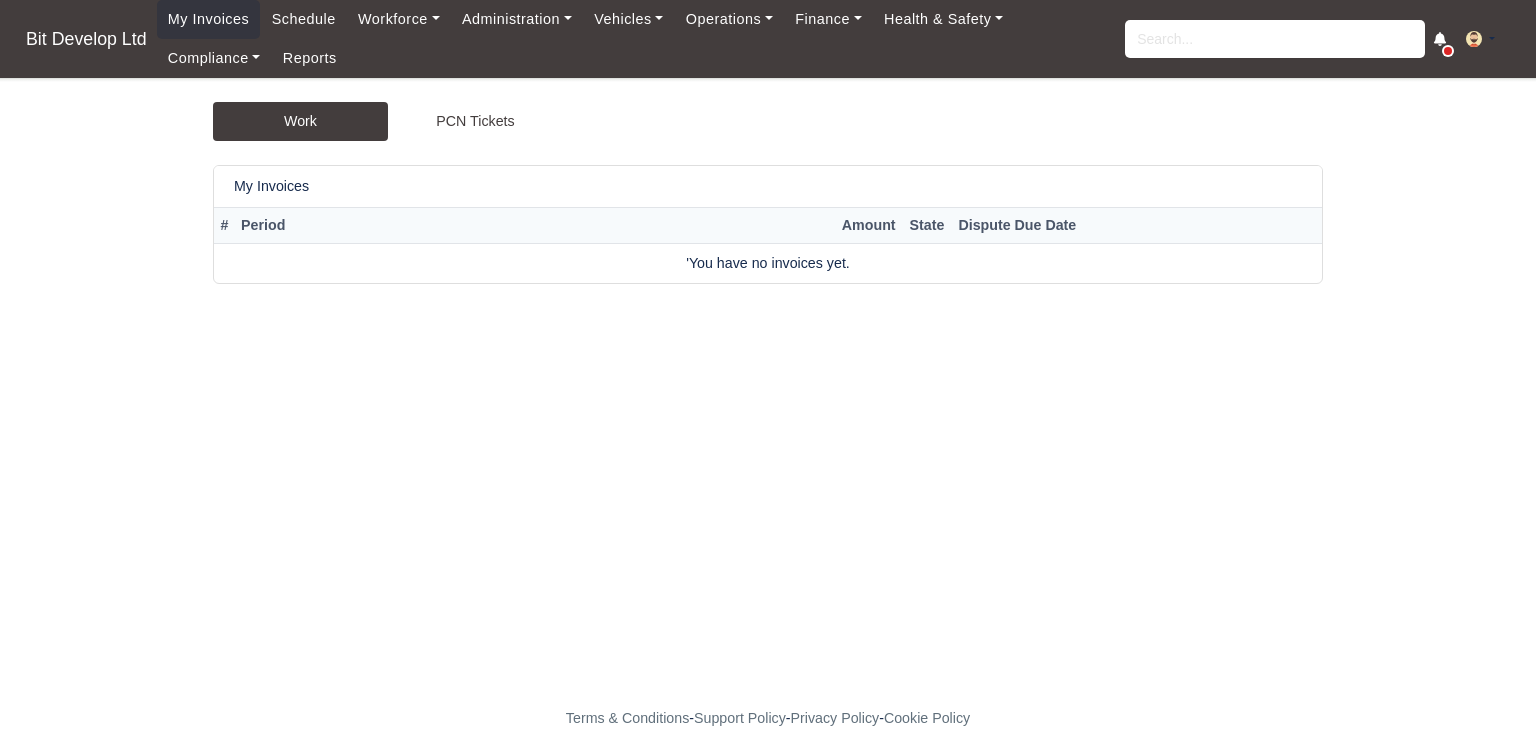 scroll, scrollTop: 0, scrollLeft: 0, axis: both 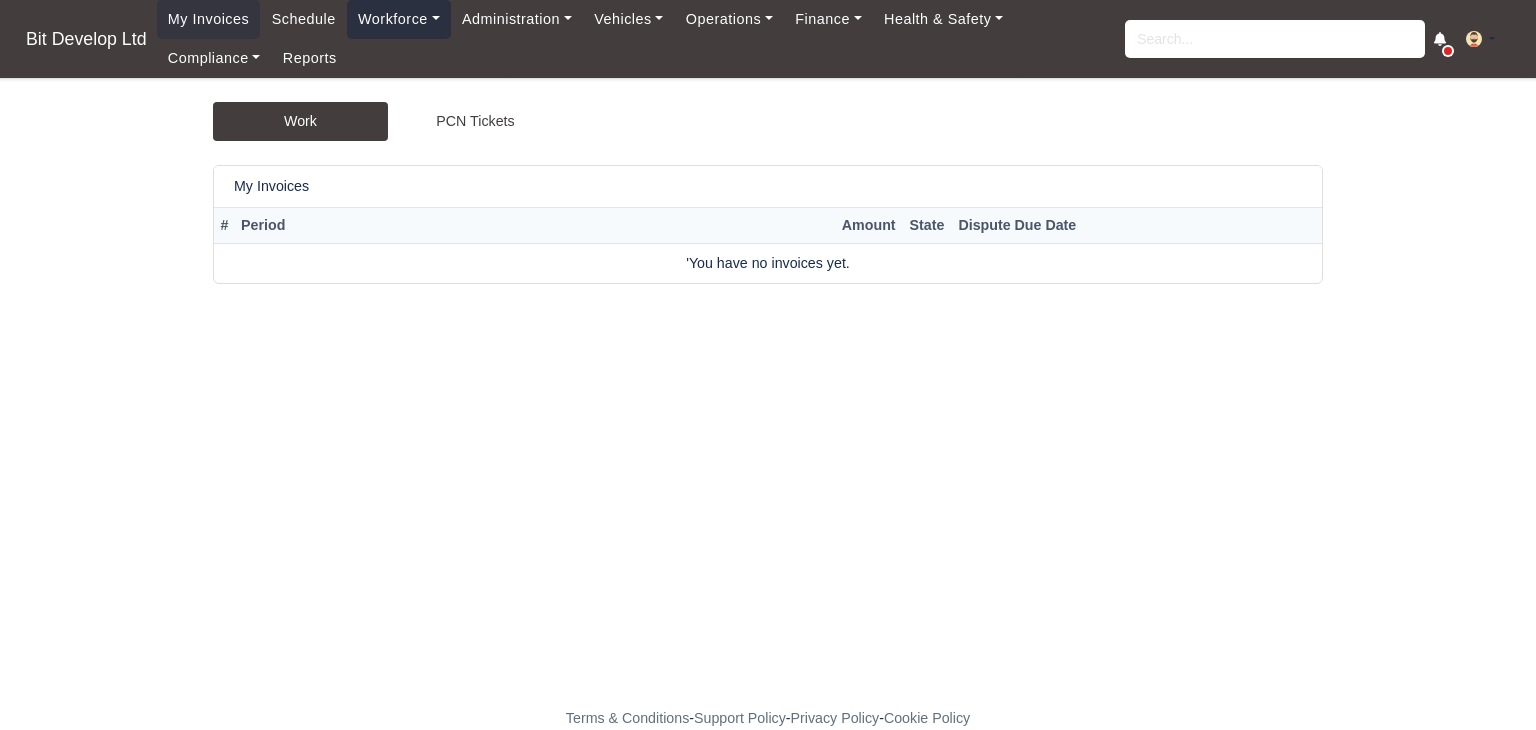 click on "Workforce" at bounding box center (399, 19) 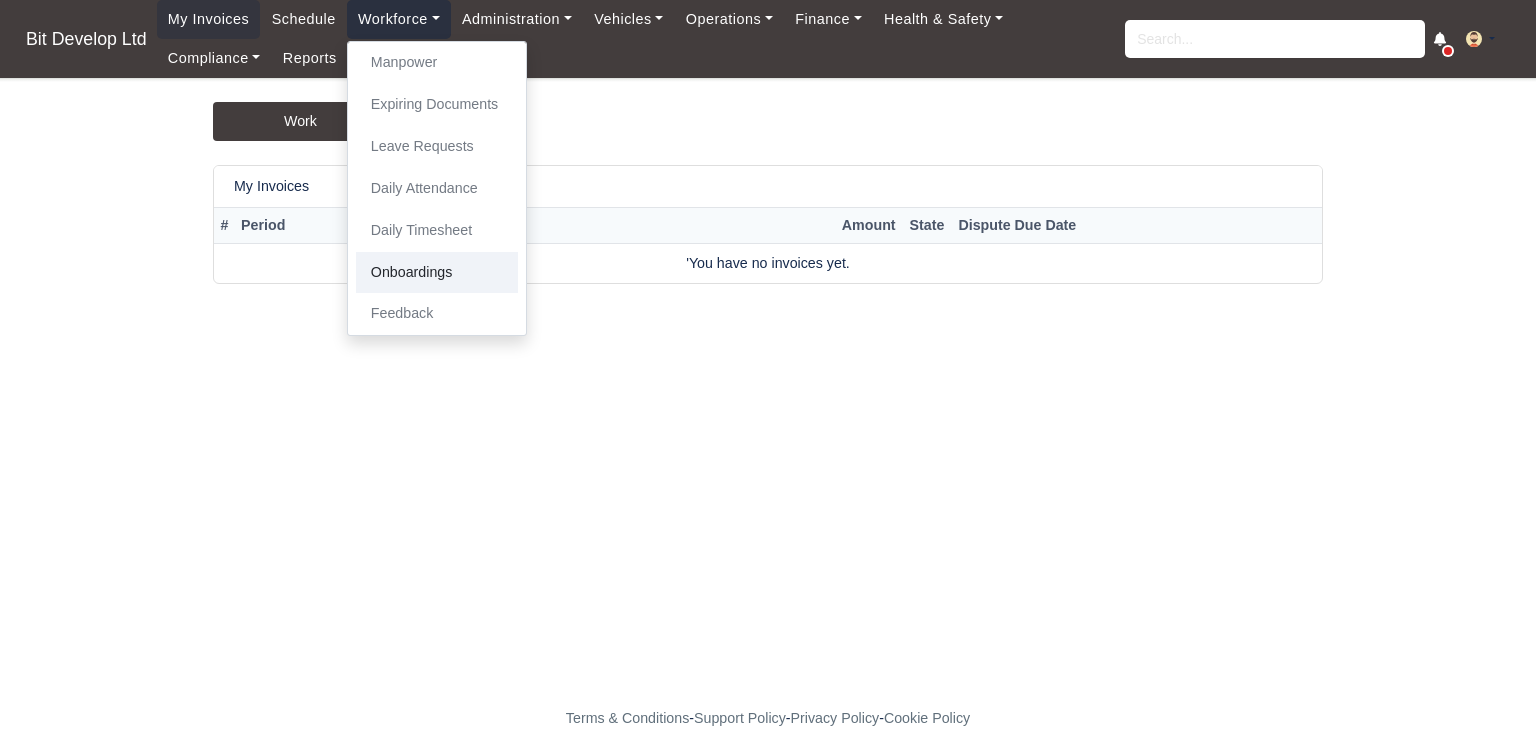 click on "Onboardings" at bounding box center [437, 273] 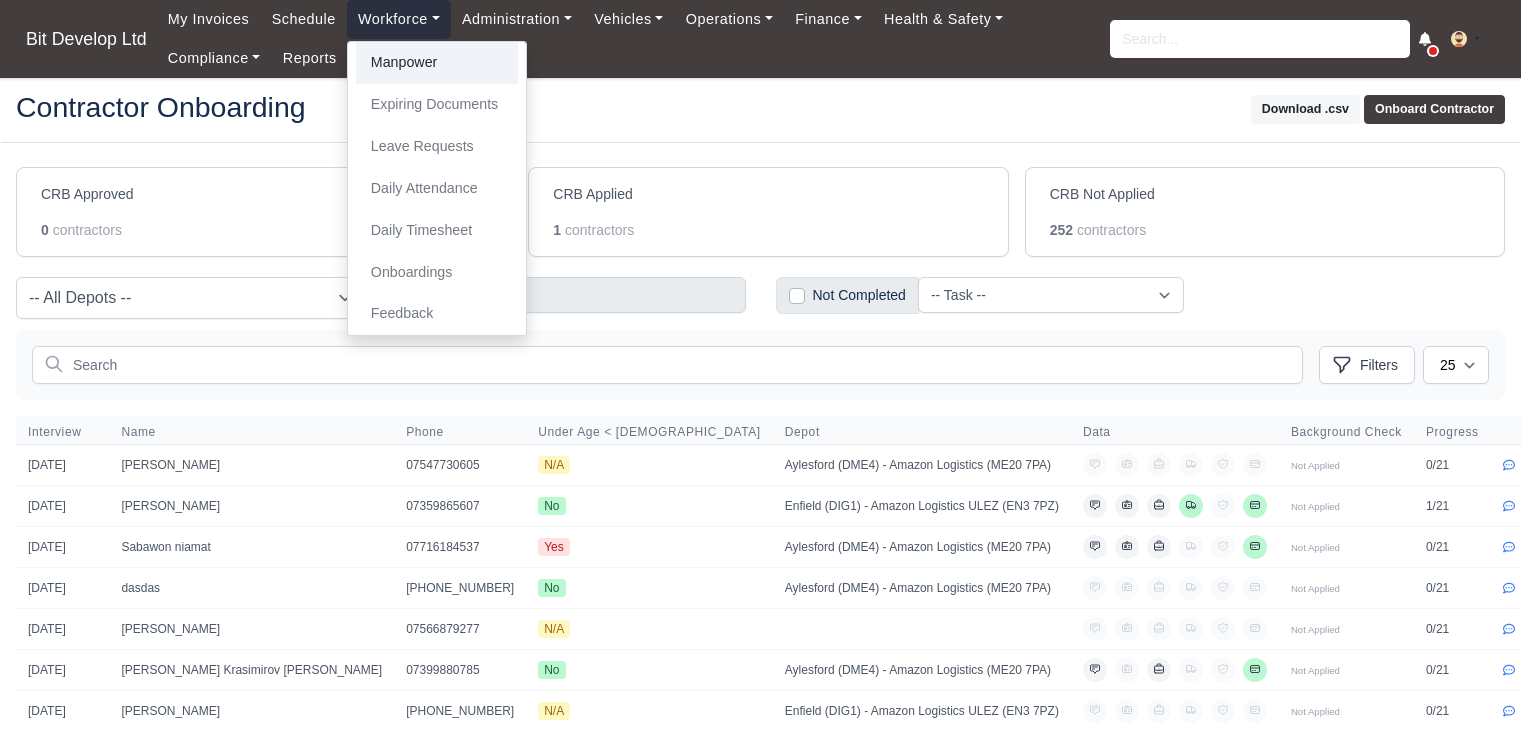 scroll, scrollTop: 0, scrollLeft: 0, axis: both 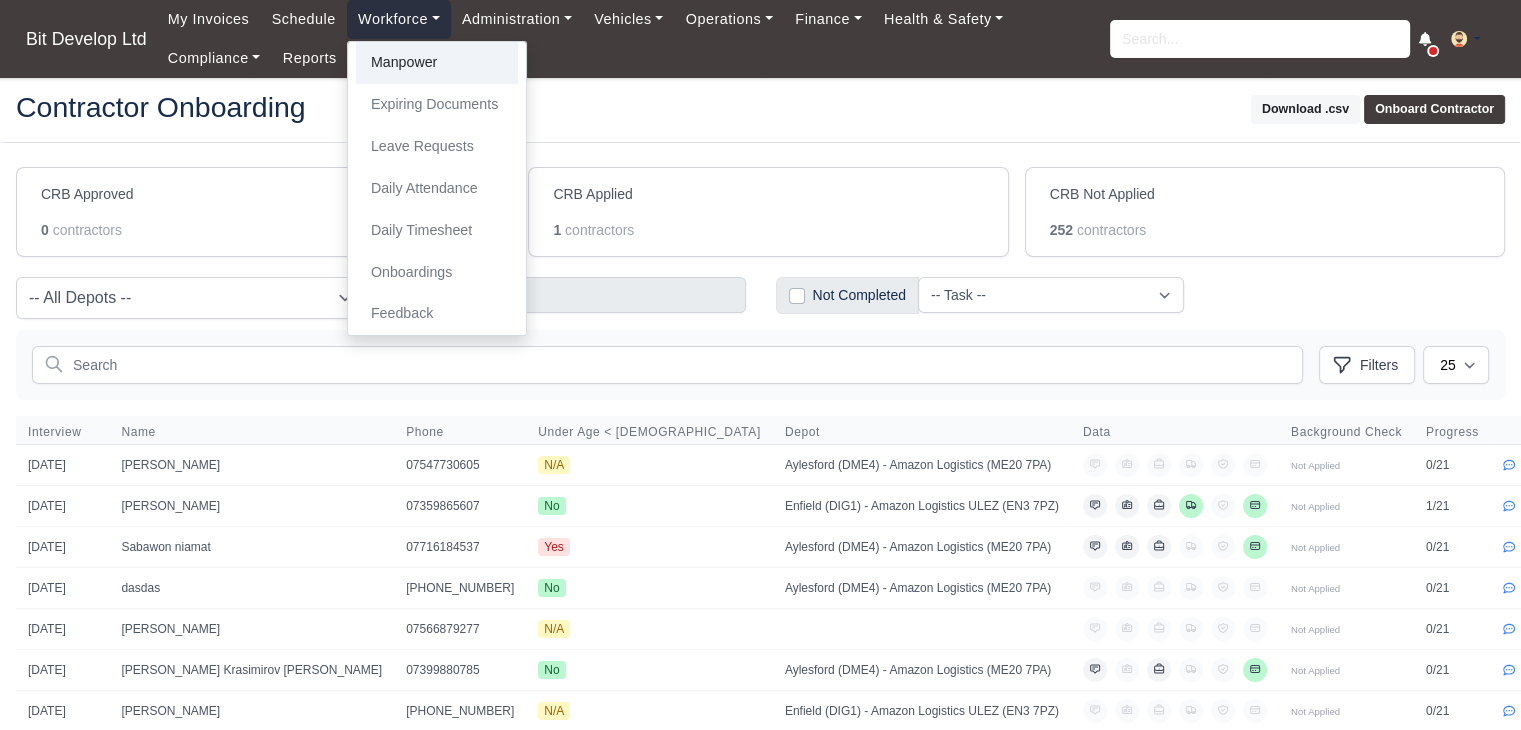 click on "Manpower" at bounding box center [437, 63] 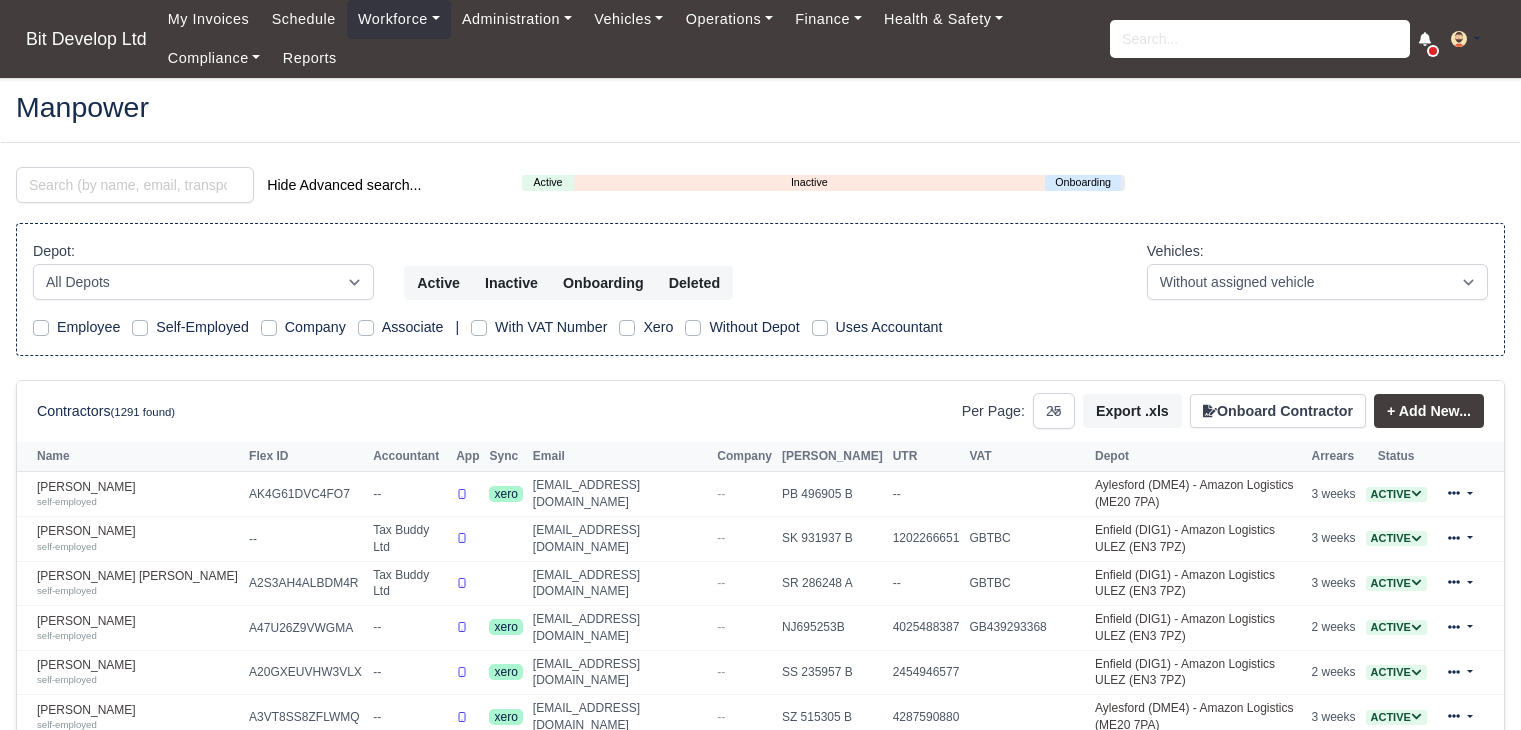 select on "25" 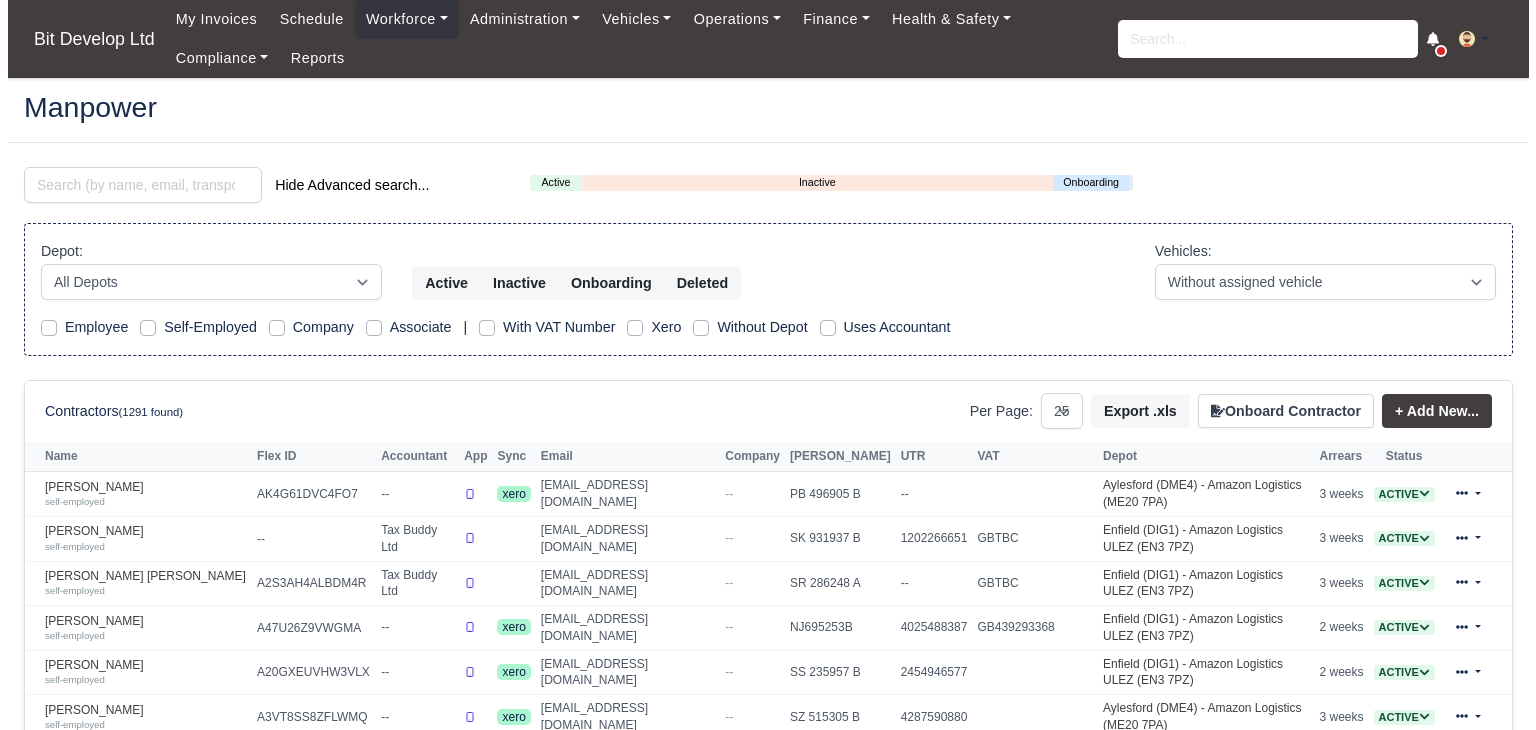 scroll, scrollTop: 0, scrollLeft: 0, axis: both 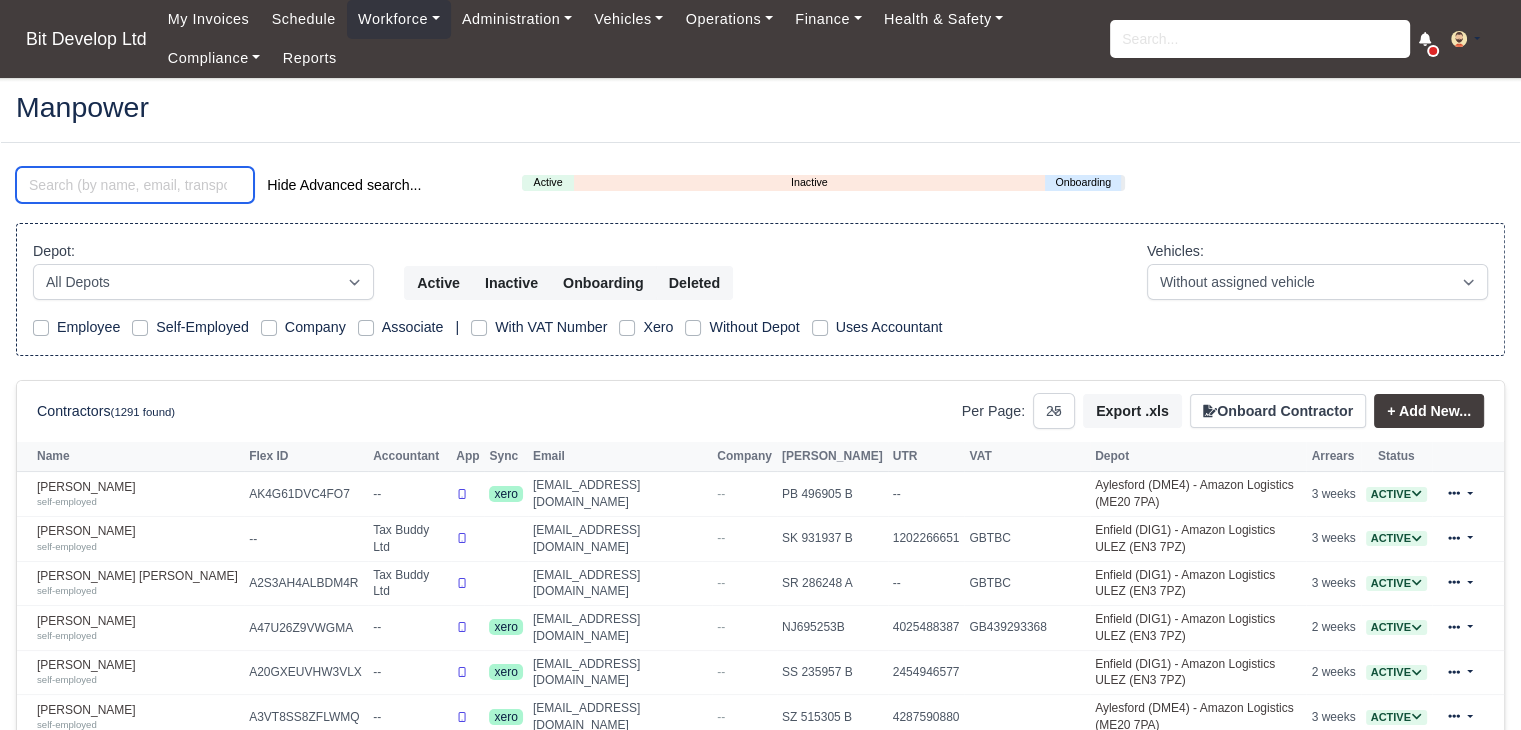 click at bounding box center [135, 185] 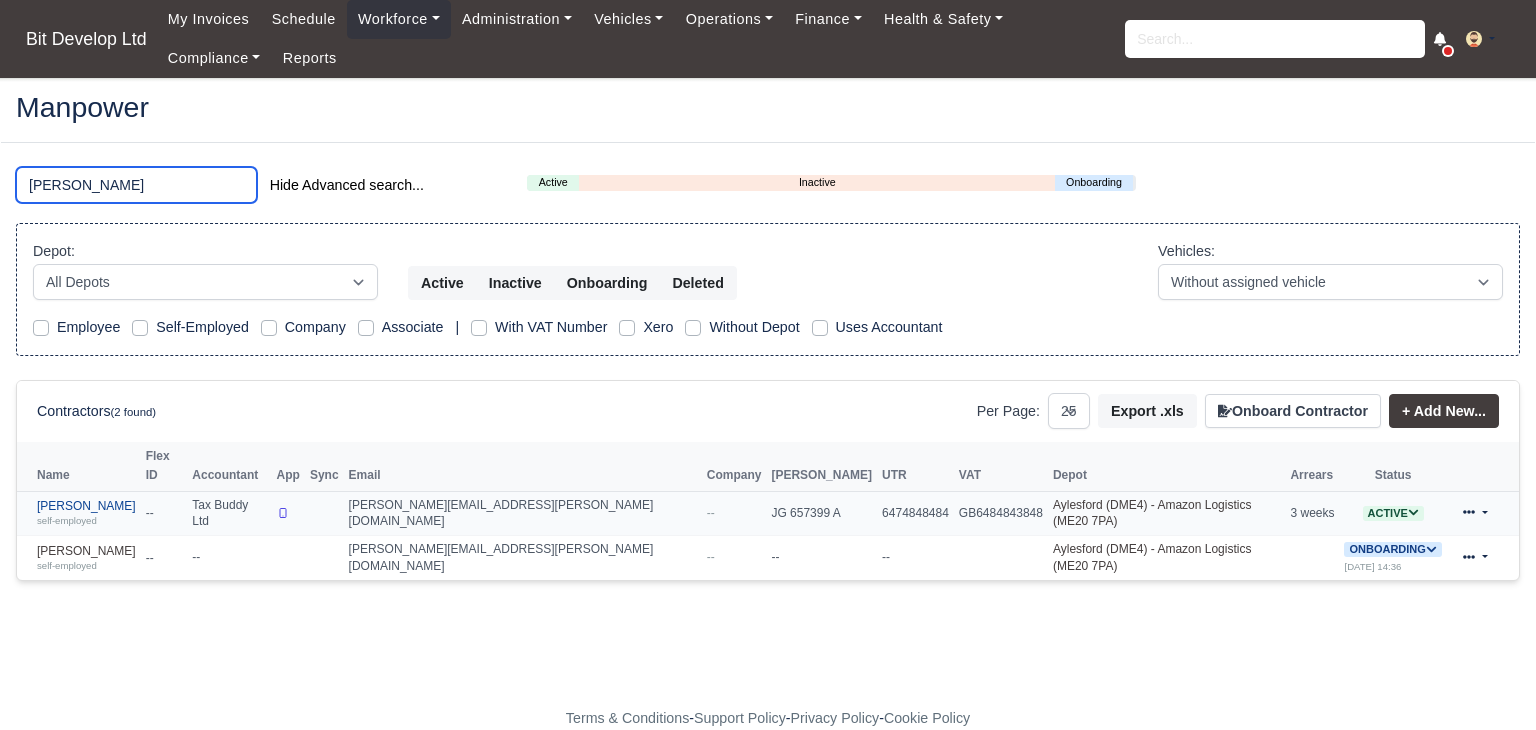 type on "vicky" 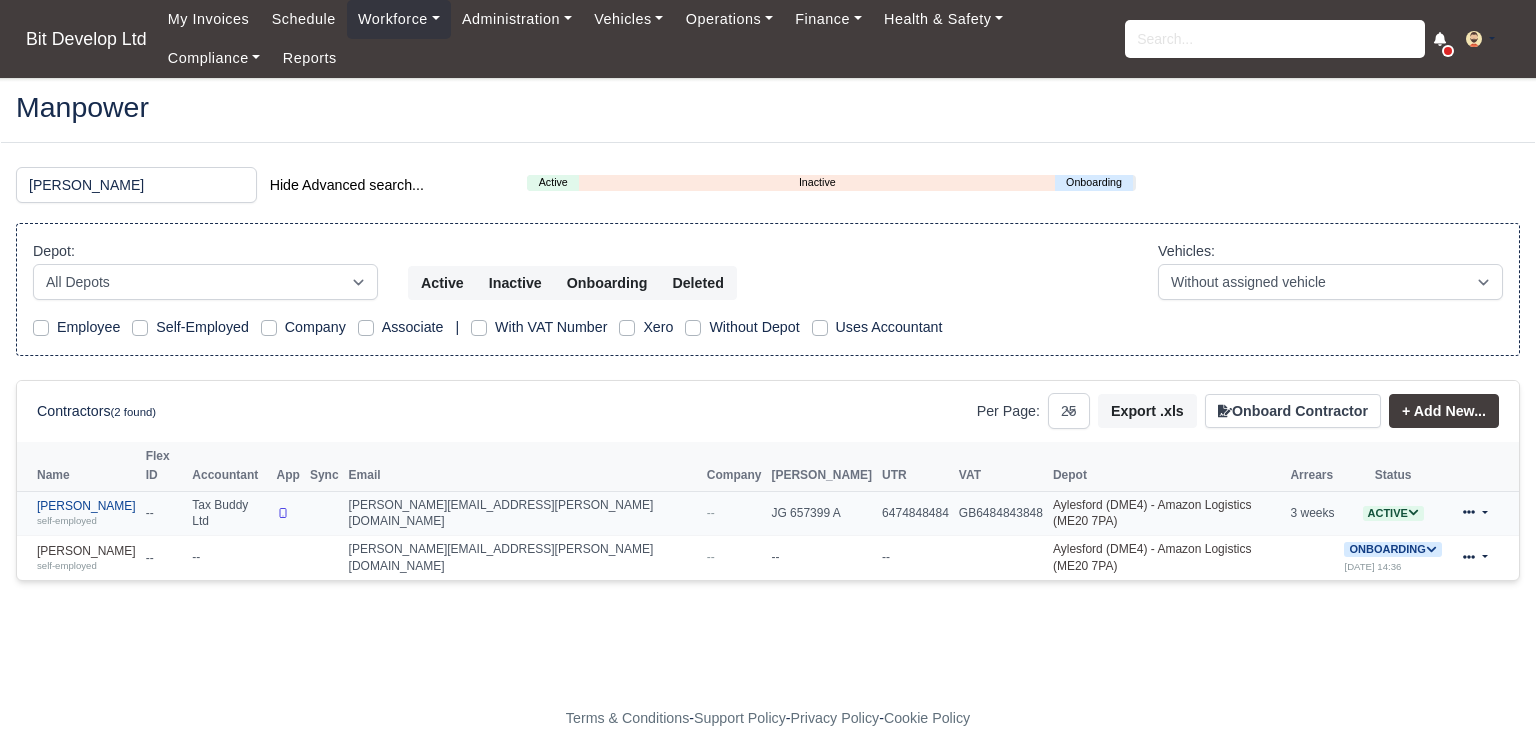 click on "Vicky Hadden
self-employed" at bounding box center [86, 513] 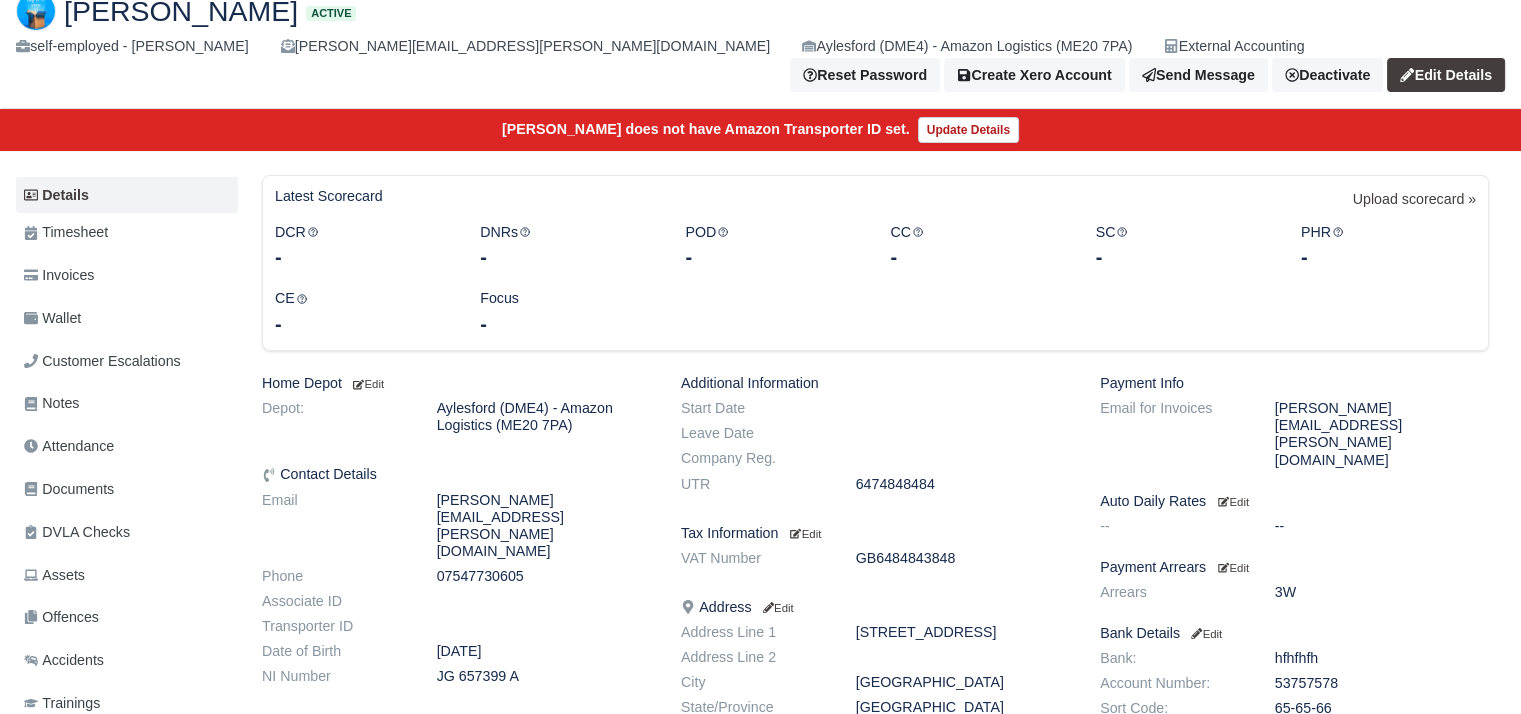 scroll, scrollTop: 448, scrollLeft: 0, axis: vertical 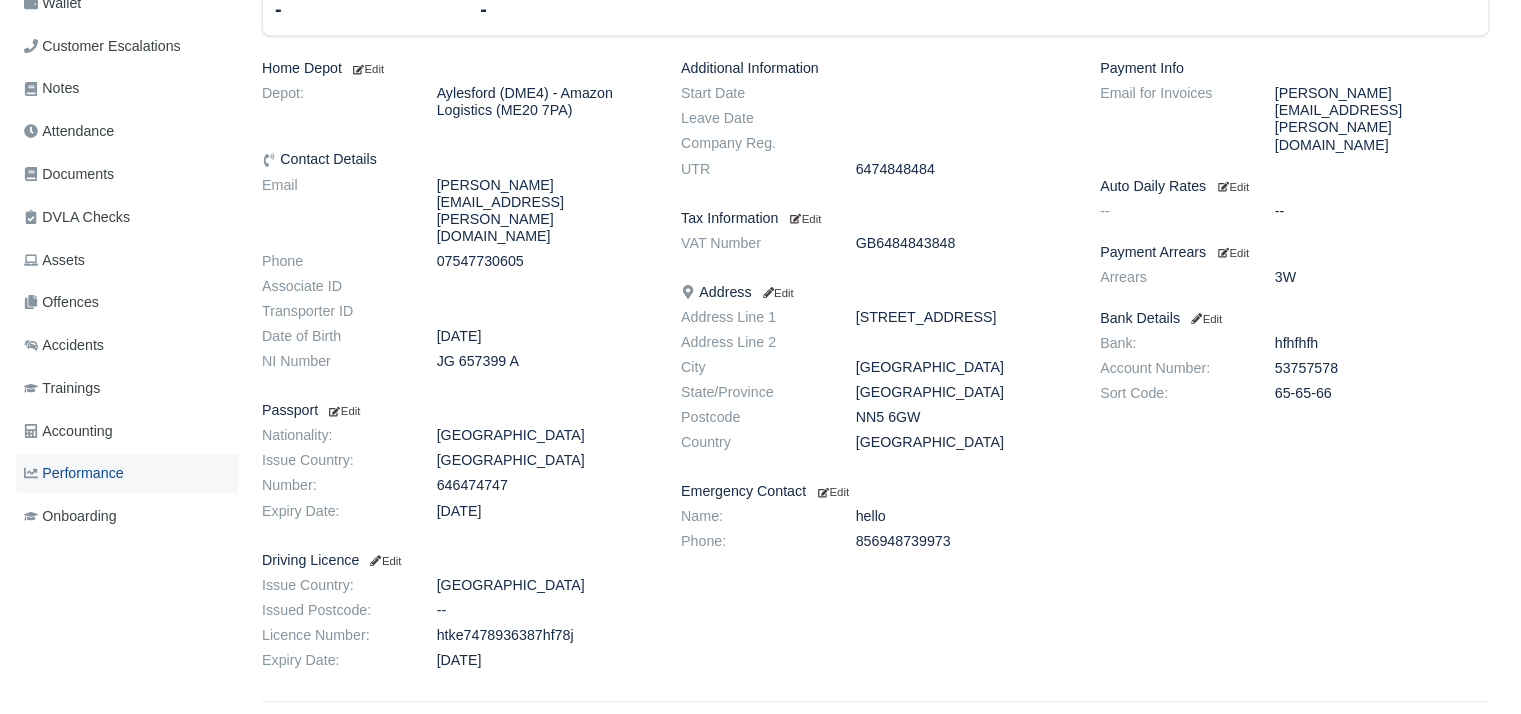 click on "Performance" at bounding box center [74, 473] 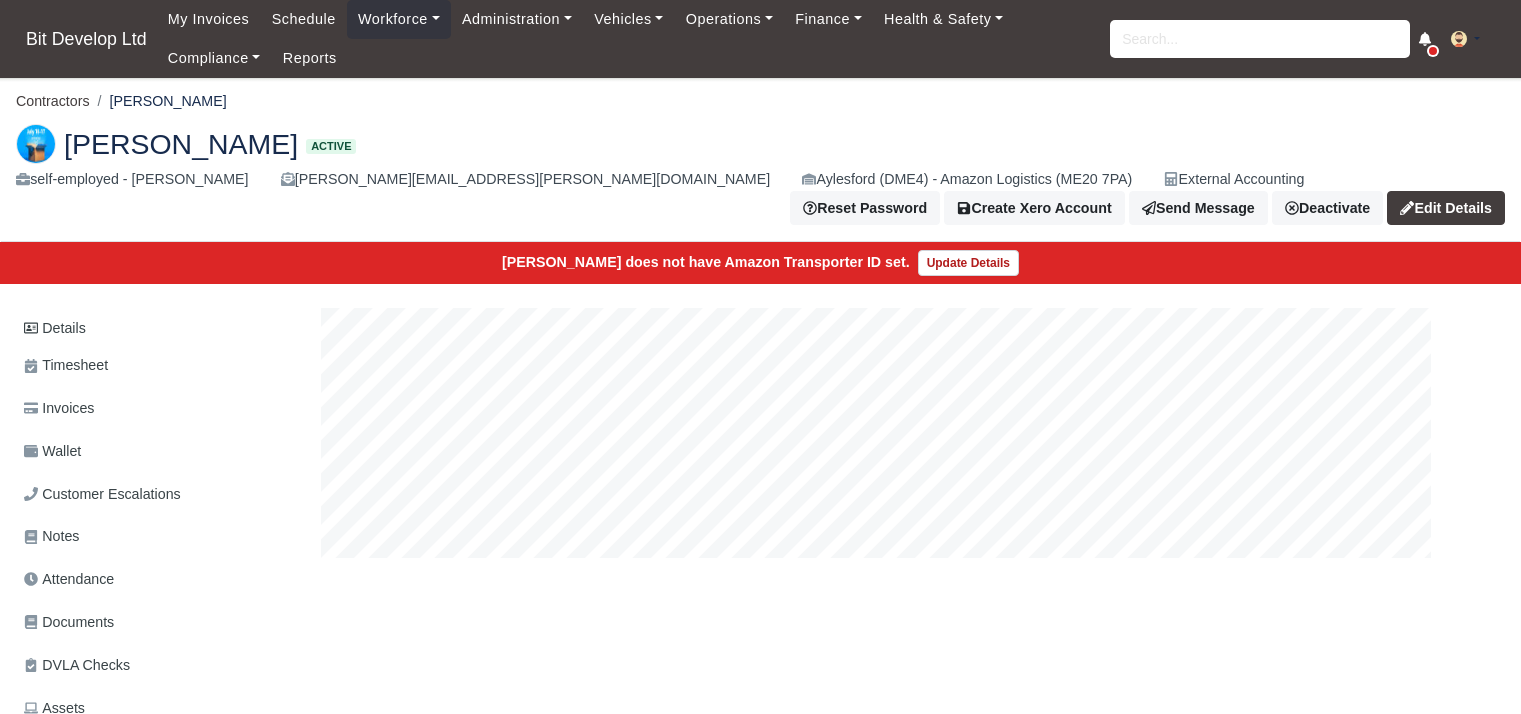 scroll, scrollTop: 0, scrollLeft: 0, axis: both 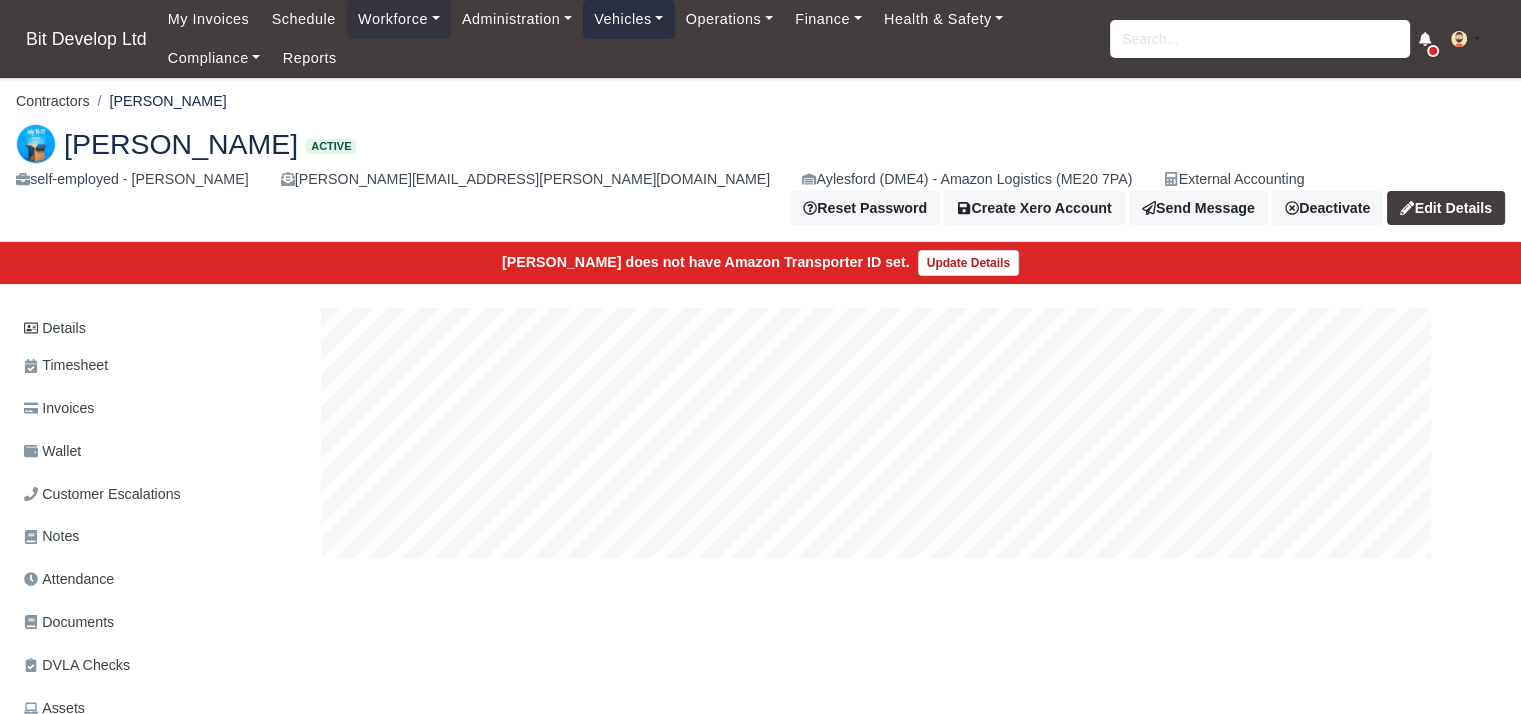 click on "Vehicles" at bounding box center (629, 19) 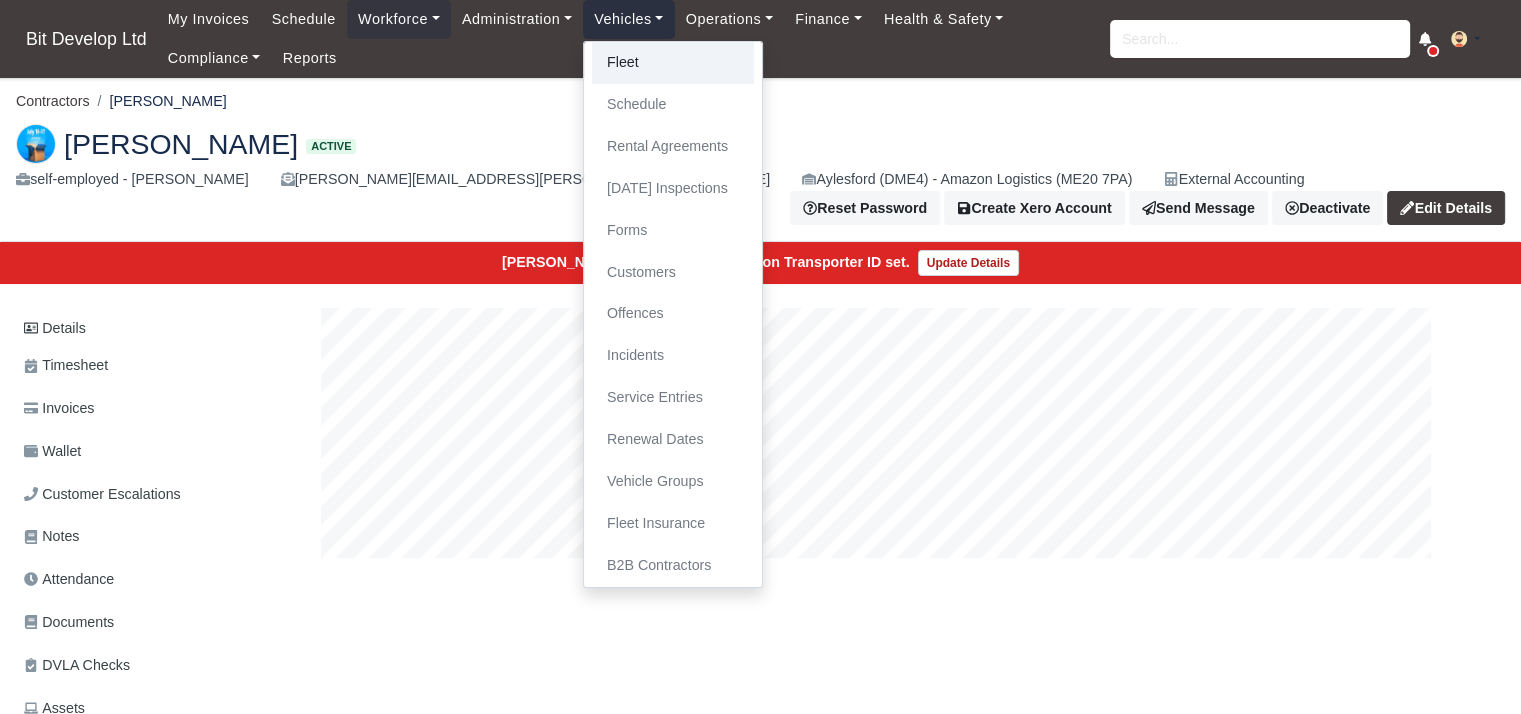 click on "Fleet" at bounding box center (673, 63) 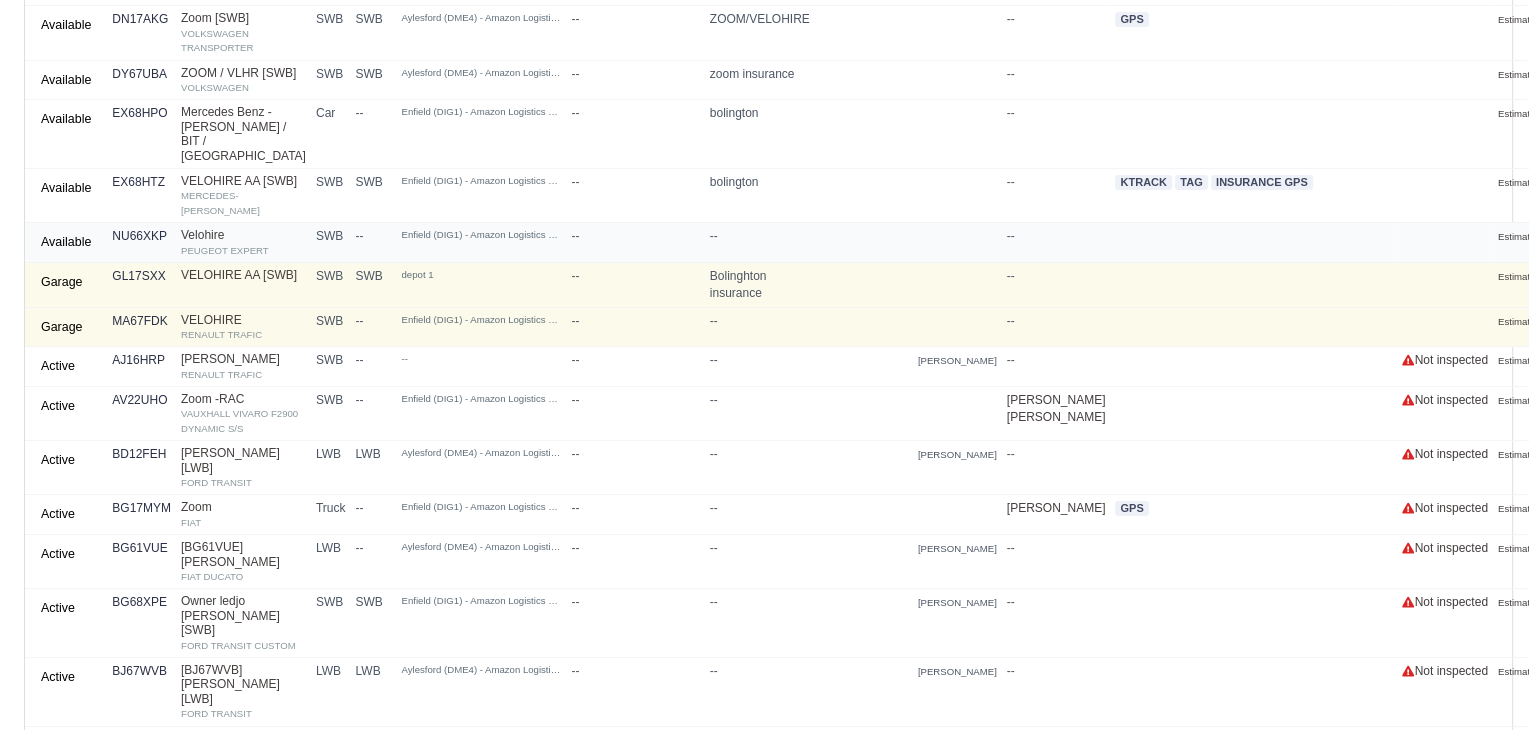 scroll, scrollTop: 0, scrollLeft: 0, axis: both 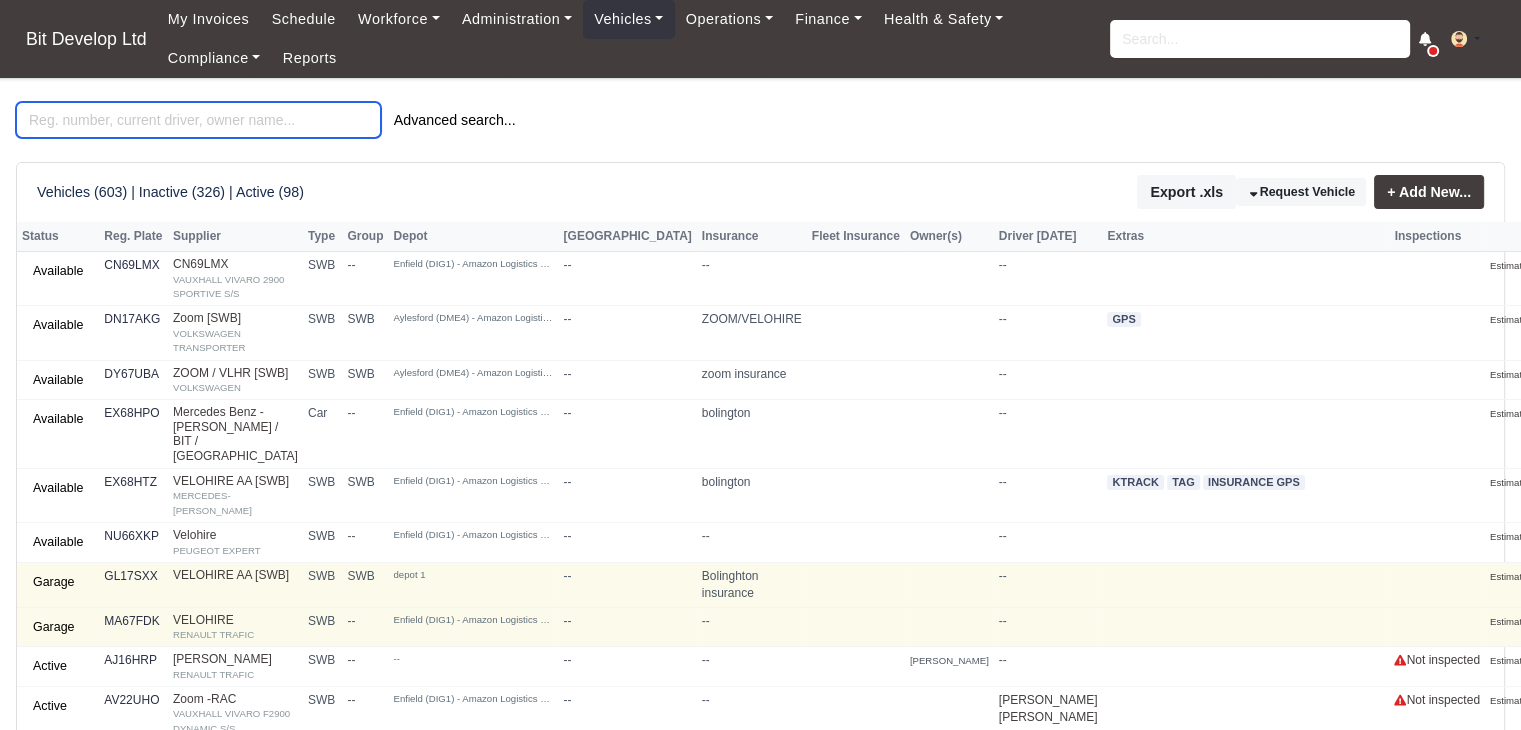 click at bounding box center (198, 120) 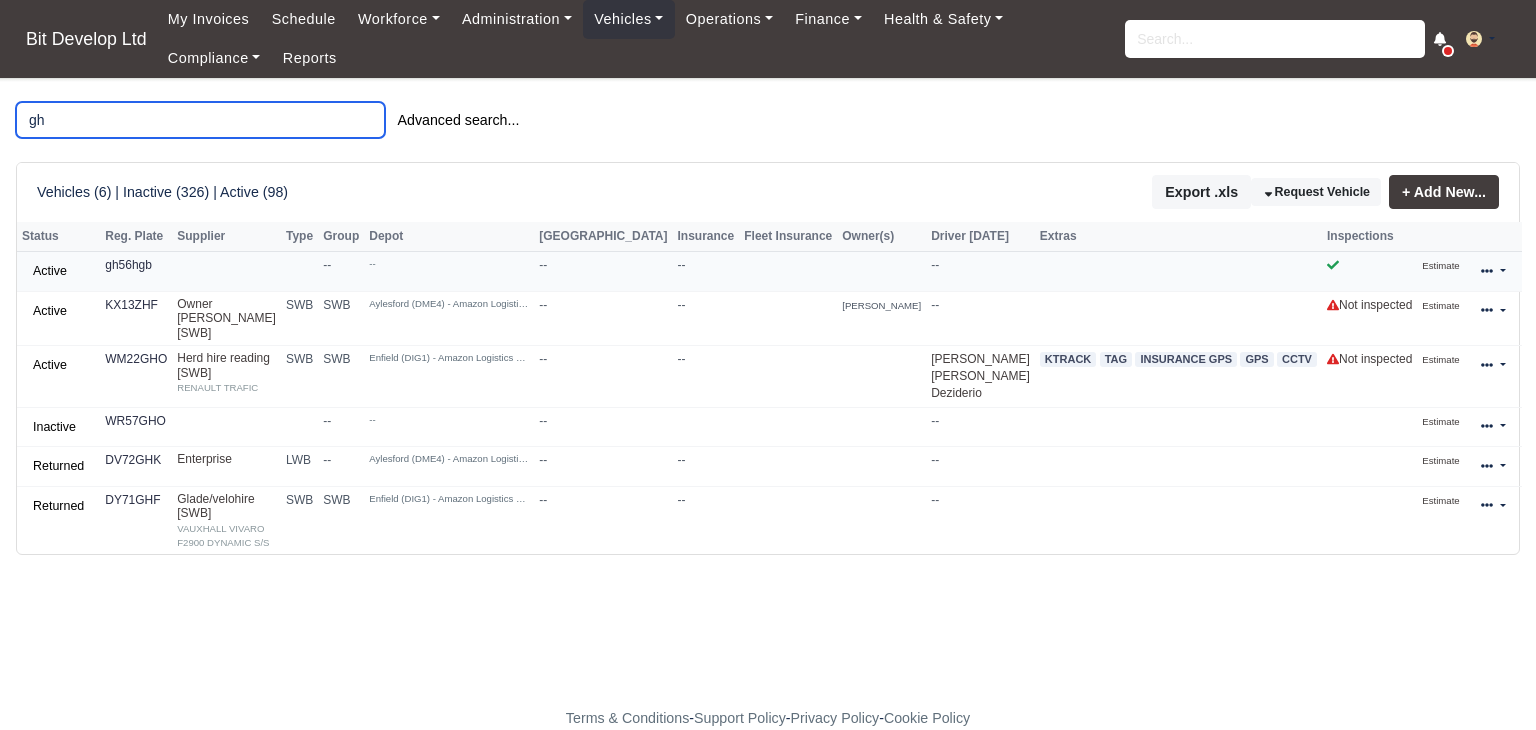 type on "gh" 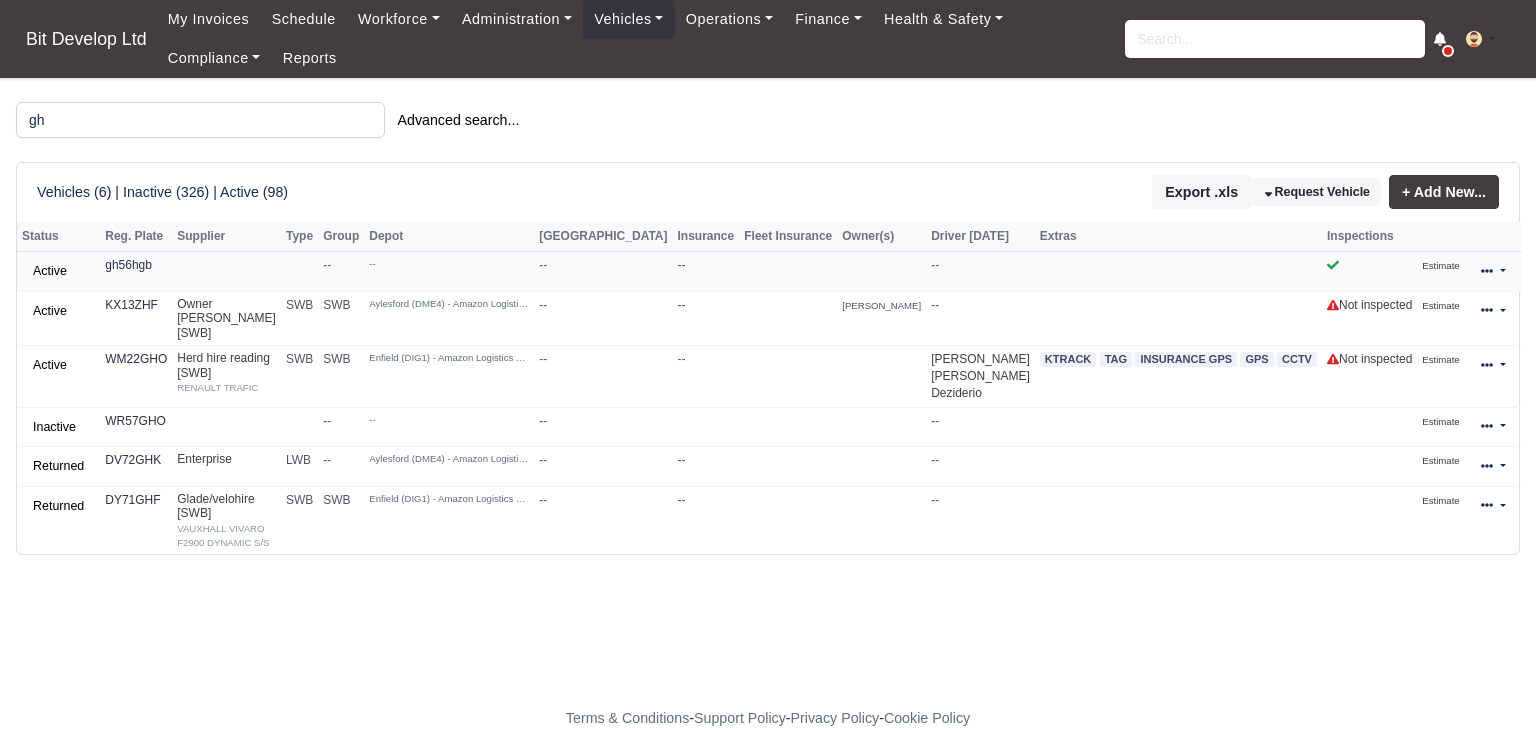 click 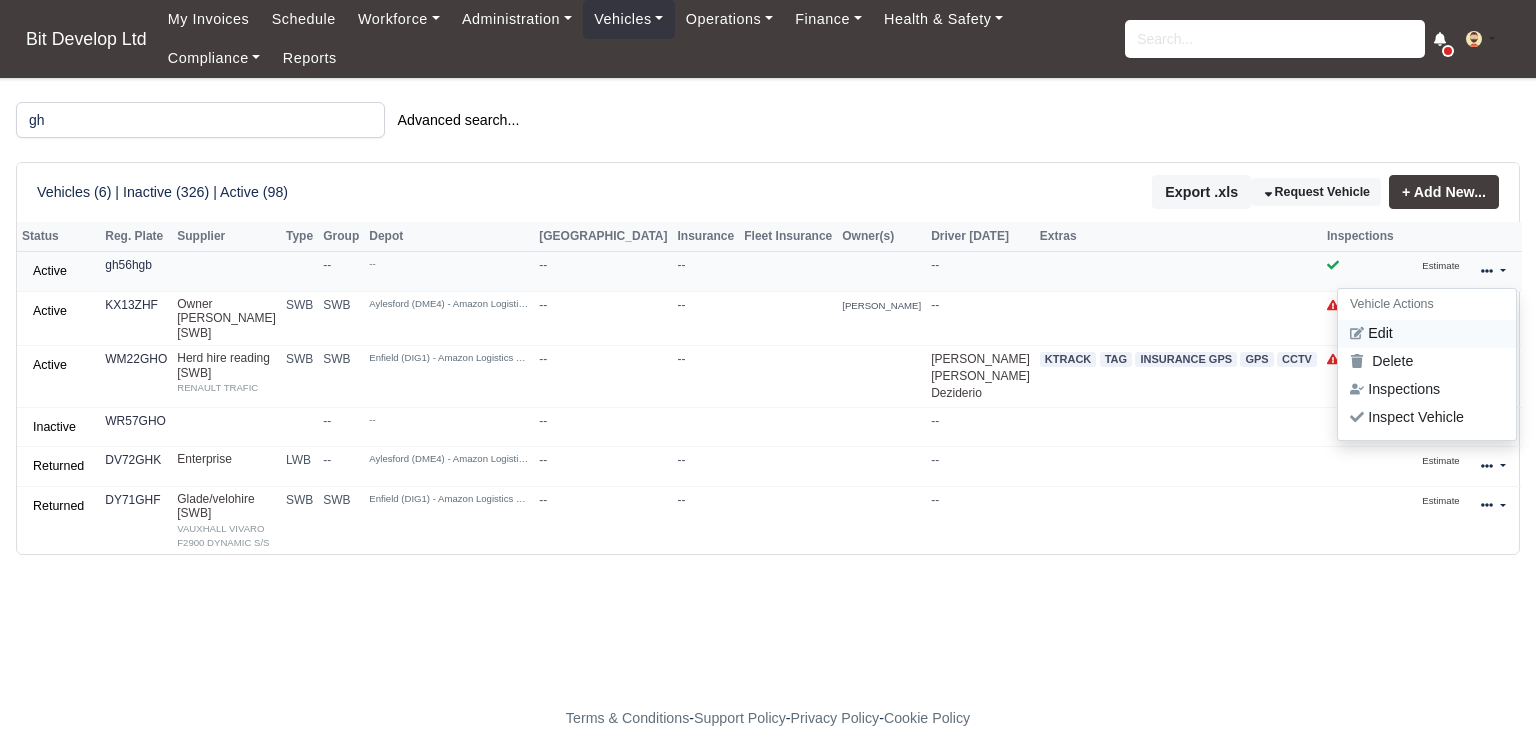 click on "Edit" at bounding box center [1427, 334] 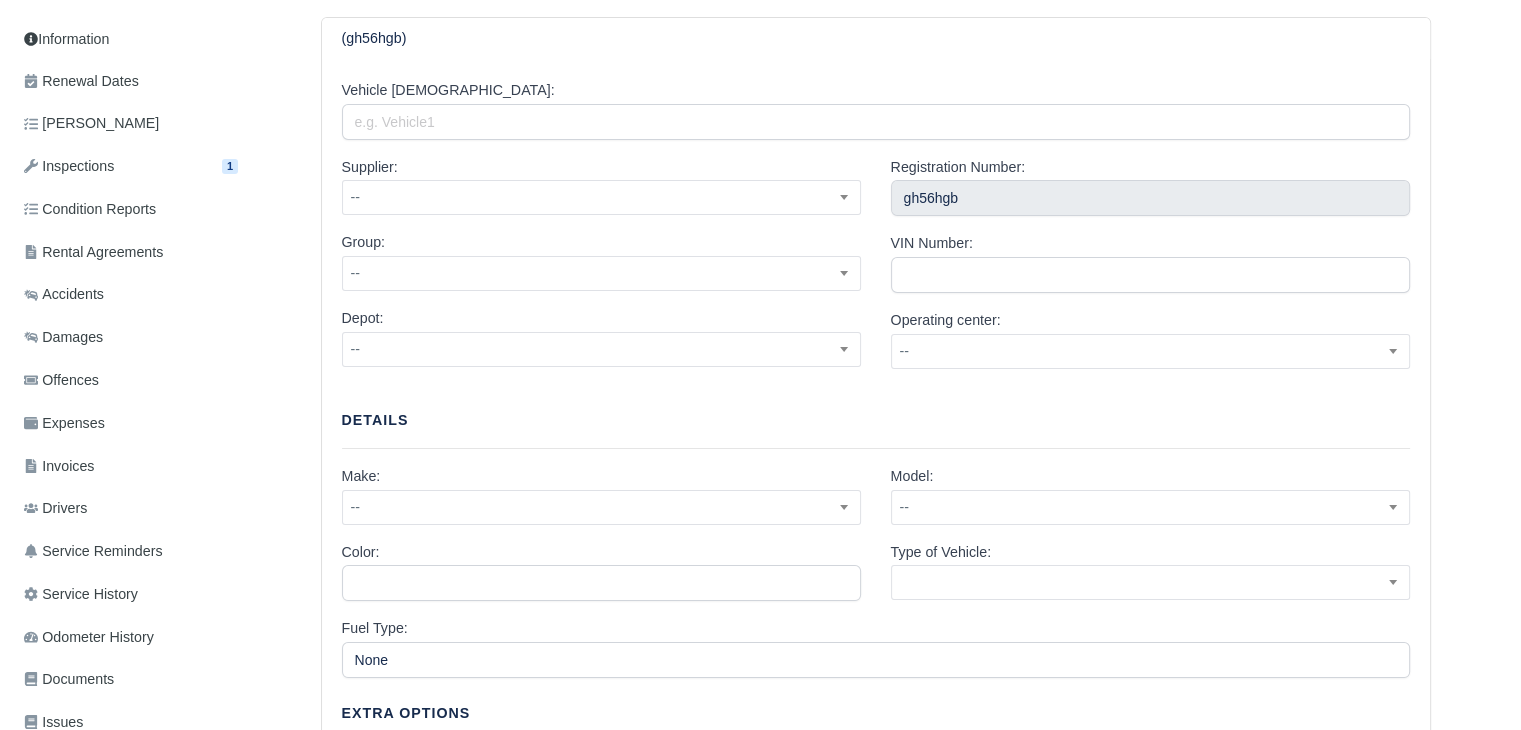 scroll, scrollTop: 300, scrollLeft: 0, axis: vertical 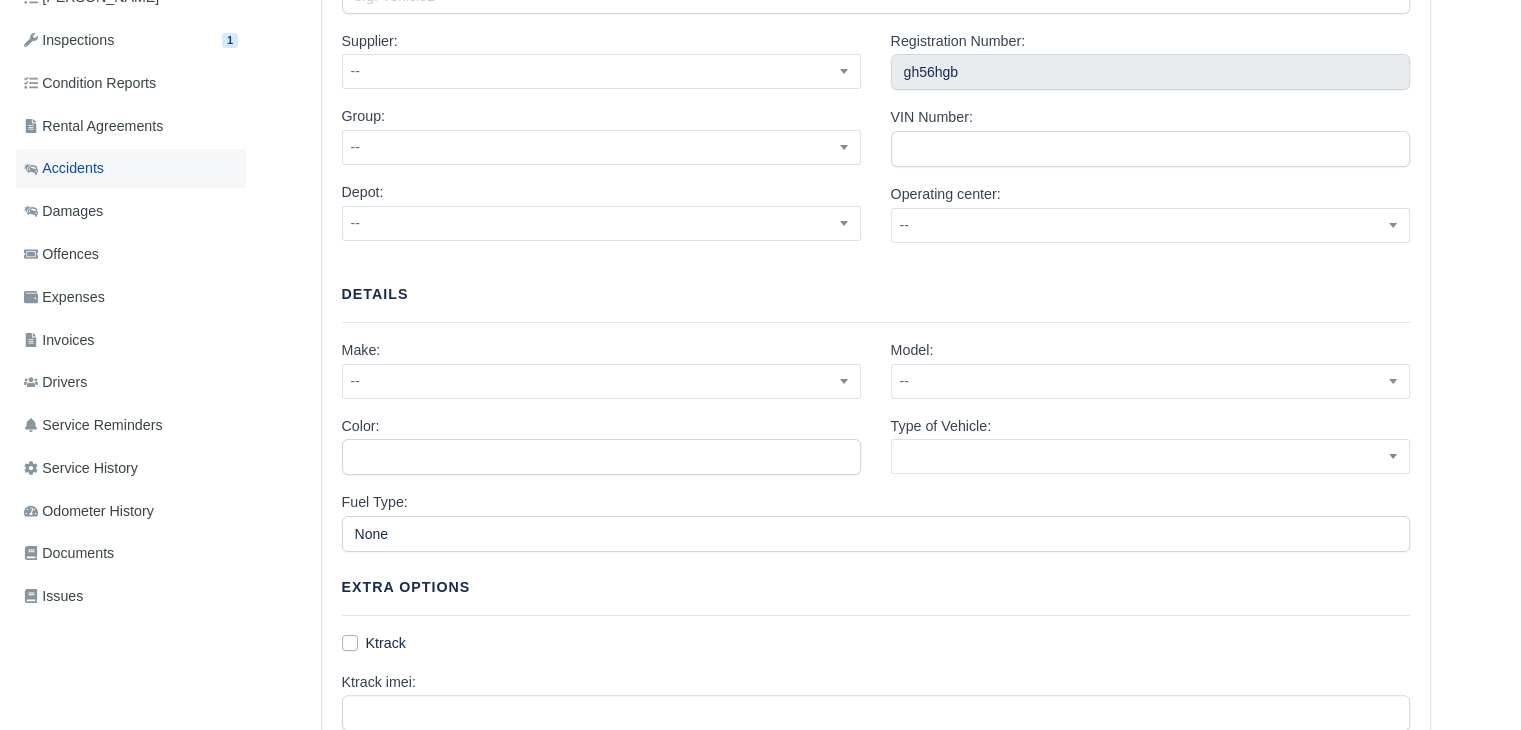 click on "Accidents" at bounding box center (64, 168) 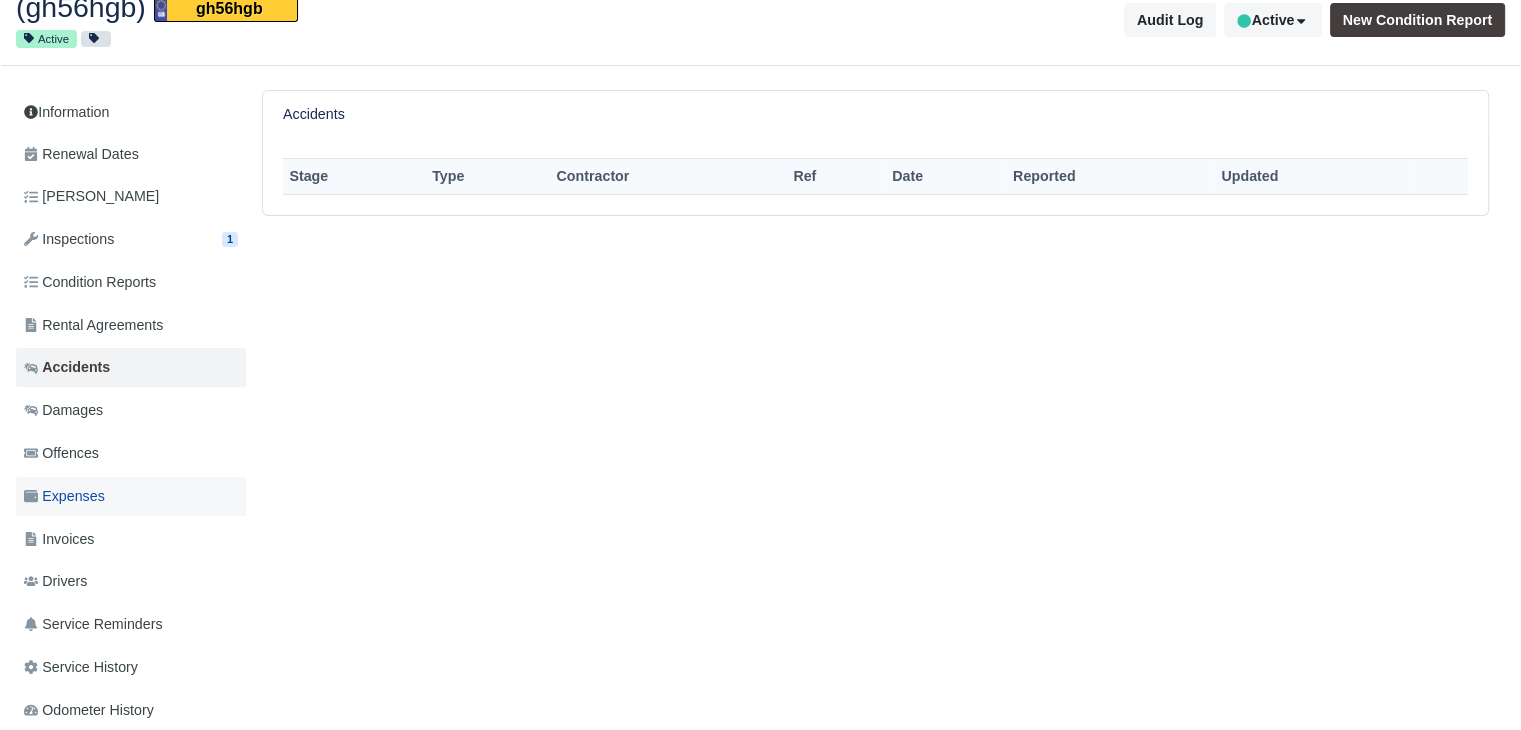 scroll, scrollTop: 232, scrollLeft: 0, axis: vertical 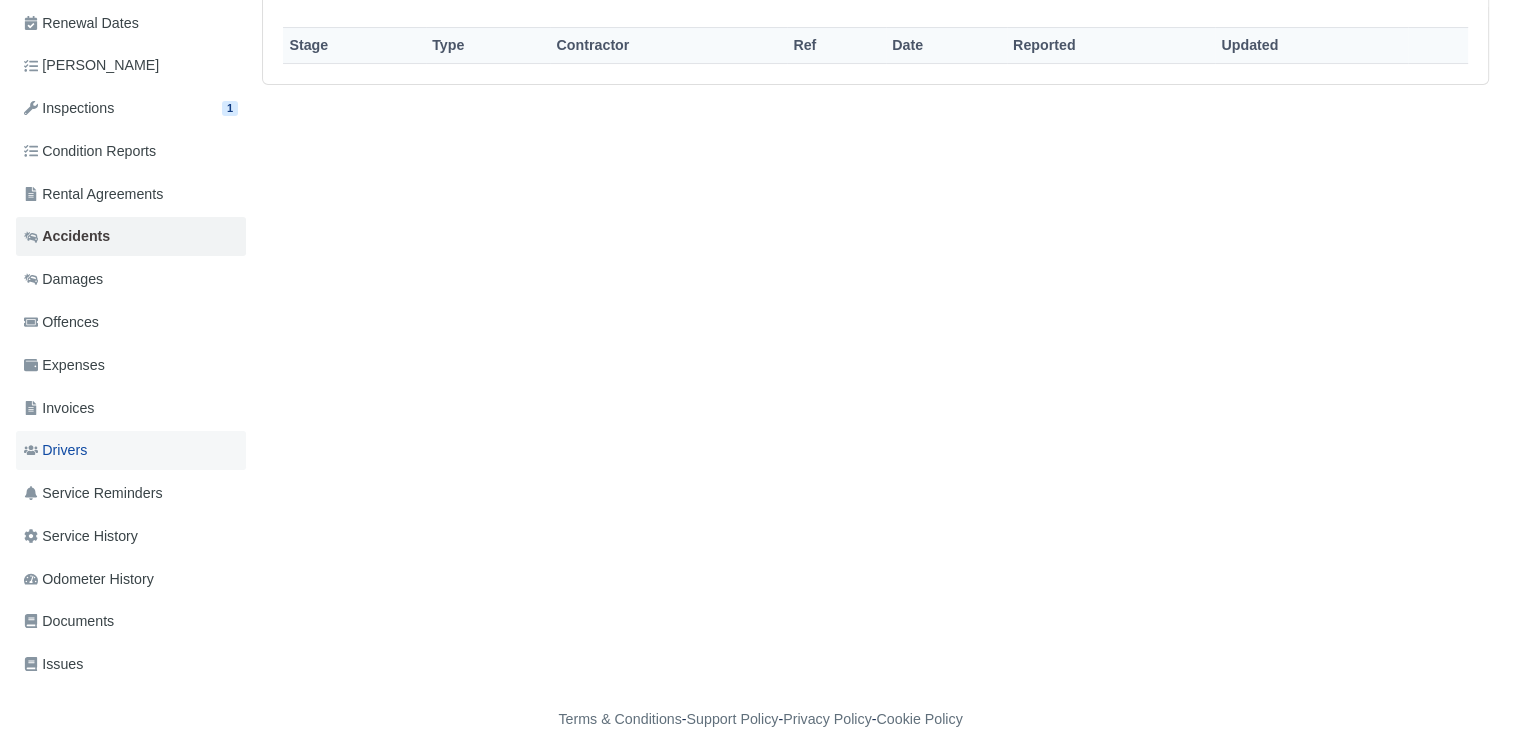 click on "Drivers" at bounding box center (55, 450) 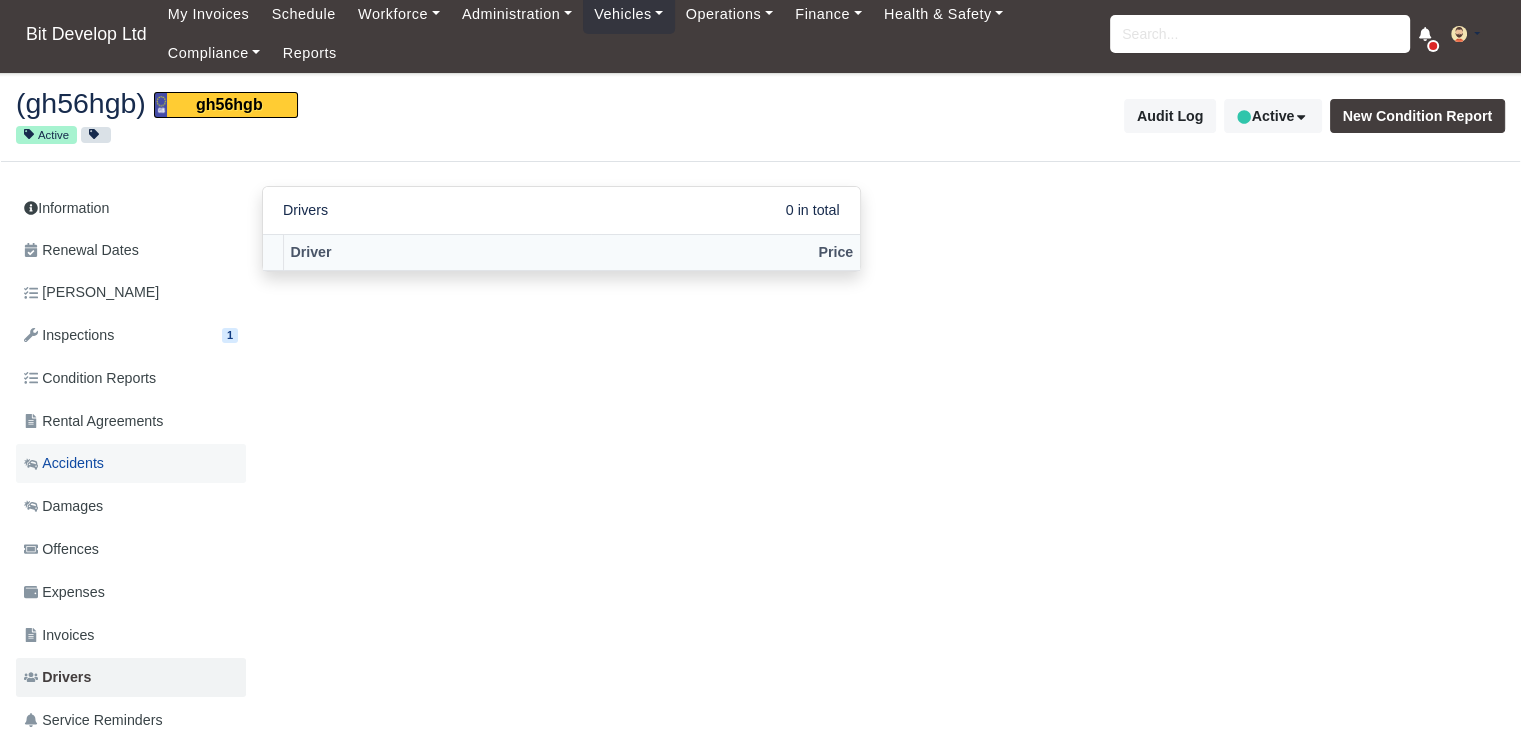 scroll, scrollTop: 0, scrollLeft: 0, axis: both 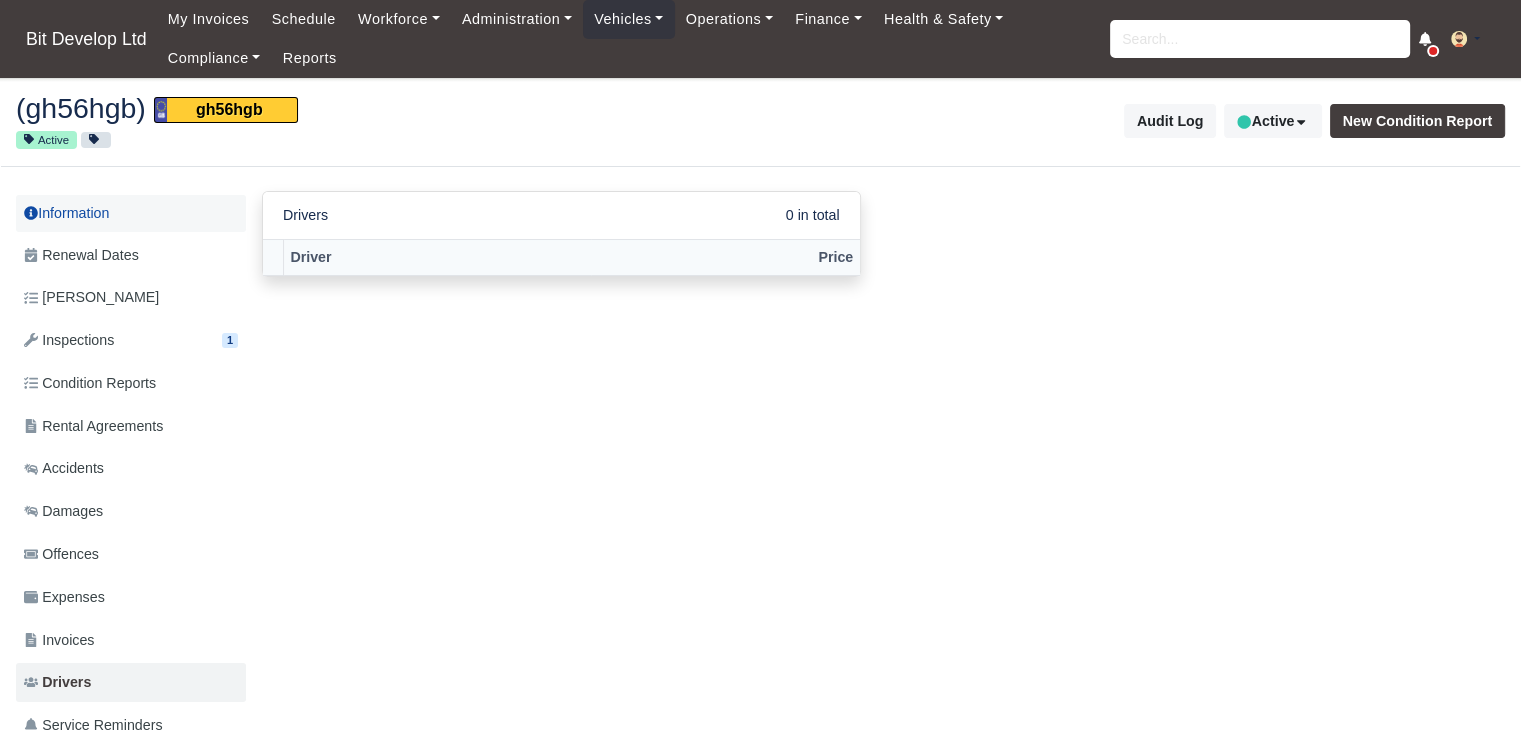 click on "Information" at bounding box center (131, 213) 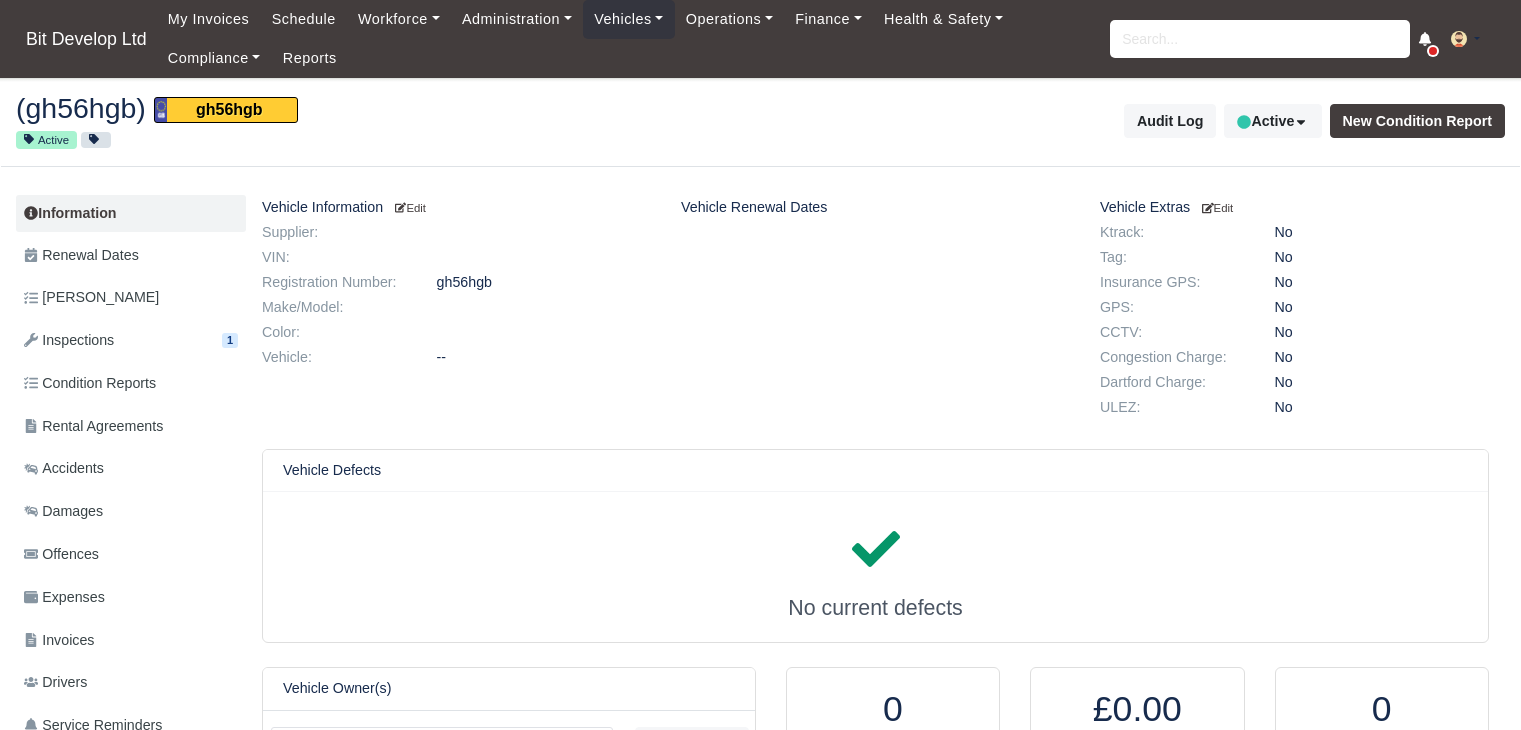 scroll, scrollTop: 0, scrollLeft: 0, axis: both 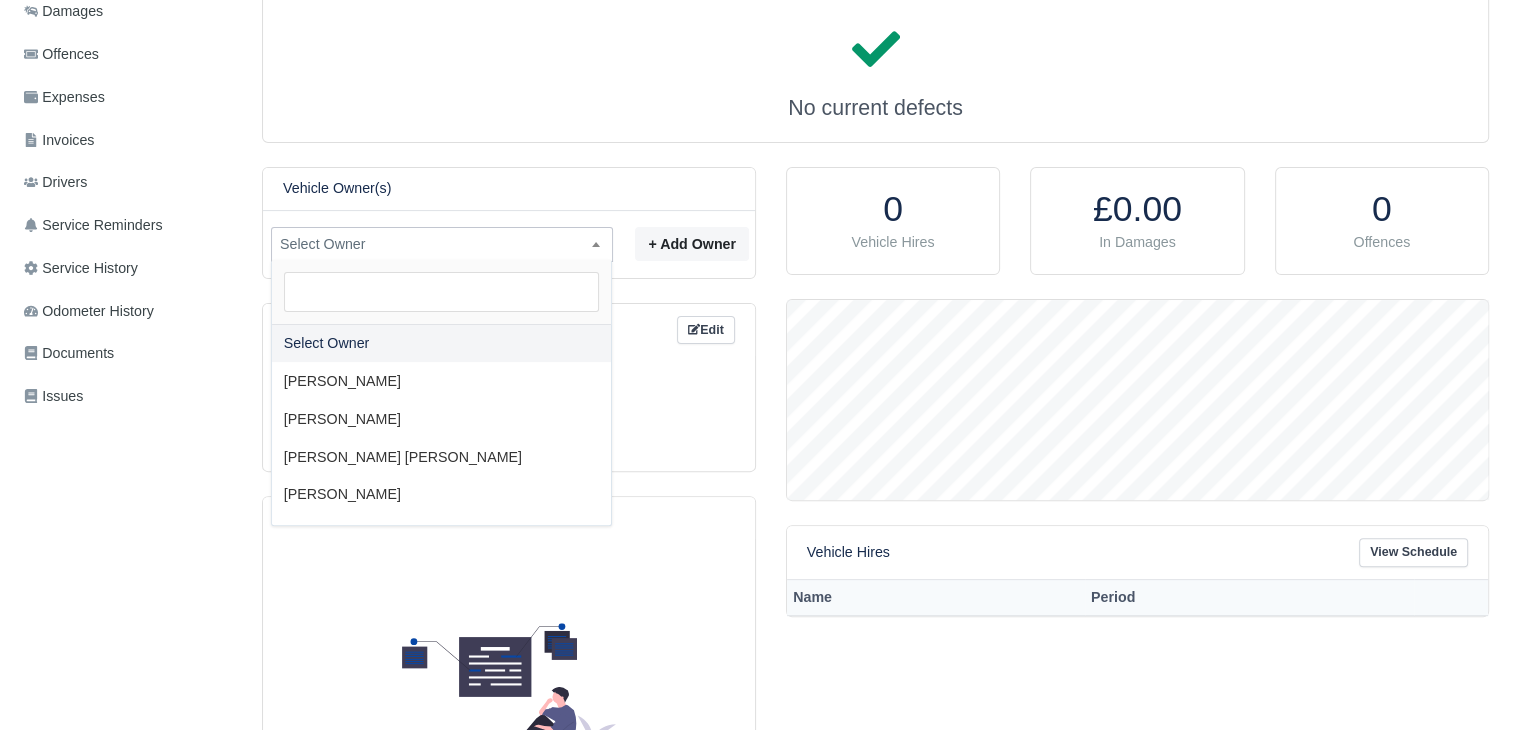 click on "Select Owner" at bounding box center (442, 244) 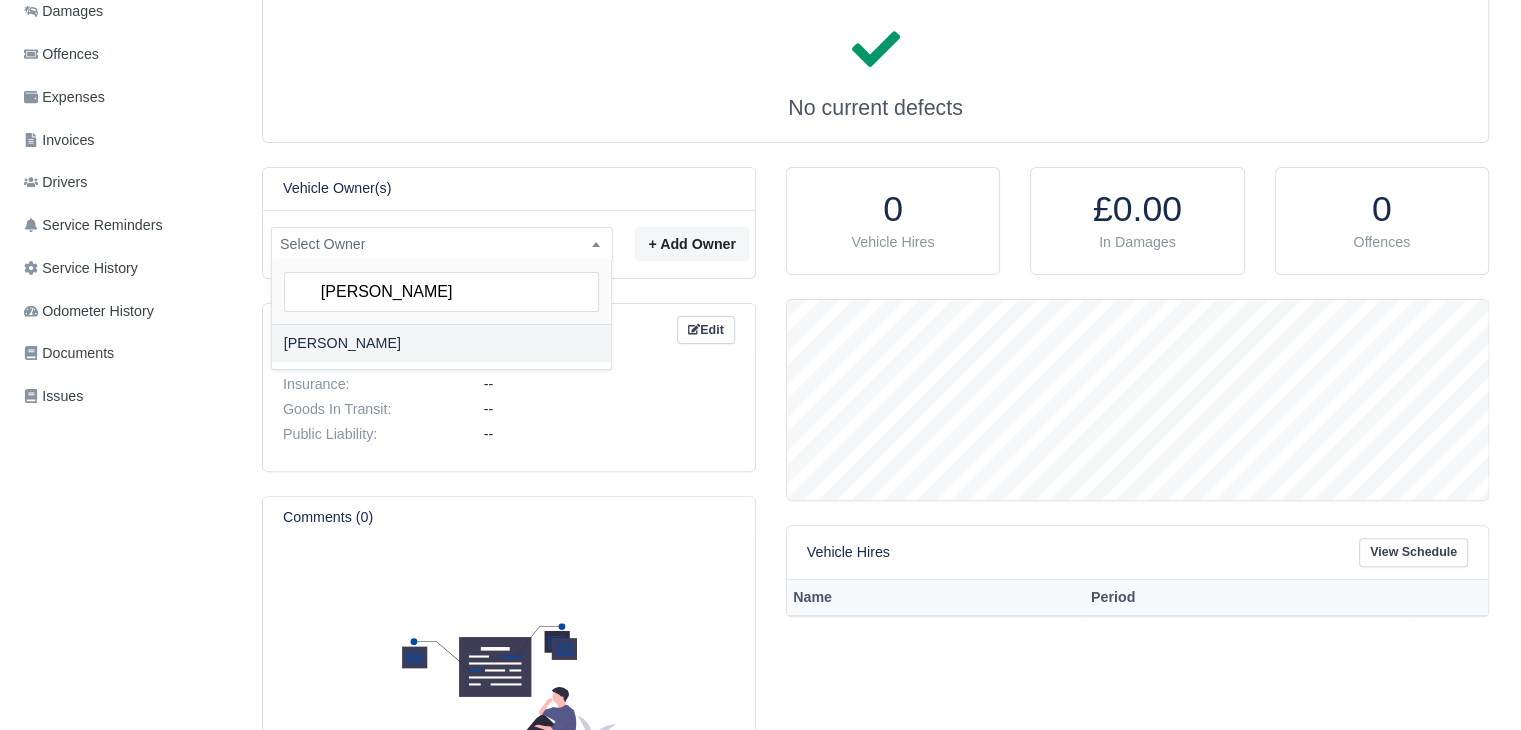 type on "vick" 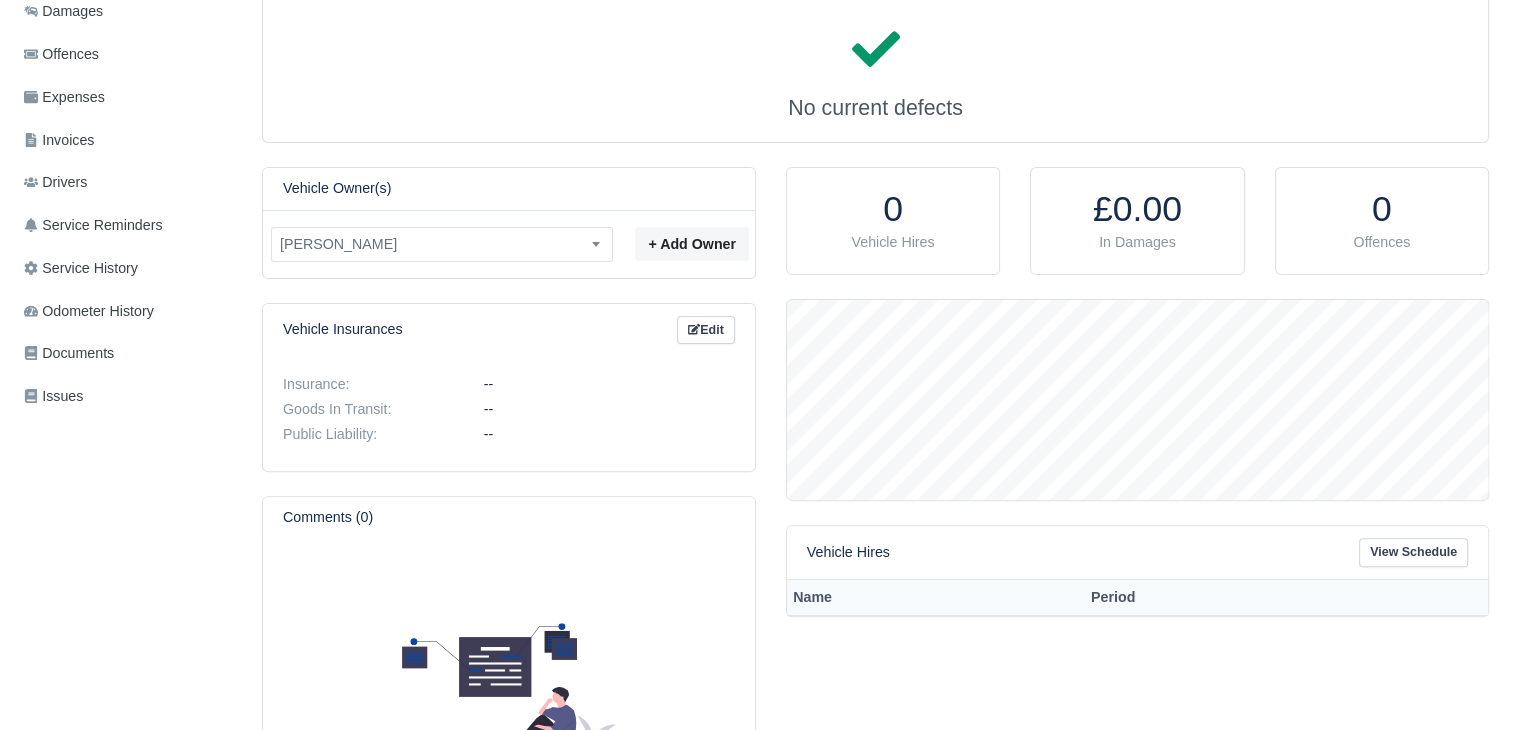 scroll, scrollTop: 900, scrollLeft: 0, axis: vertical 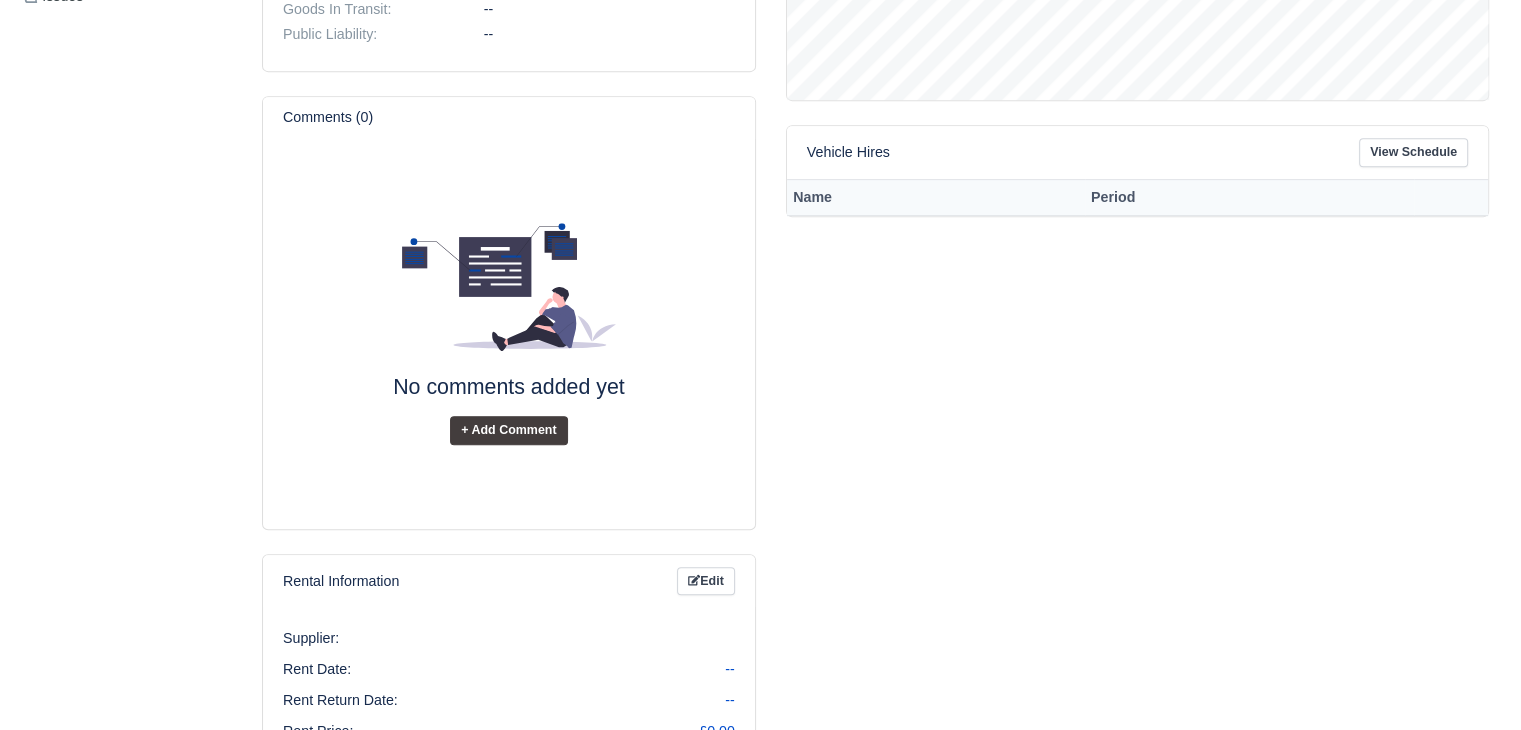 click on "0
Vehicle Hires
£0.00
In Damages
0
Offences
Vehicle Hires
View Schedule" at bounding box center [1137, 425] 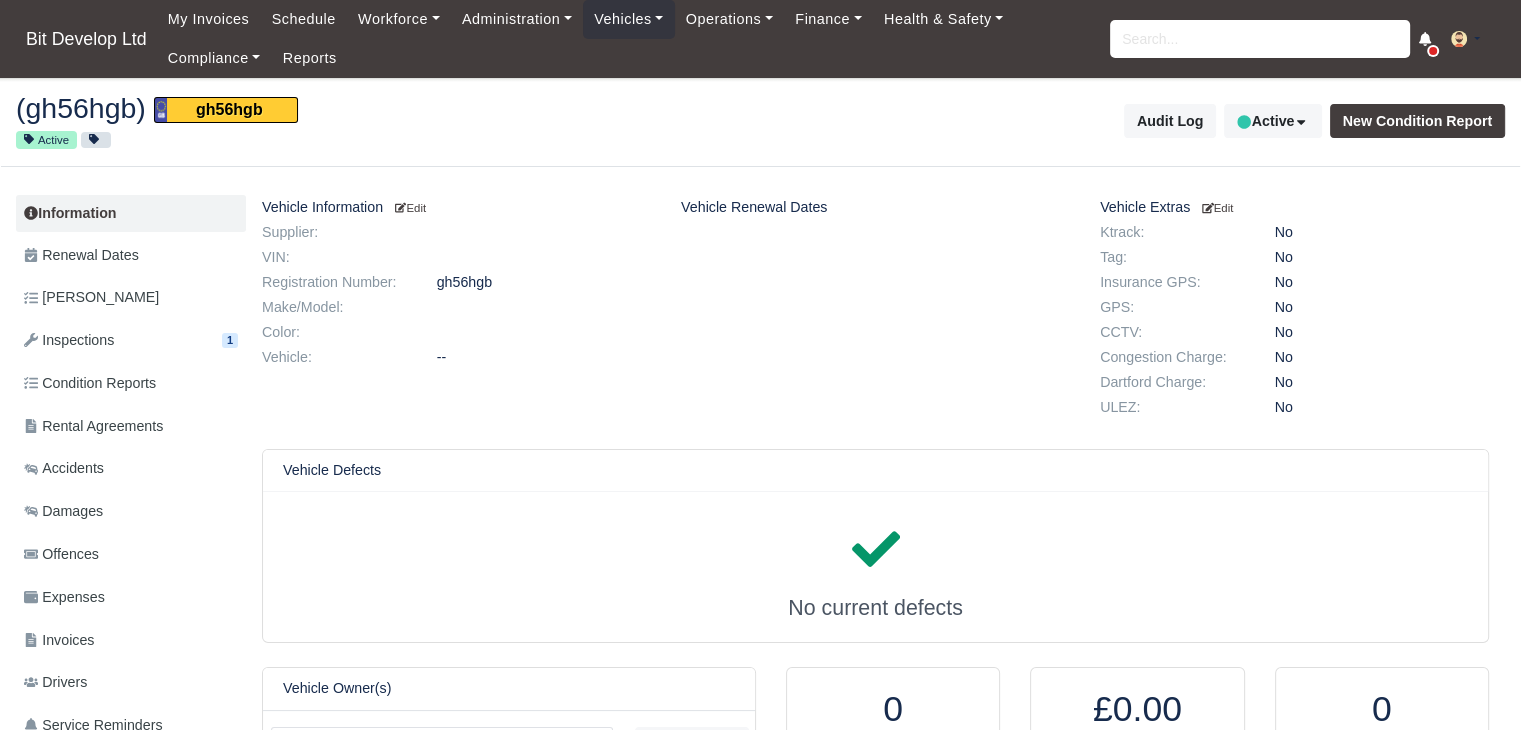 scroll, scrollTop: 500, scrollLeft: 0, axis: vertical 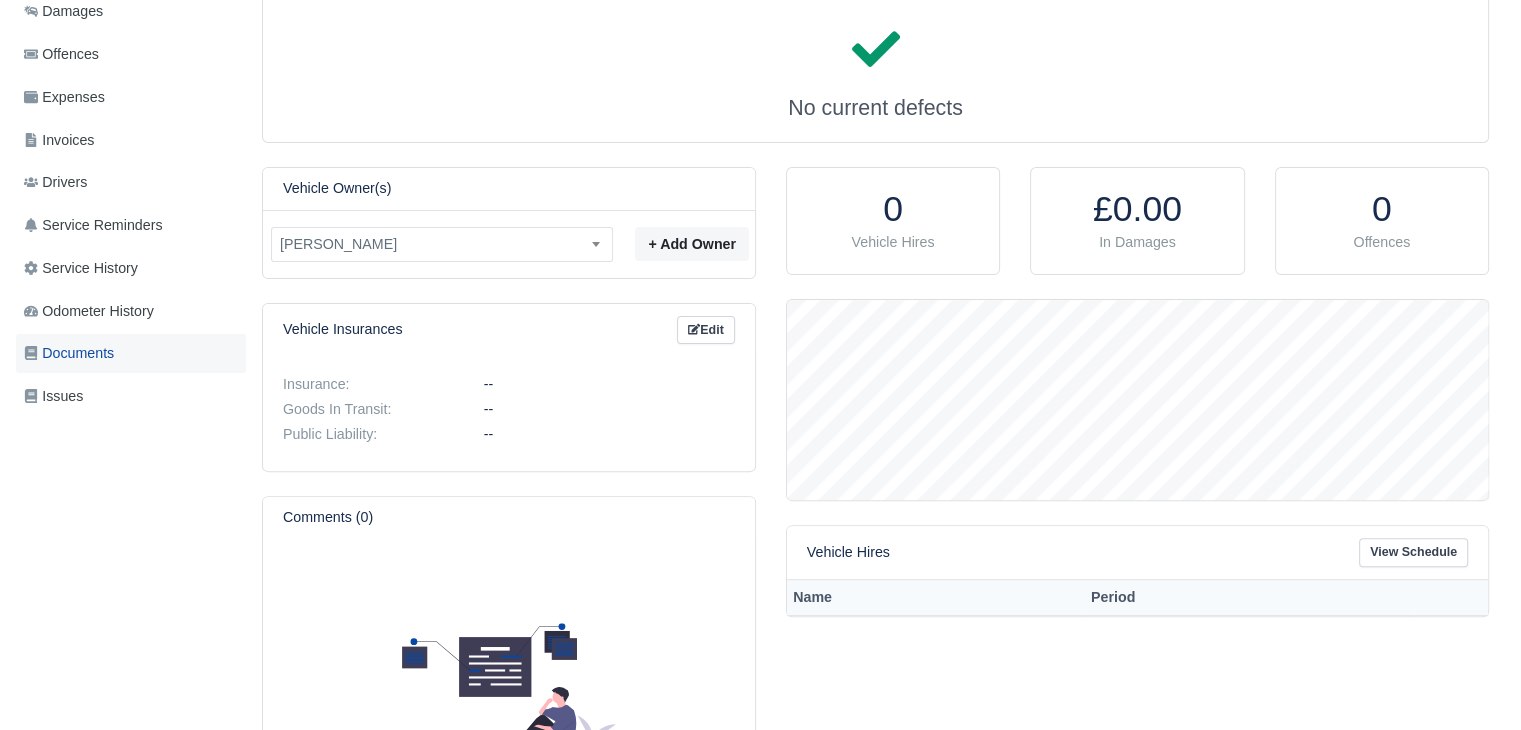 click on "Documents" at bounding box center (69, 353) 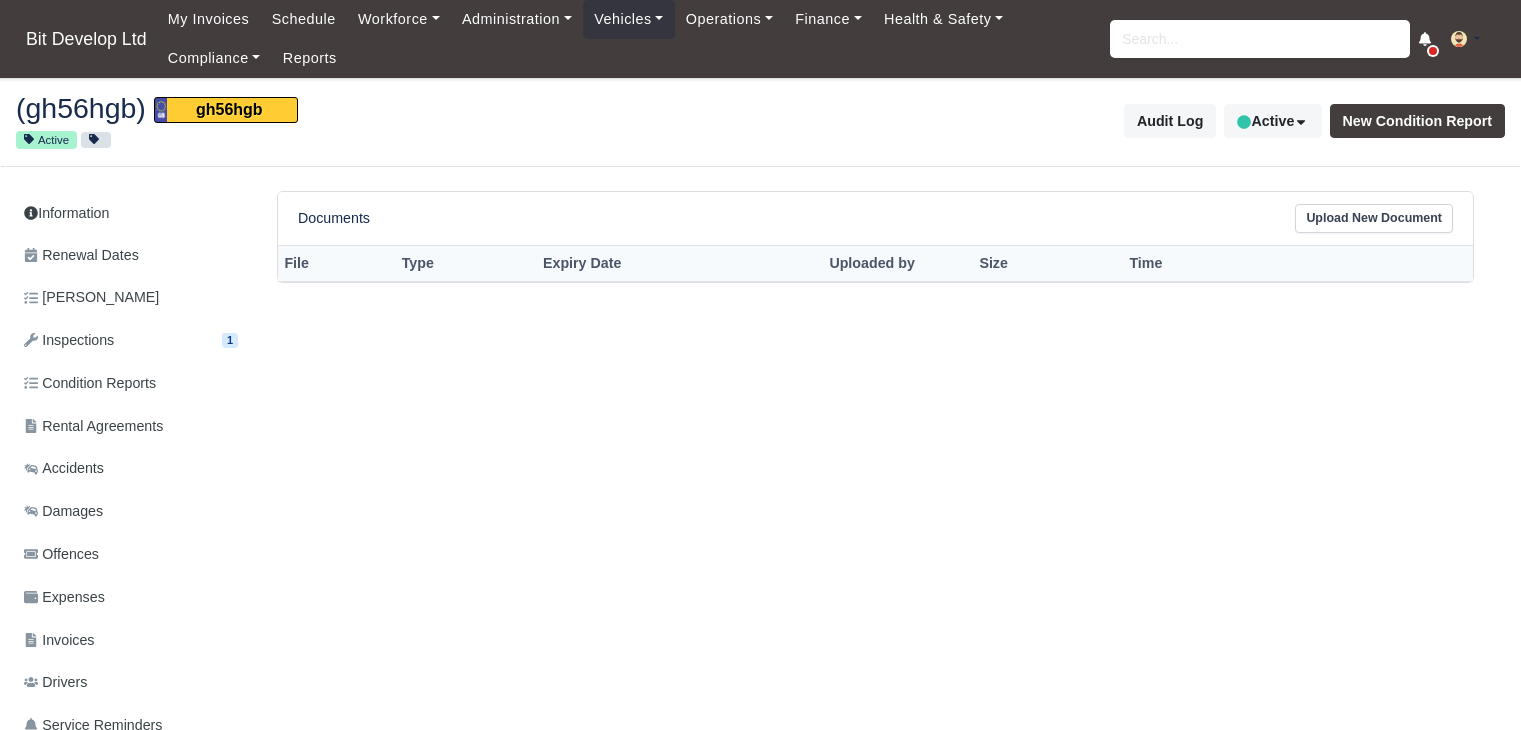 scroll, scrollTop: 0, scrollLeft: 0, axis: both 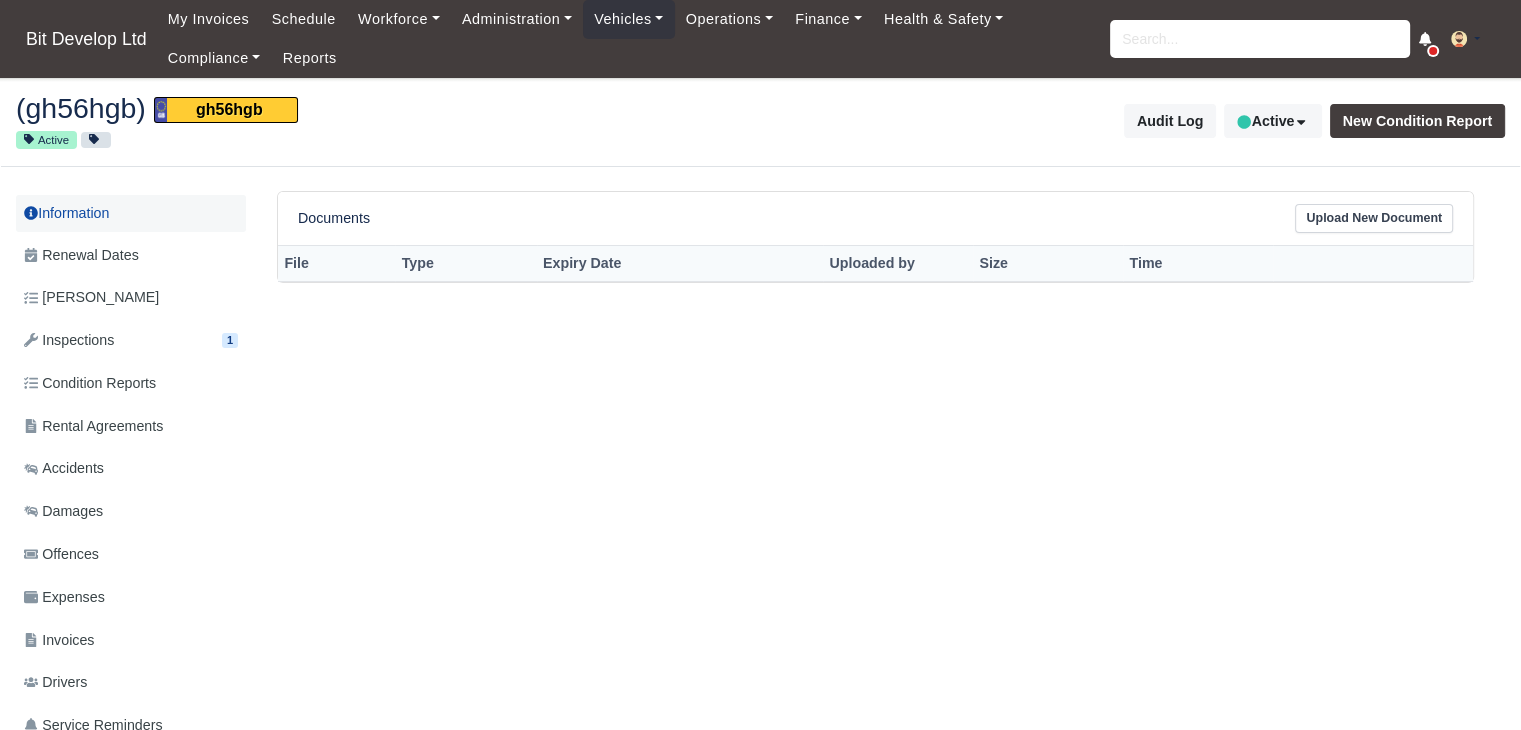 click on "Information" at bounding box center [131, 213] 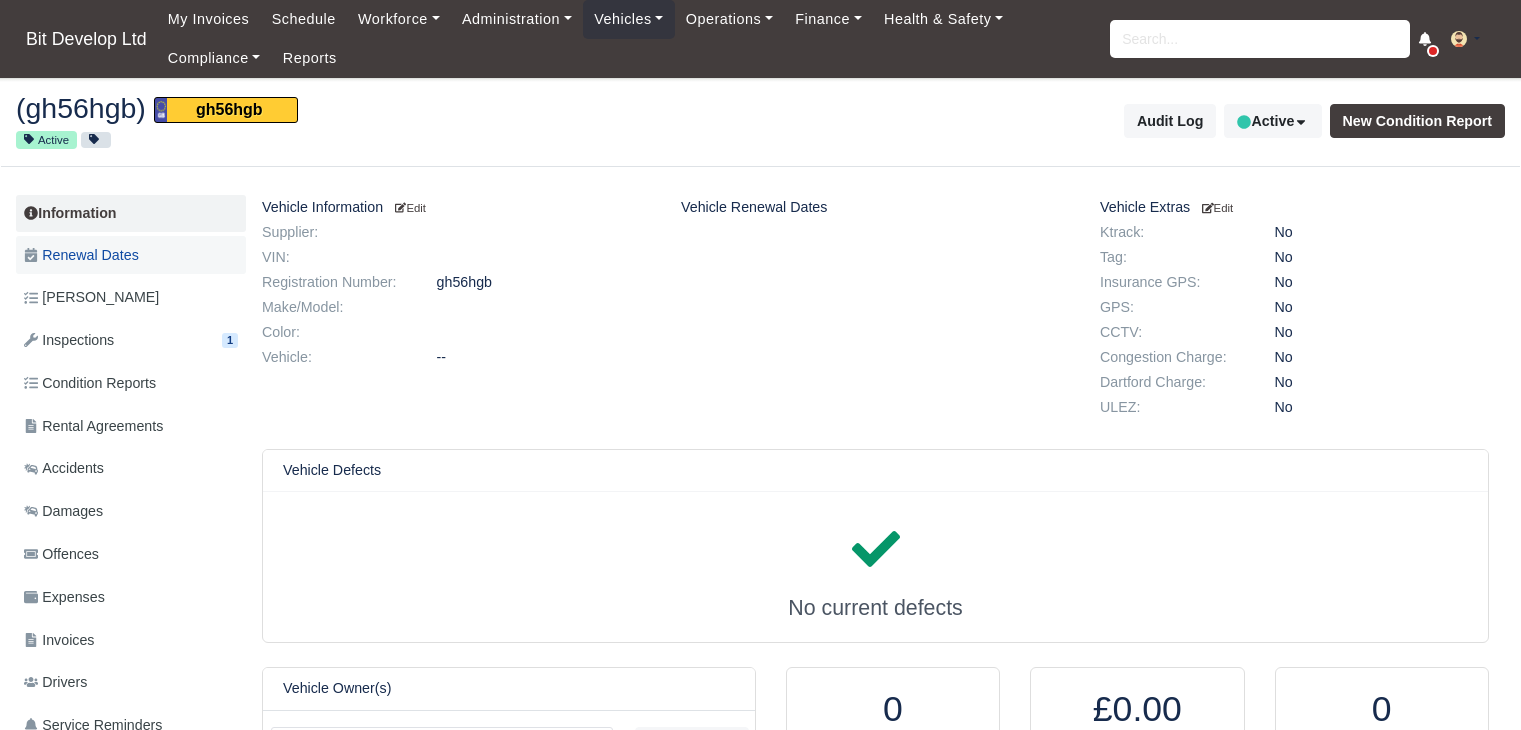 scroll, scrollTop: 0, scrollLeft: 0, axis: both 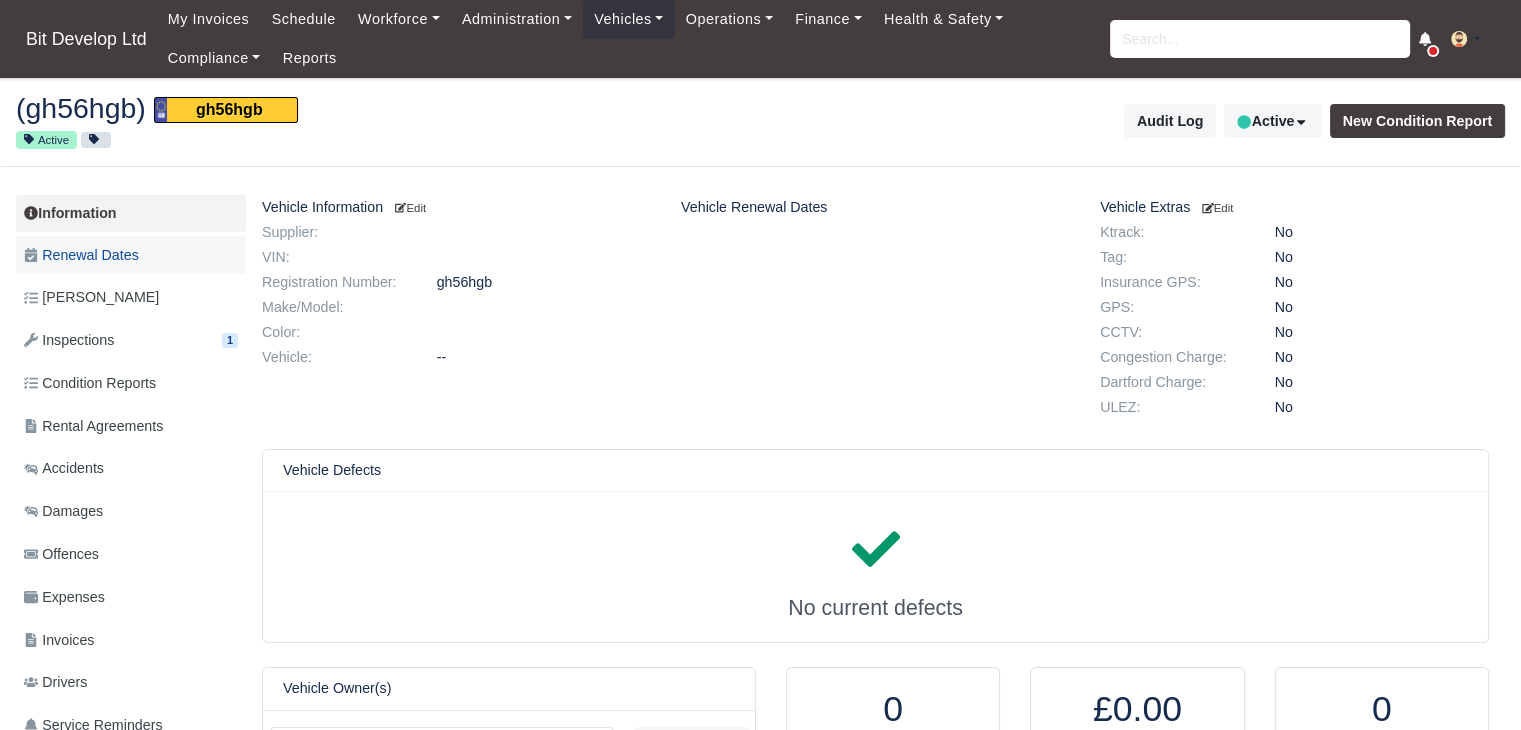 click on "Renewal Dates" at bounding box center [81, 255] 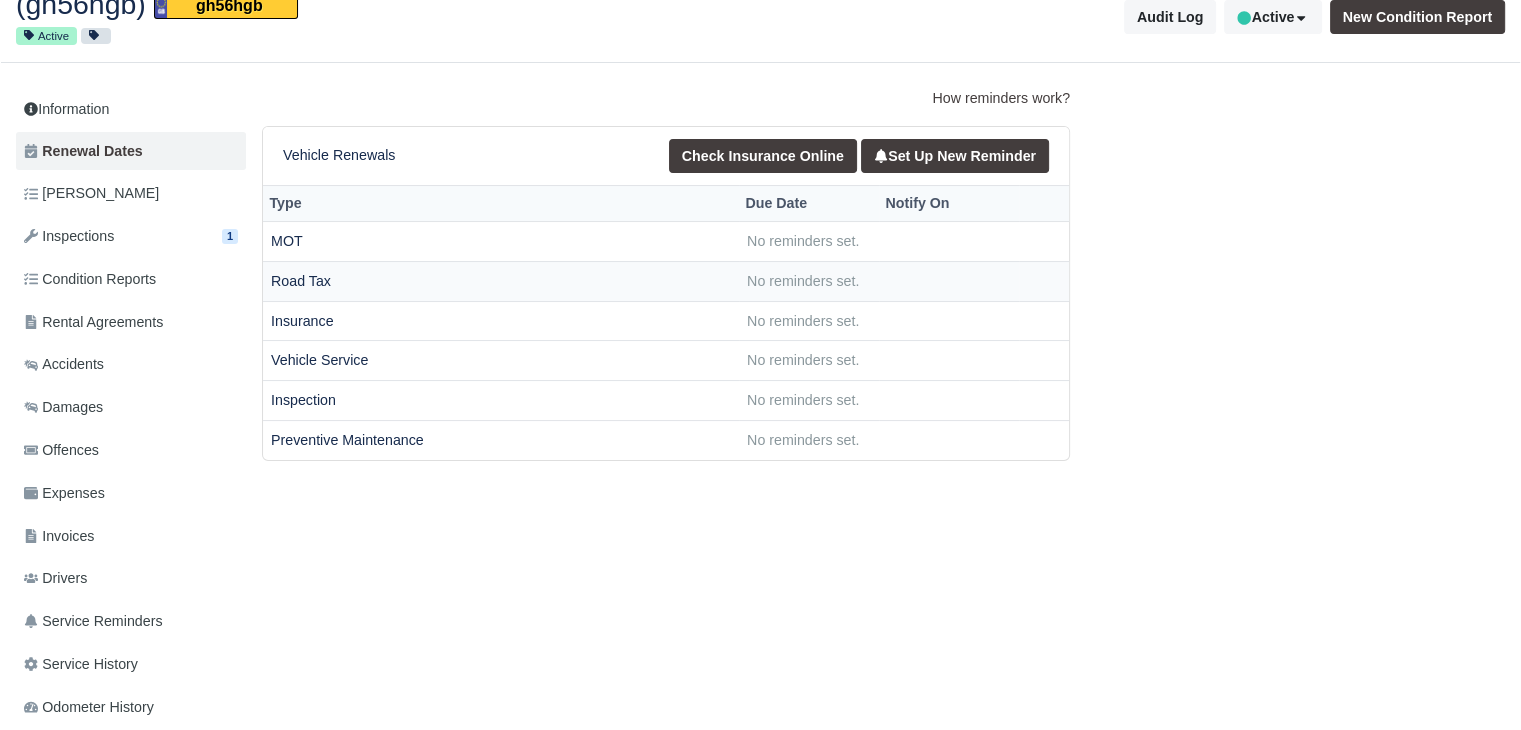 scroll, scrollTop: 0, scrollLeft: 0, axis: both 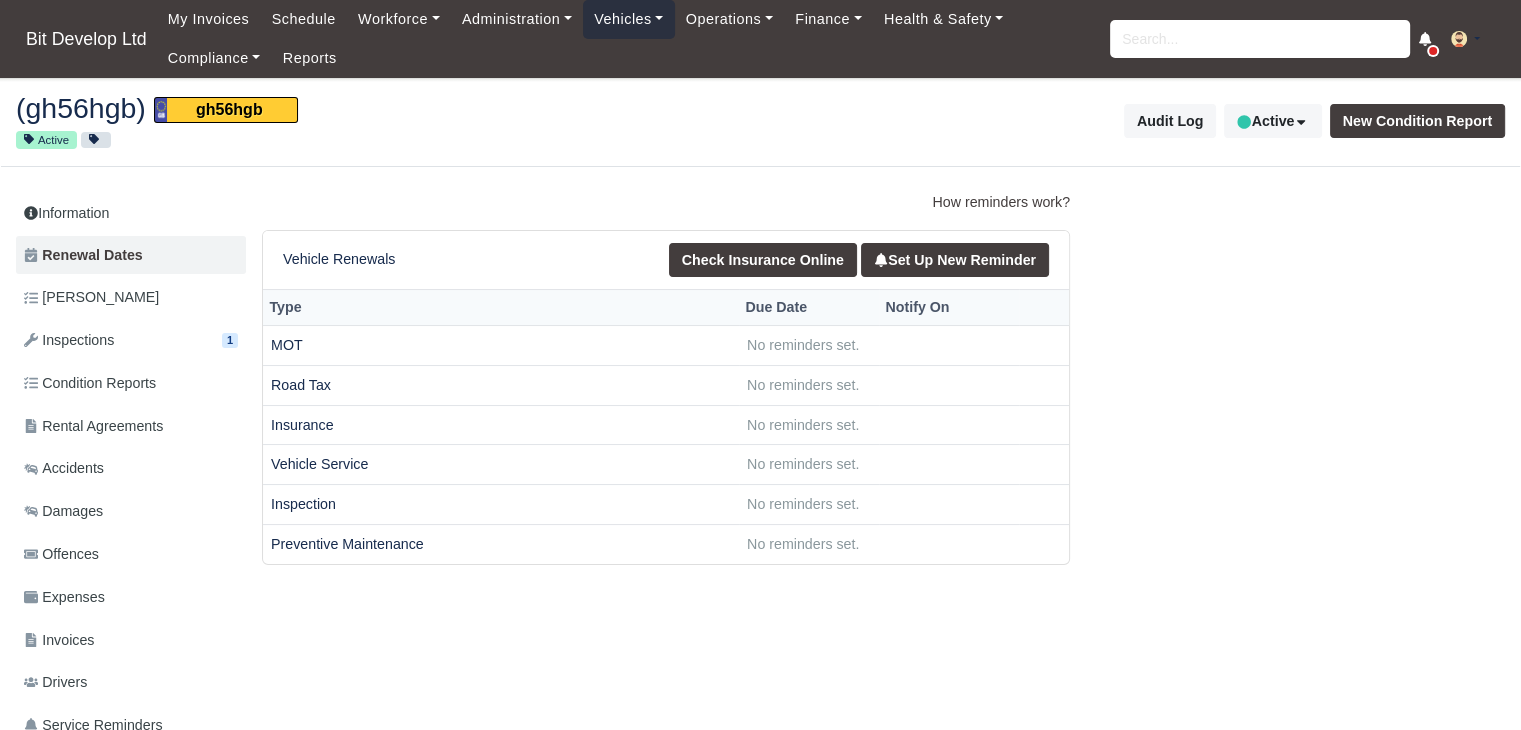 click on "Vehicles" at bounding box center (629, 19) 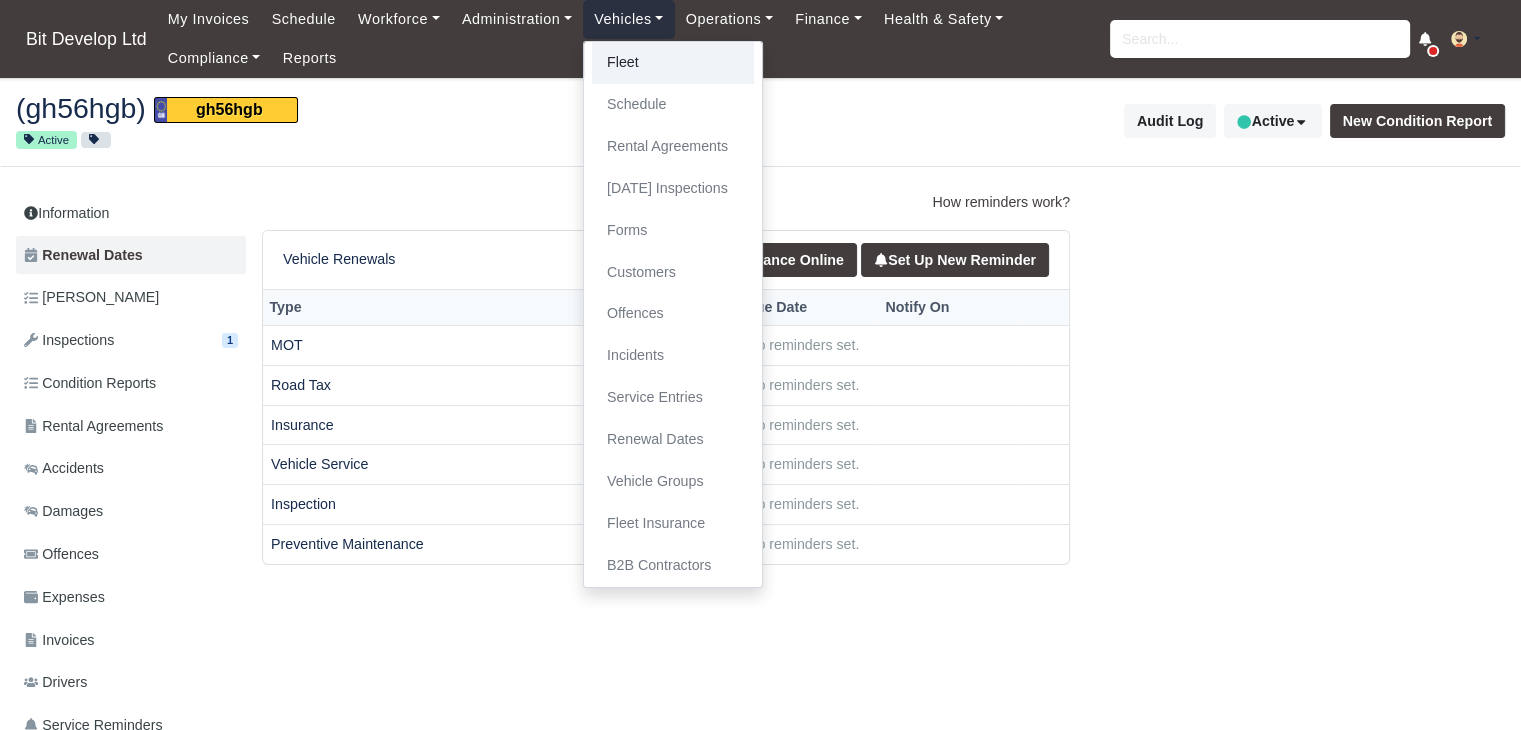 click on "Fleet" at bounding box center (673, 63) 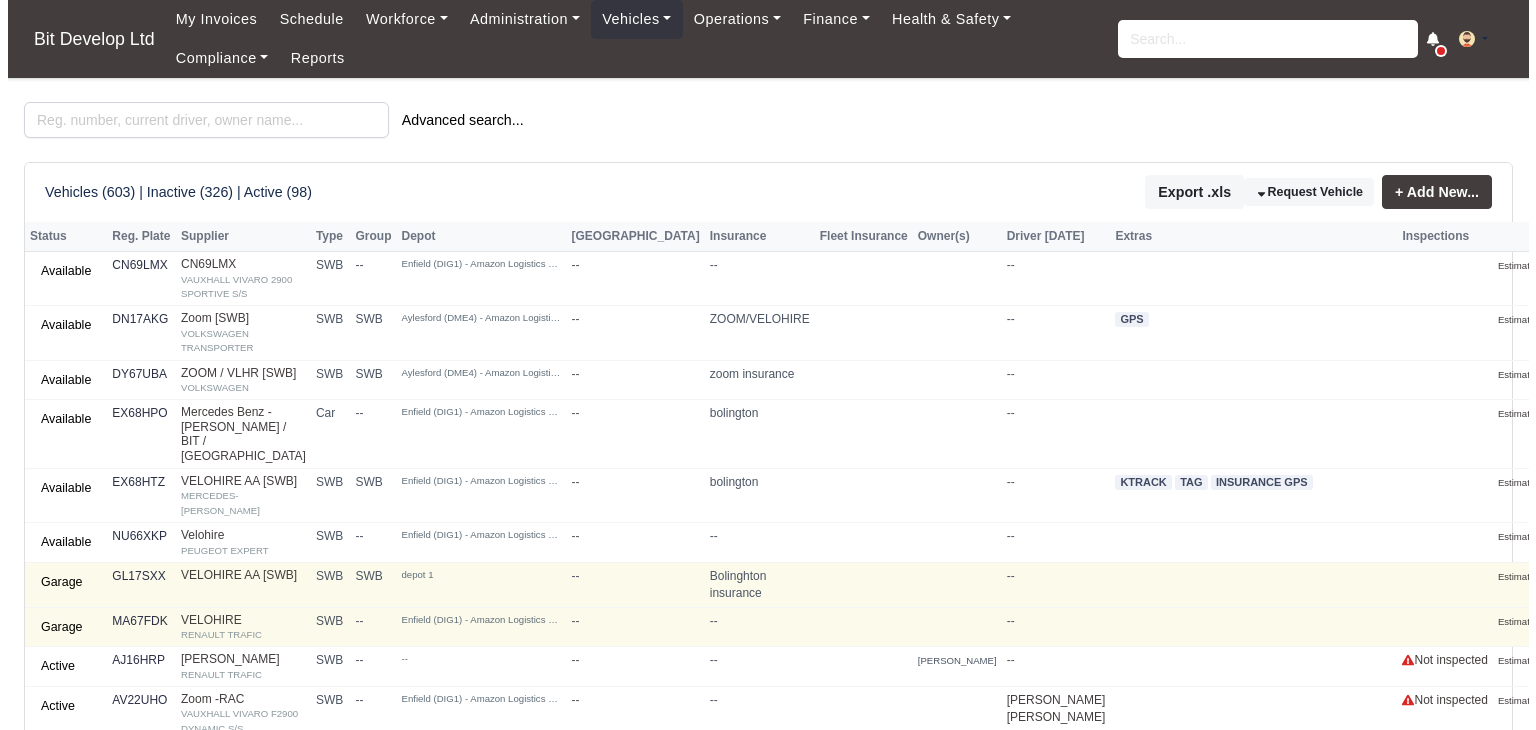scroll, scrollTop: 0, scrollLeft: 0, axis: both 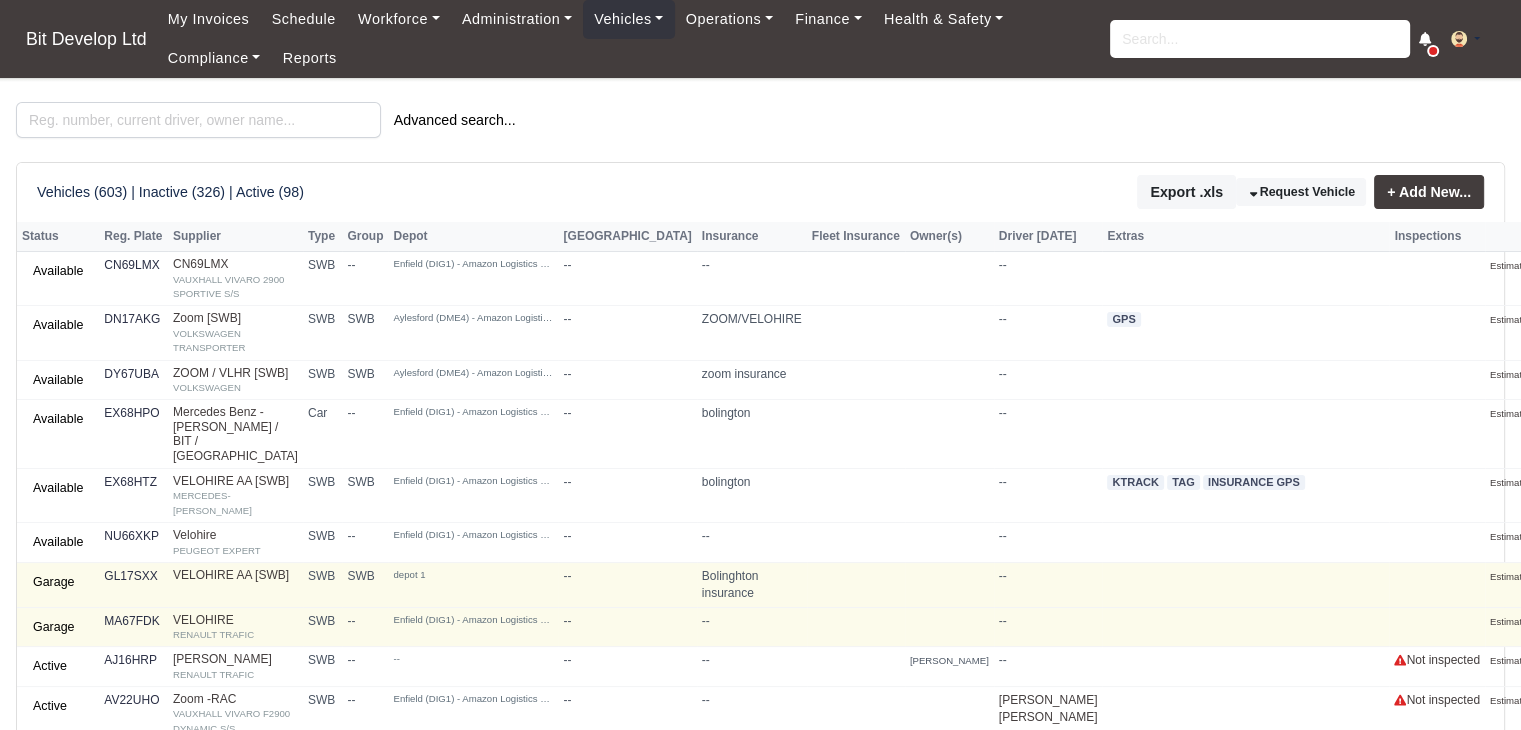 drag, startPoint x: 265, startPoint y: 96, endPoint x: 260, endPoint y: 81, distance: 15.811388 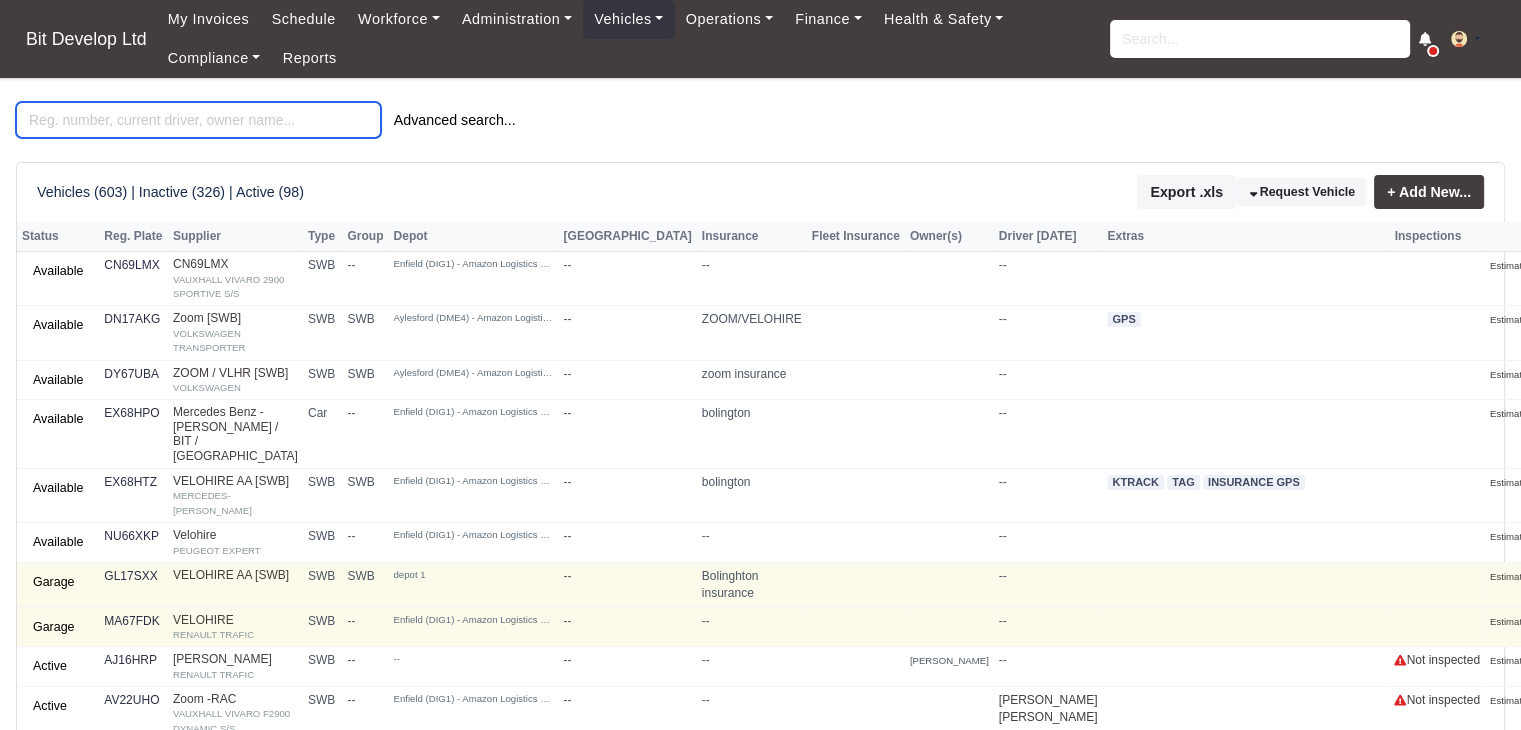 click at bounding box center [198, 120] 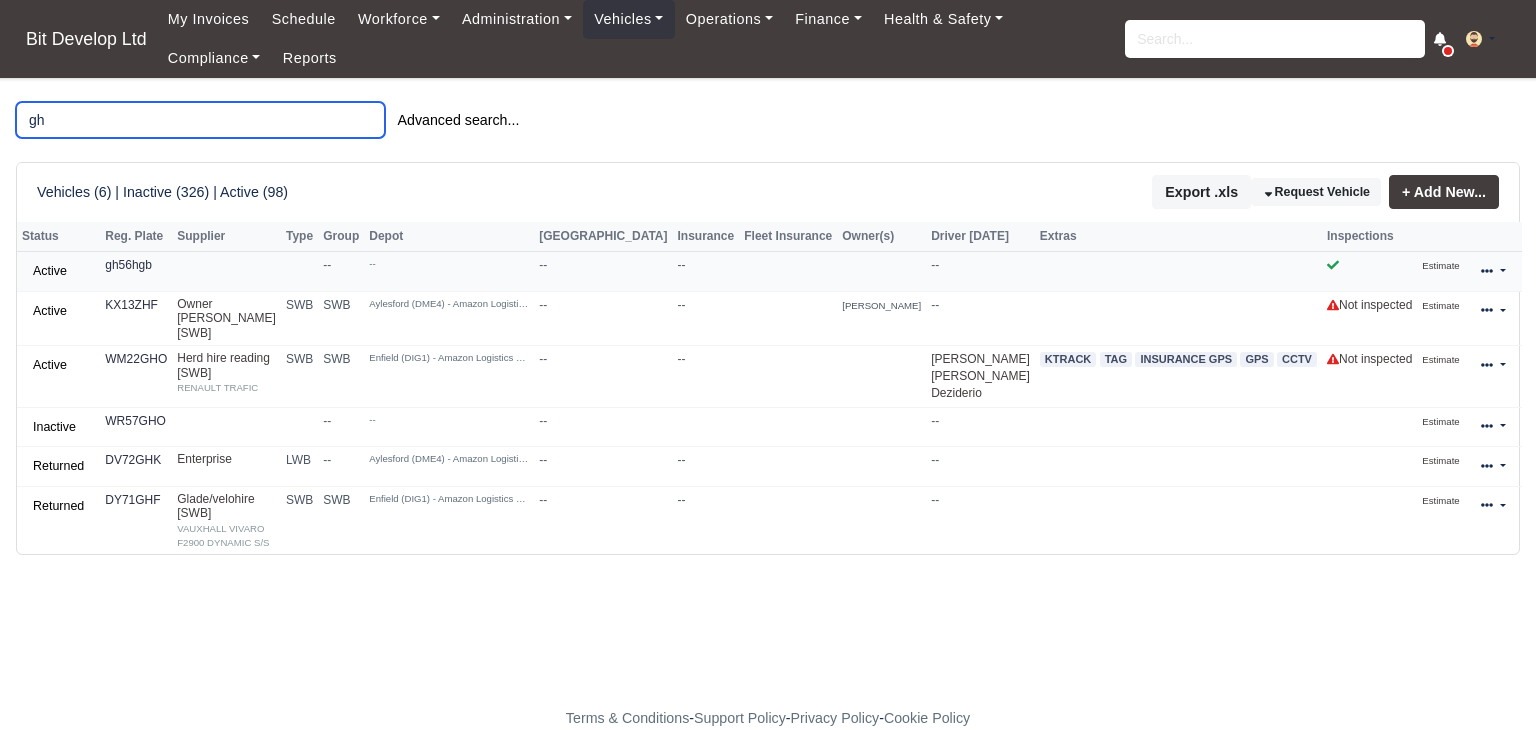 type on "gh" 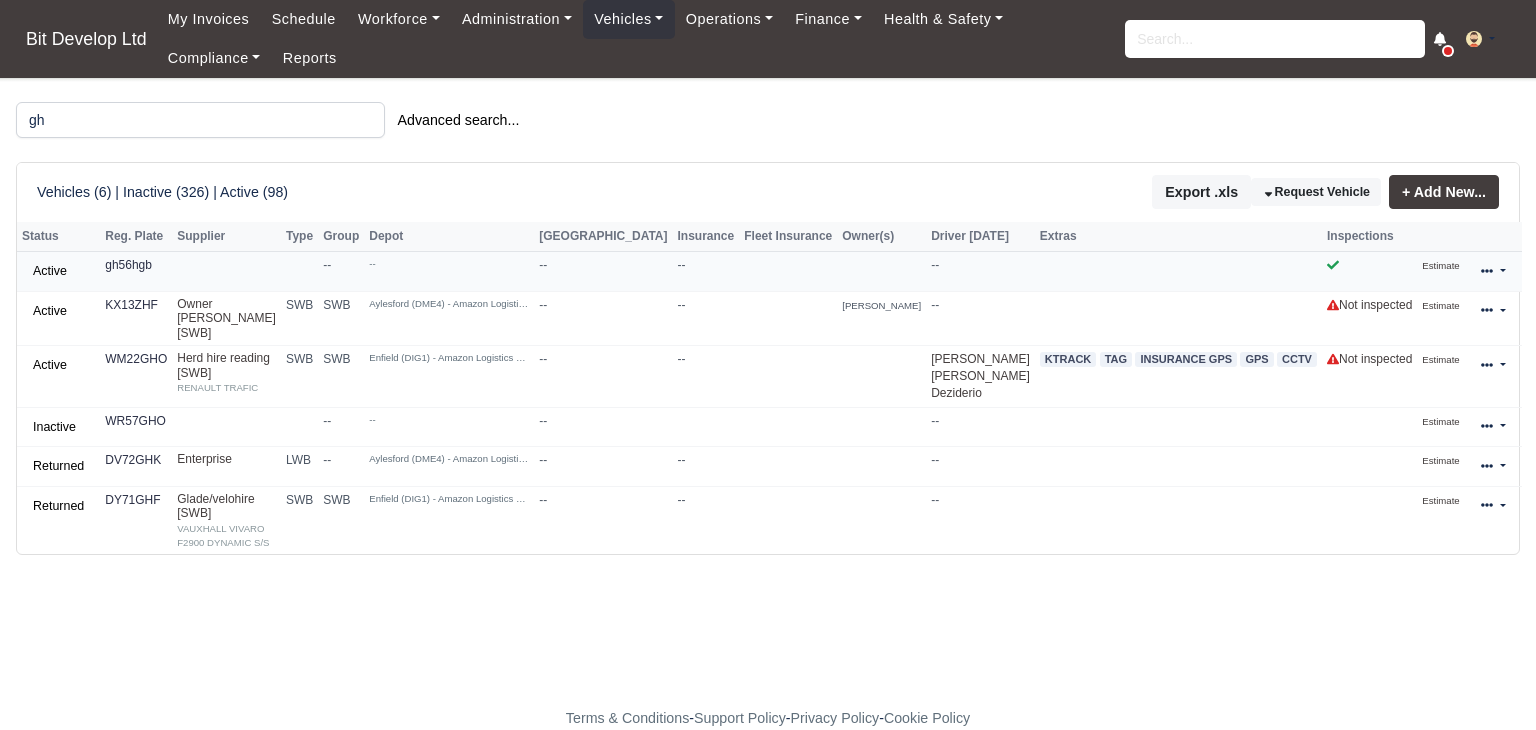 click at bounding box center (1493, 271) 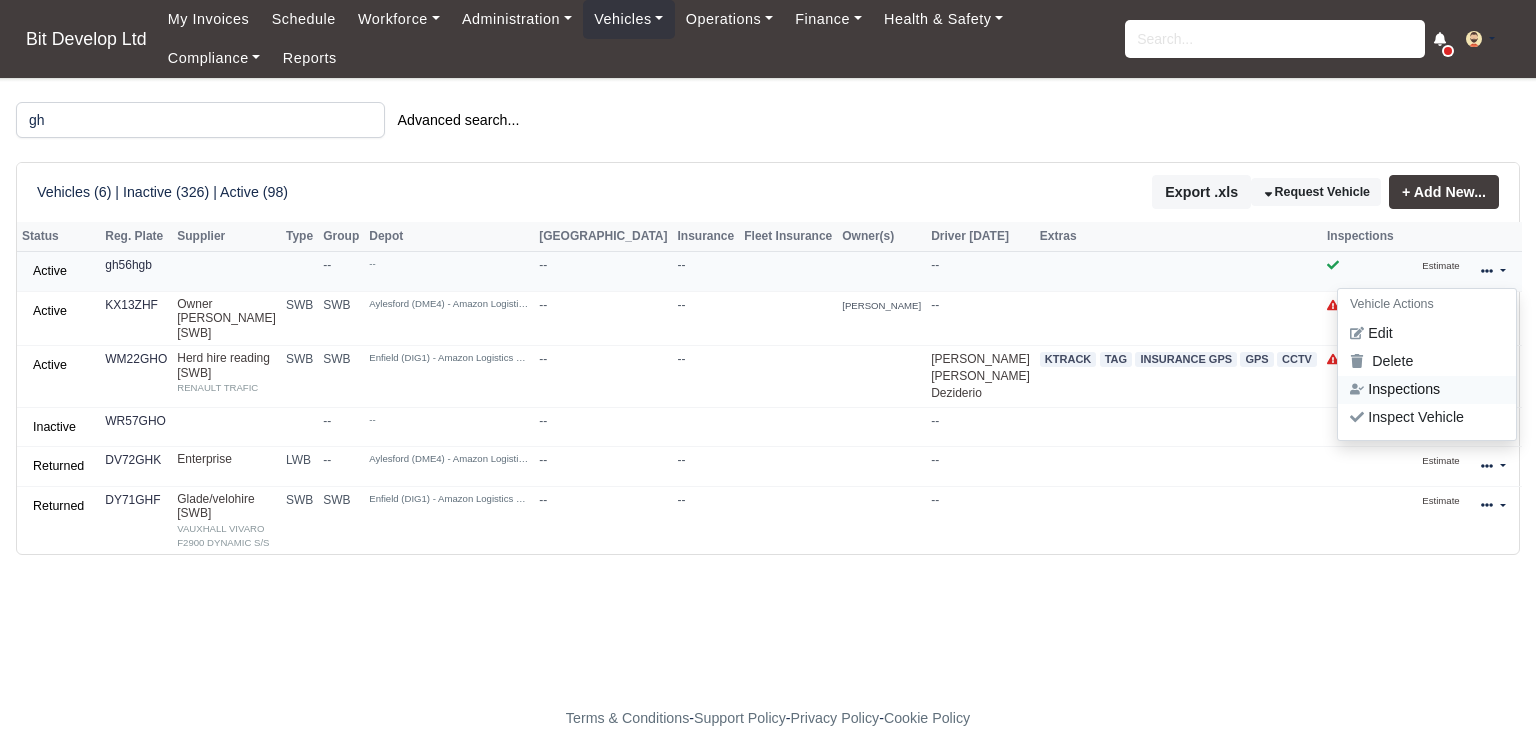 click on "Inspections" at bounding box center [1427, 390] 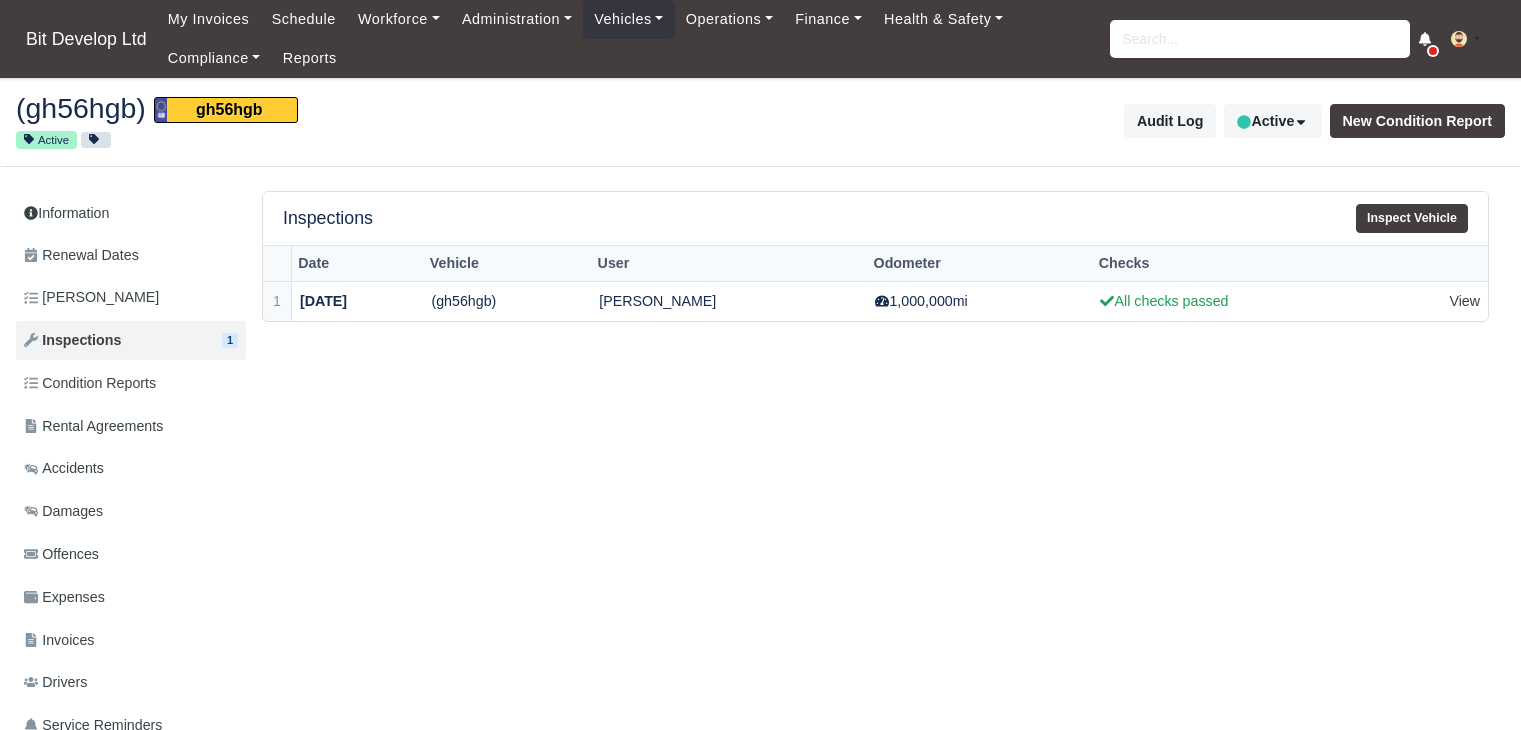 scroll, scrollTop: 0, scrollLeft: 0, axis: both 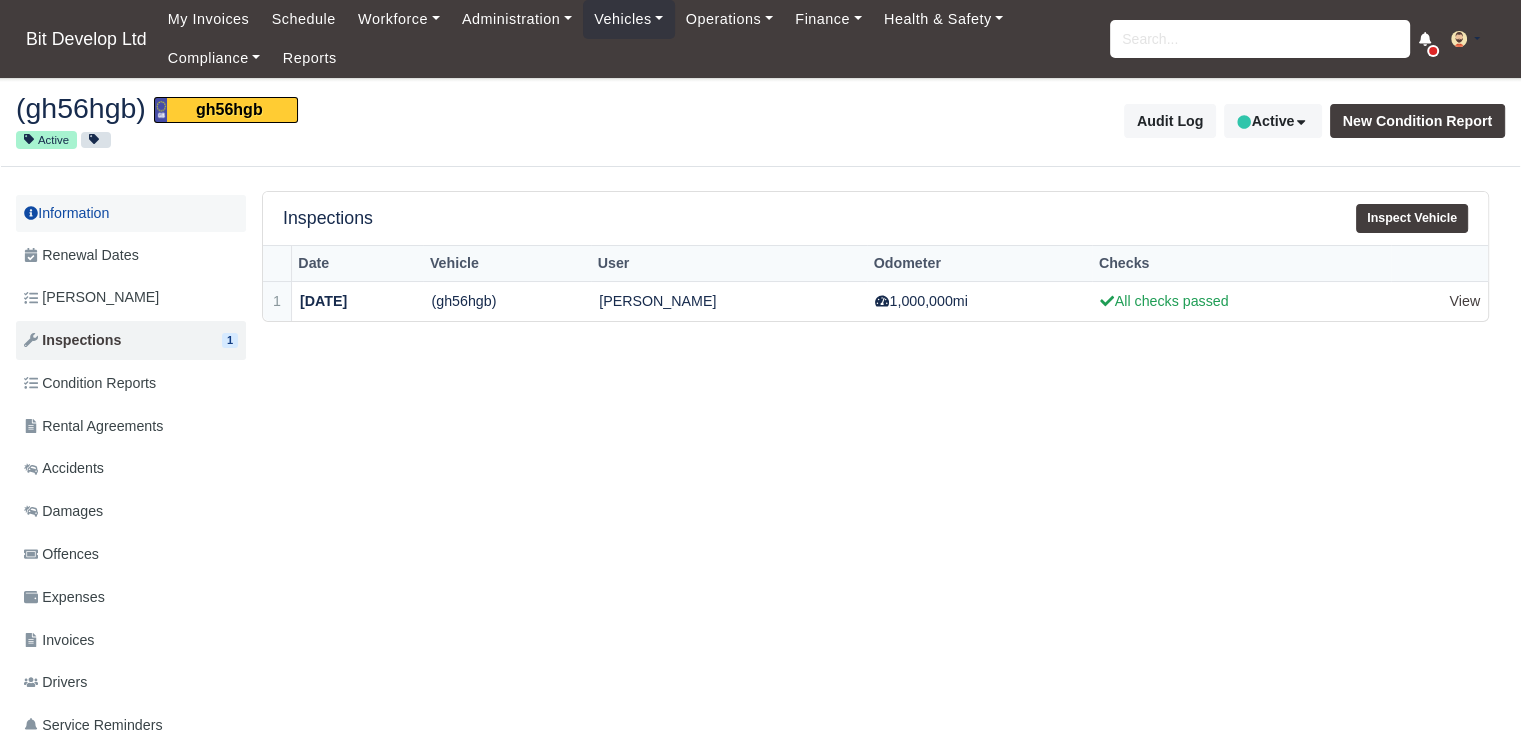 click on "Information" at bounding box center (131, 213) 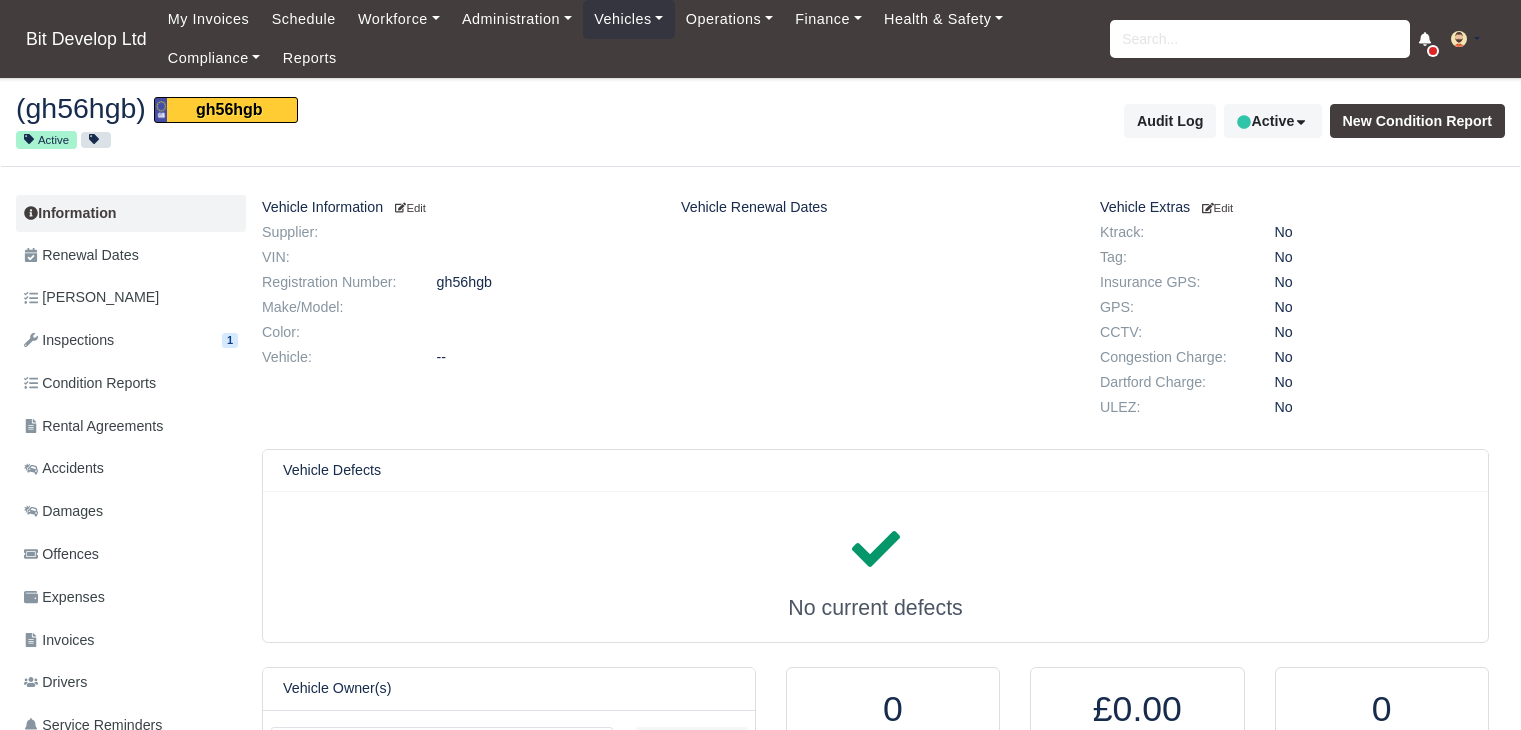 scroll, scrollTop: 0, scrollLeft: 0, axis: both 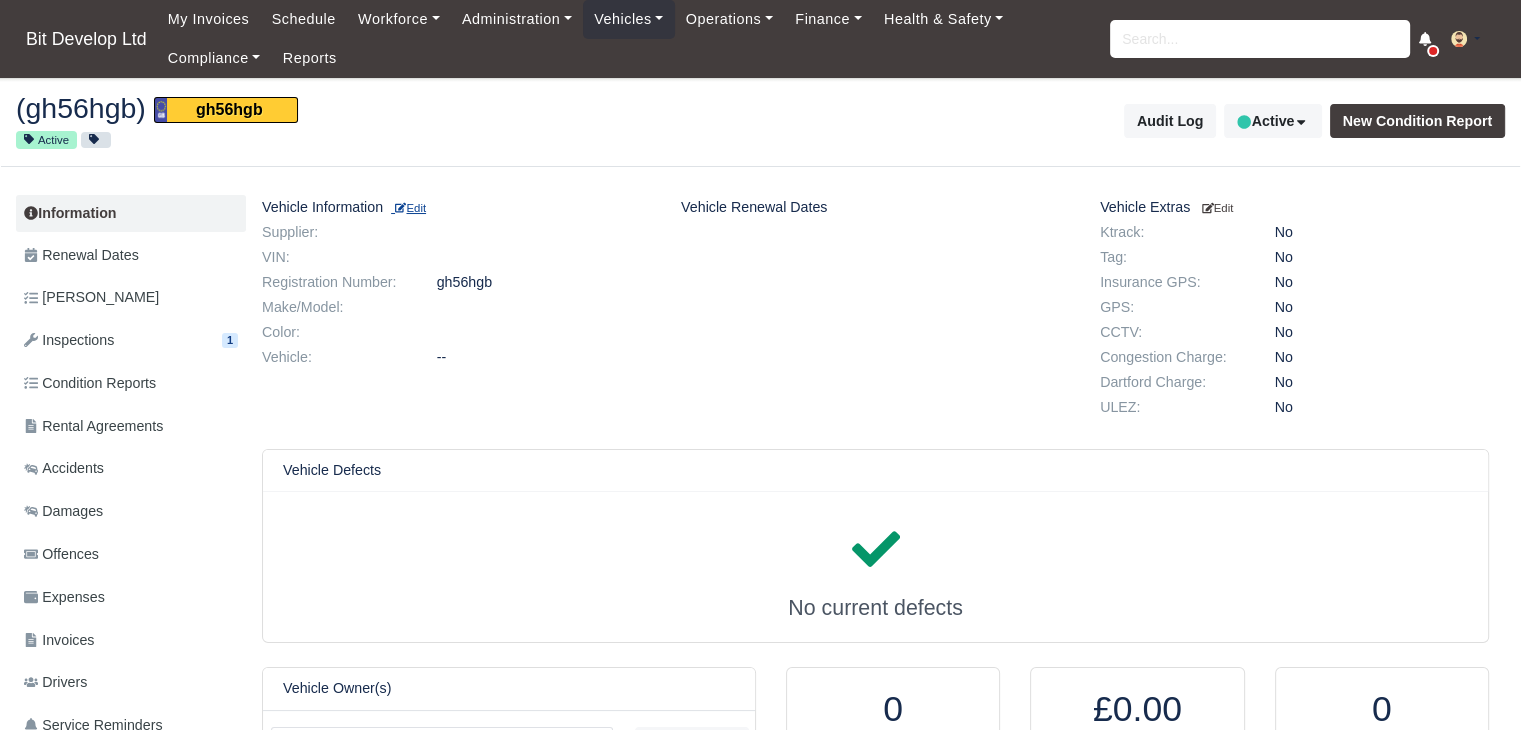 click on "Edit" at bounding box center [410, 208] 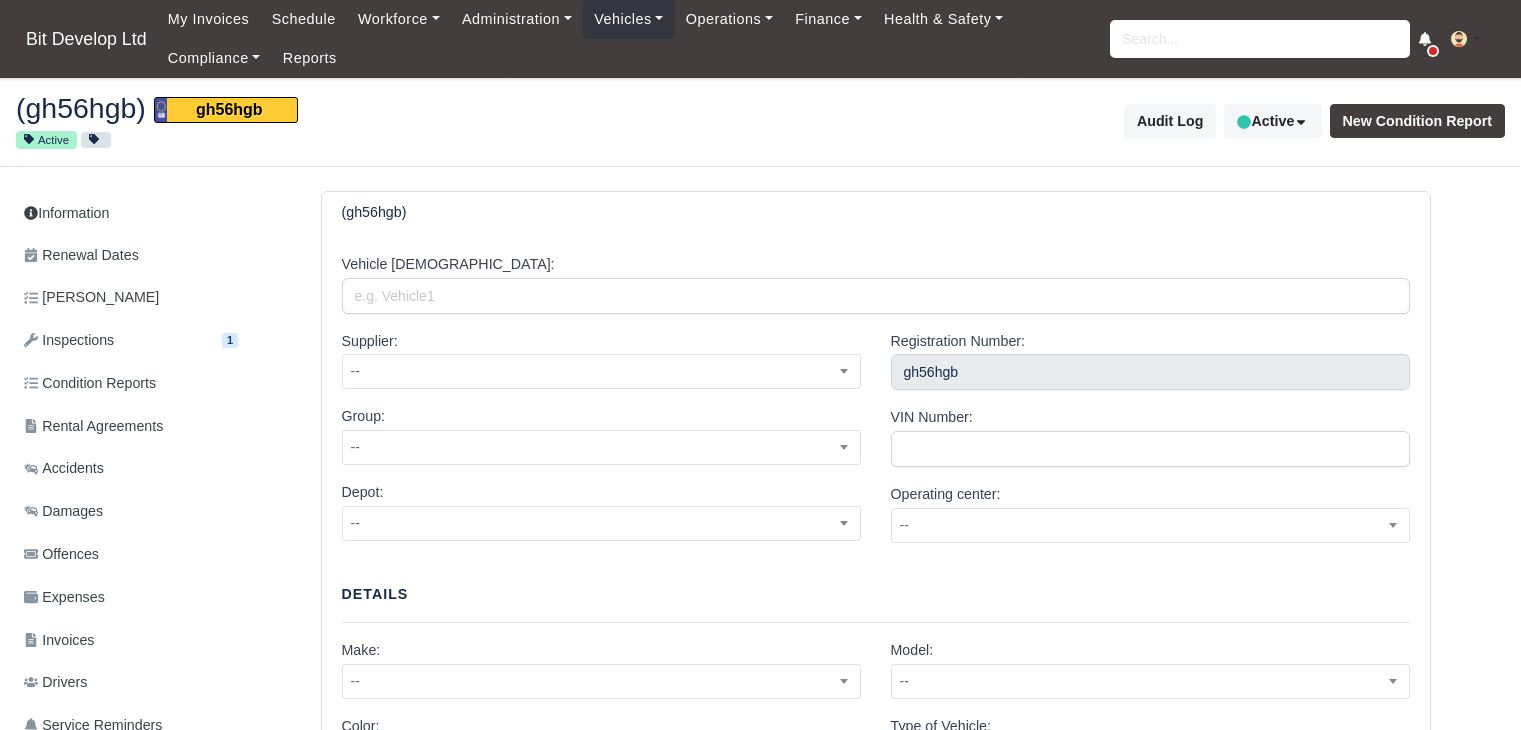 scroll, scrollTop: 0, scrollLeft: 0, axis: both 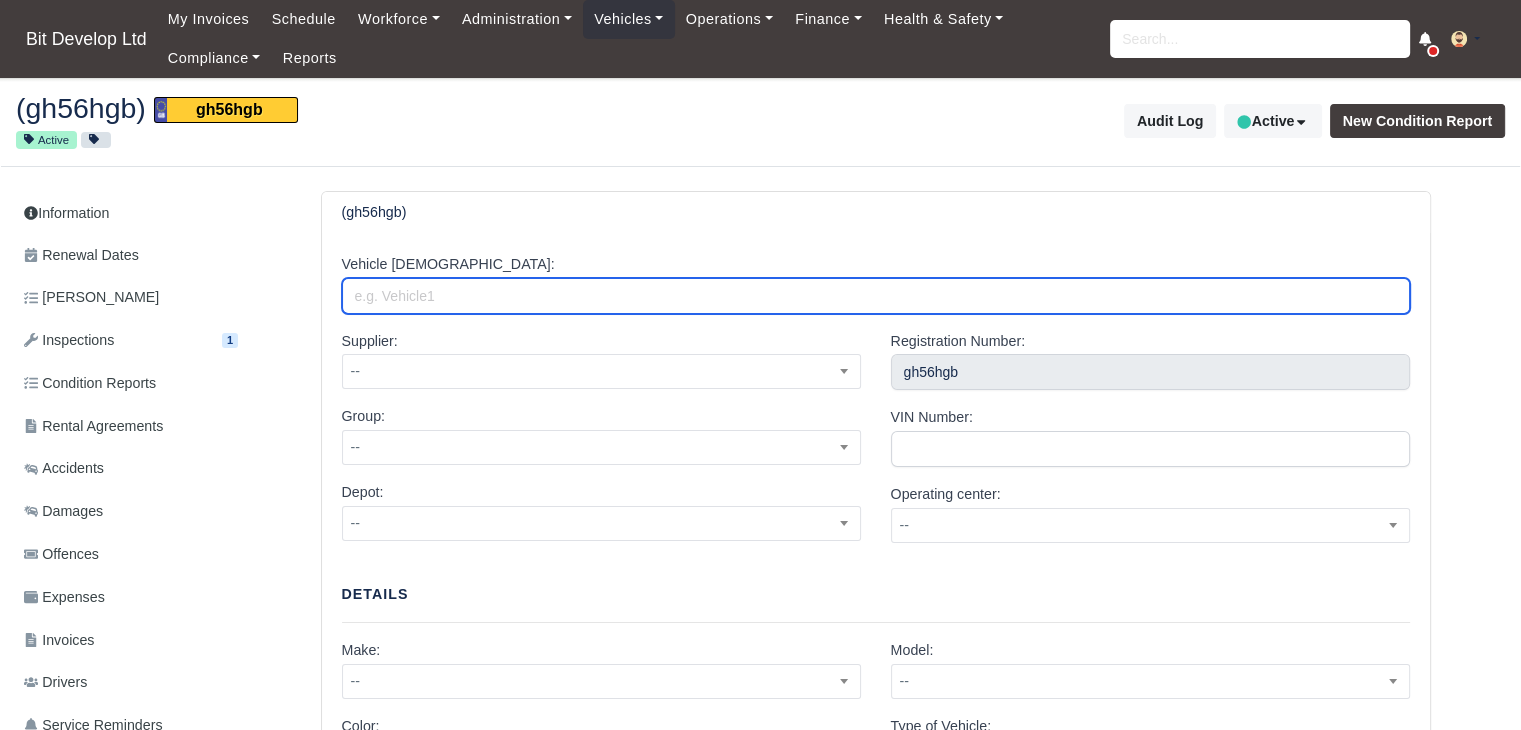 click on "Vehicle [DEMOGRAPHIC_DATA]:" at bounding box center (876, 296) 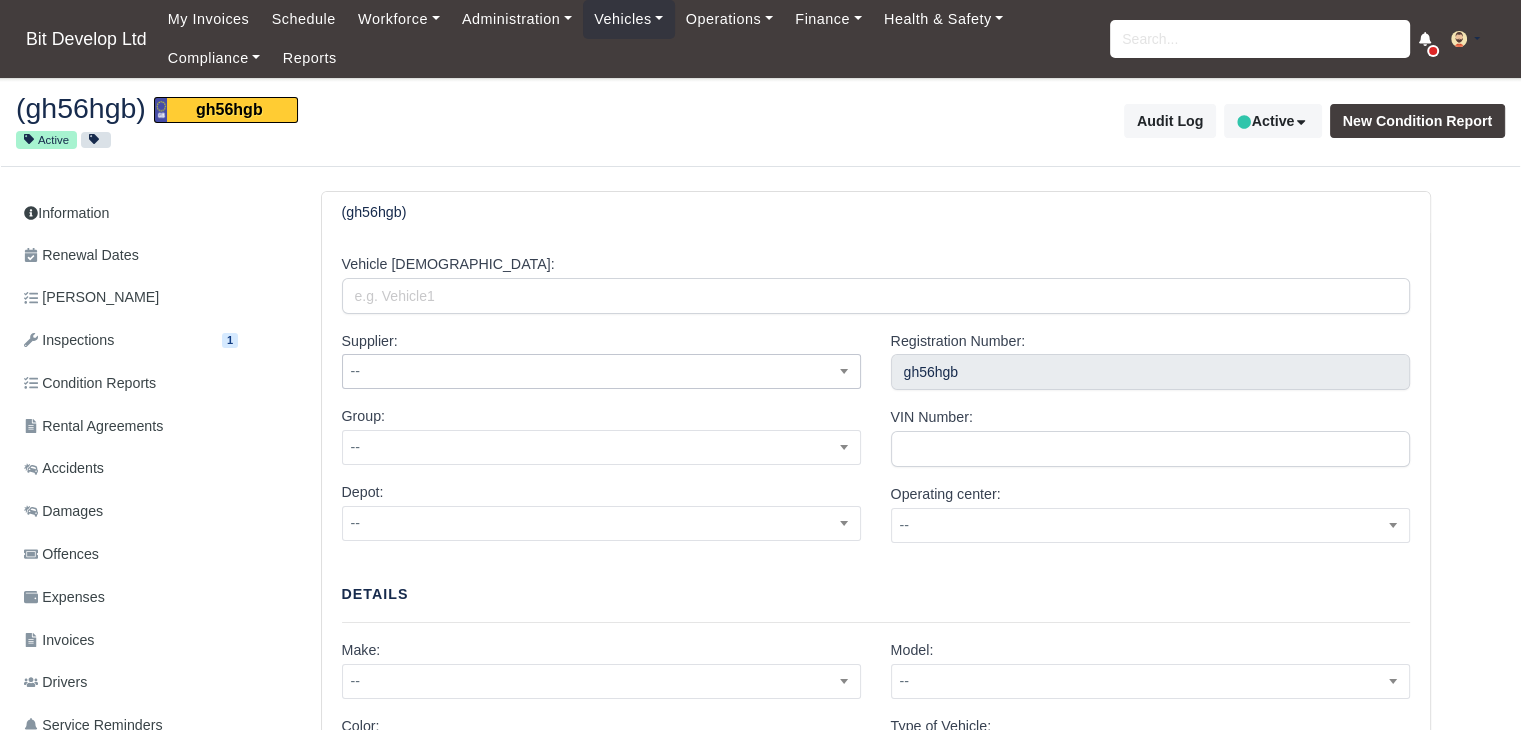 click on "--" at bounding box center [601, 371] 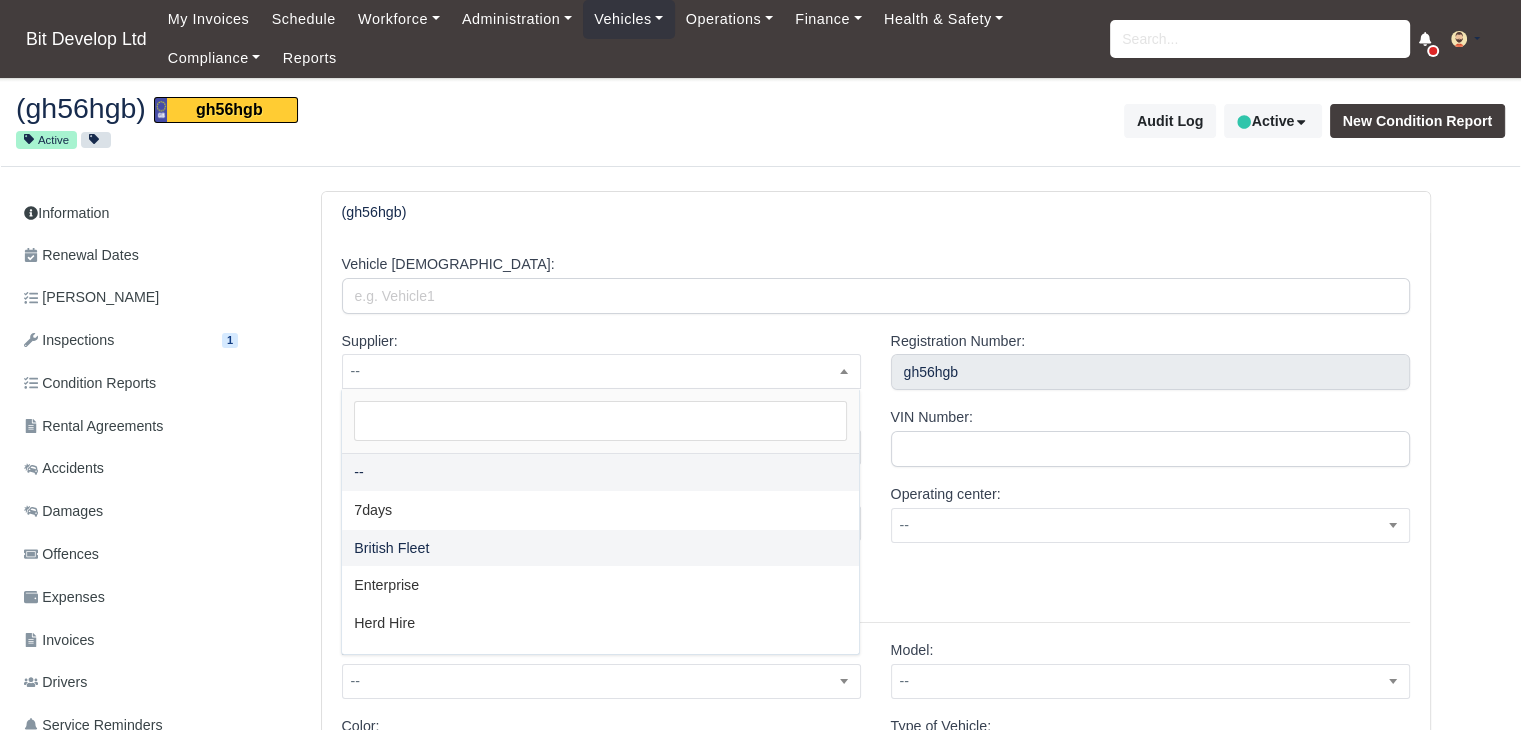 select on "10" 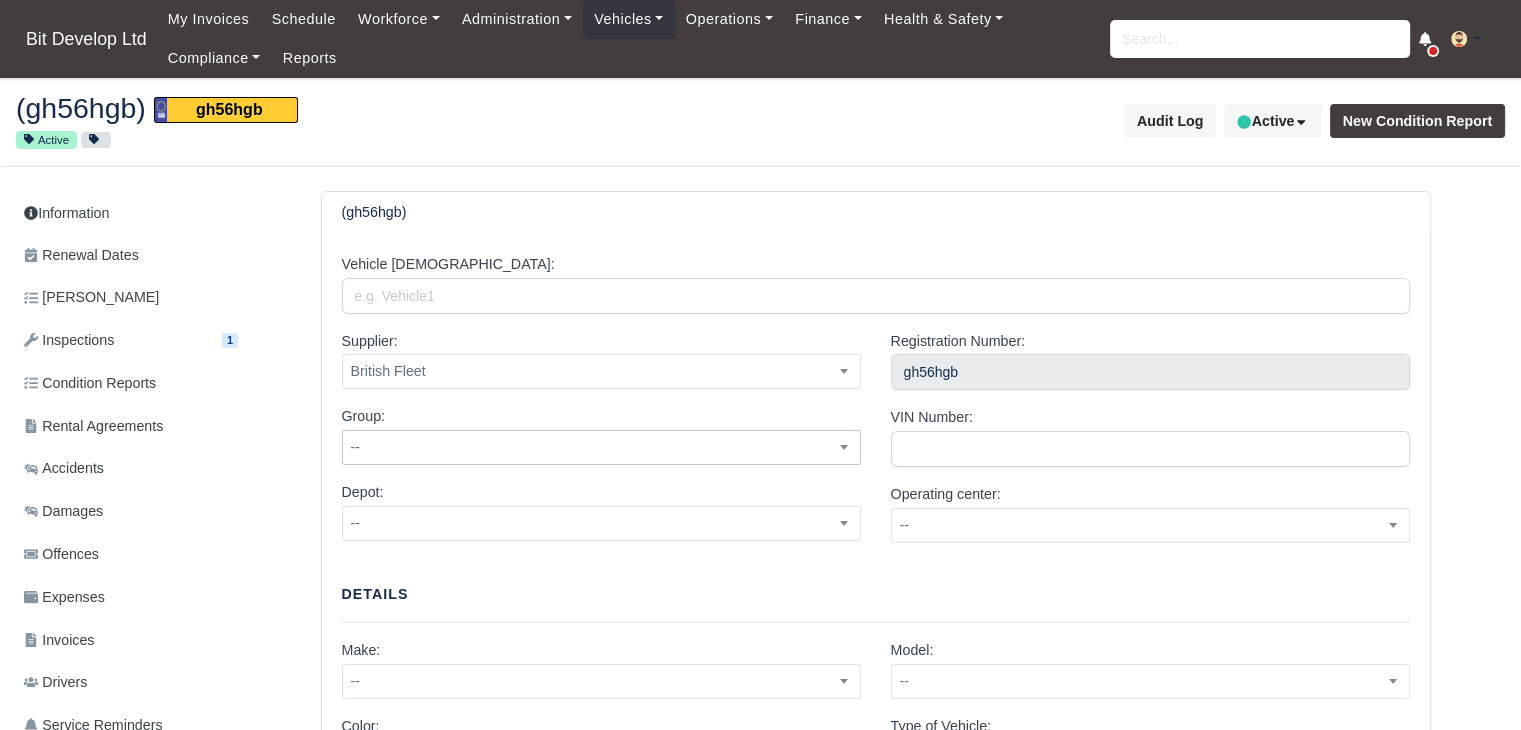 click on "--" at bounding box center [601, 447] 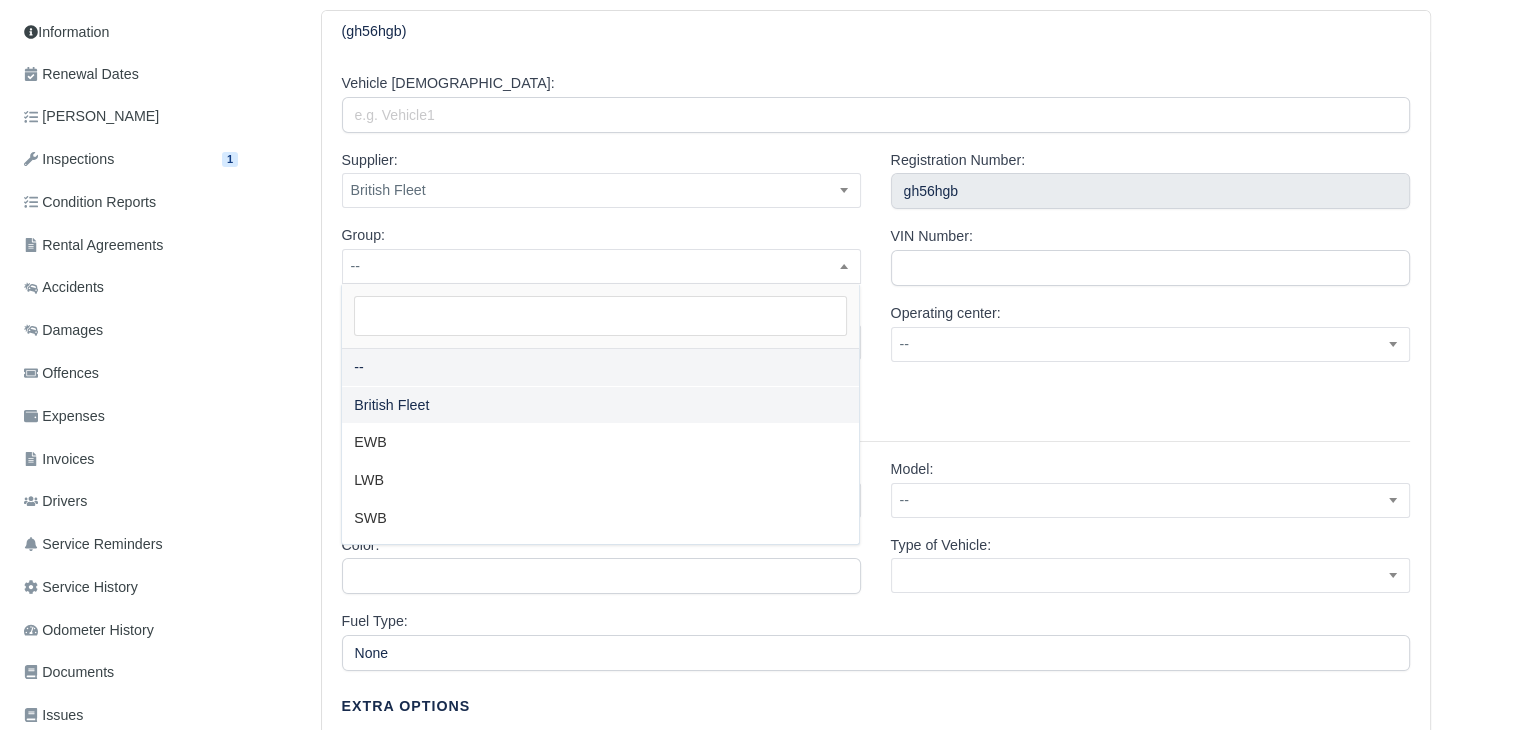 scroll, scrollTop: 300, scrollLeft: 0, axis: vertical 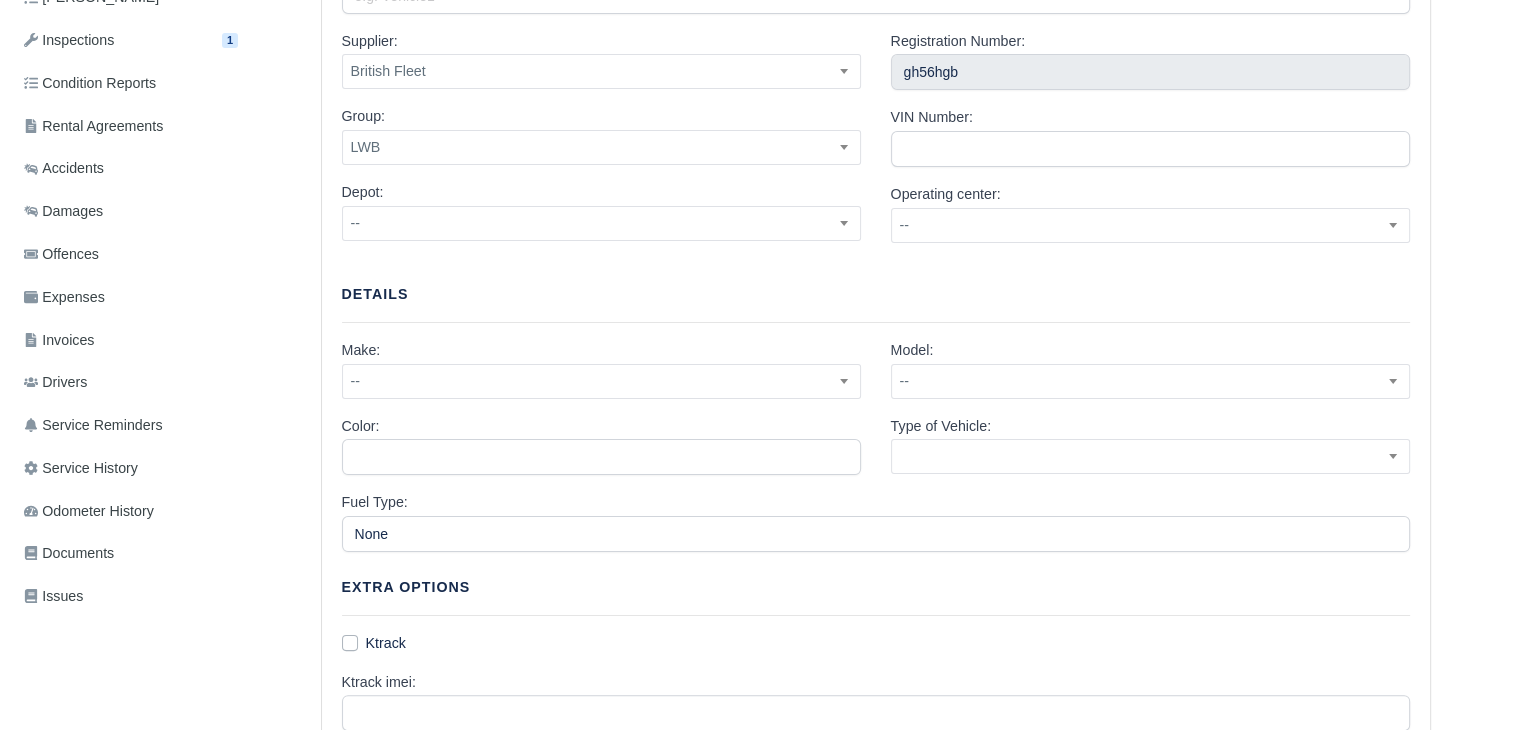 select on "3" 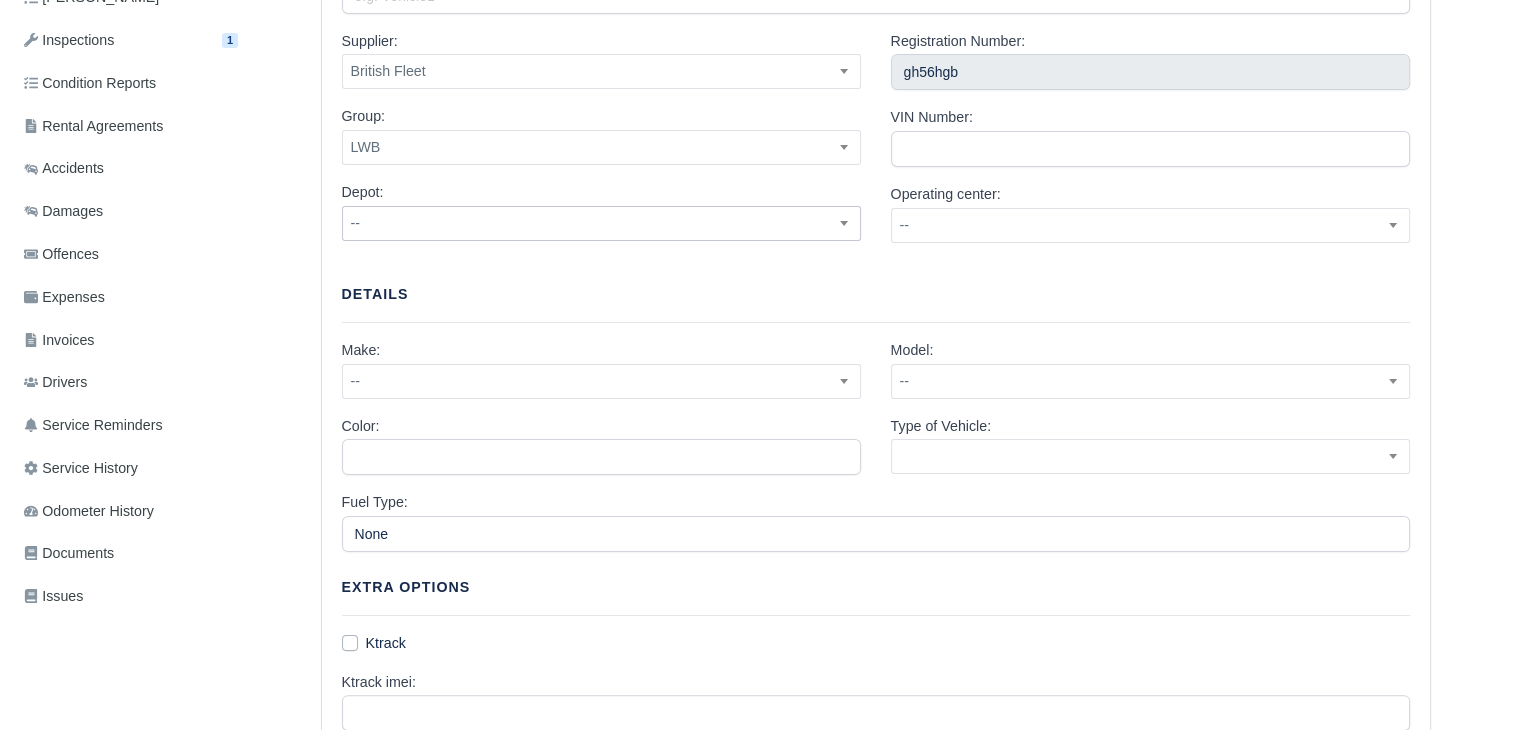 click on "--" at bounding box center (601, 223) 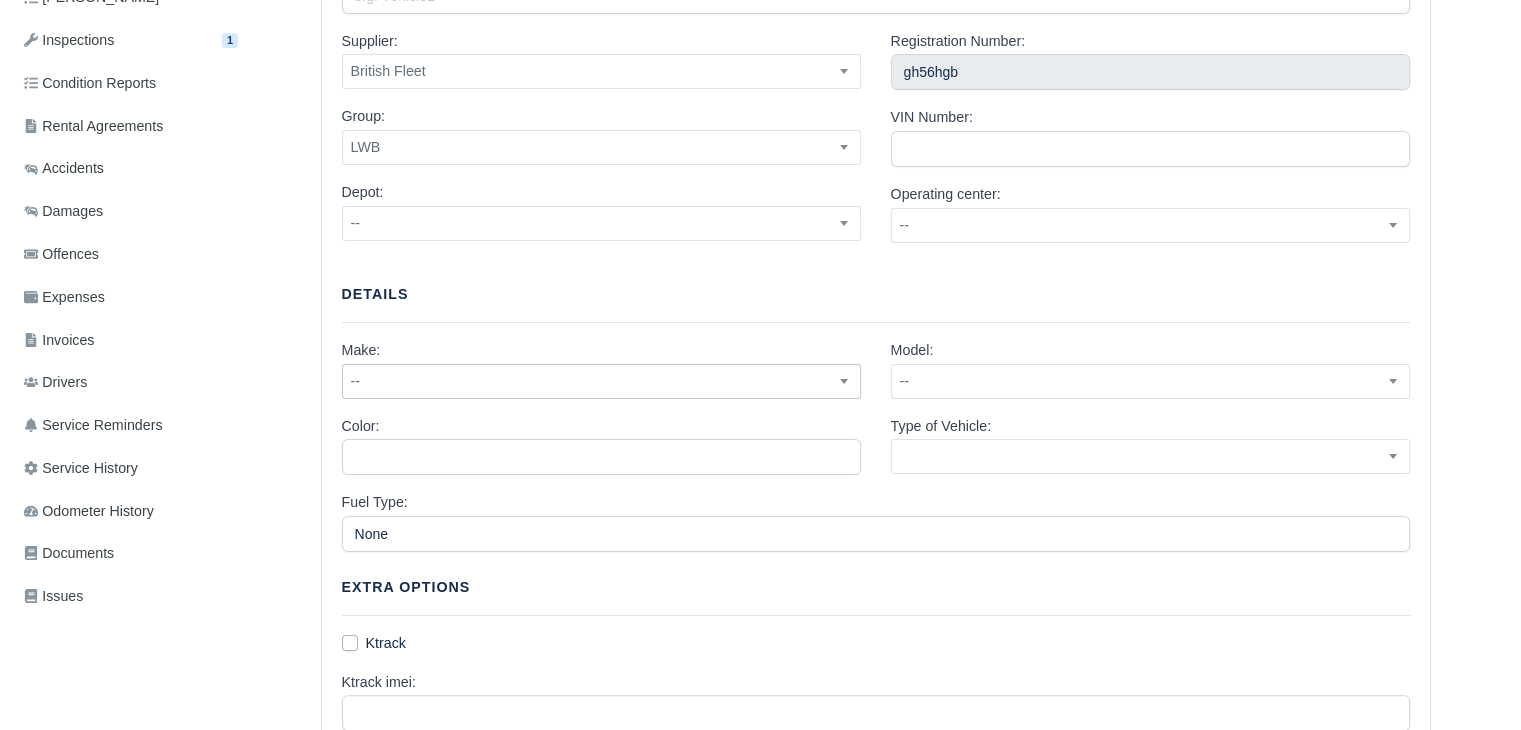 click on "--" at bounding box center (601, 381) 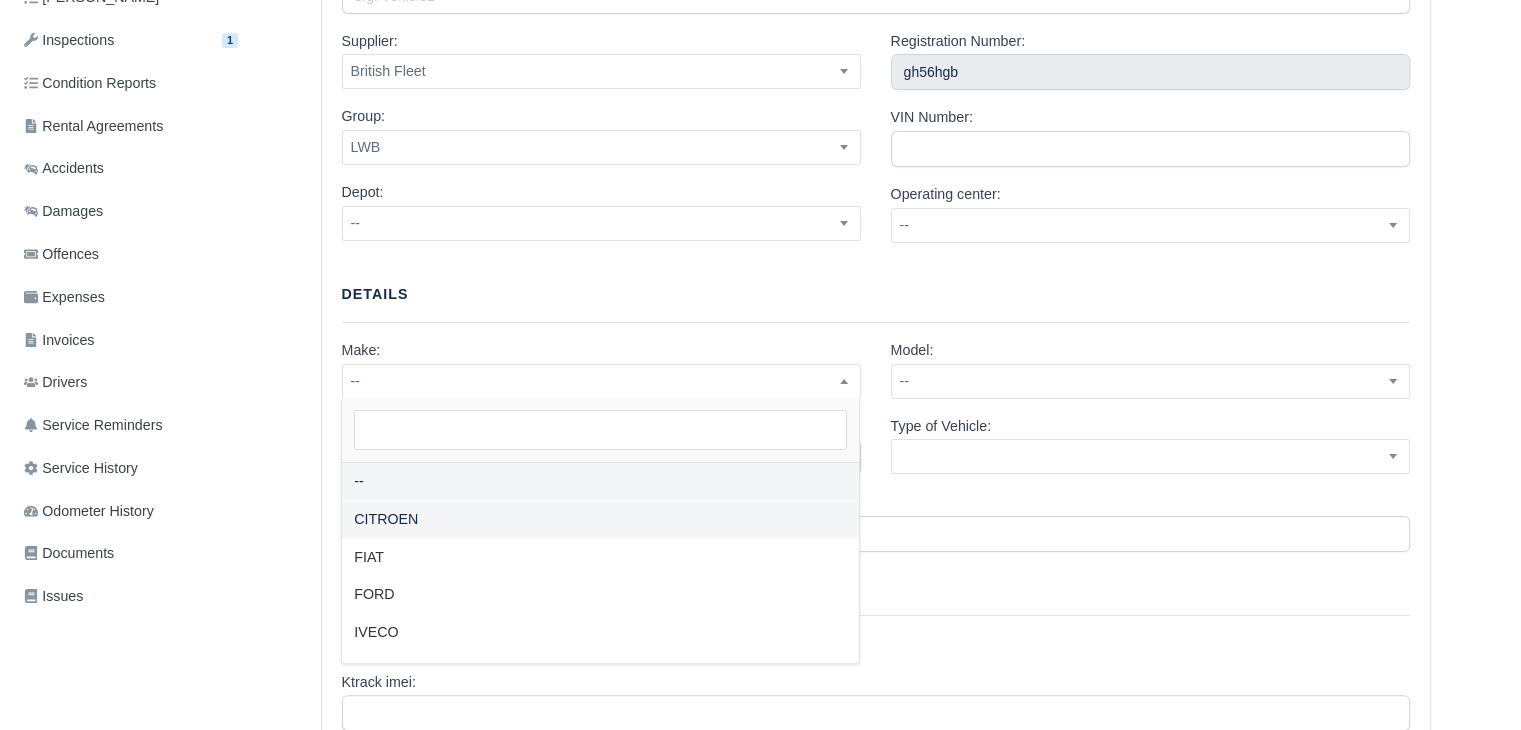 drag, startPoint x: 420, startPoint y: 522, endPoint x: 432, endPoint y: 517, distance: 13 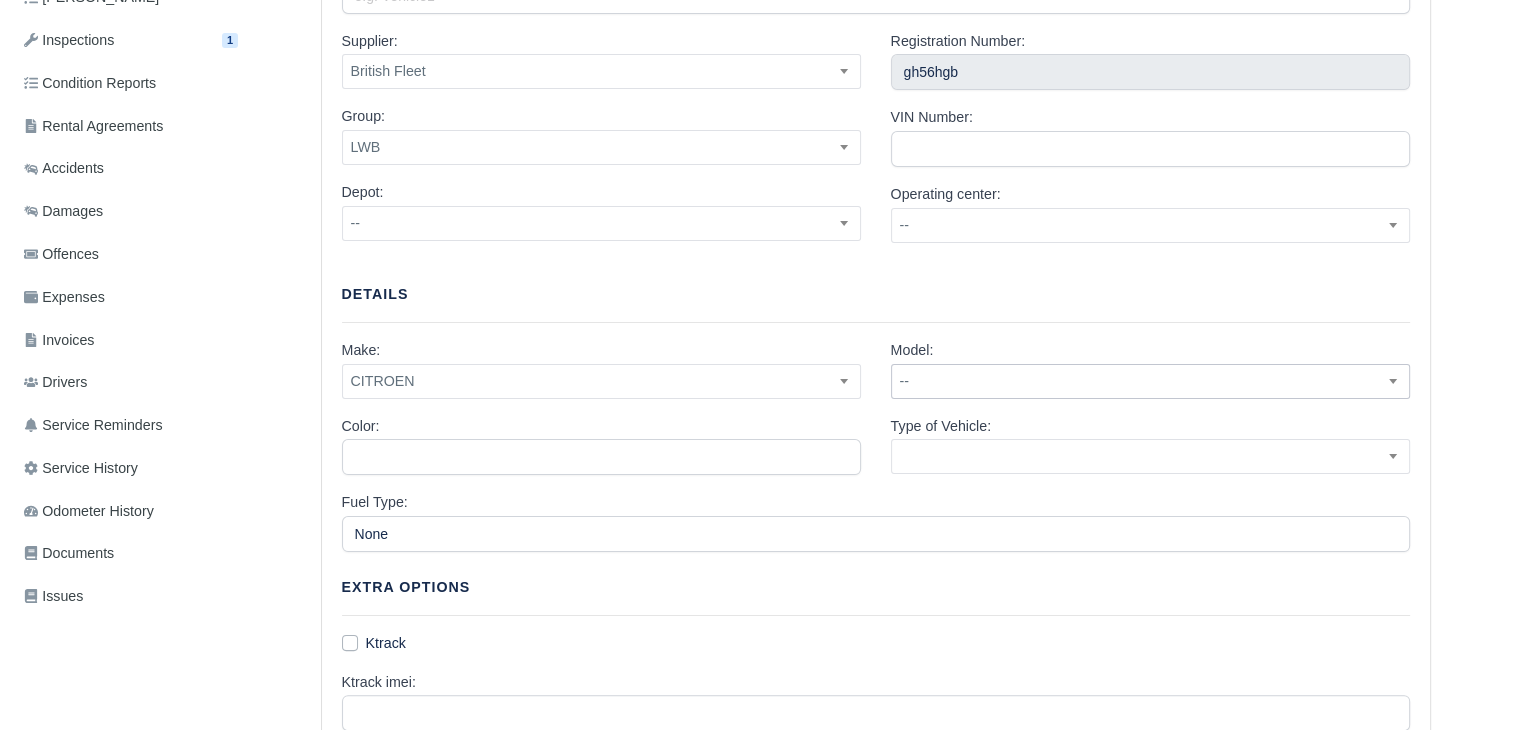 click on "--" at bounding box center (1150, 381) 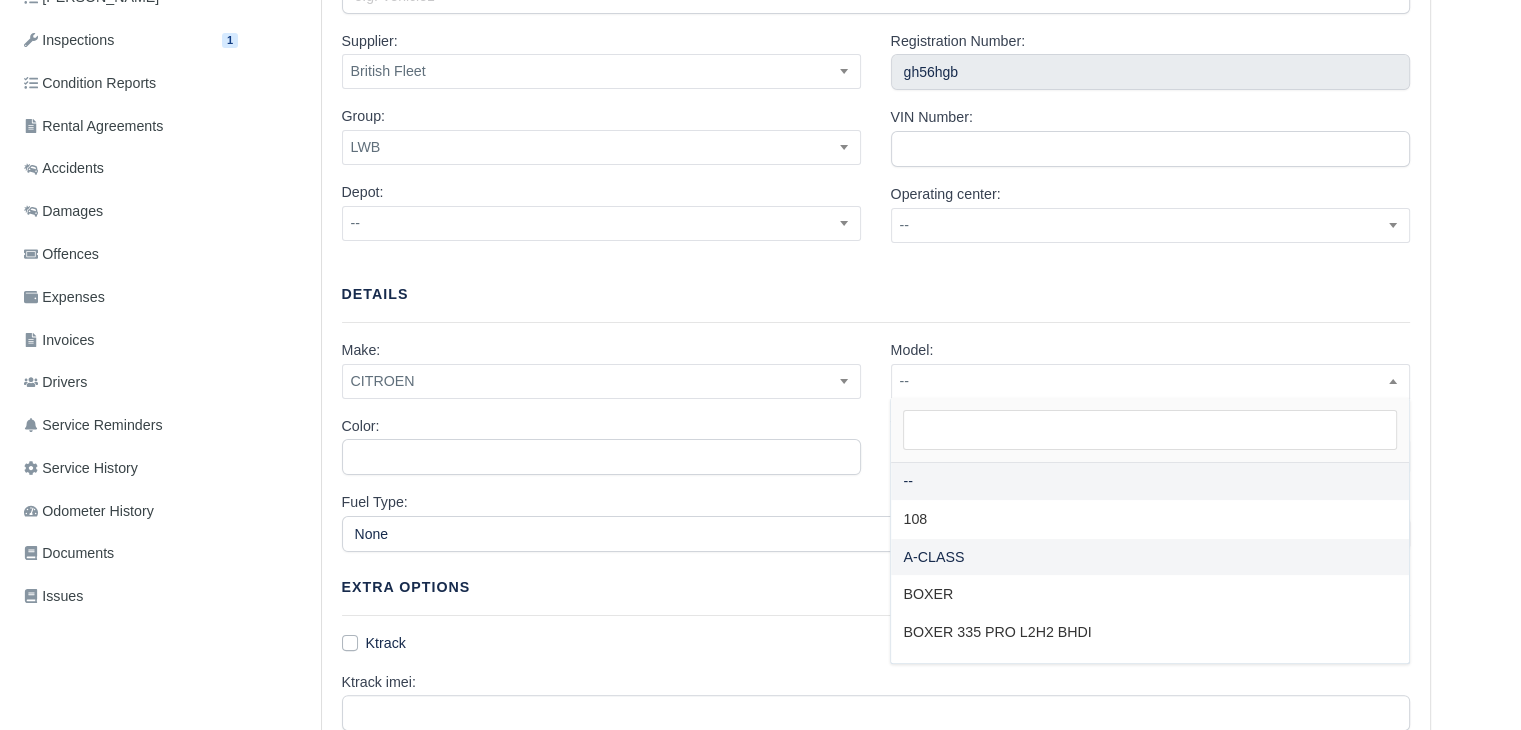 select on "60" 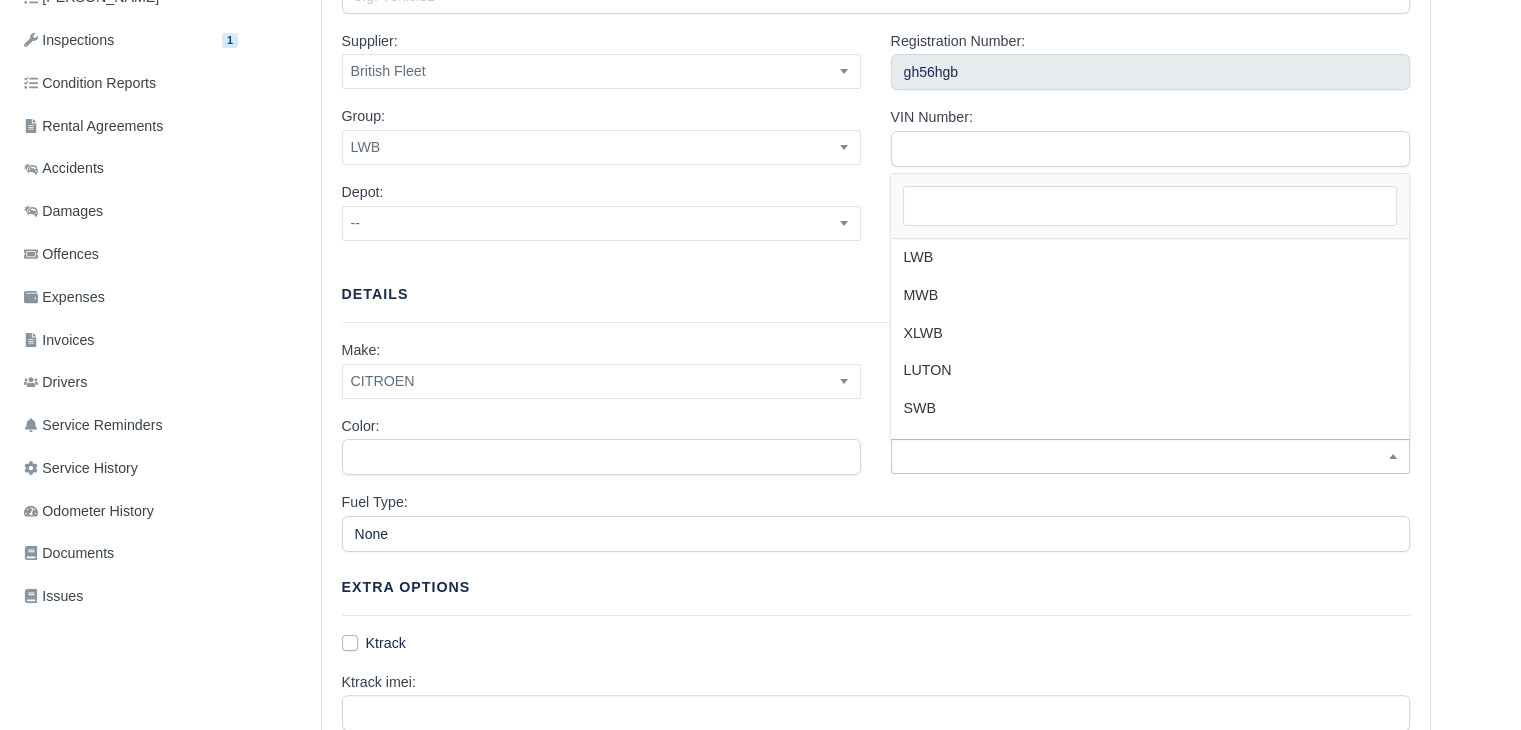 click at bounding box center [1150, 456] 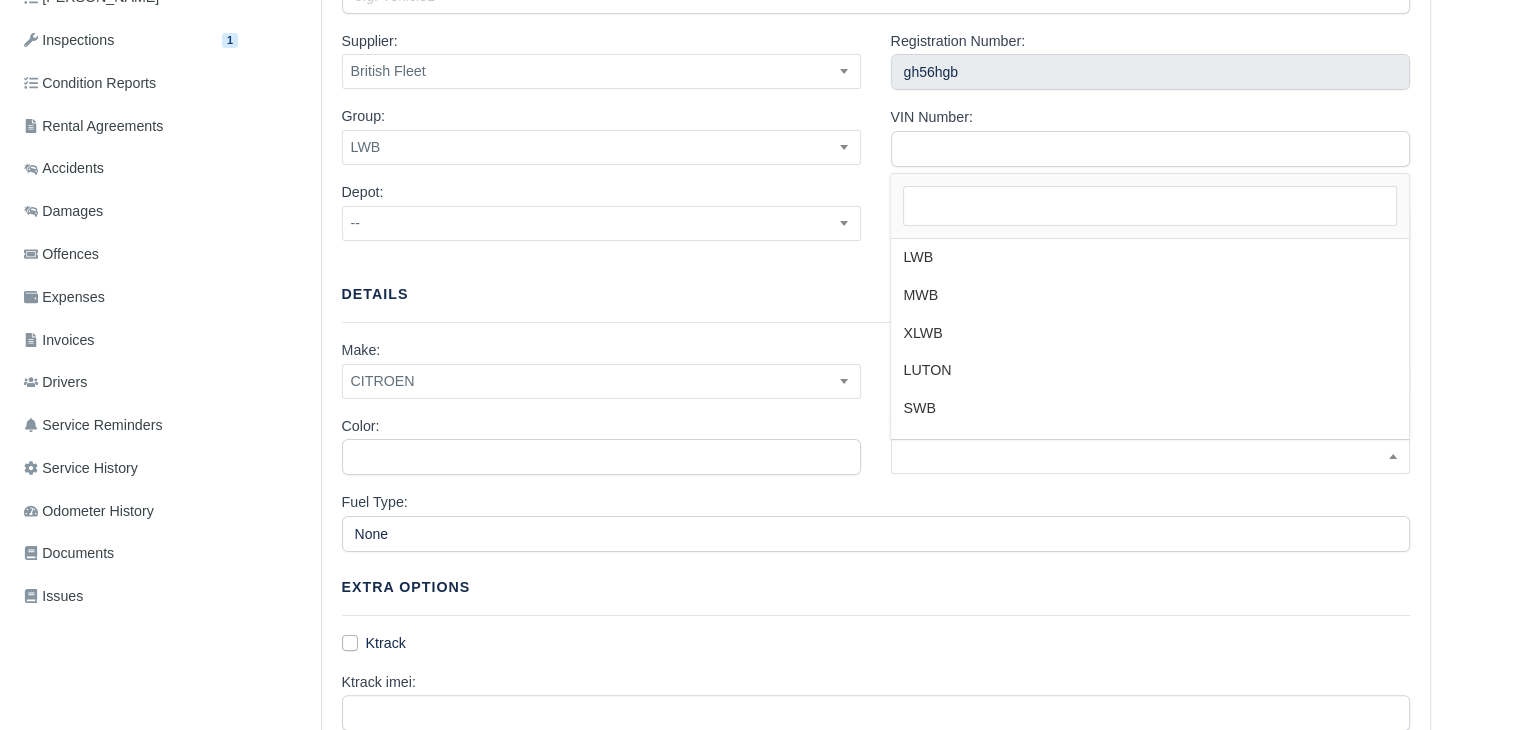 scroll, scrollTop: 274, scrollLeft: 0, axis: vertical 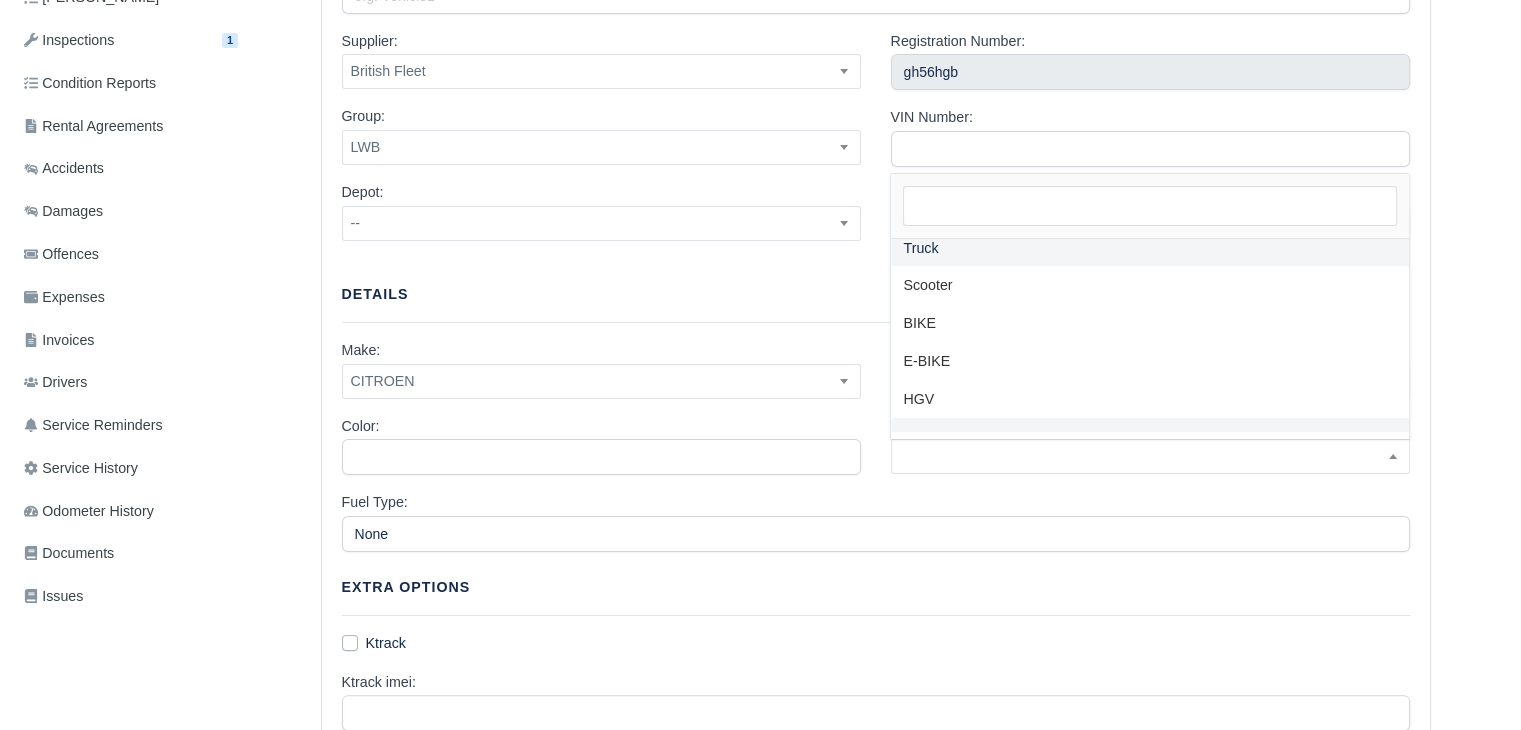 select on "truck" 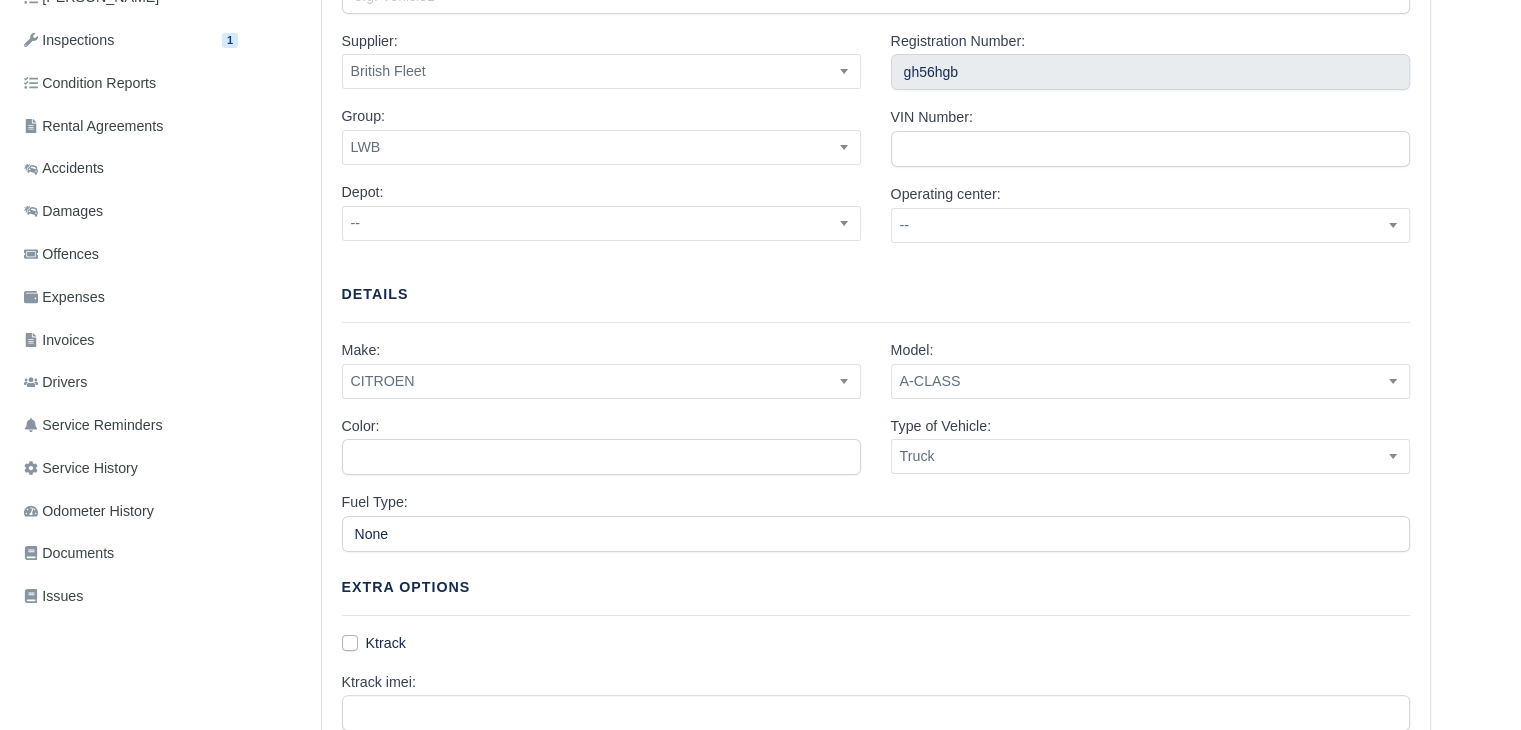 click on "Color:" at bounding box center (601, 445) 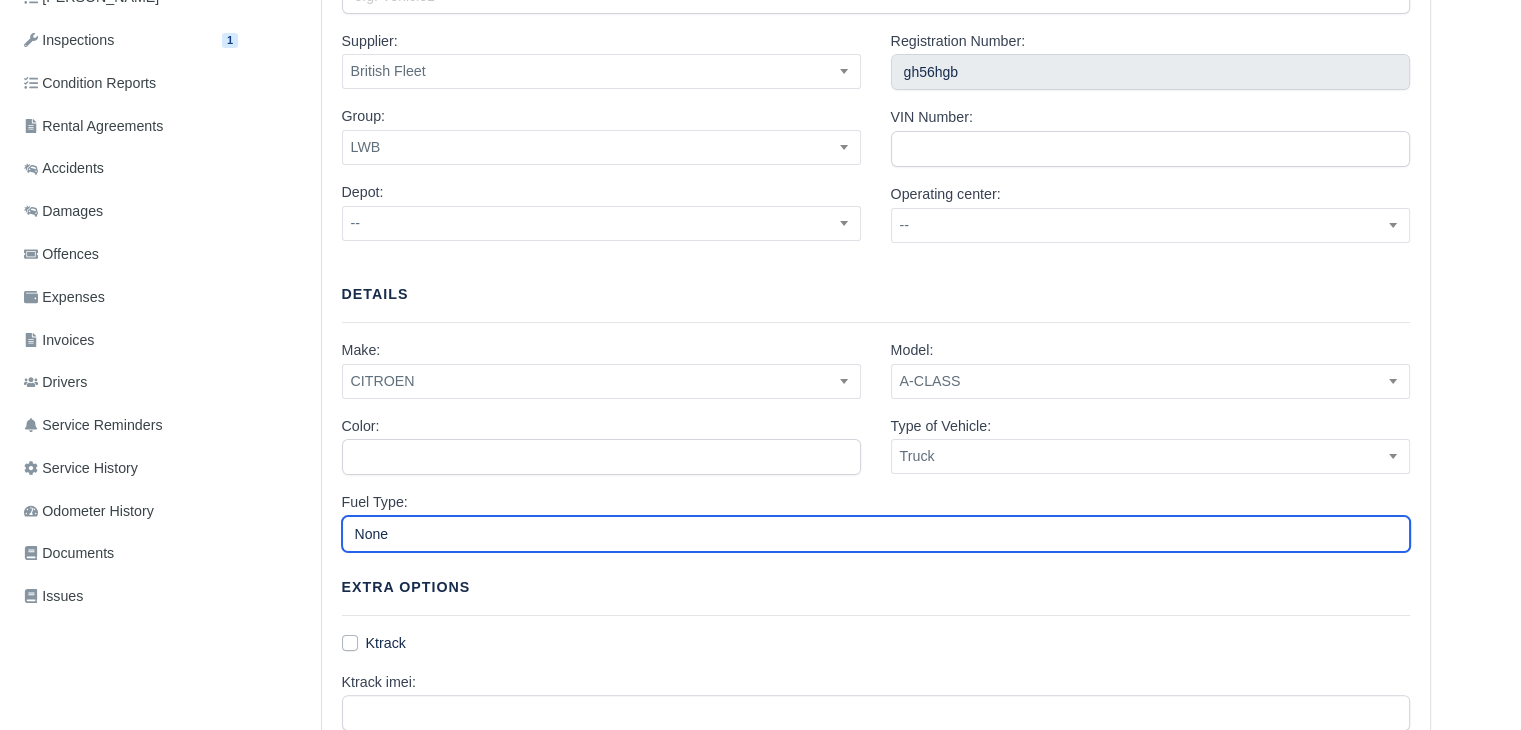 click on "None" at bounding box center [876, 534] 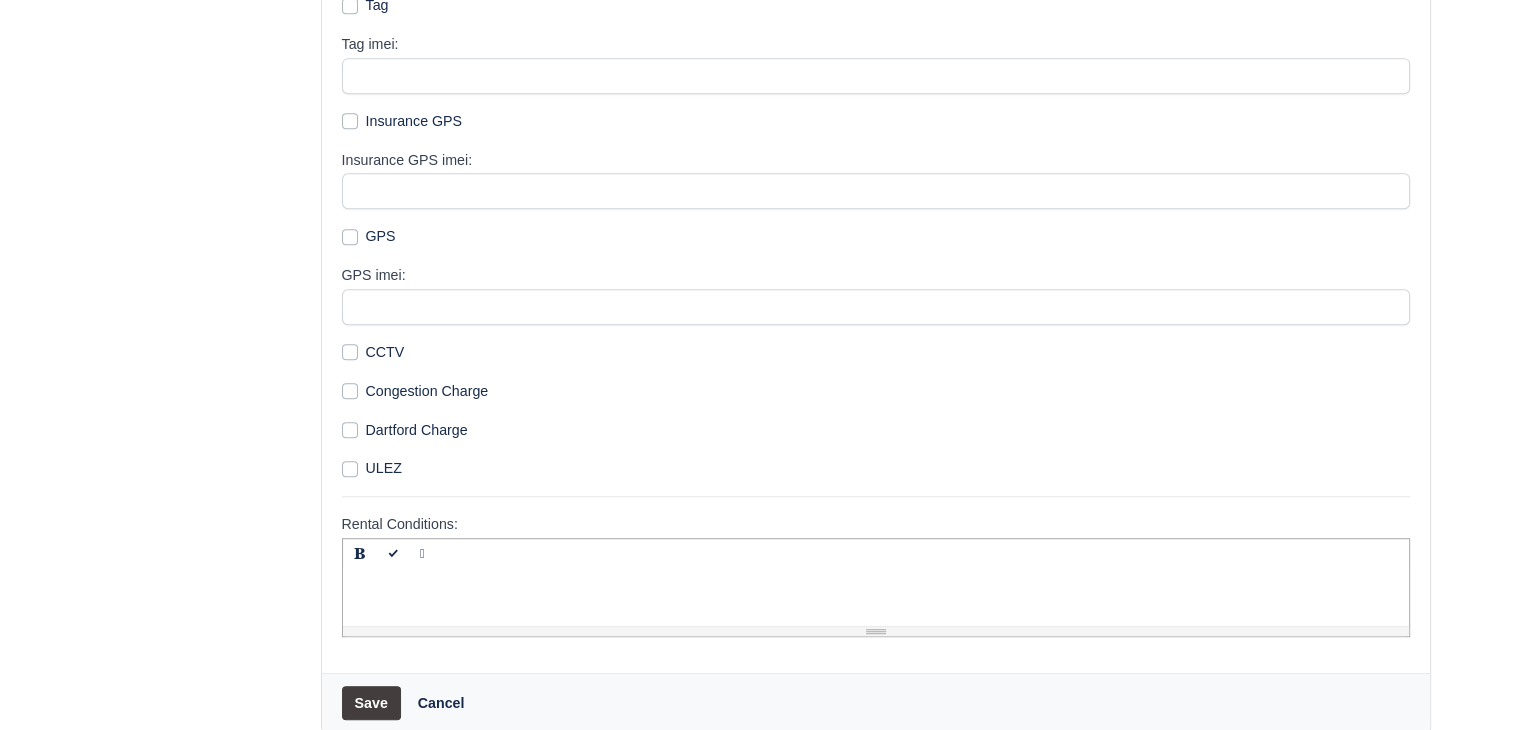 scroll, scrollTop: 1079, scrollLeft: 0, axis: vertical 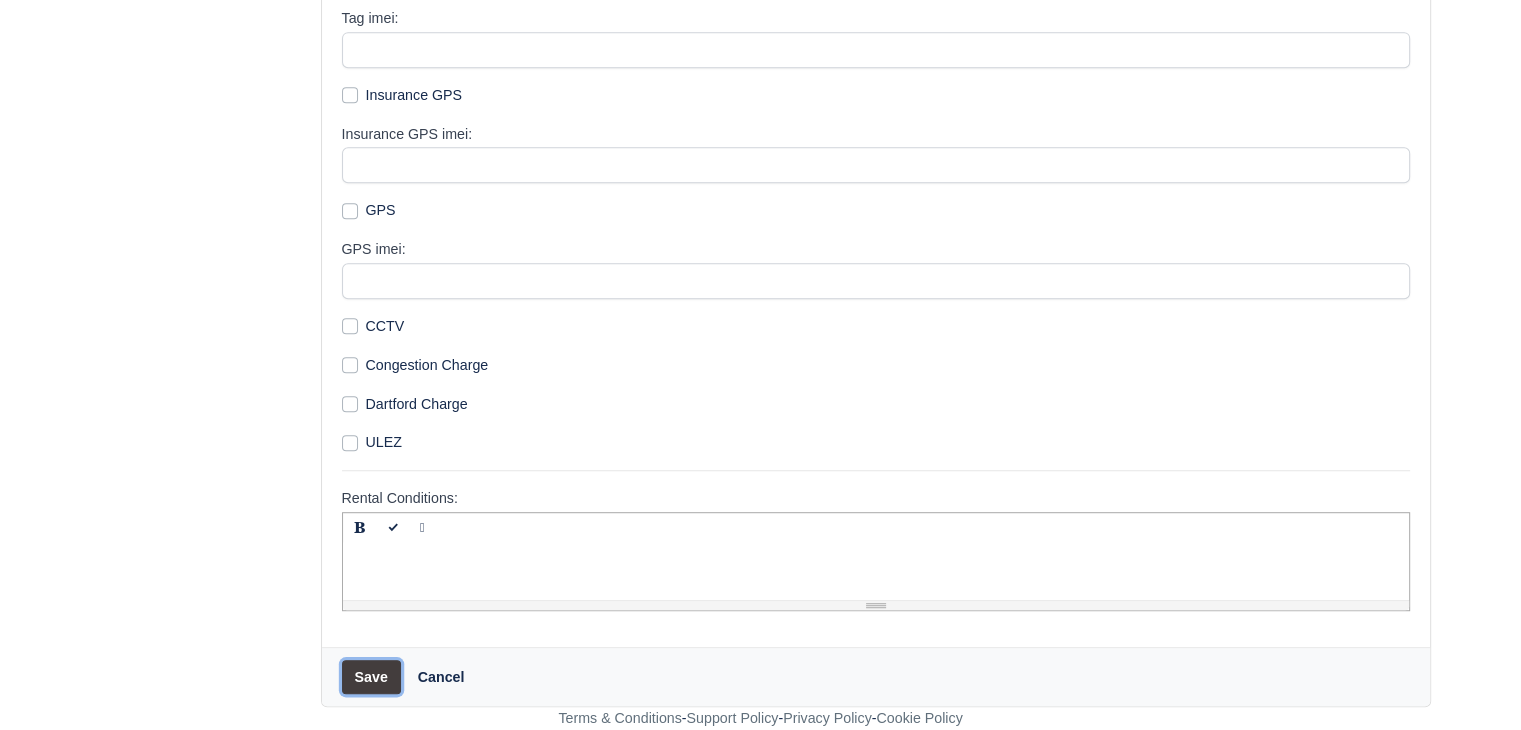 click on "Save" at bounding box center [371, 677] 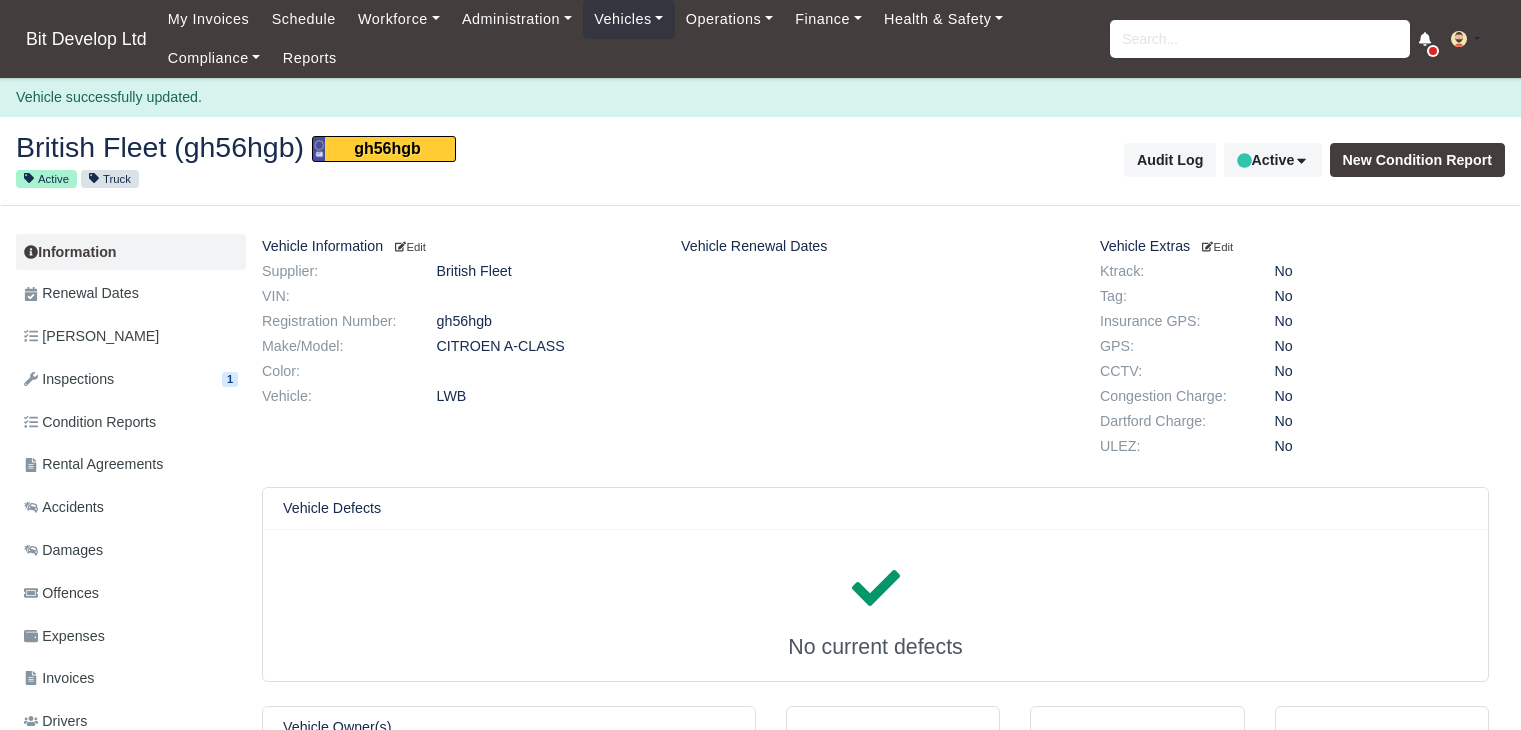 scroll, scrollTop: 0, scrollLeft: 0, axis: both 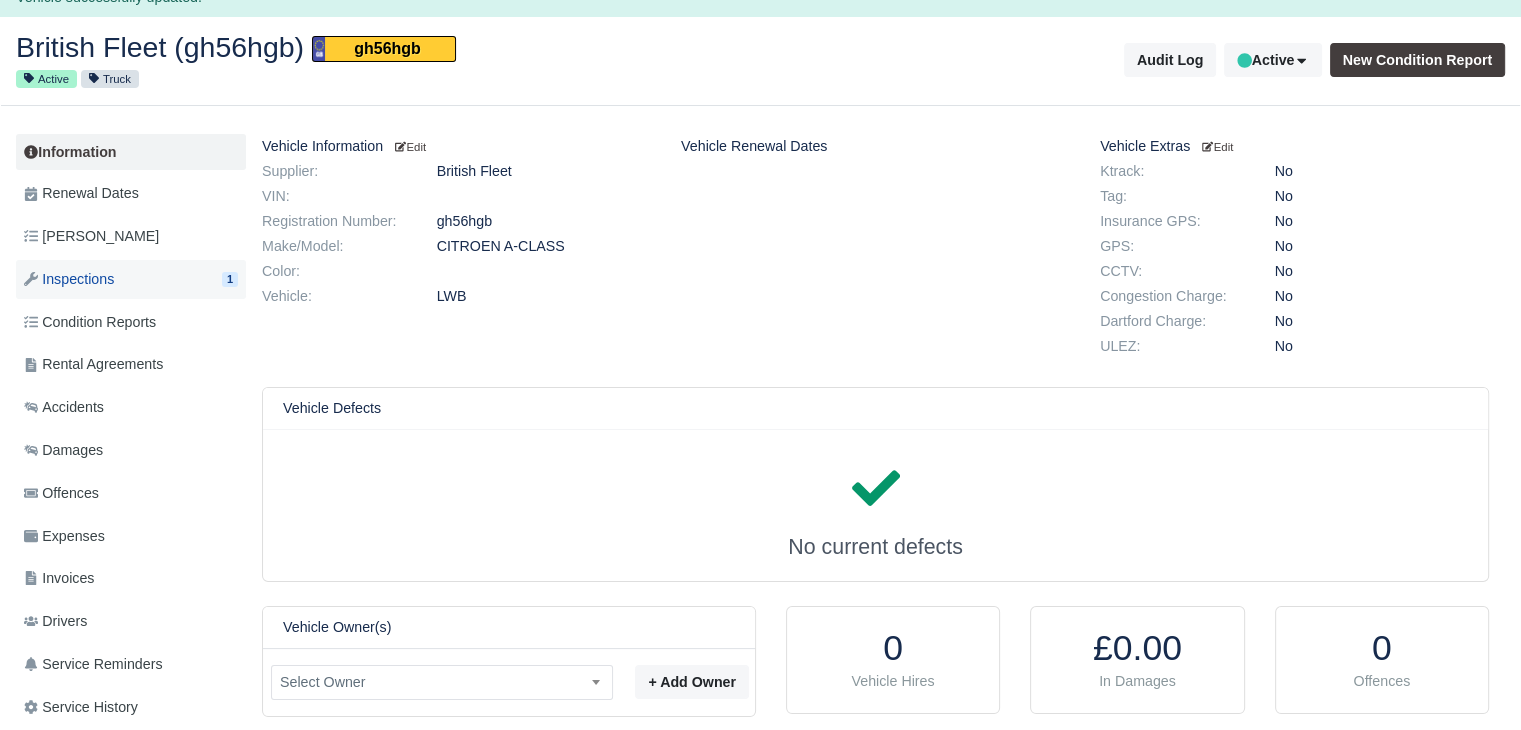 click on "Inspections
1" at bounding box center [131, 279] 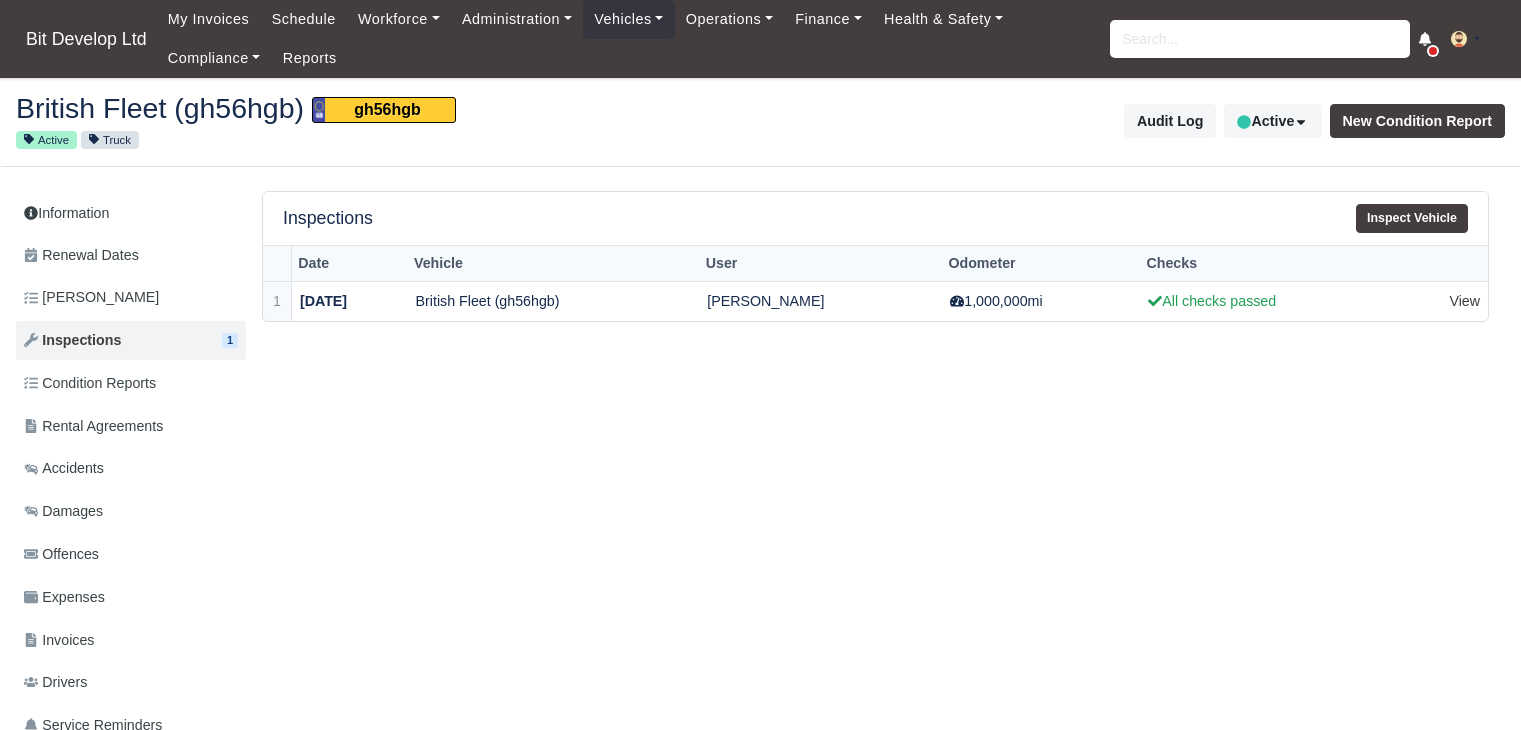 scroll, scrollTop: 0, scrollLeft: 0, axis: both 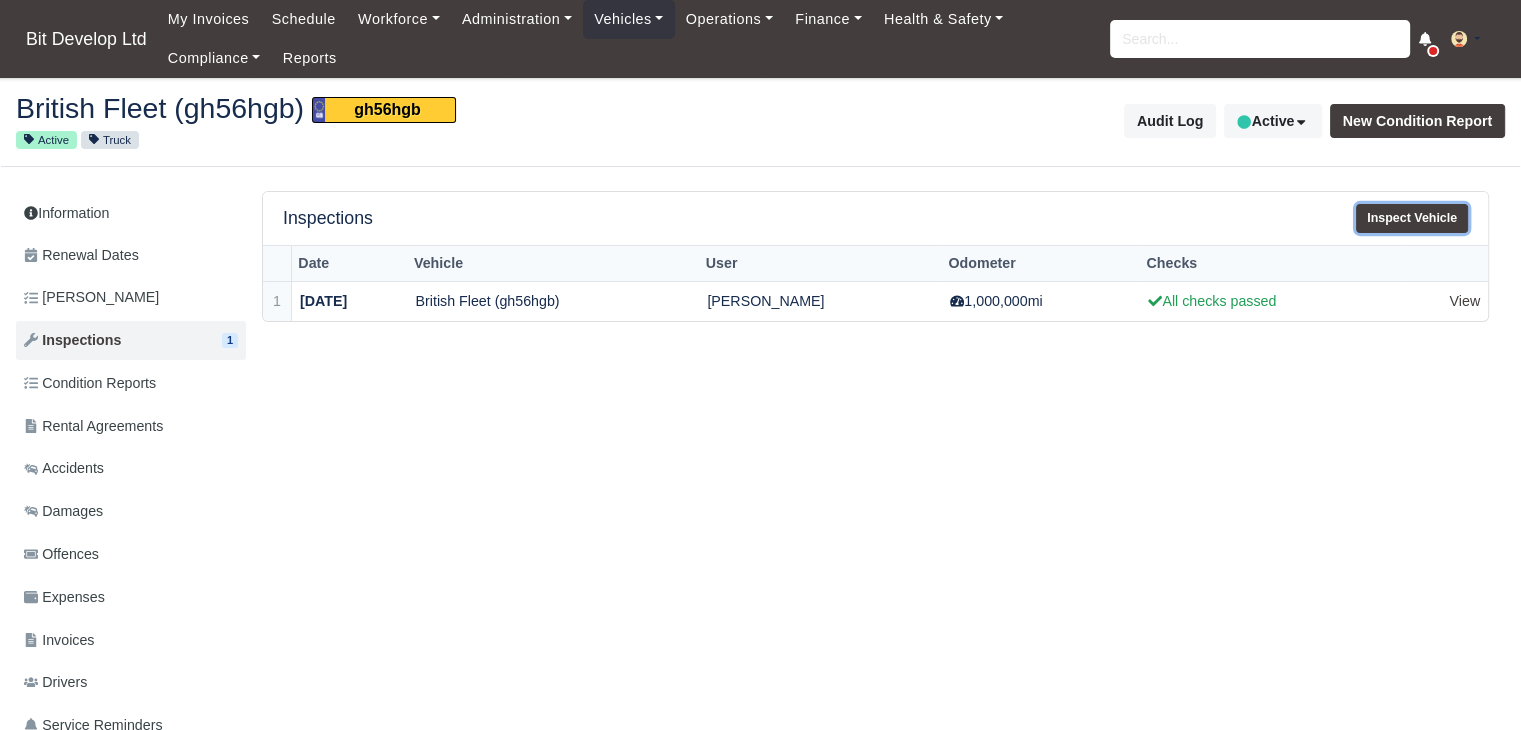click on "Inspect
Vehicle" at bounding box center [1412, 218] 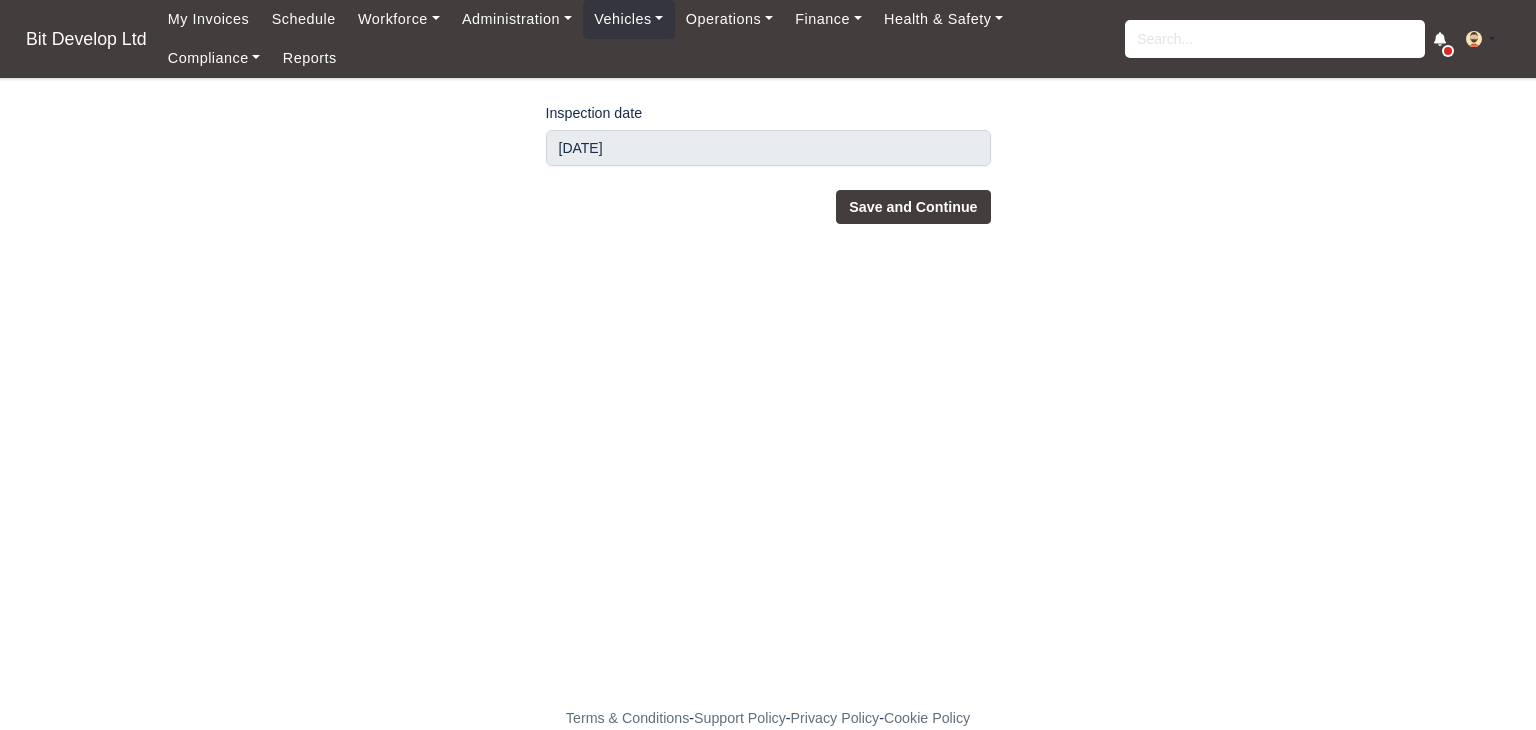 scroll, scrollTop: 0, scrollLeft: 0, axis: both 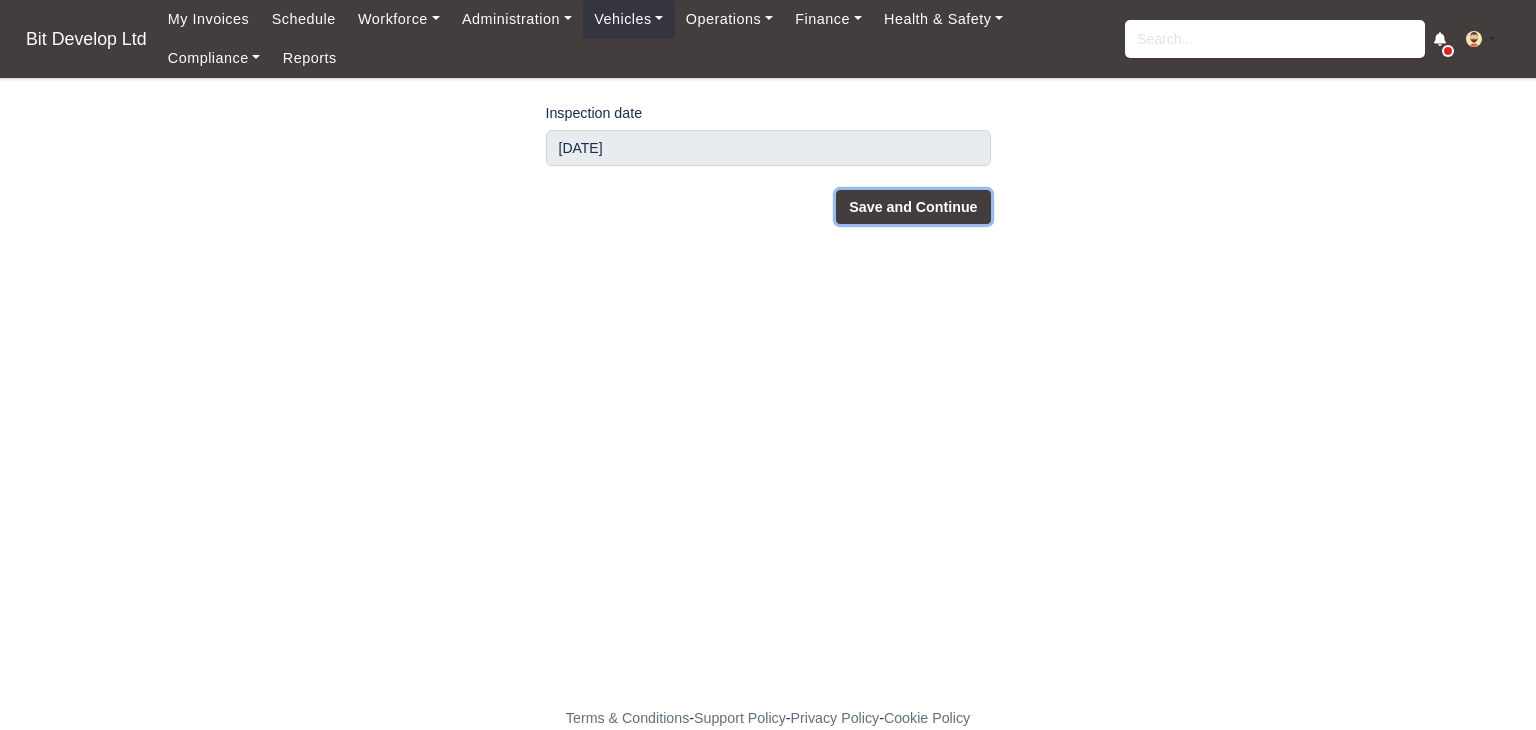 click on "Save and Continue" at bounding box center [913, 207] 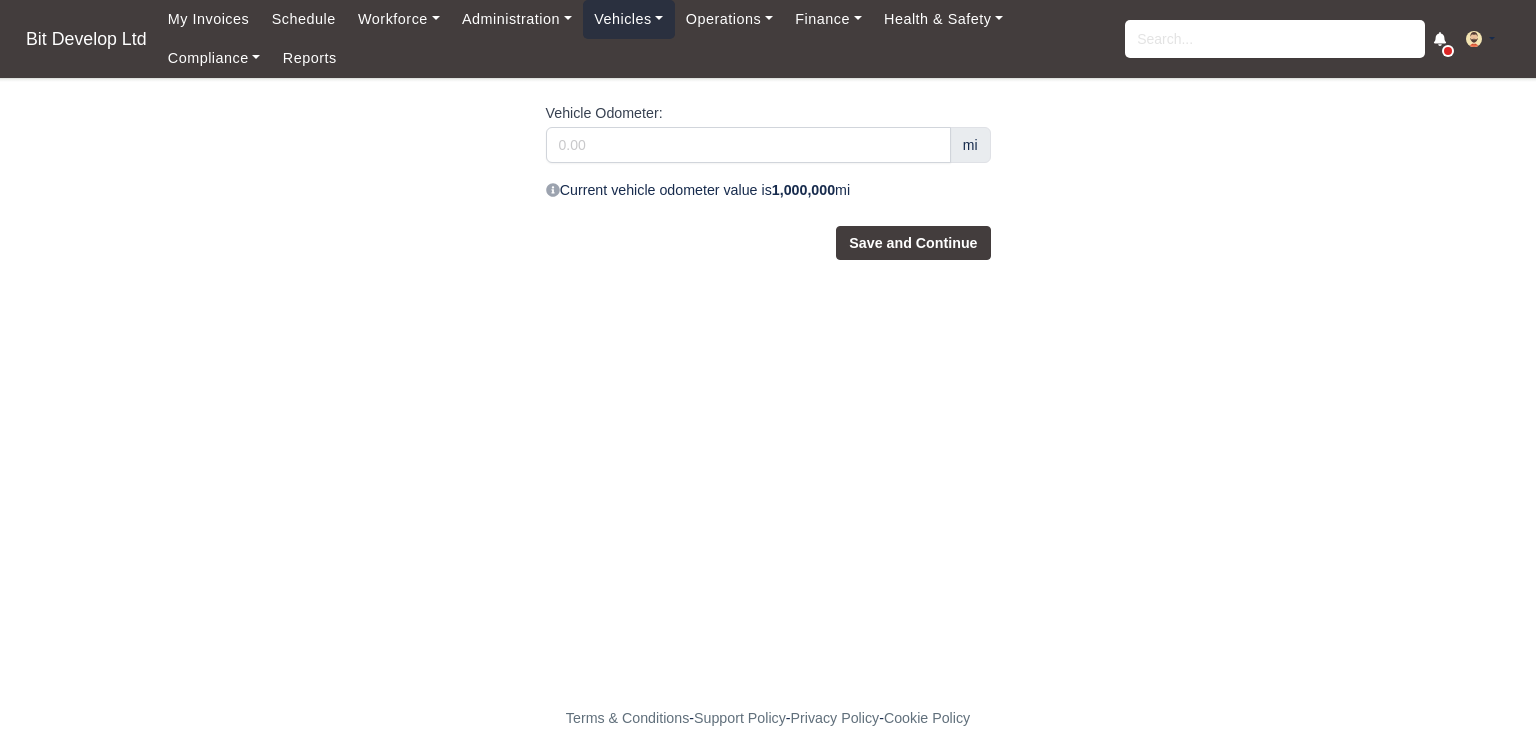 click on "Vehicles" at bounding box center [629, 19] 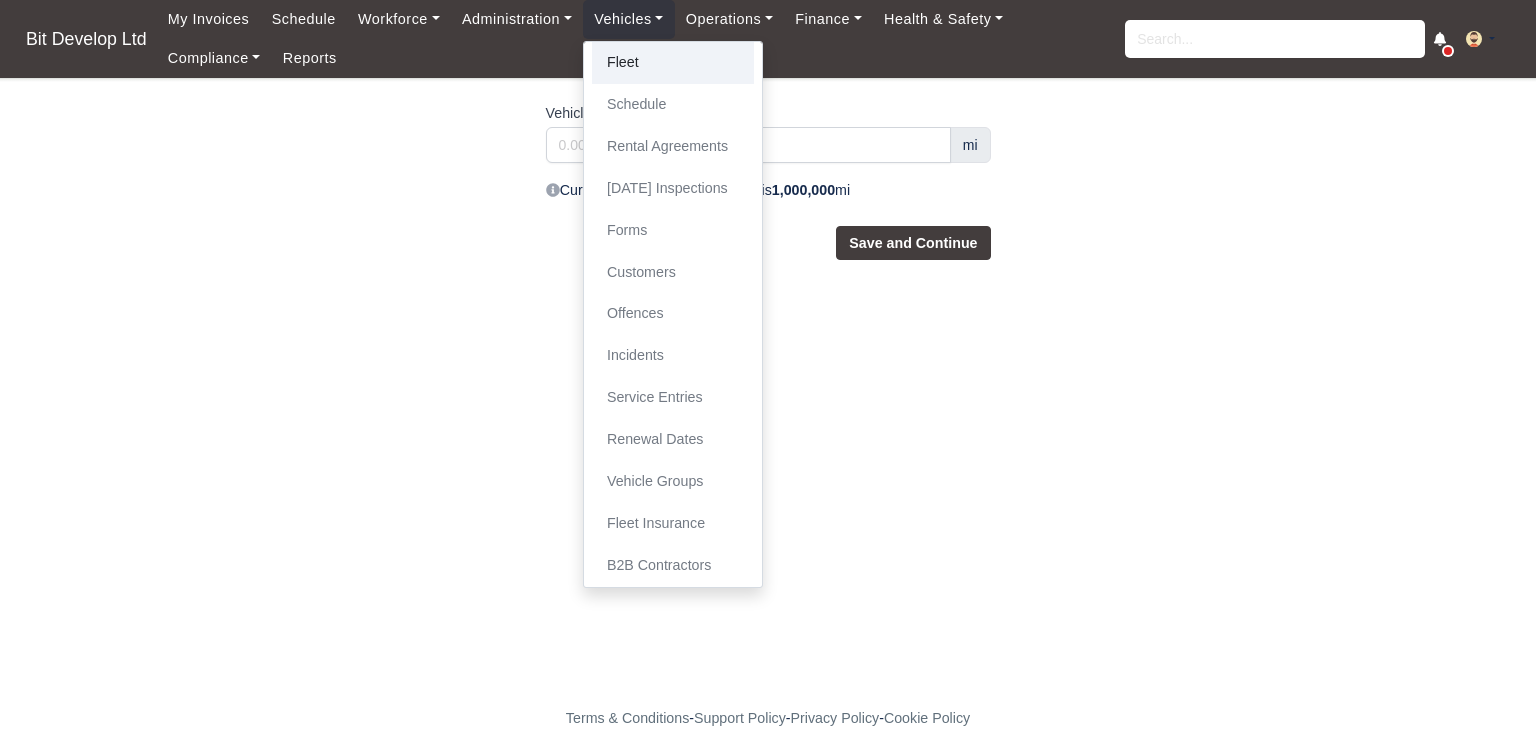 click on "Fleet" at bounding box center (673, 63) 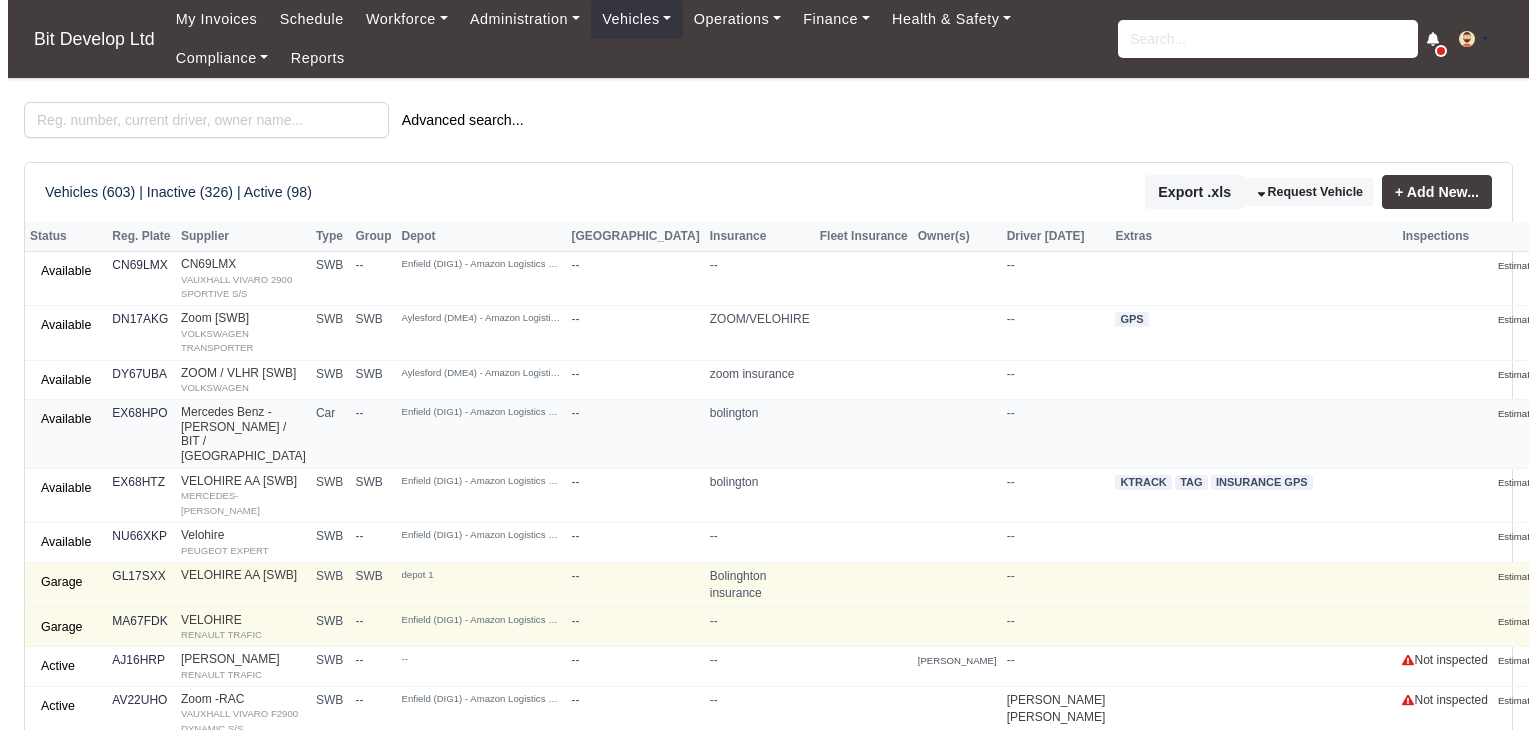 scroll, scrollTop: 0, scrollLeft: 0, axis: both 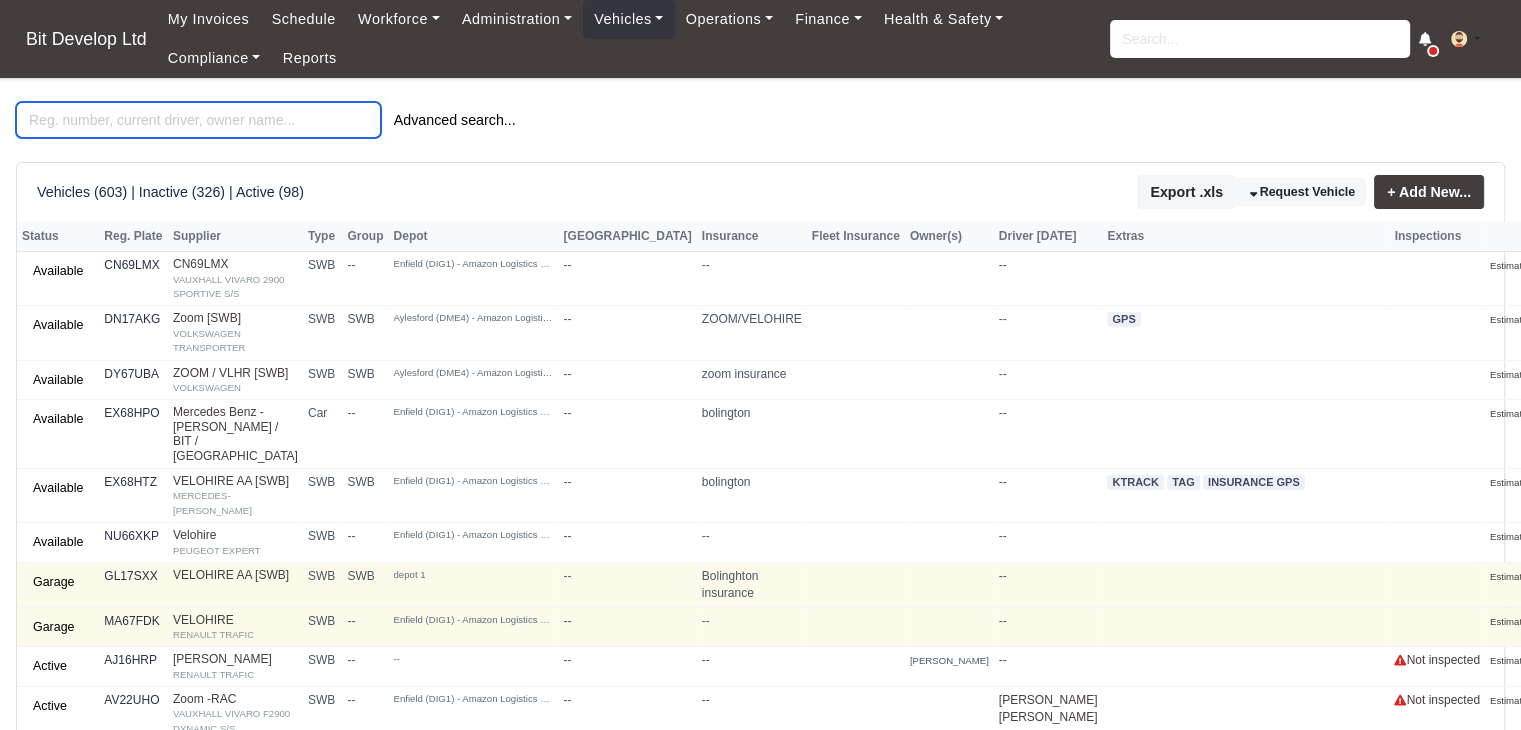 click at bounding box center (198, 120) 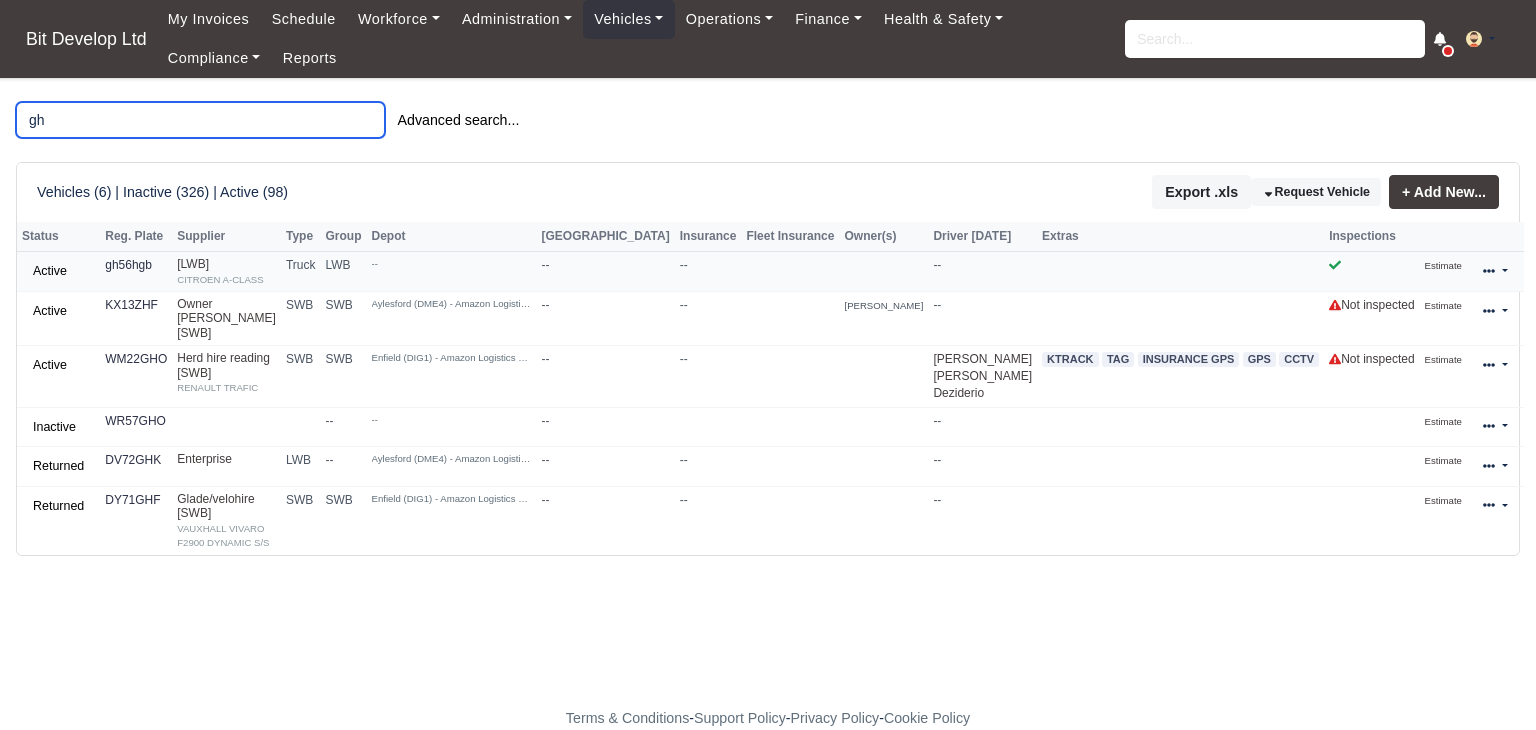 type on "gh" 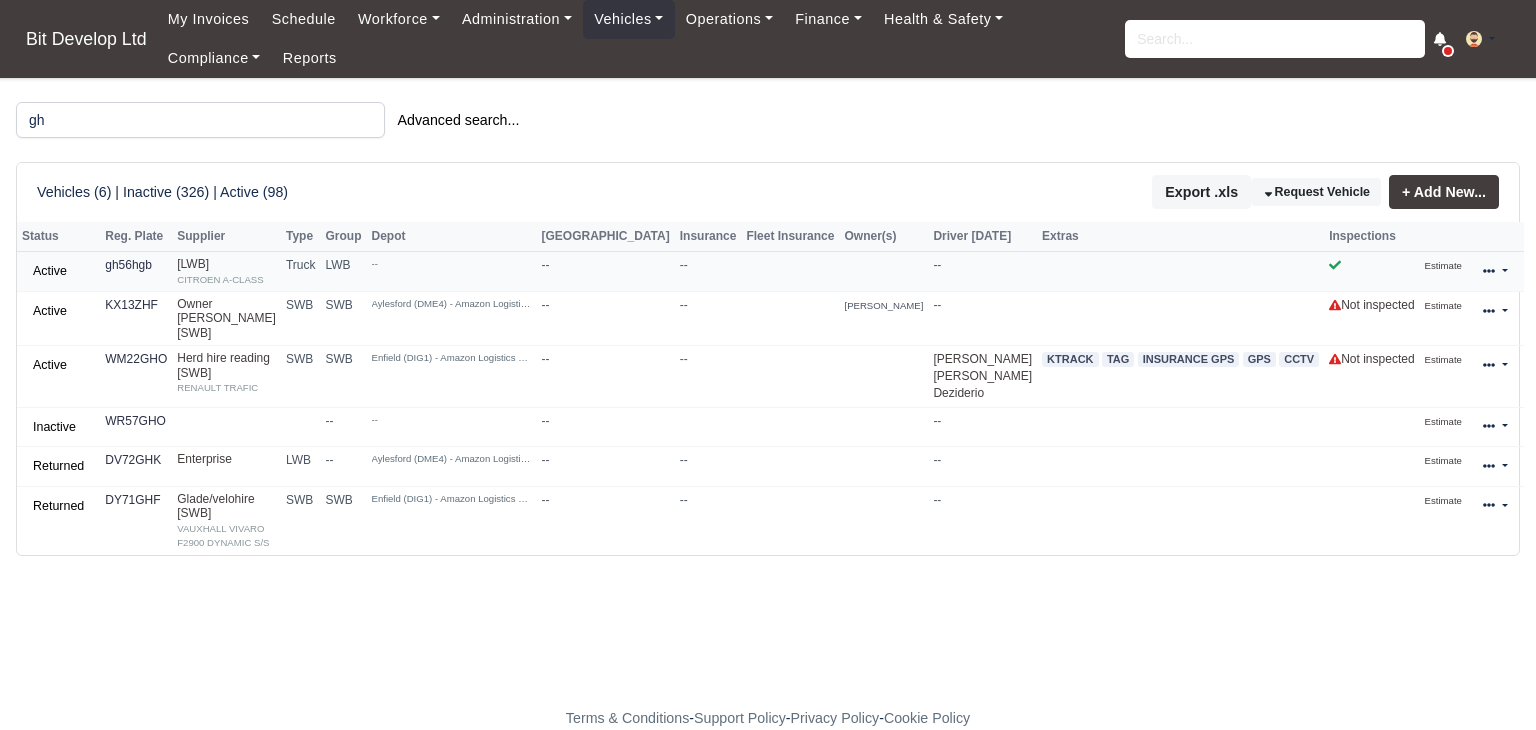 click on "--" at bounding box center (982, 272) 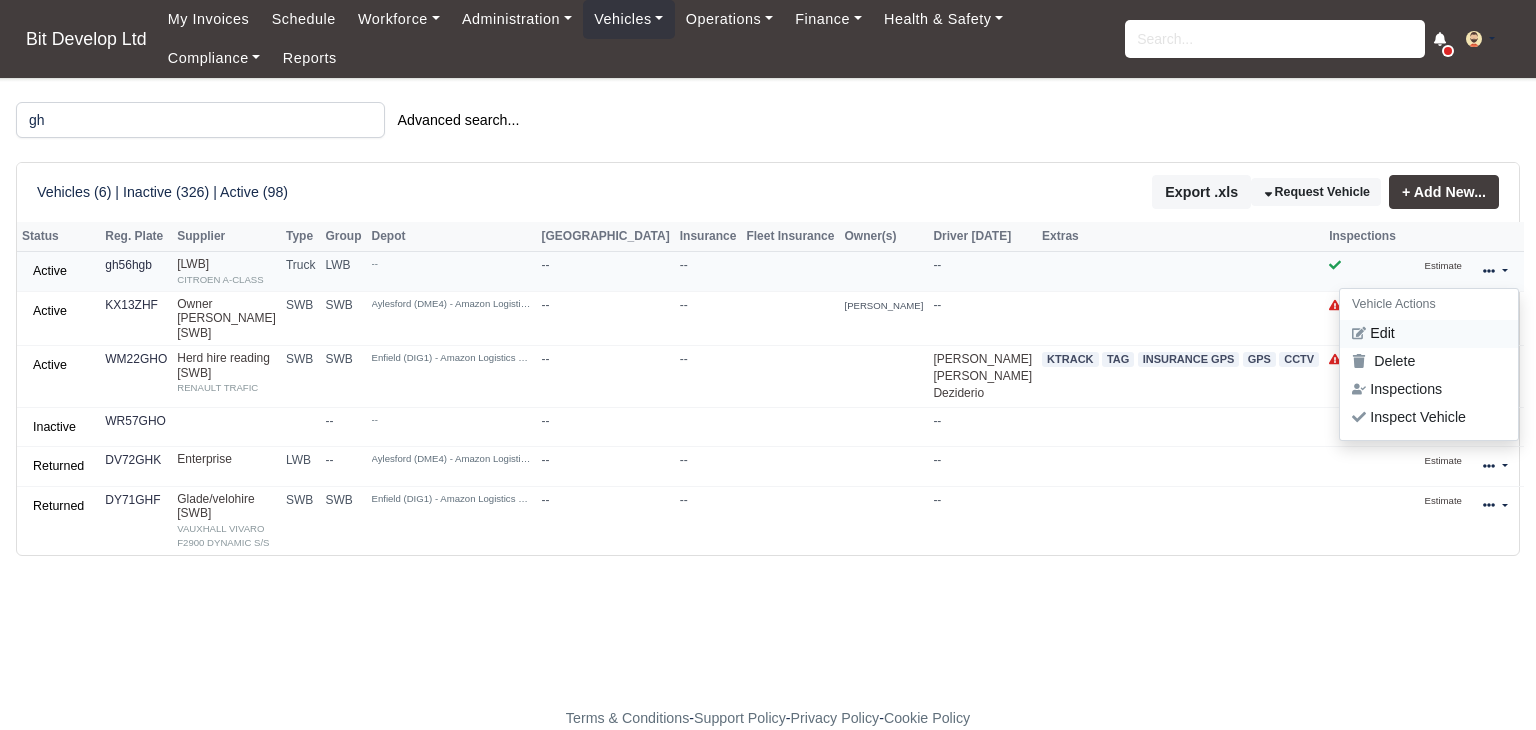 click on "Edit" at bounding box center [1429, 334] 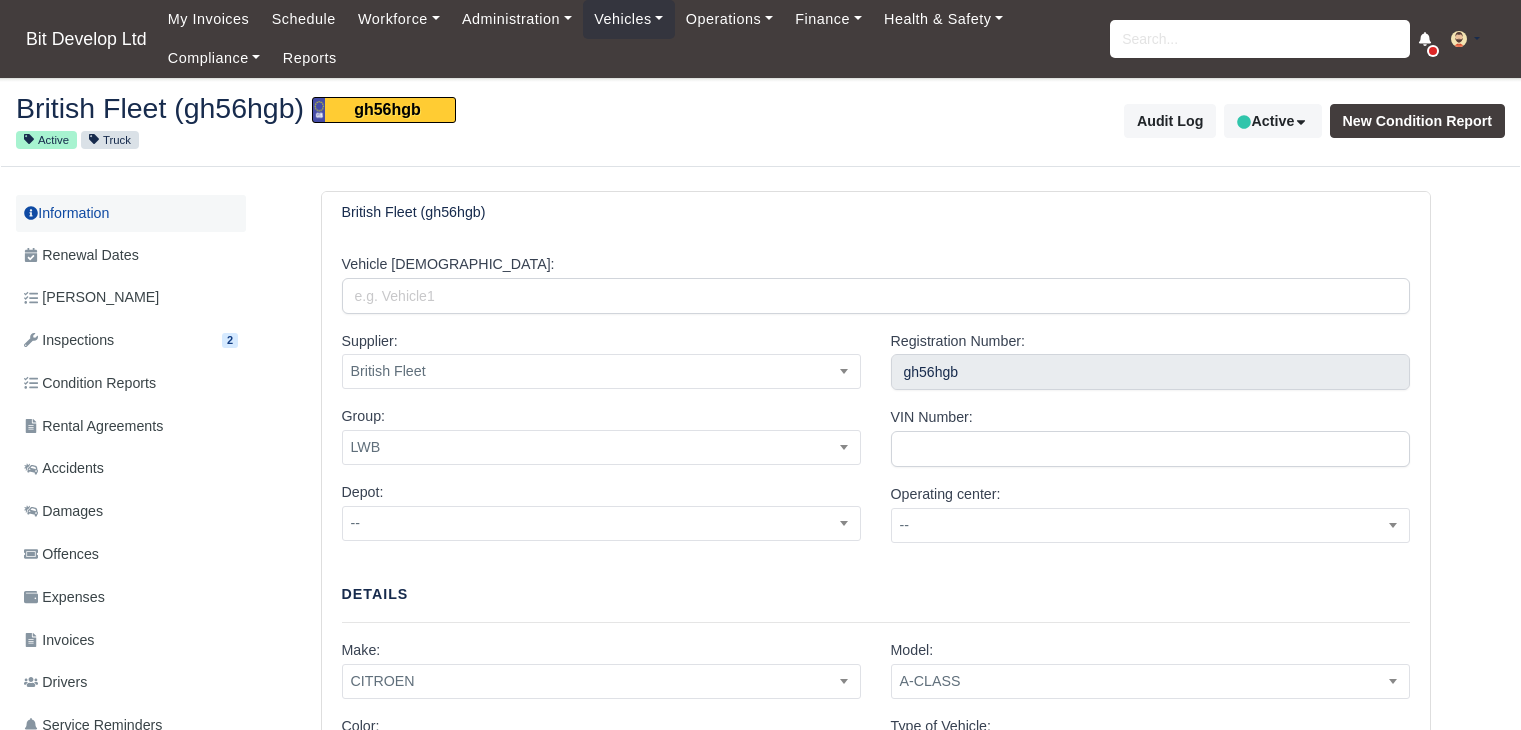 scroll, scrollTop: 0, scrollLeft: 0, axis: both 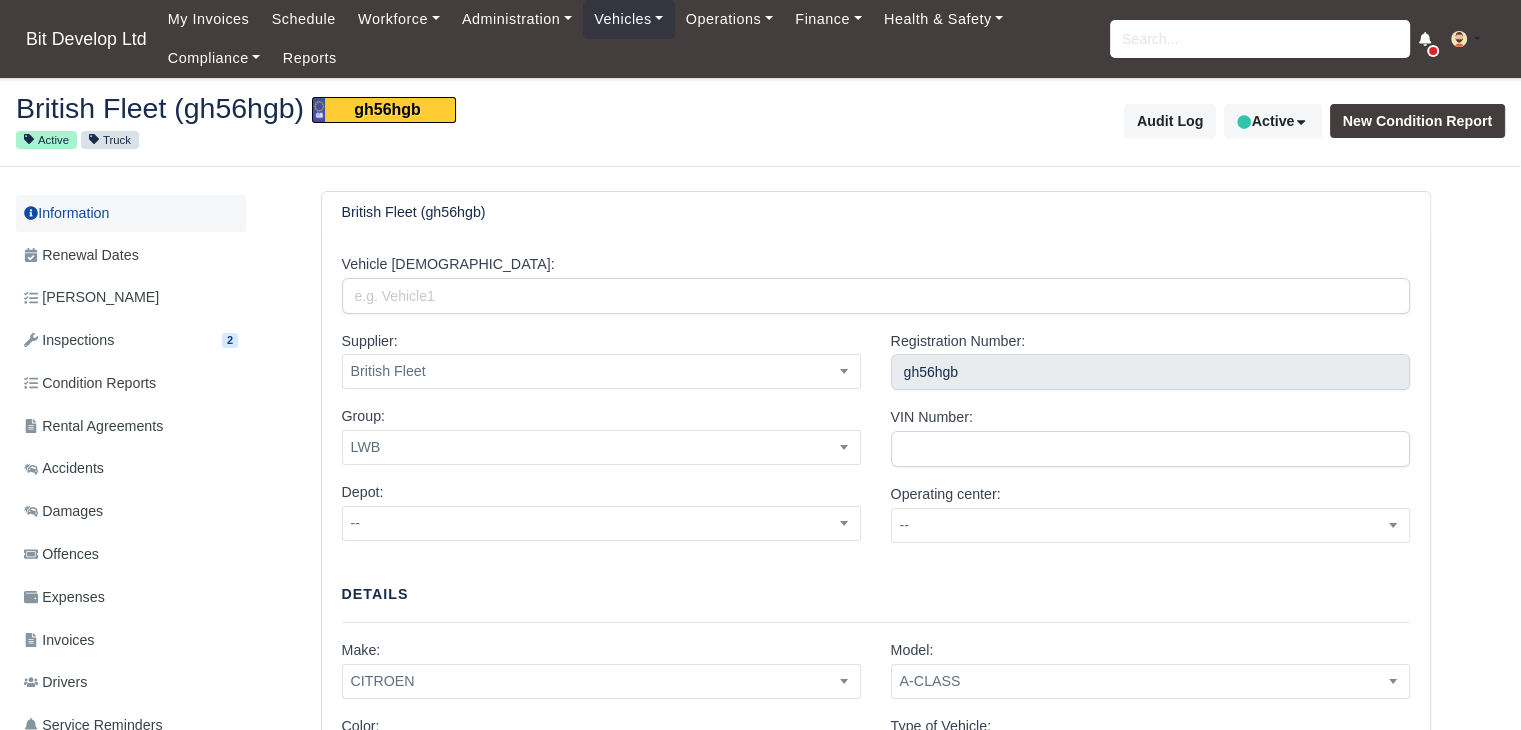click on "Information" at bounding box center (131, 213) 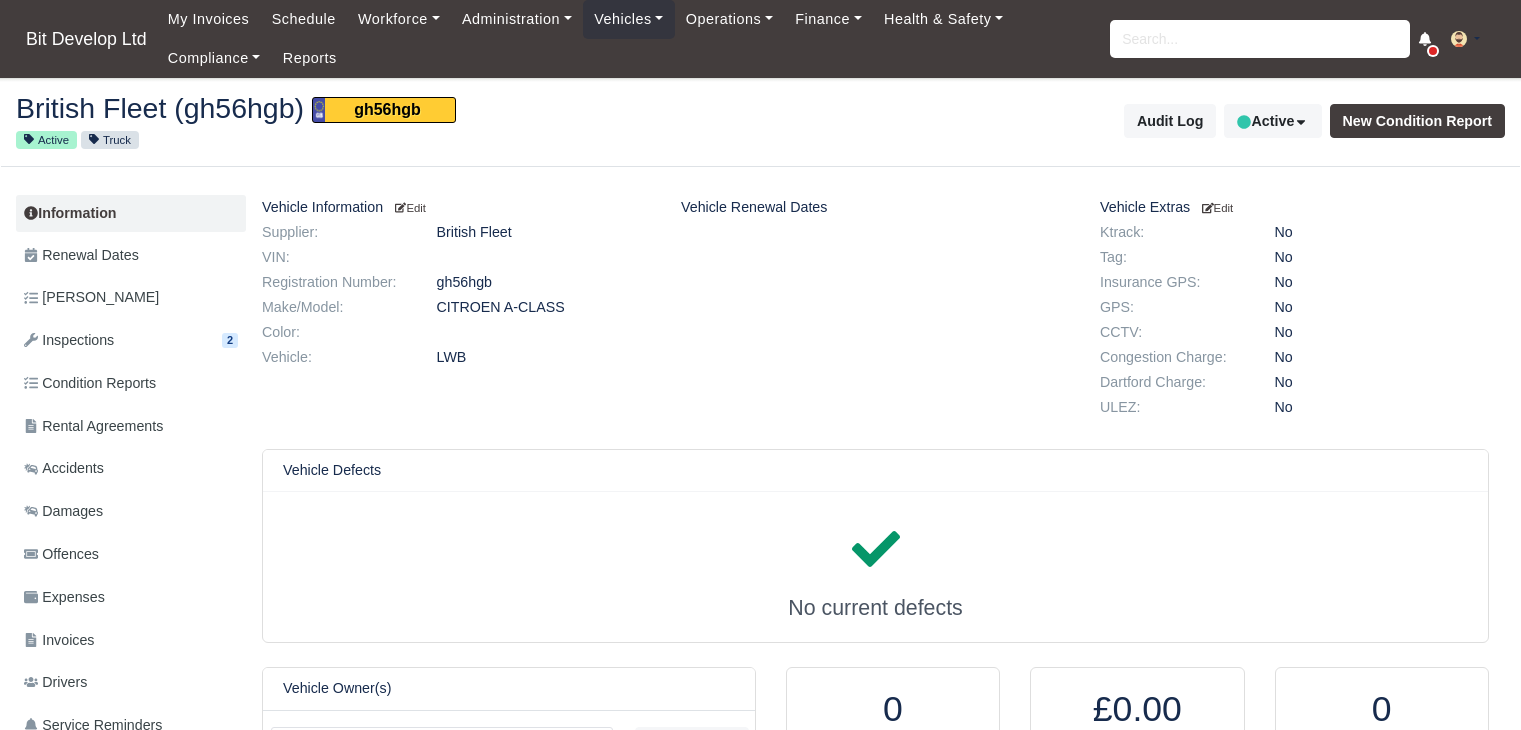 scroll, scrollTop: 0, scrollLeft: 0, axis: both 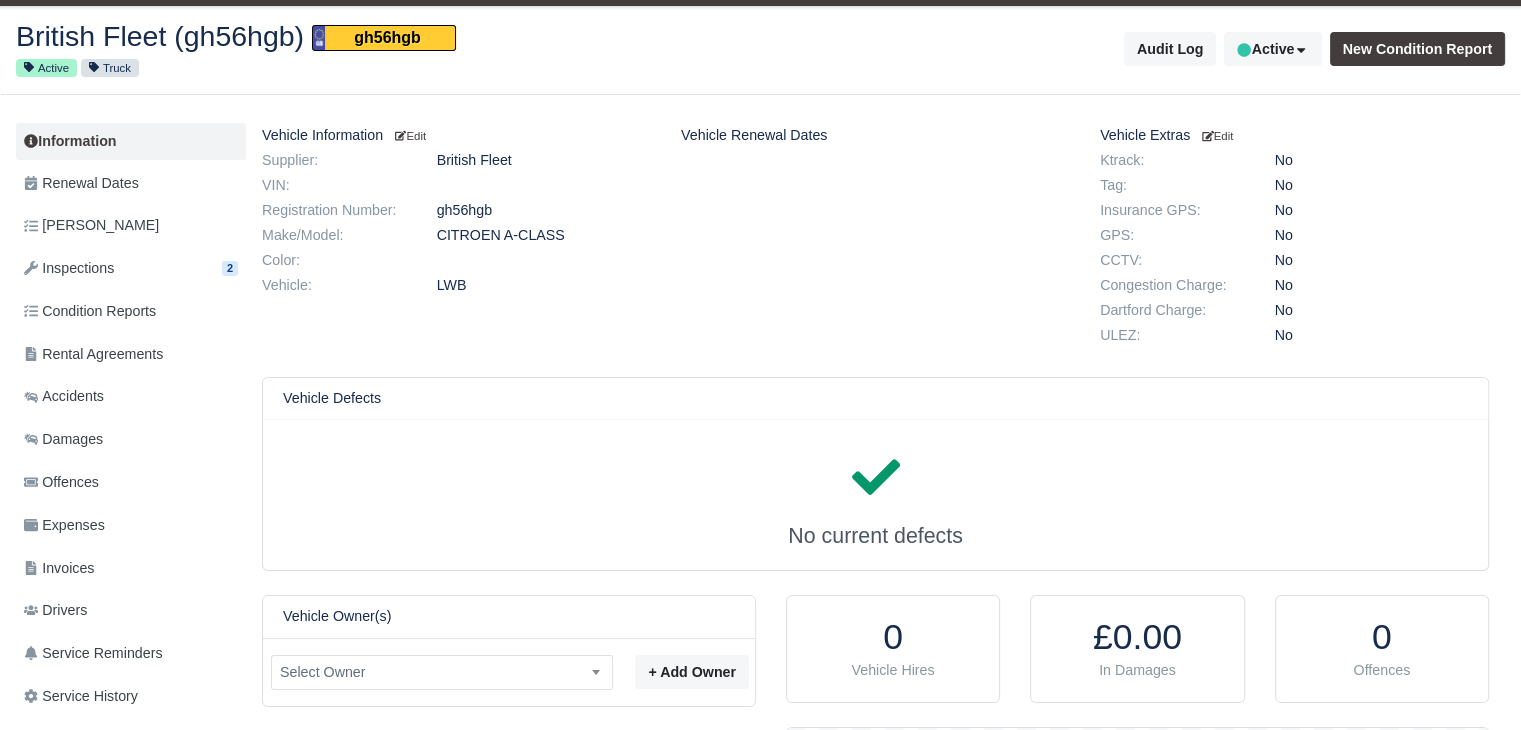 click on "British Fleet" at bounding box center (544, 160) 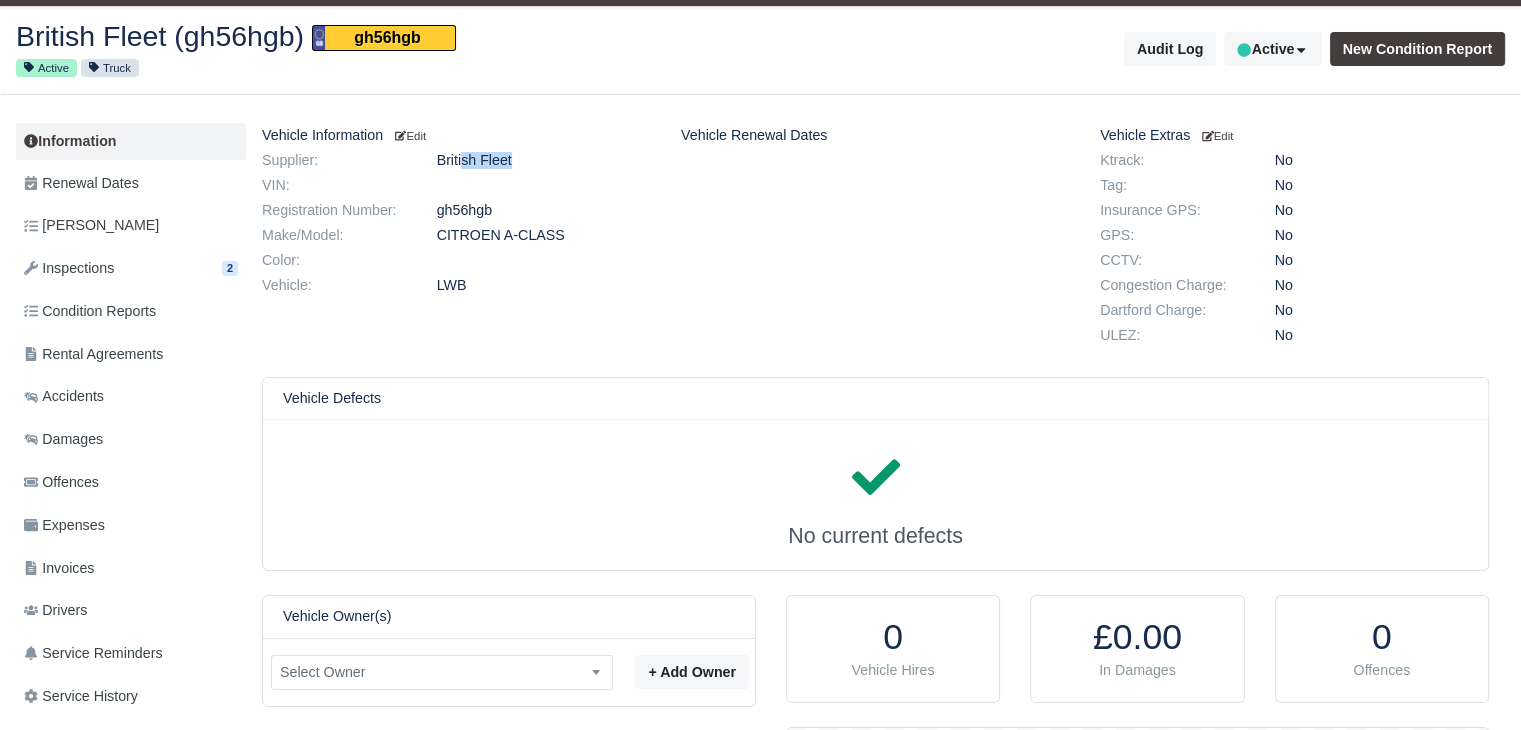 click on "British Fleet" at bounding box center [544, 160] 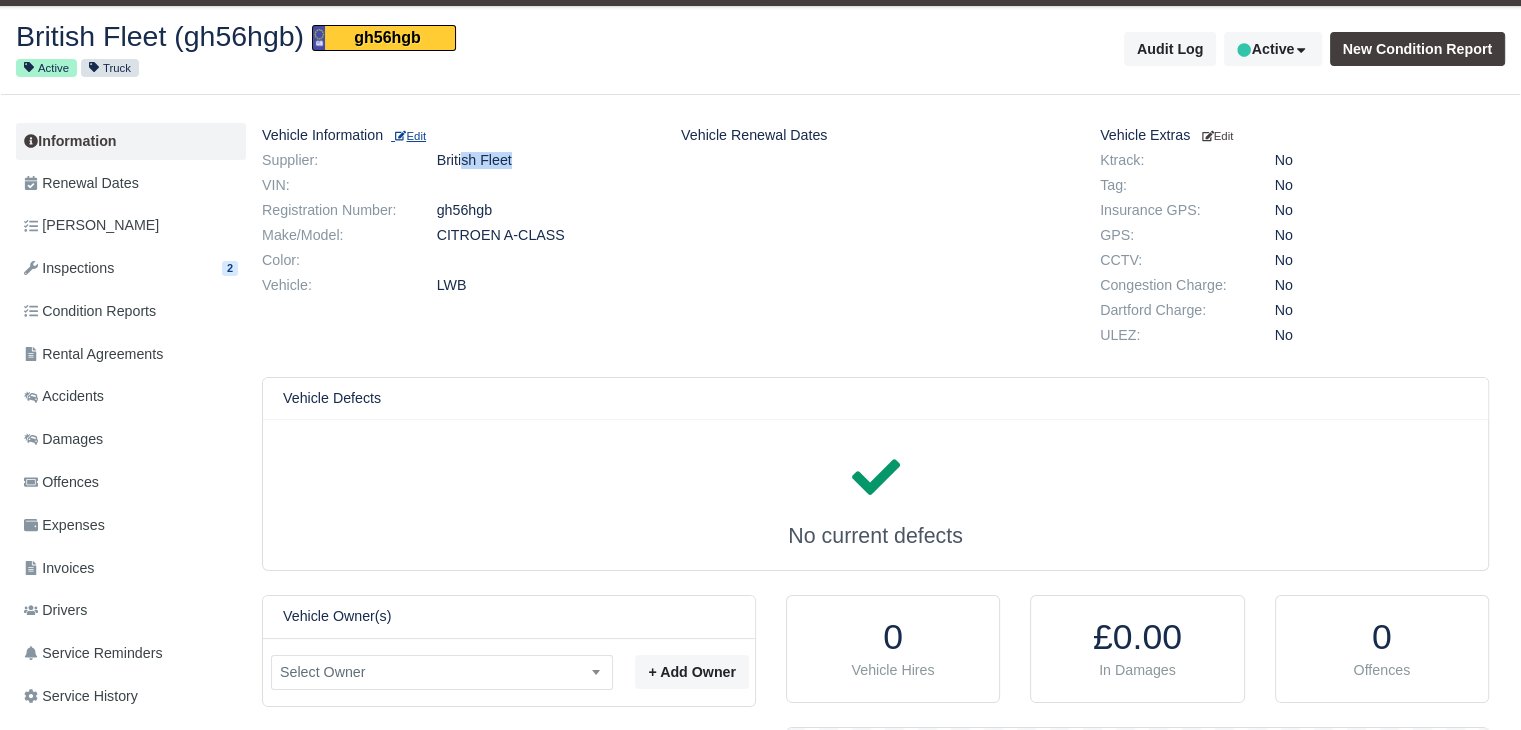 click on "Vehicle Information
Edit
Supplier:
British Fleet
VIN:
Registration Number:
gh56hgb
Make/Model:
CITROEN A-CLASS
Color:
Vehicle:
LWB" at bounding box center (456, 240) 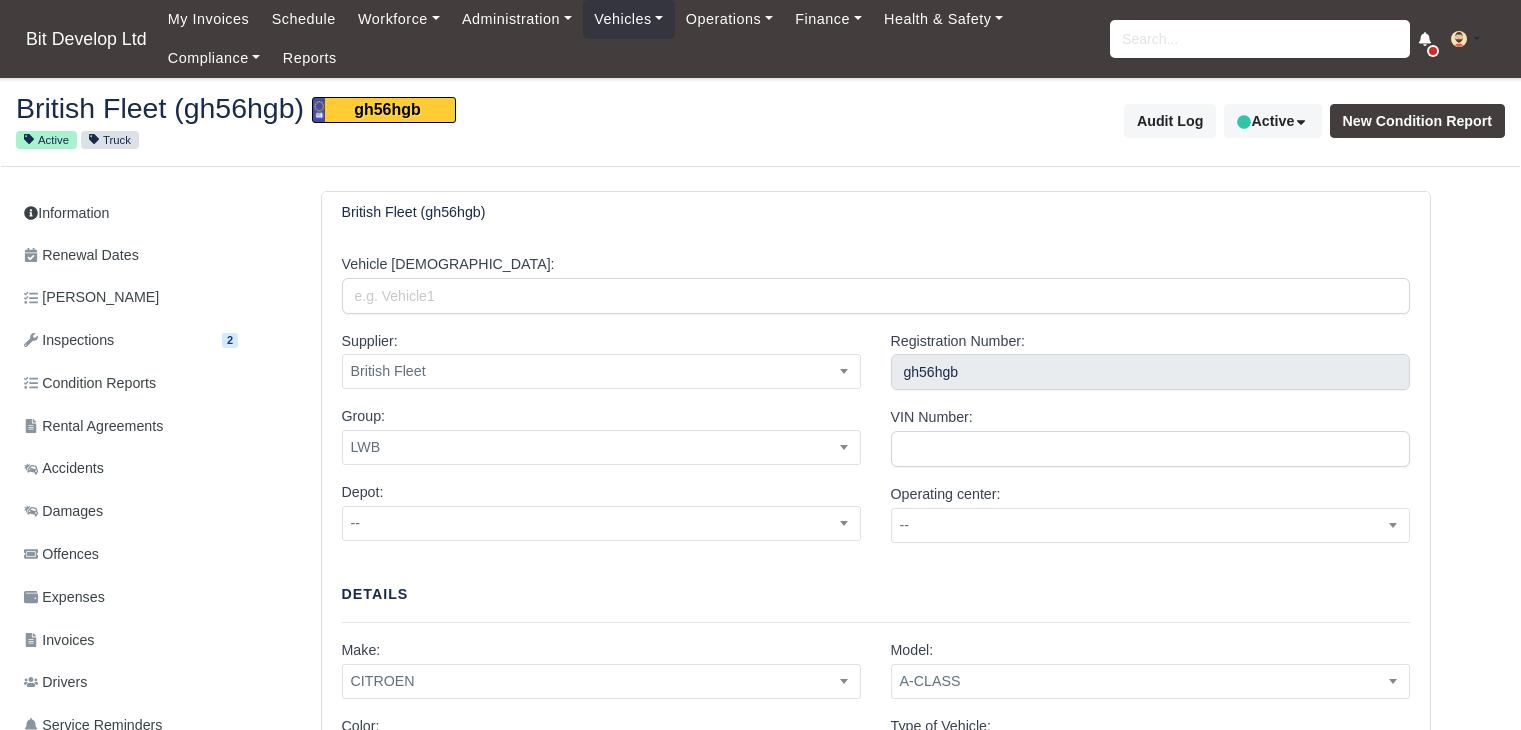 scroll, scrollTop: 0, scrollLeft: 0, axis: both 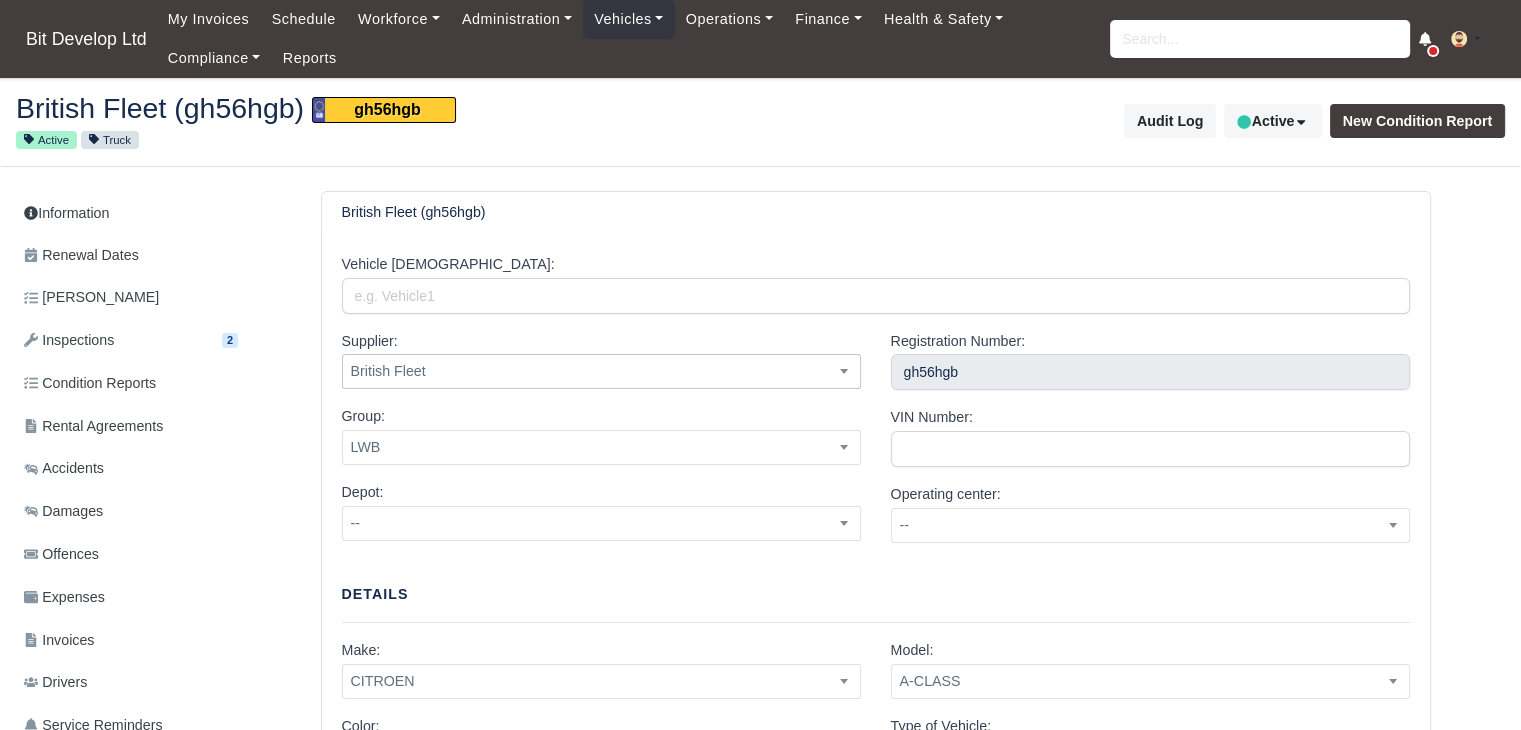 click at bounding box center [844, 371] 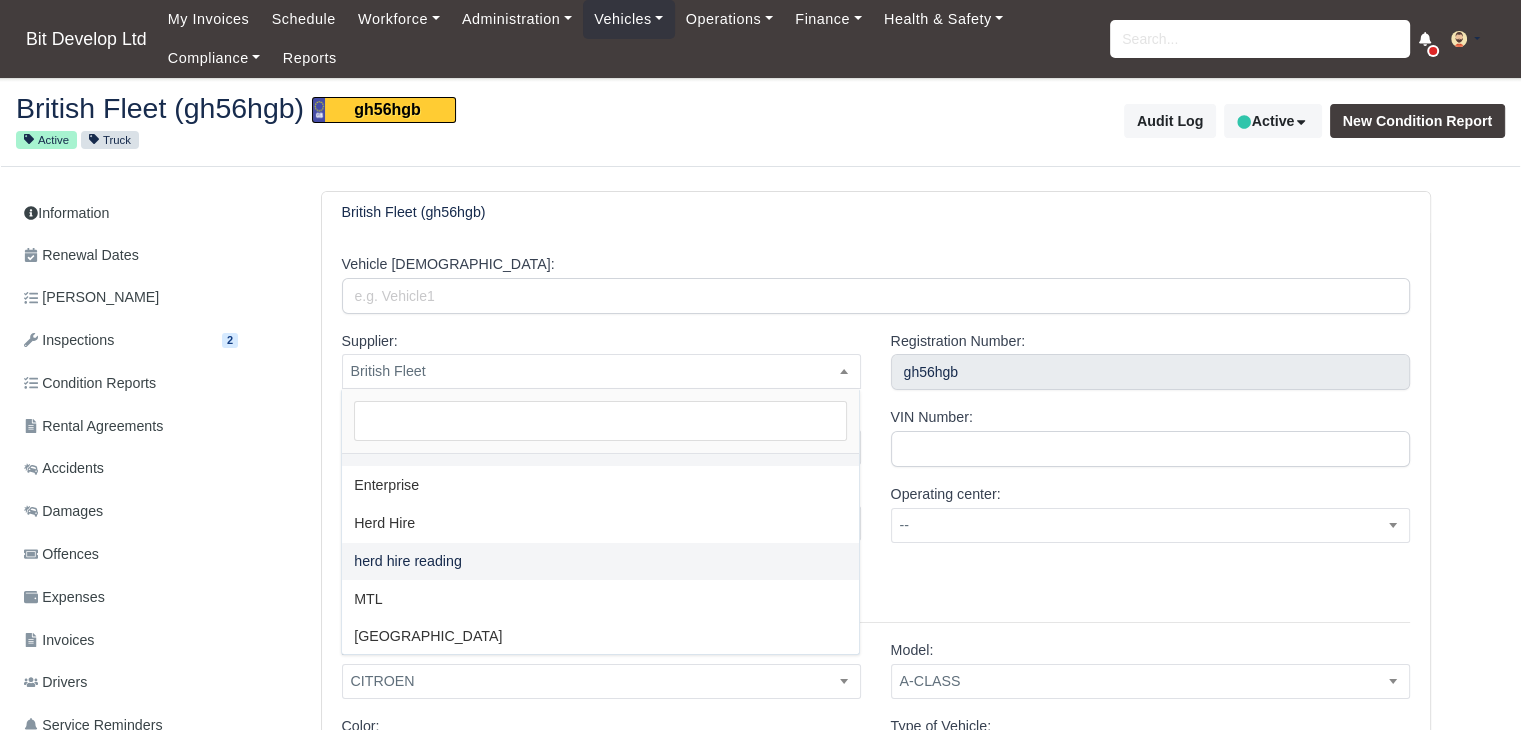 scroll, scrollTop: 200, scrollLeft: 0, axis: vertical 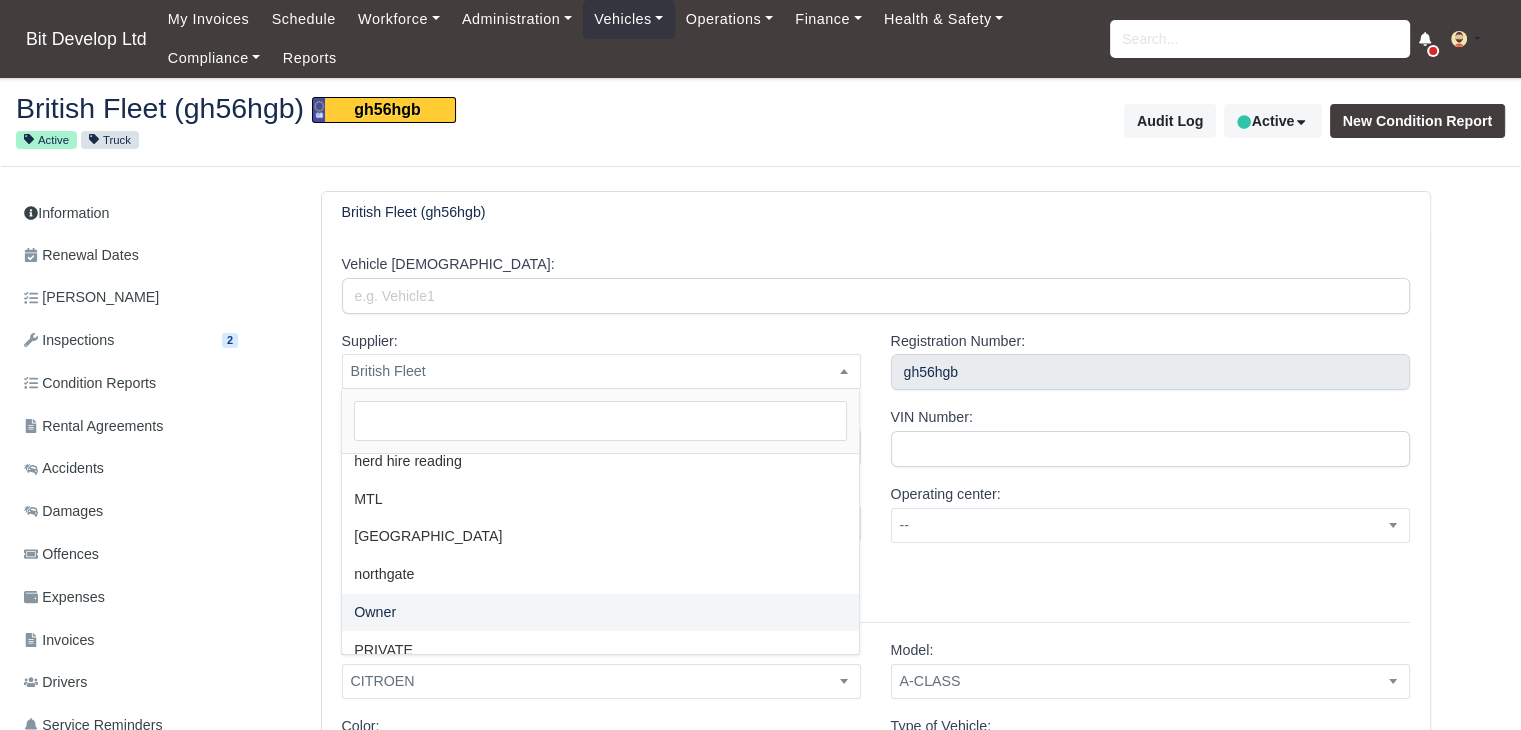 select on "2" 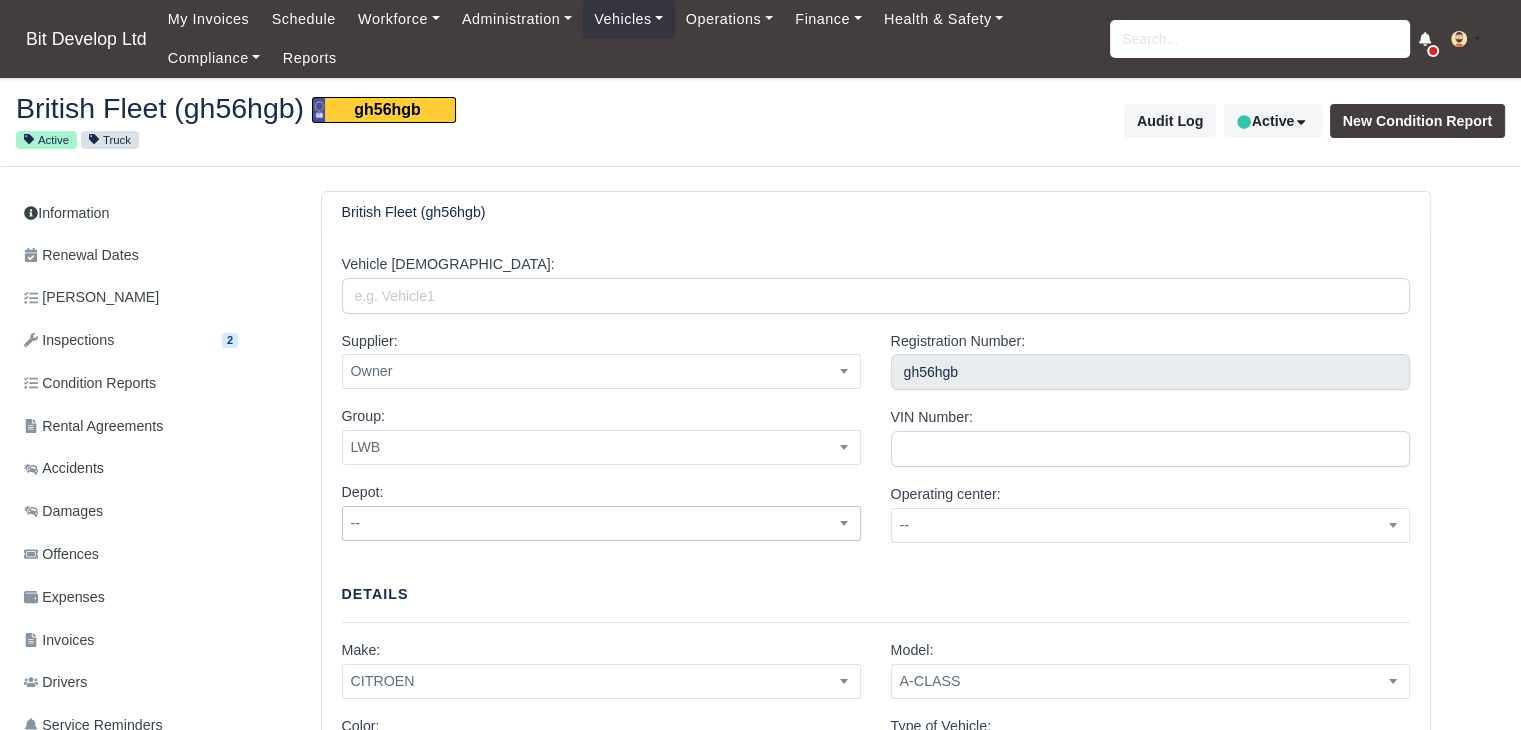 click on "--" at bounding box center (601, 523) 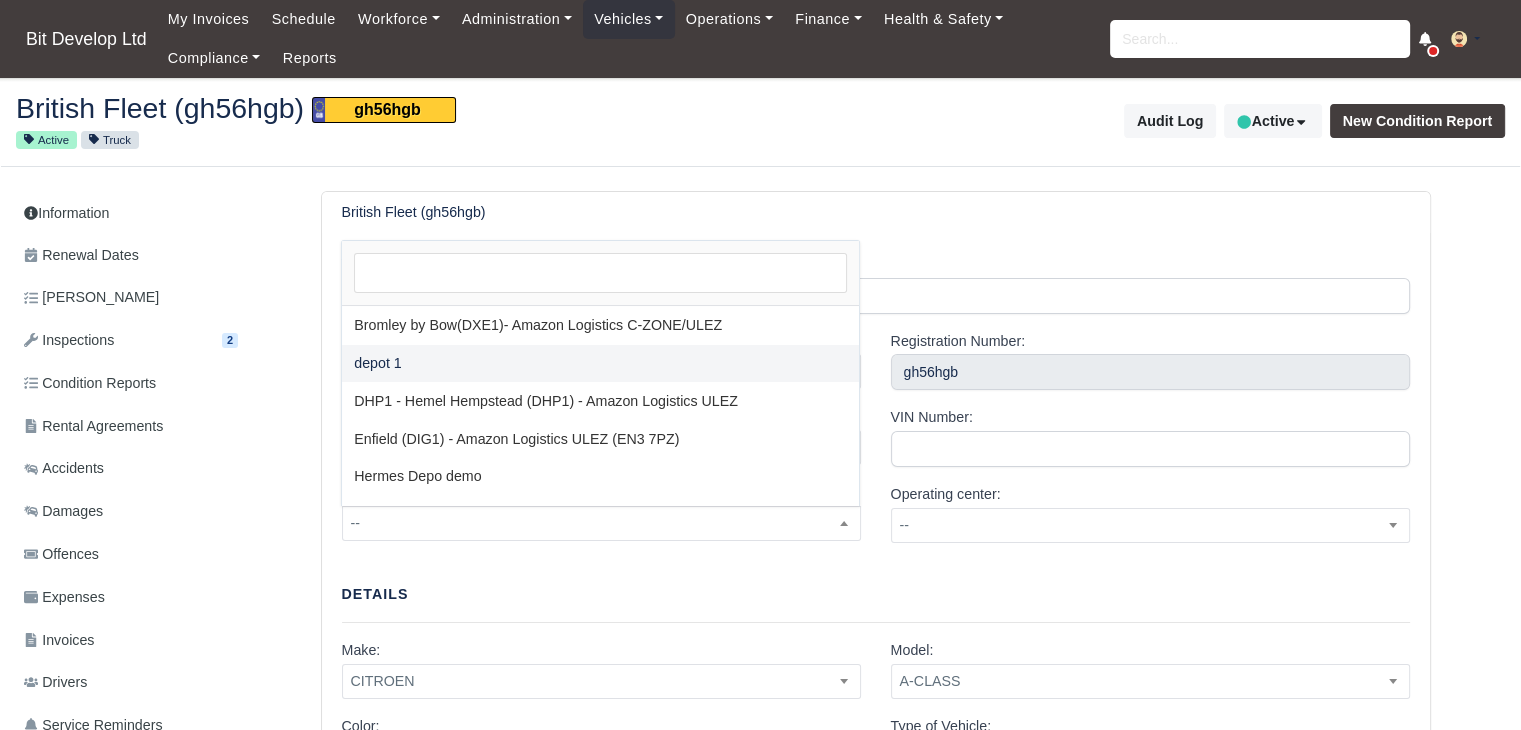 scroll, scrollTop: 145, scrollLeft: 0, axis: vertical 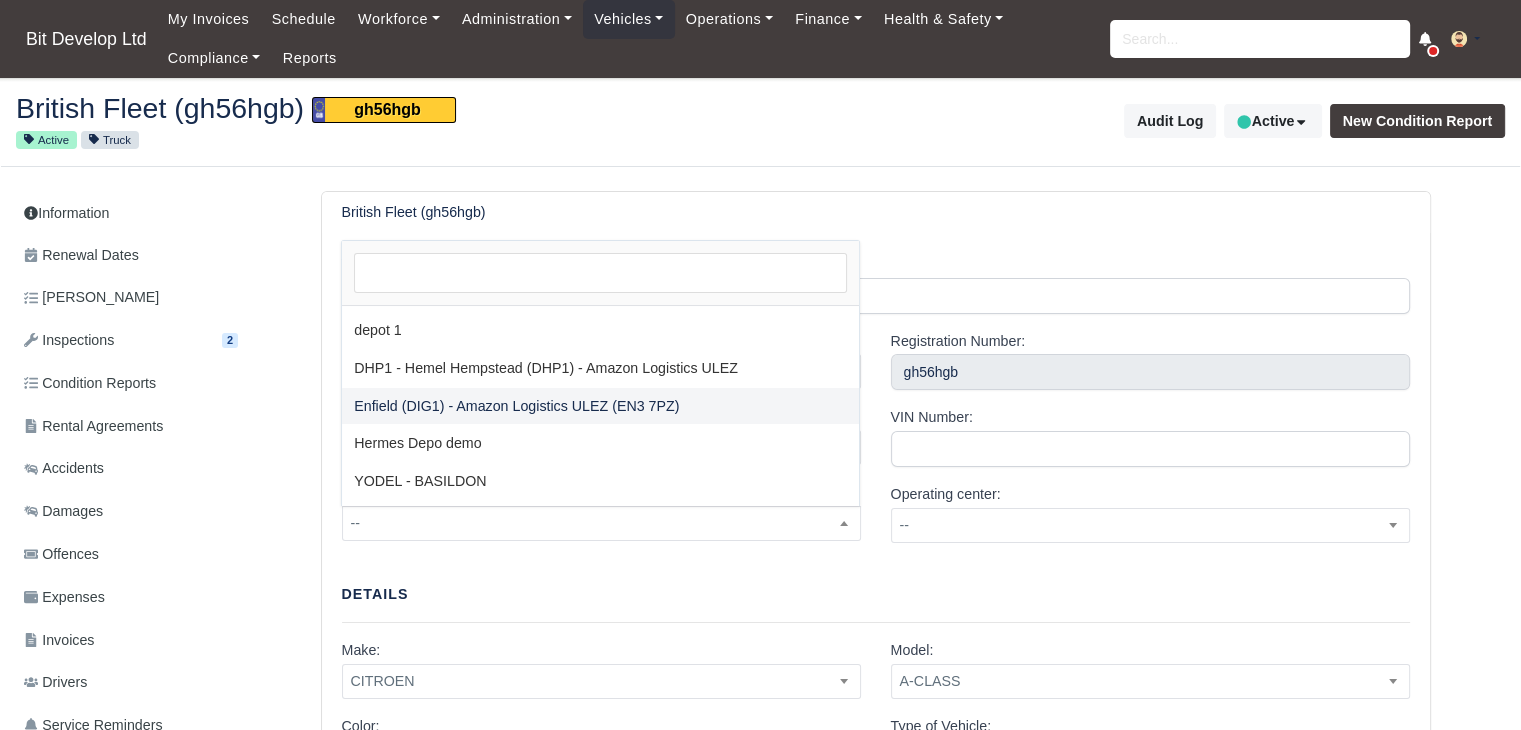 select on "2" 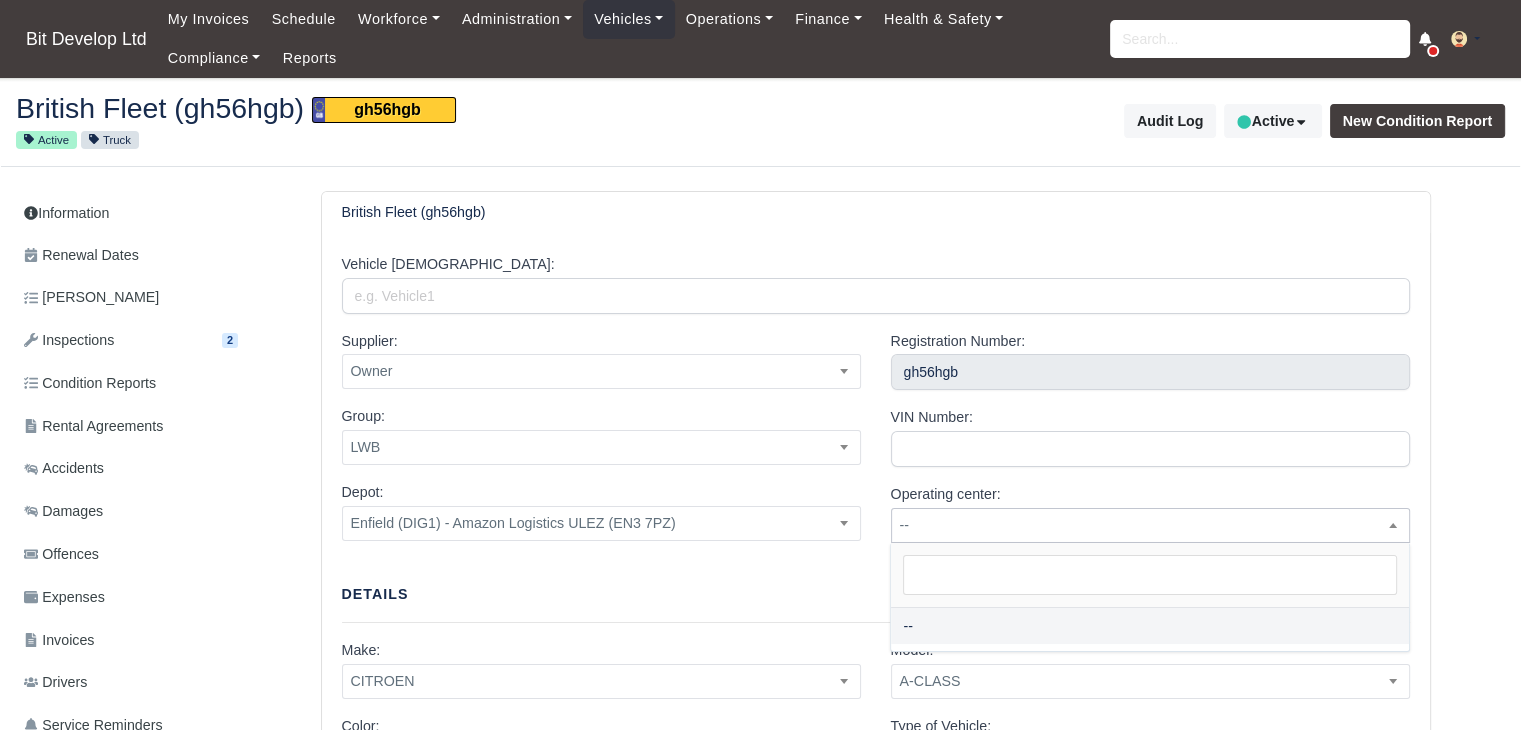 click on "--" at bounding box center [1150, 525] 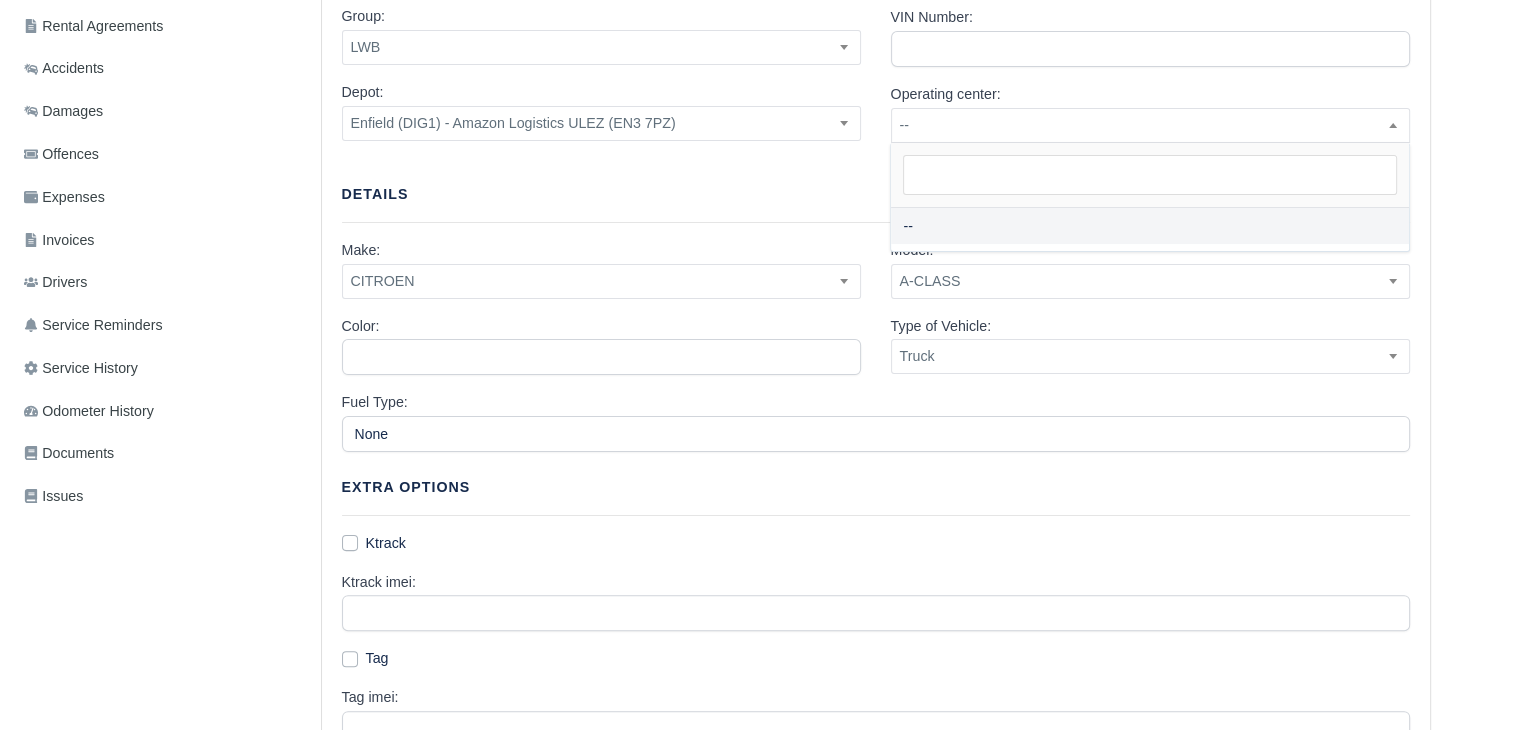 scroll, scrollTop: 100, scrollLeft: 0, axis: vertical 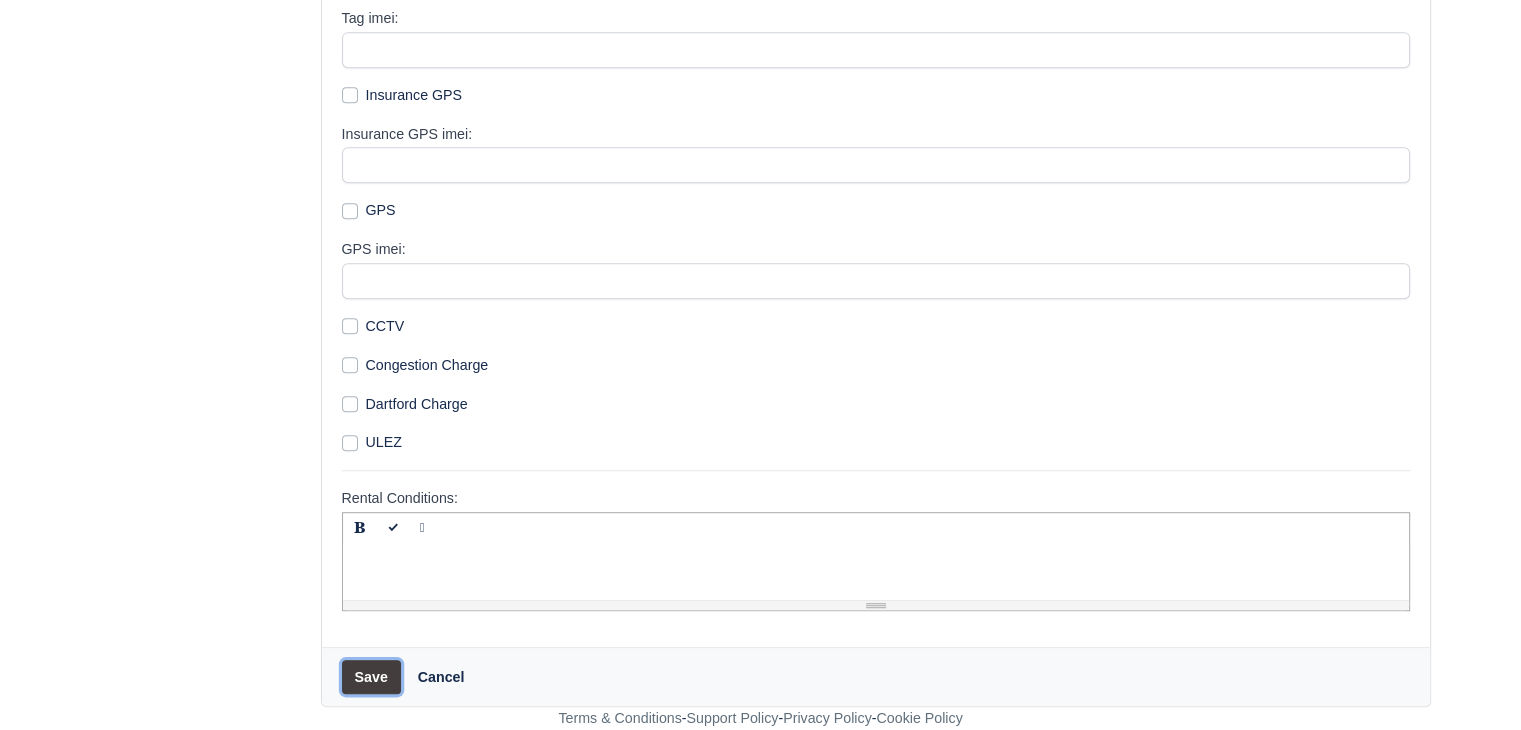 click on "Save" at bounding box center [371, 677] 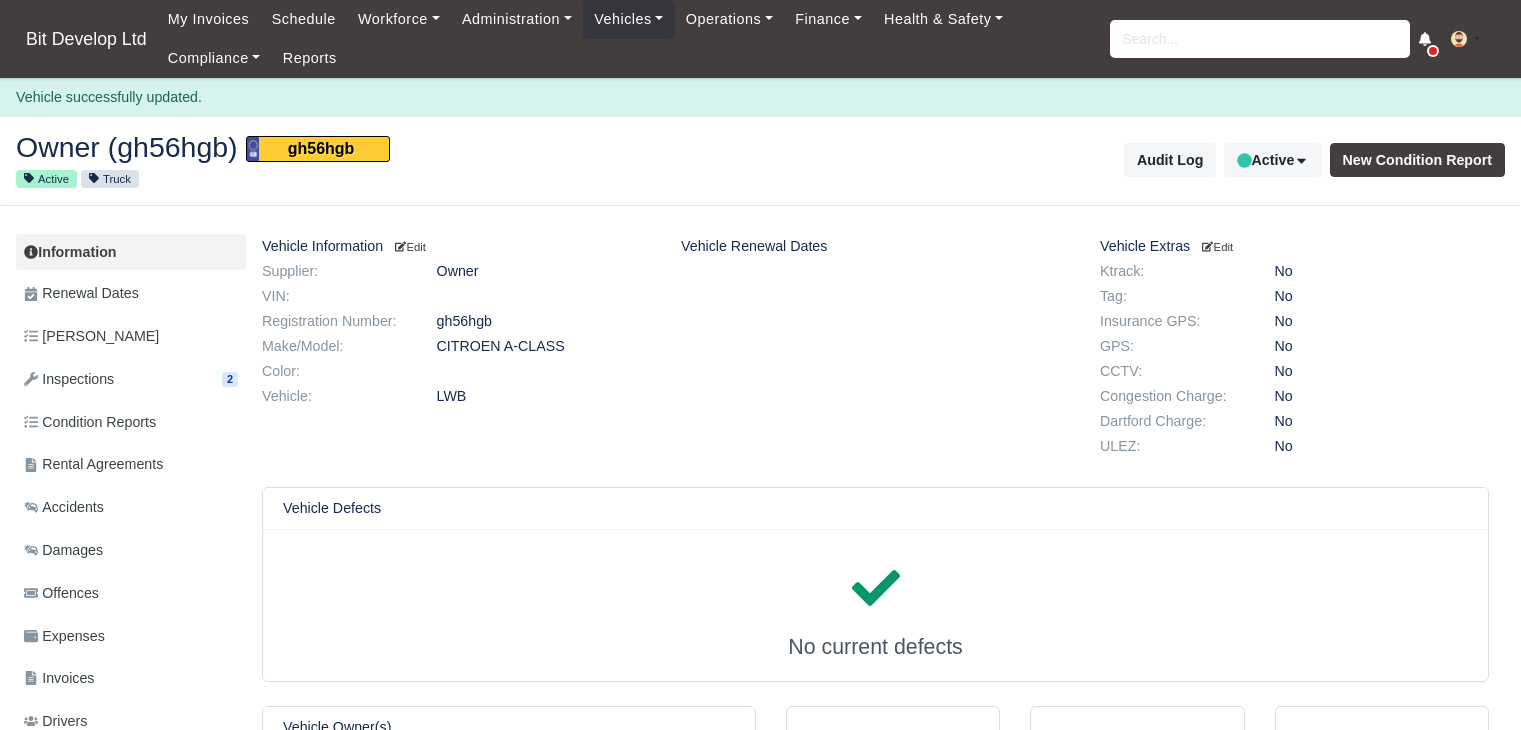 scroll, scrollTop: 0, scrollLeft: 0, axis: both 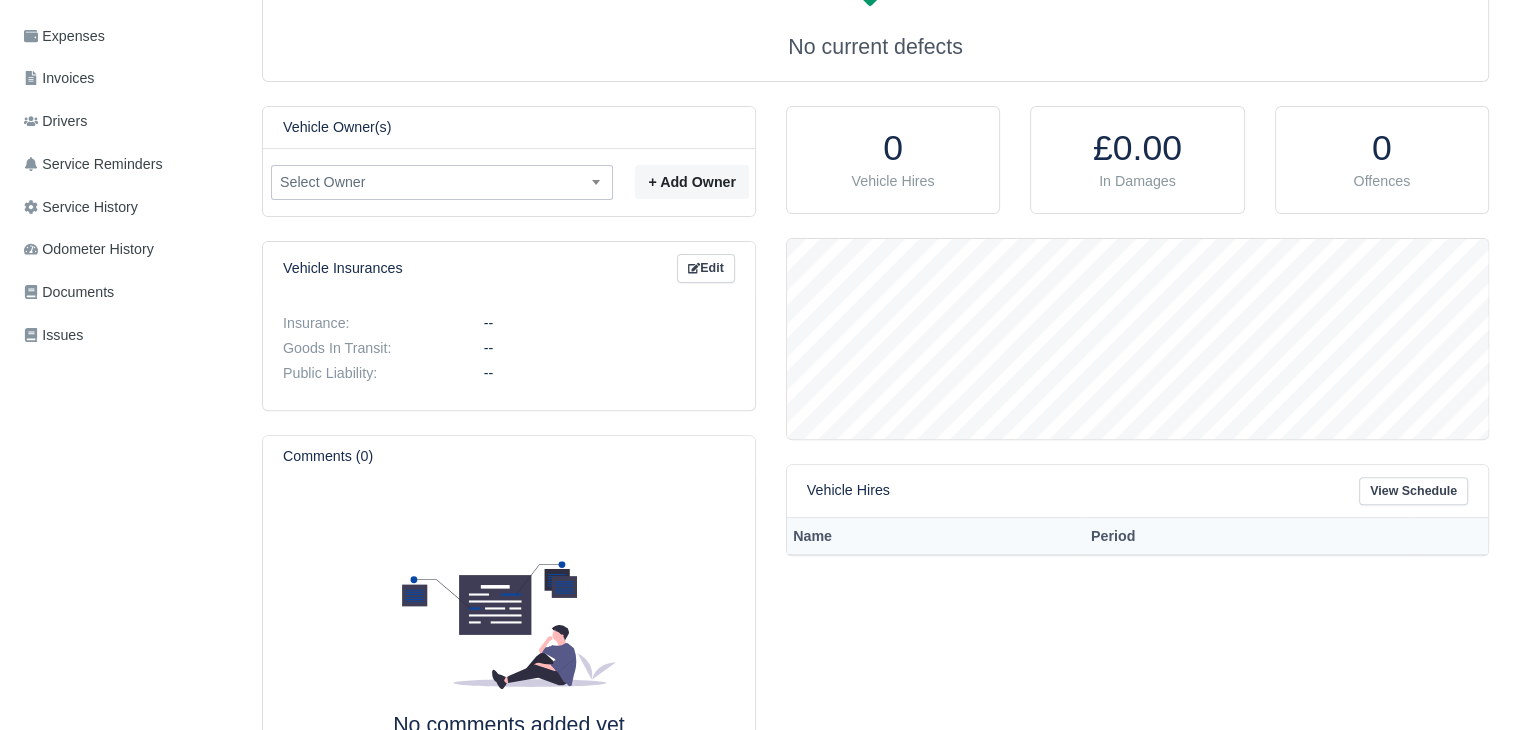click on "Select Owner" at bounding box center [442, 182] 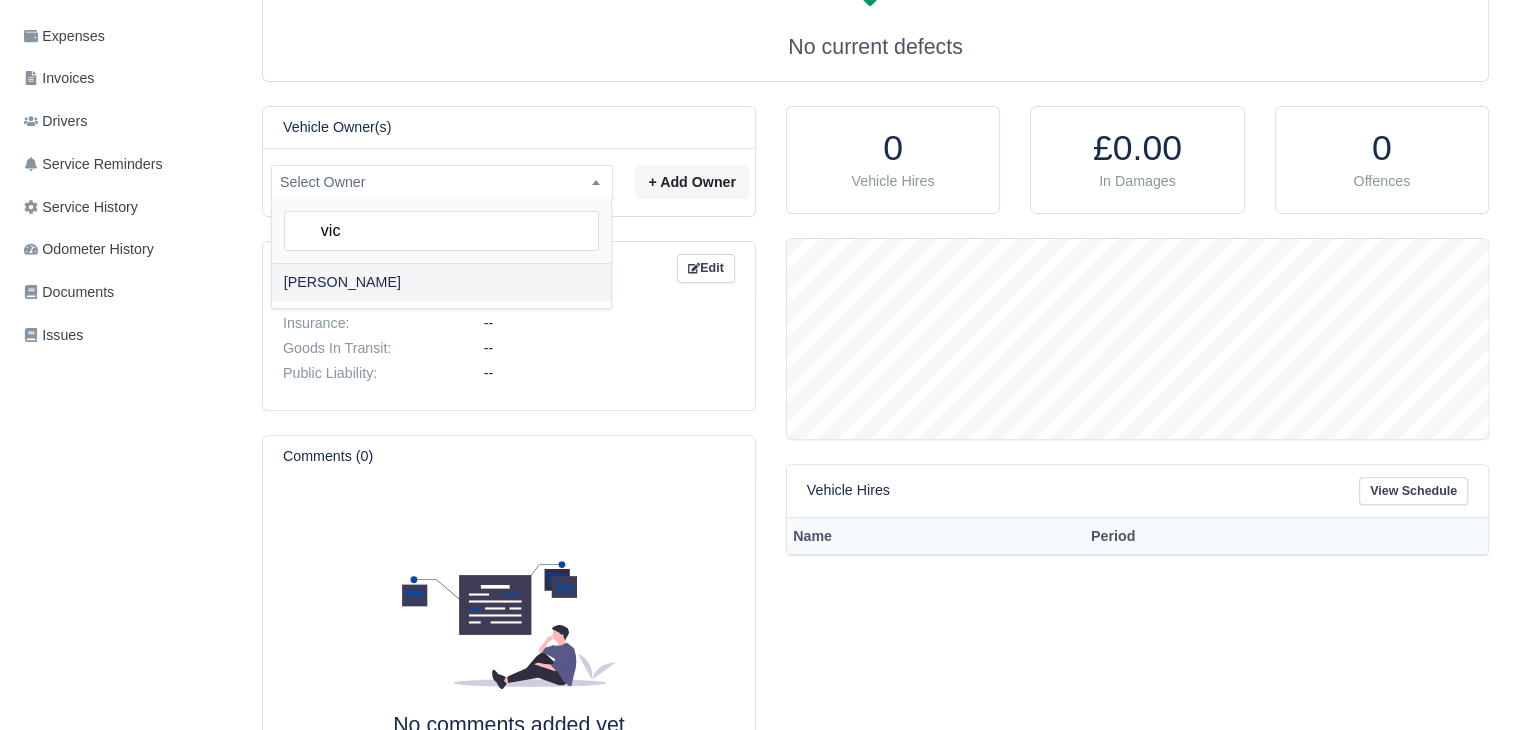 type on "vic" 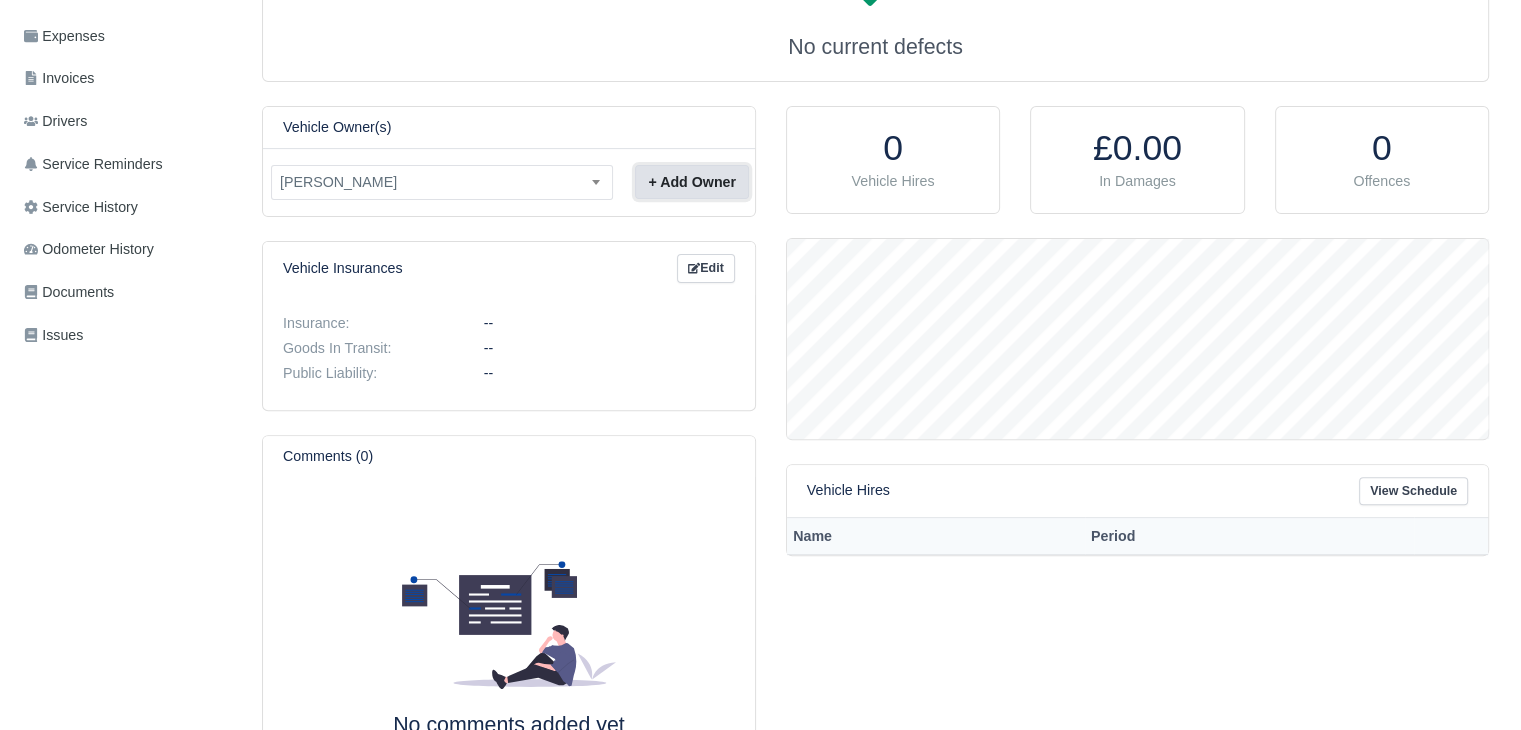 click on "+ Add Owner" at bounding box center (692, 182) 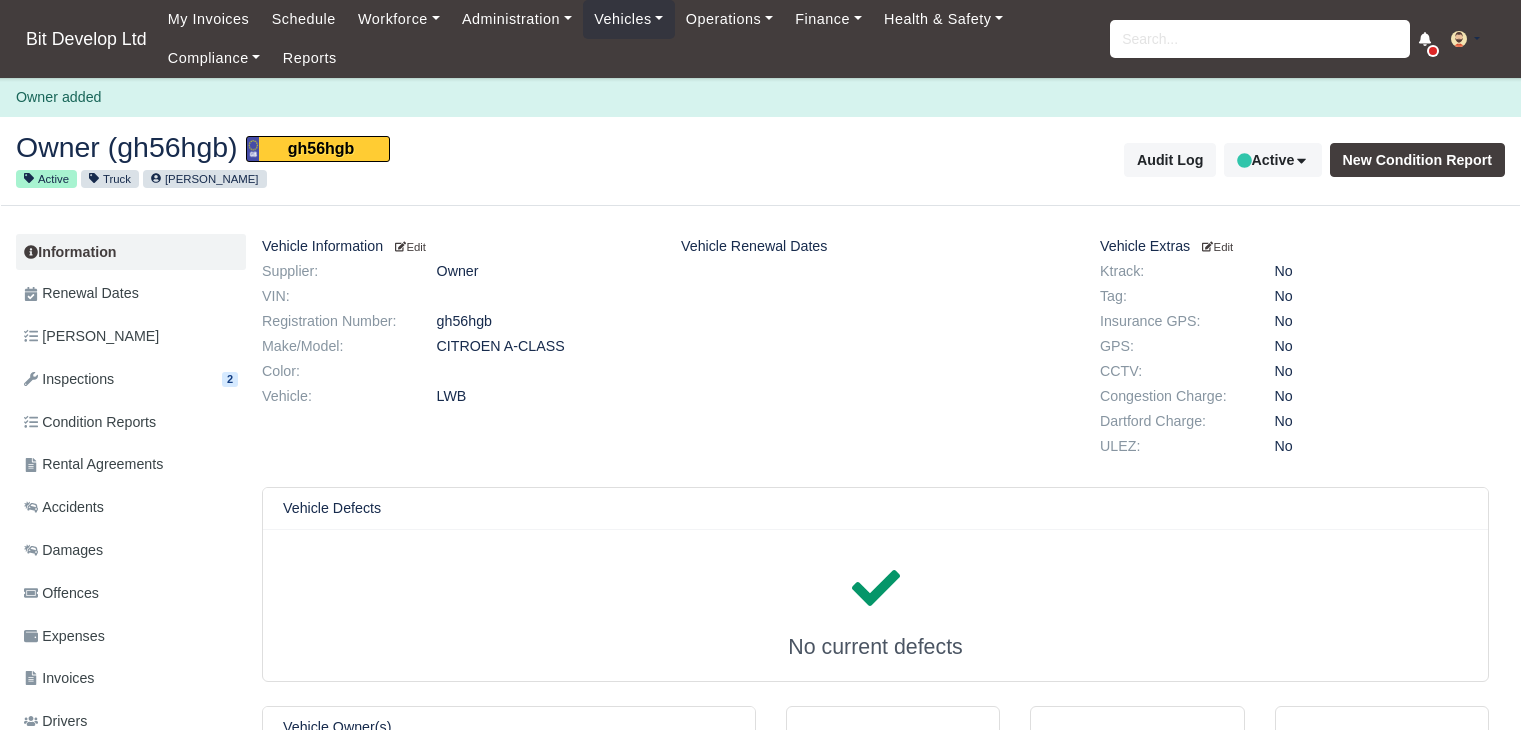 scroll, scrollTop: 0, scrollLeft: 0, axis: both 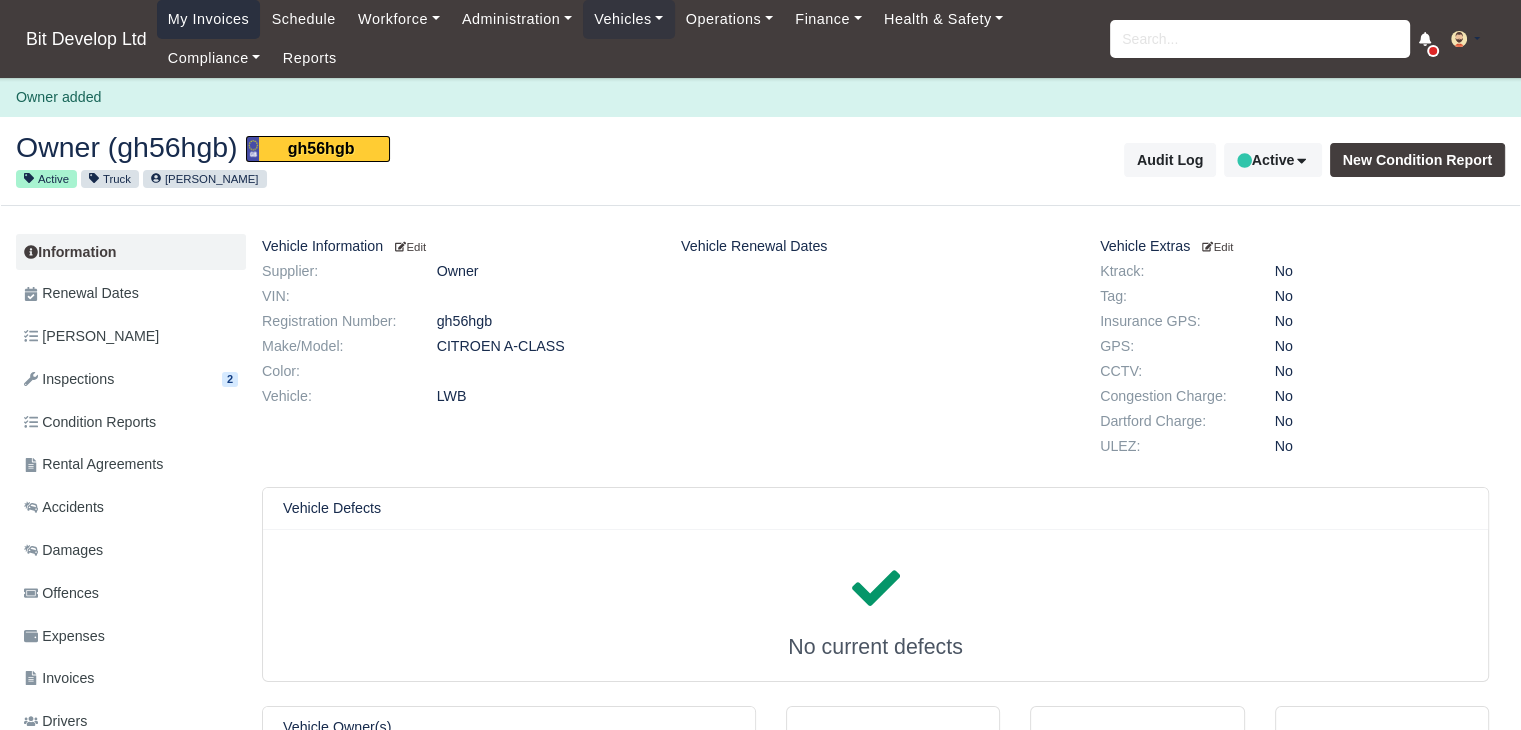 click on "My Invoices" at bounding box center [209, 19] 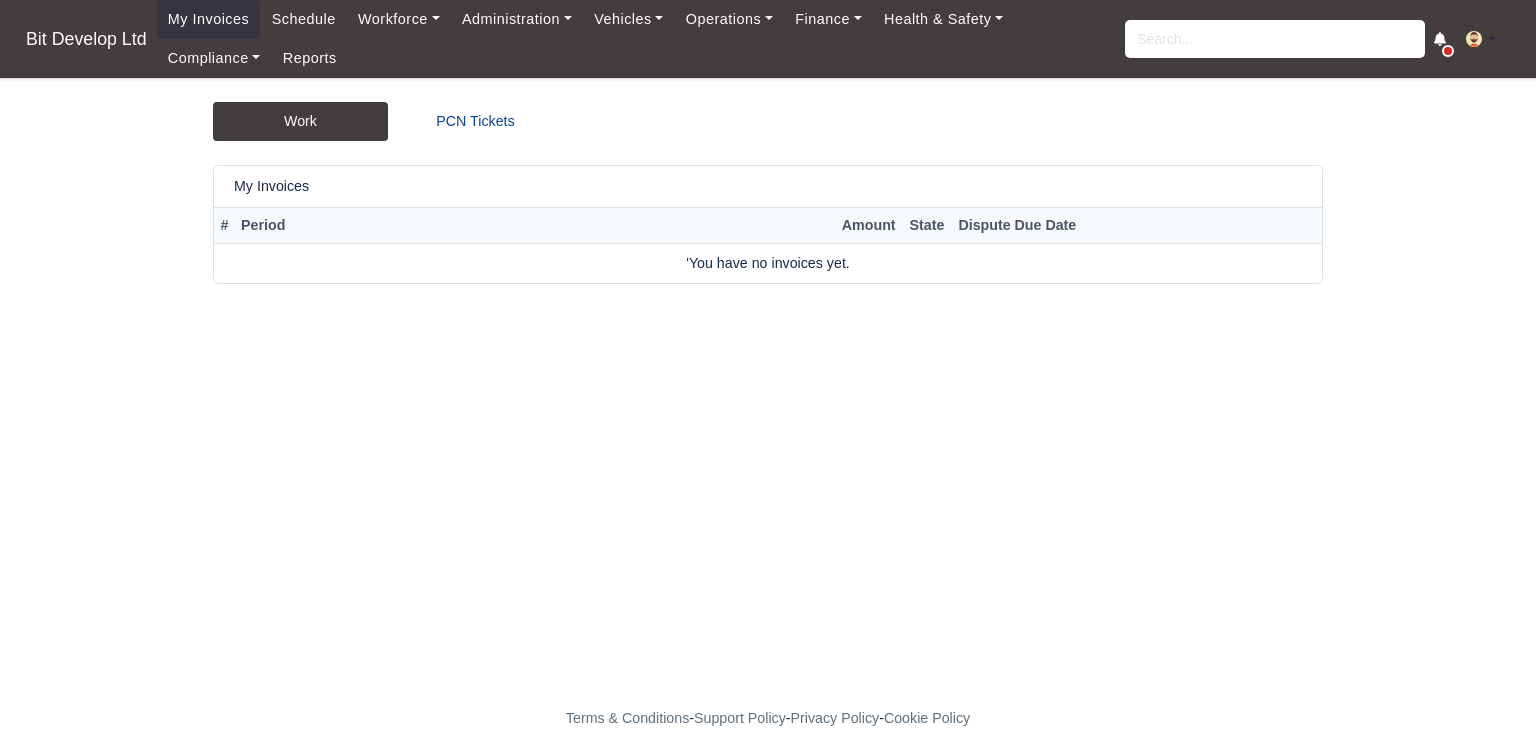 scroll, scrollTop: 0, scrollLeft: 0, axis: both 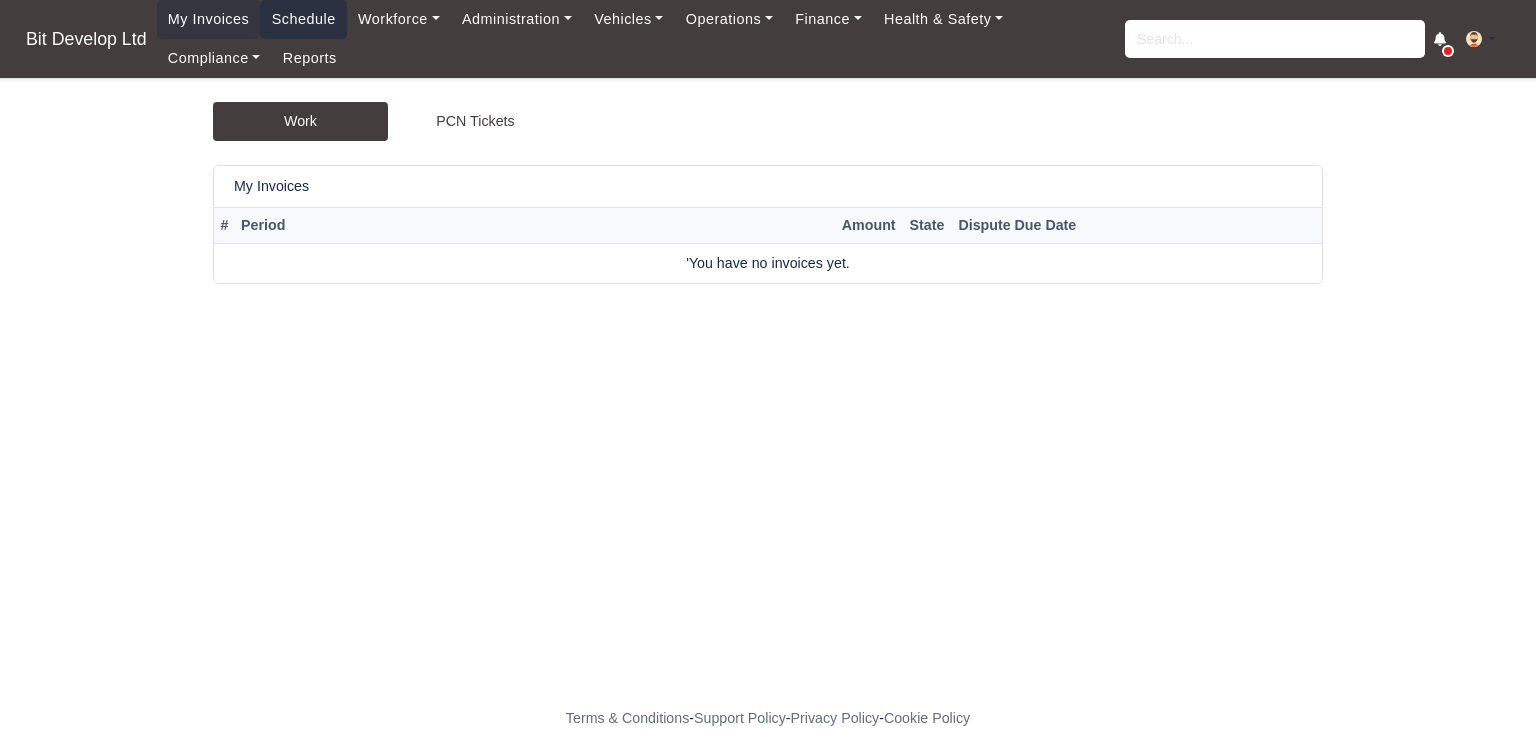 click on "Schedule" at bounding box center (303, 19) 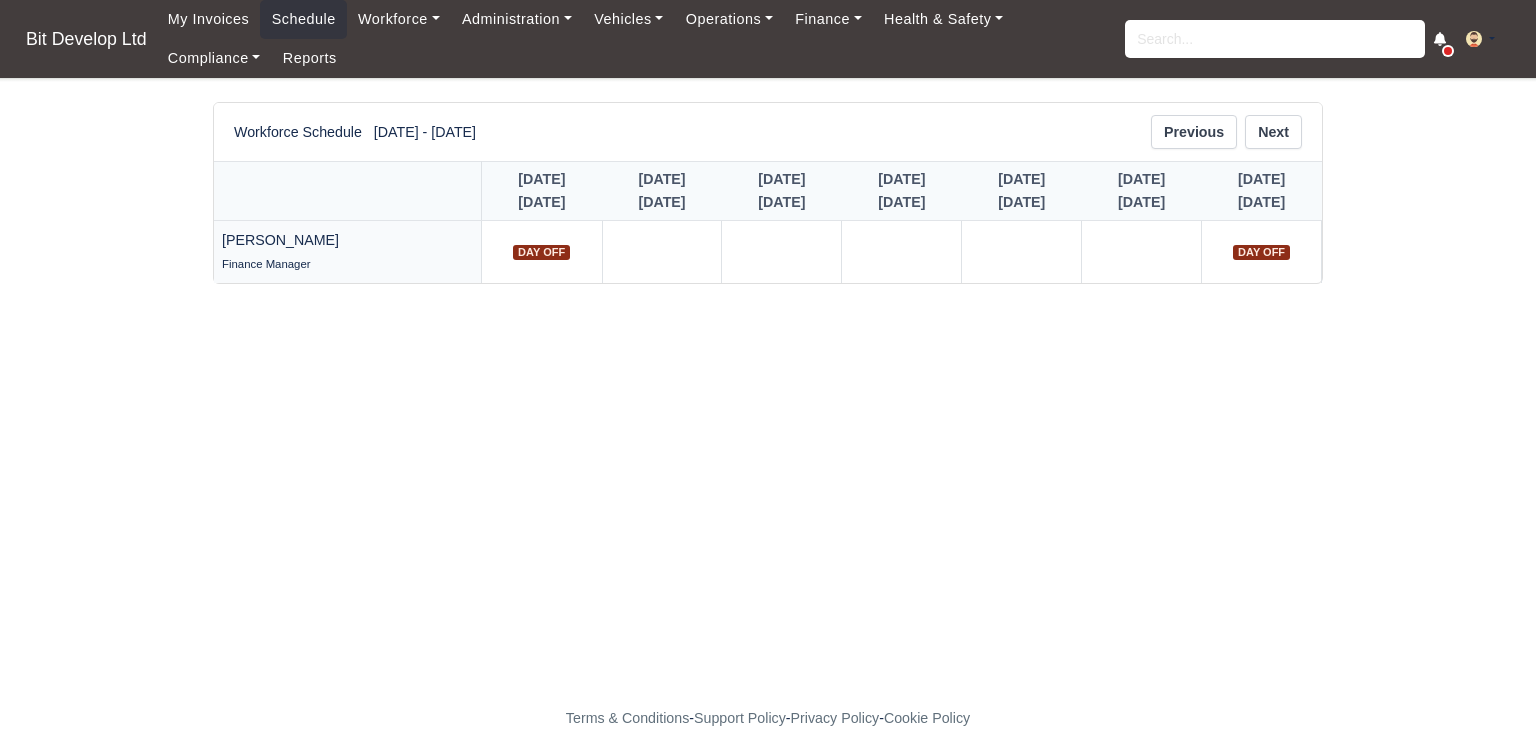 scroll, scrollTop: 0, scrollLeft: 0, axis: both 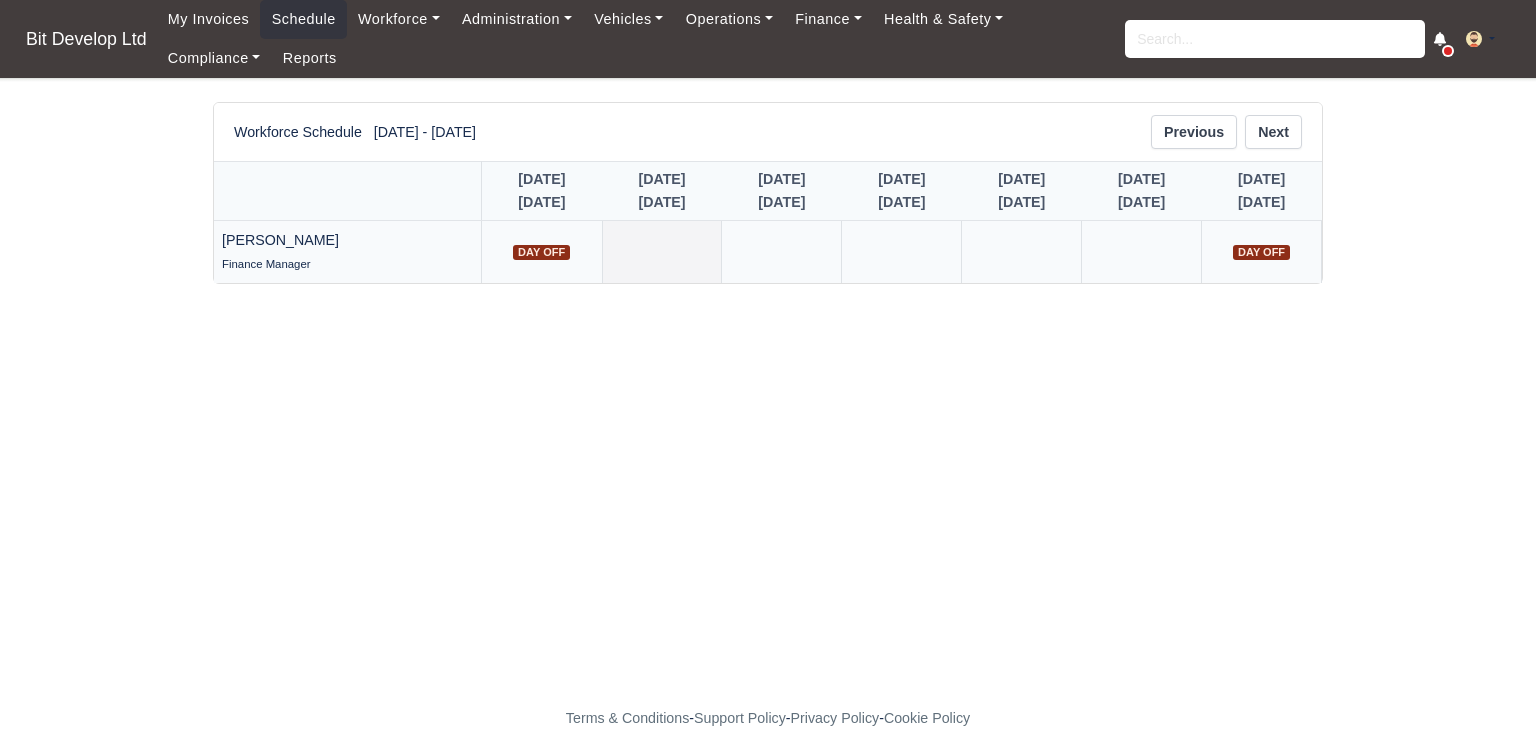 click at bounding box center [662, 252] 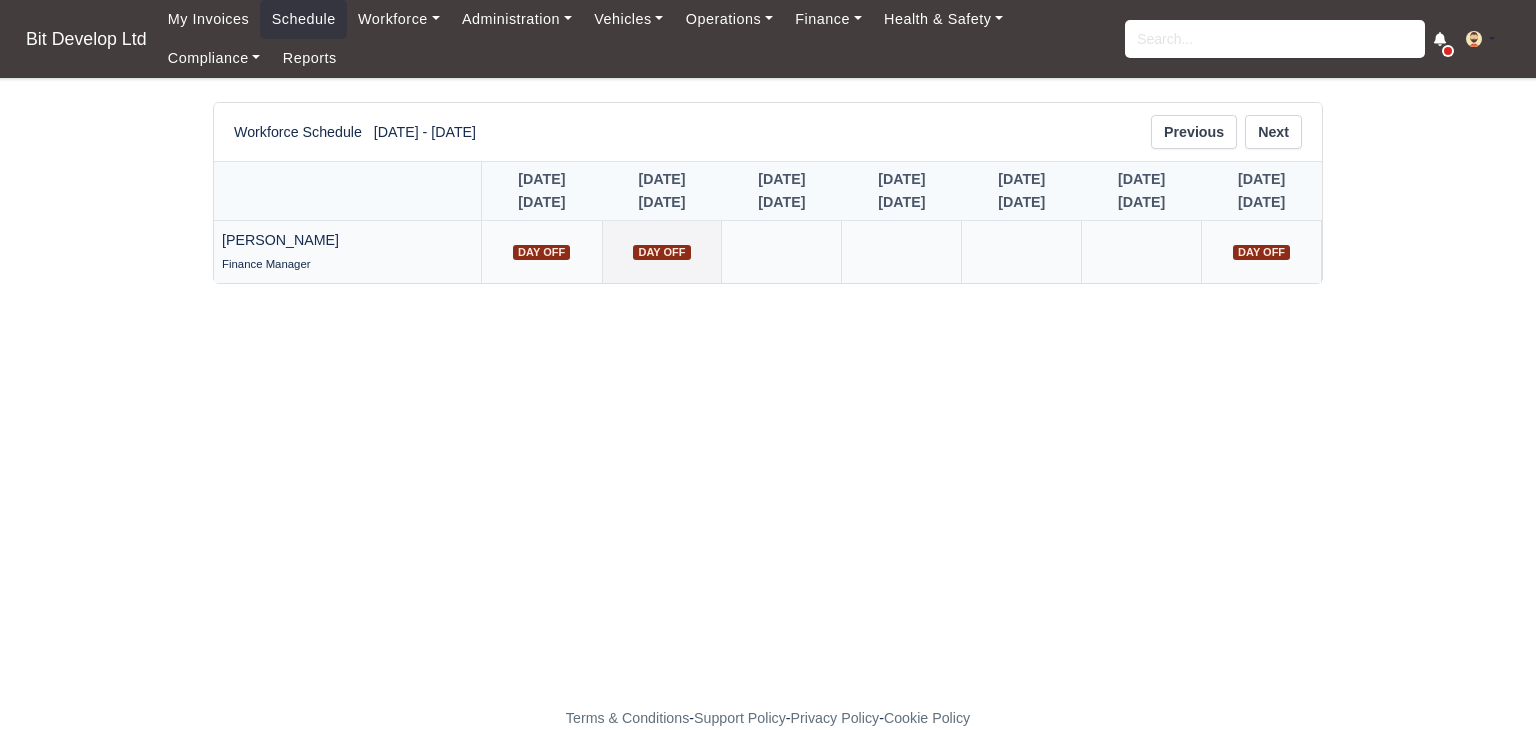 click on "Day Off" at bounding box center (661, 252) 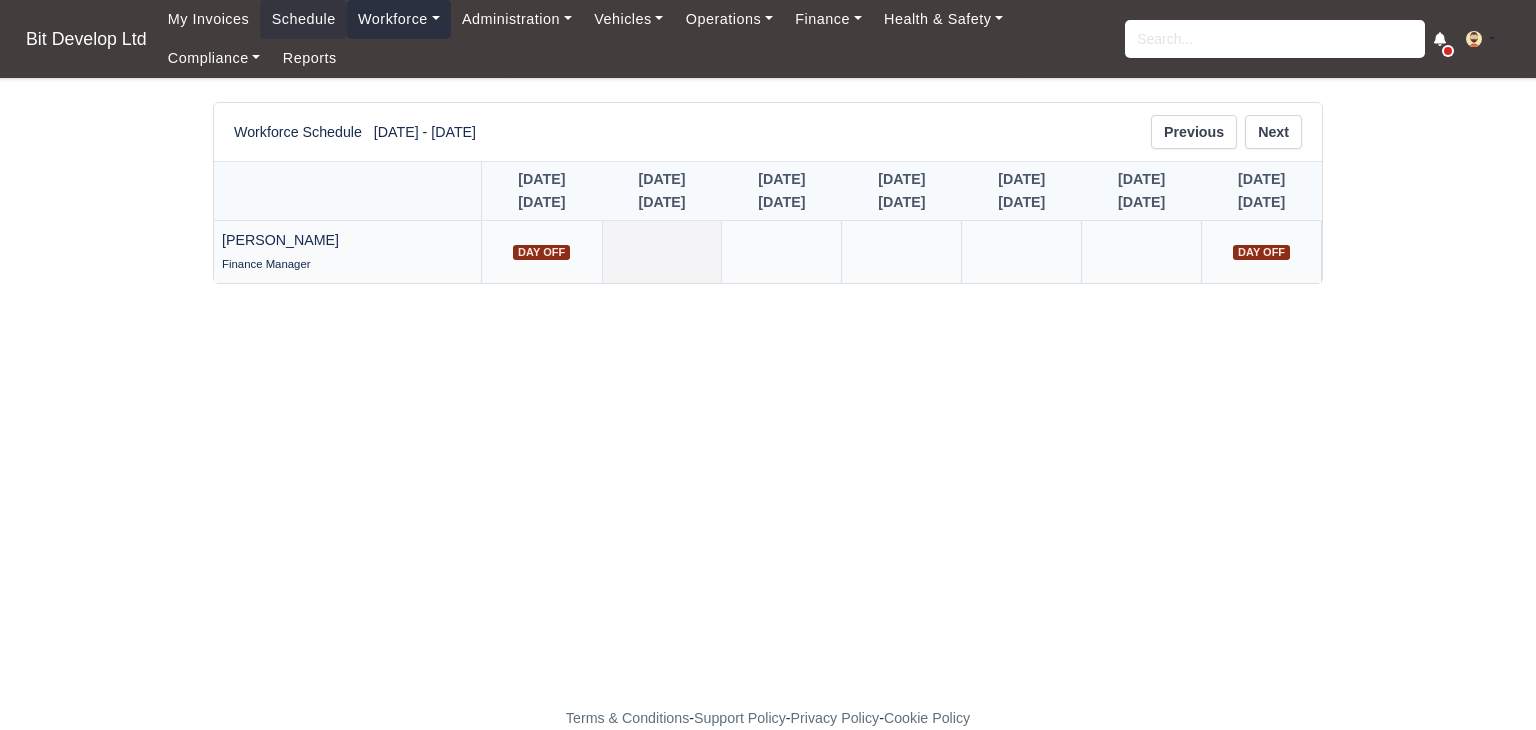 click on "Workforce" at bounding box center [399, 19] 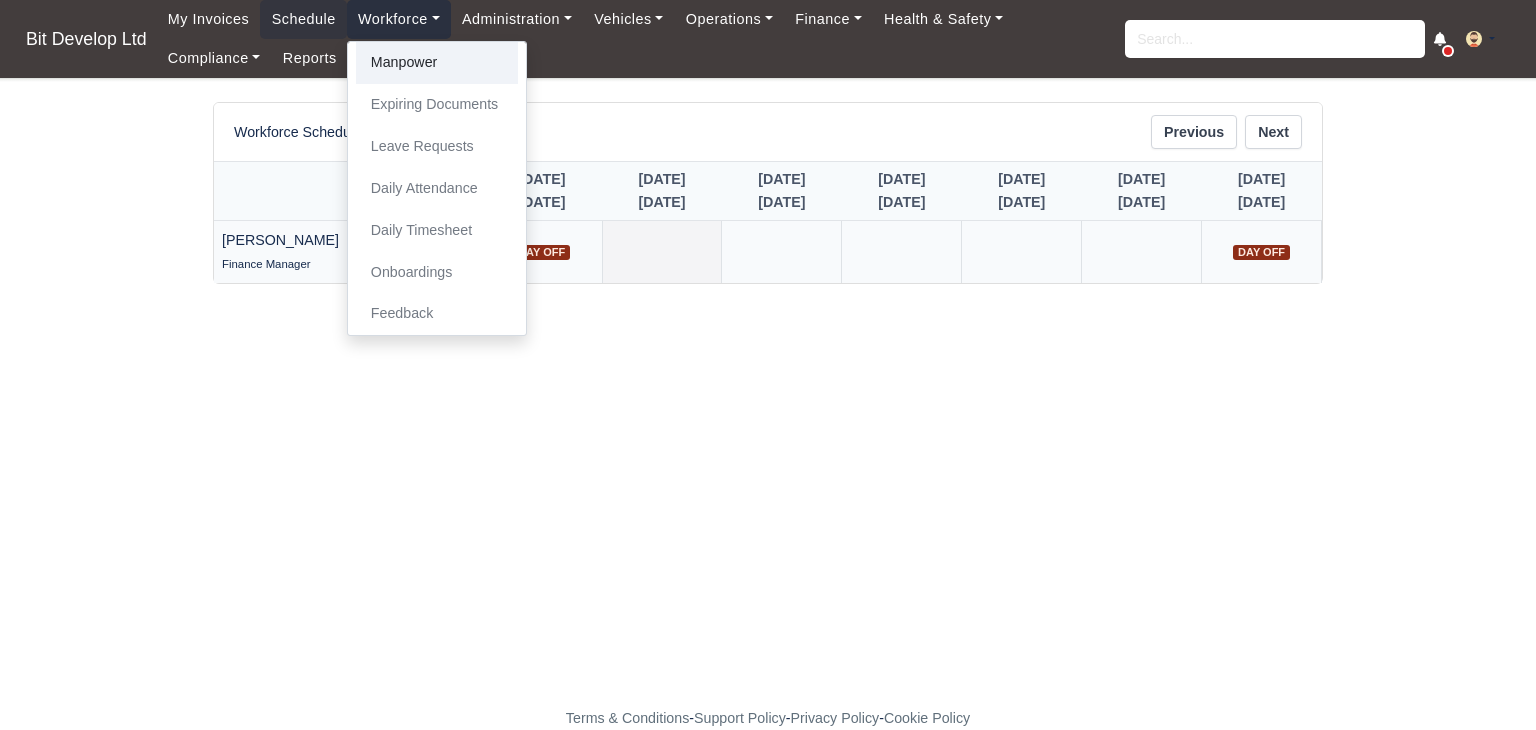 click on "Manpower" at bounding box center (437, 63) 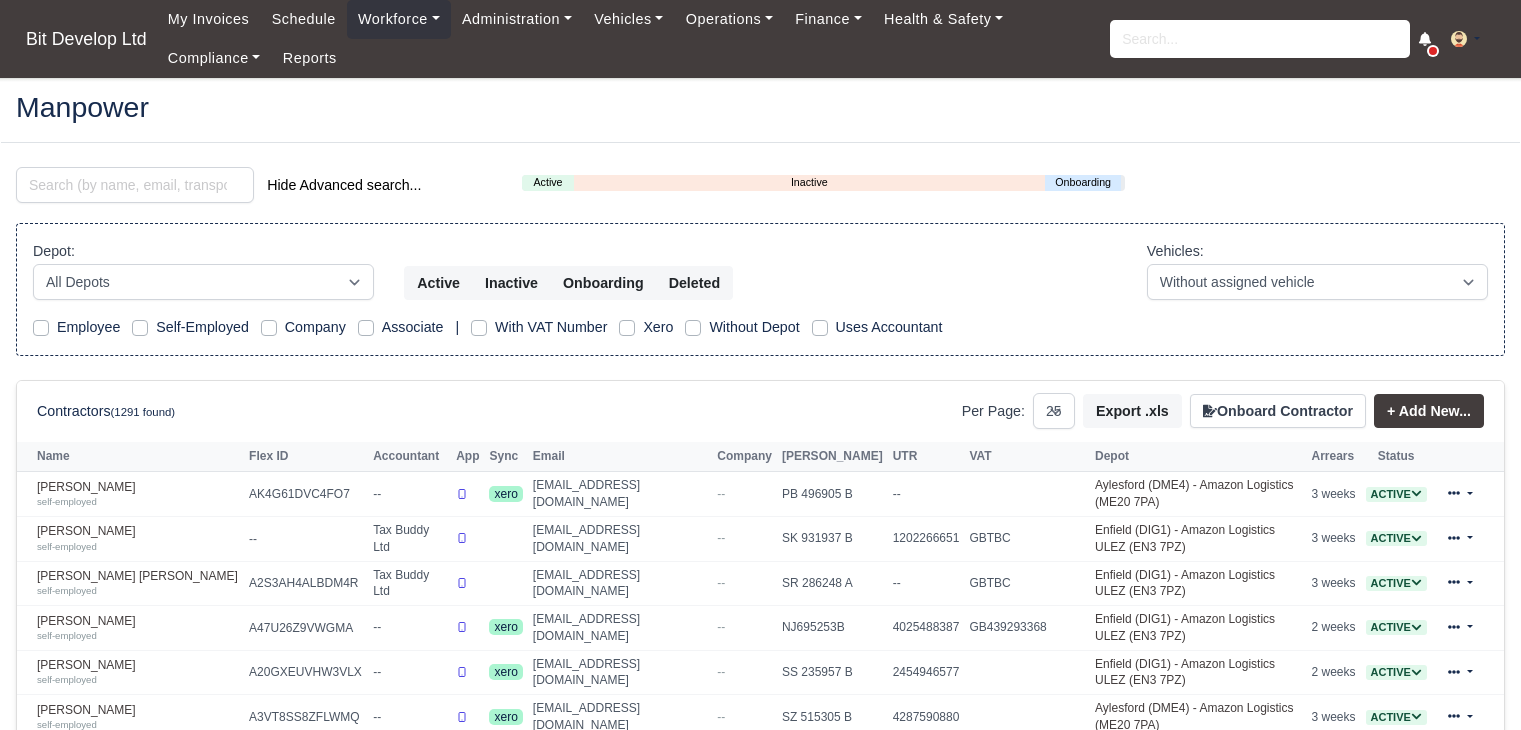 select on "25" 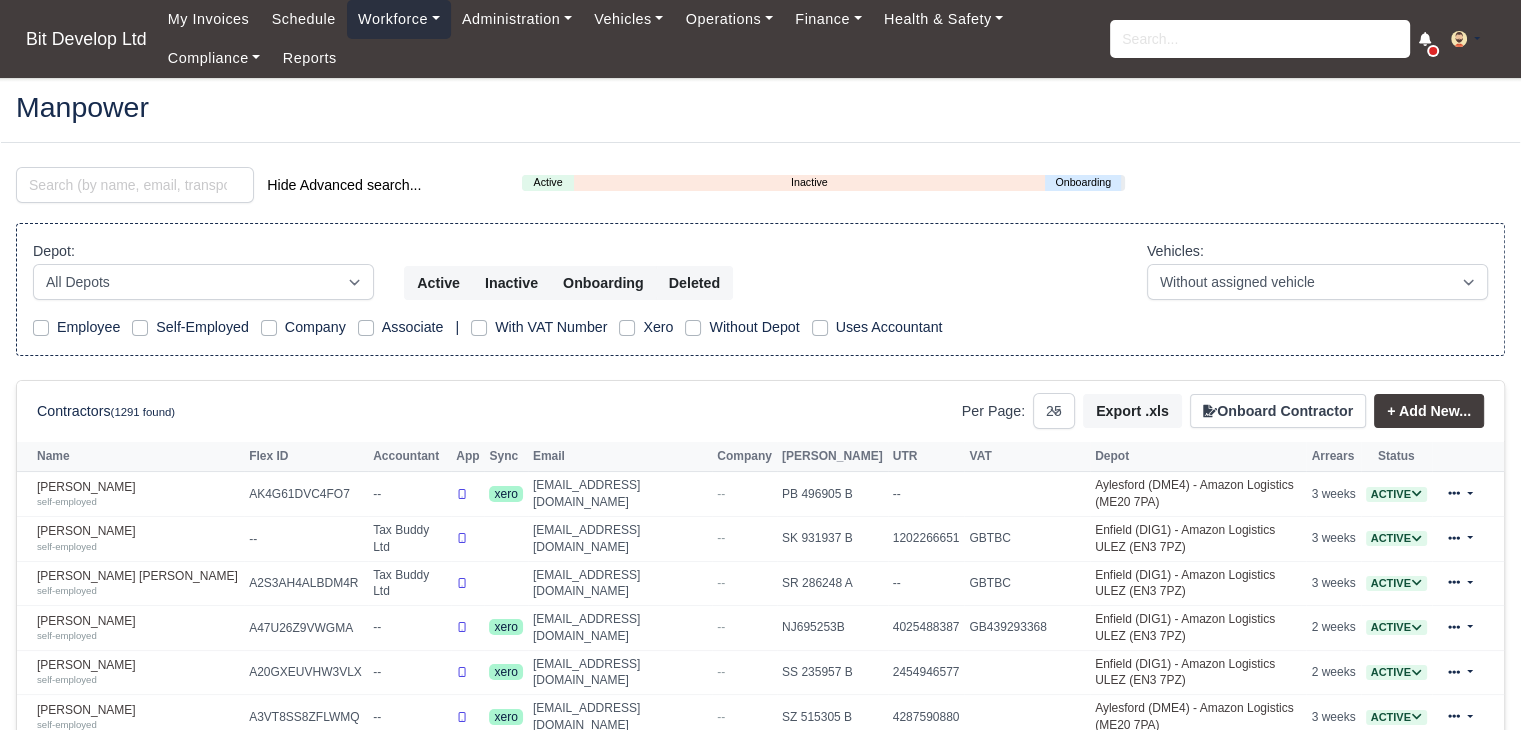 click on "Workforce" at bounding box center [399, 19] 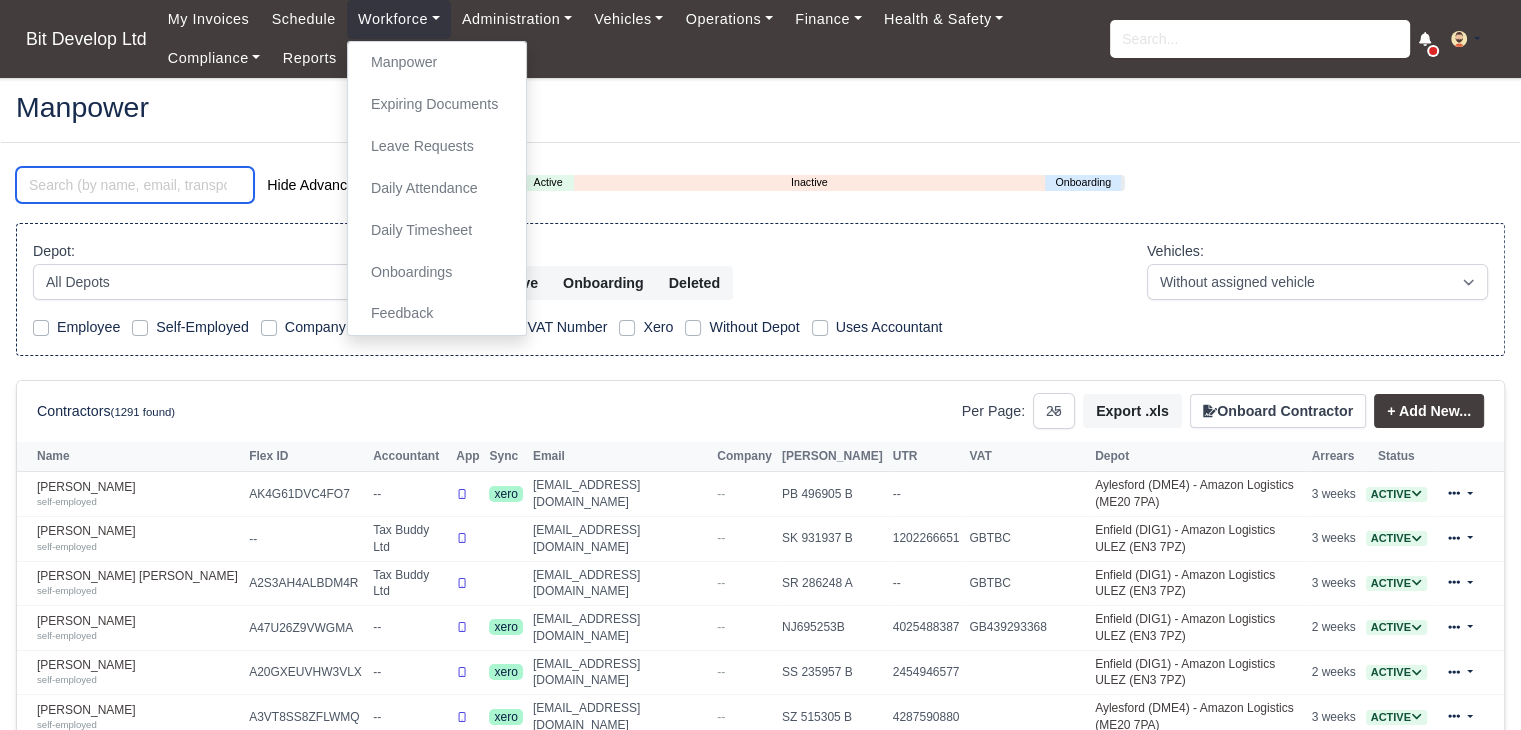 click at bounding box center [135, 185] 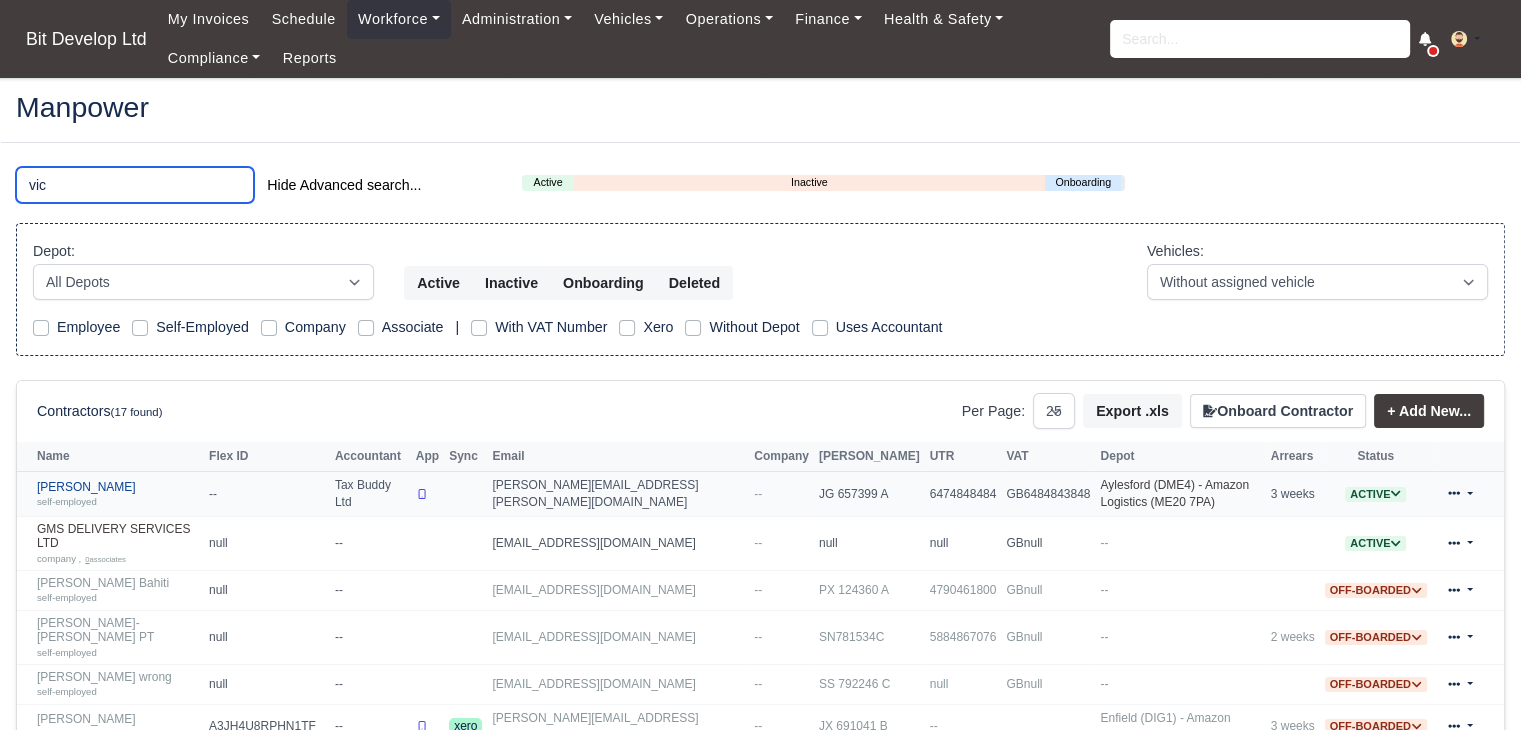 type on "vic" 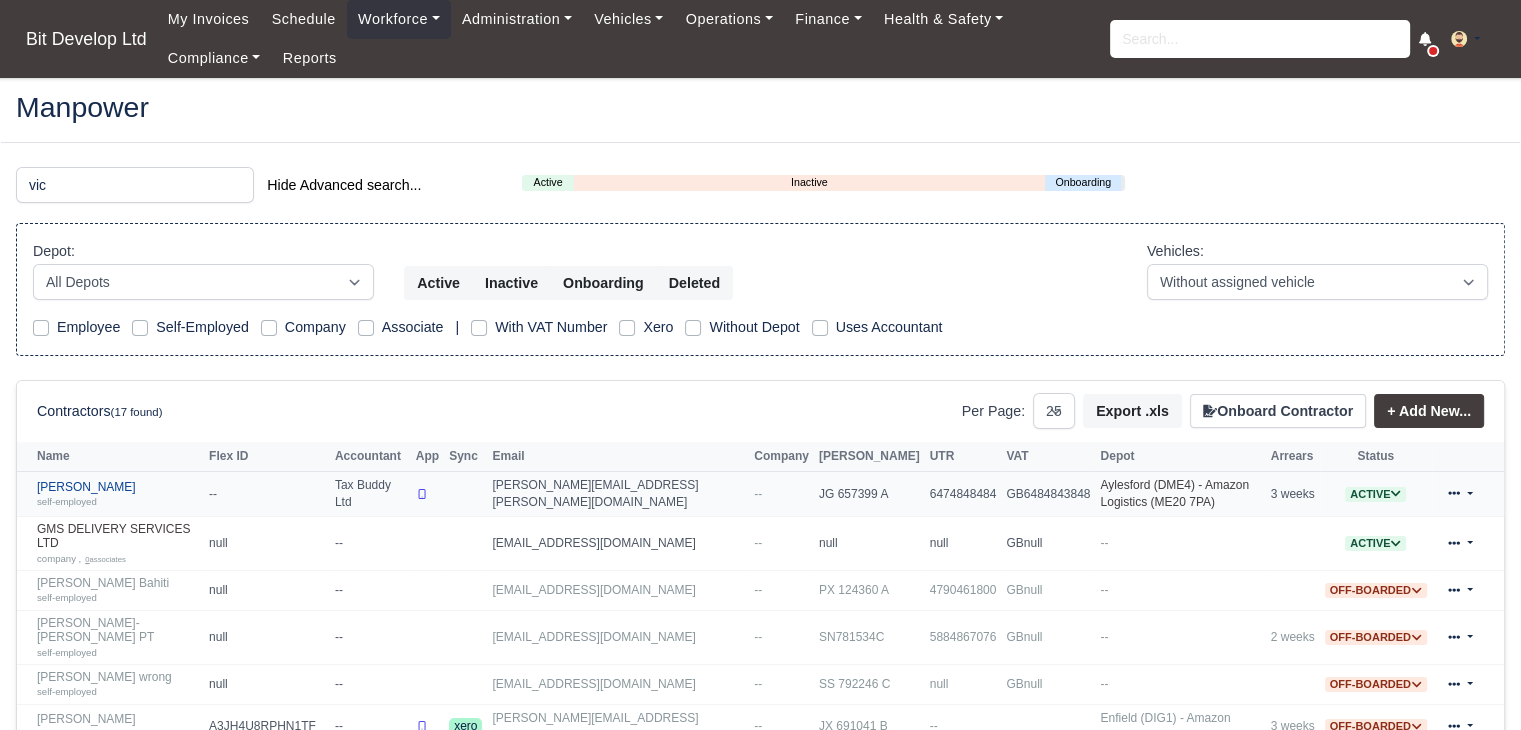 click on "Vicky Hadden
self-employed" at bounding box center [118, 494] 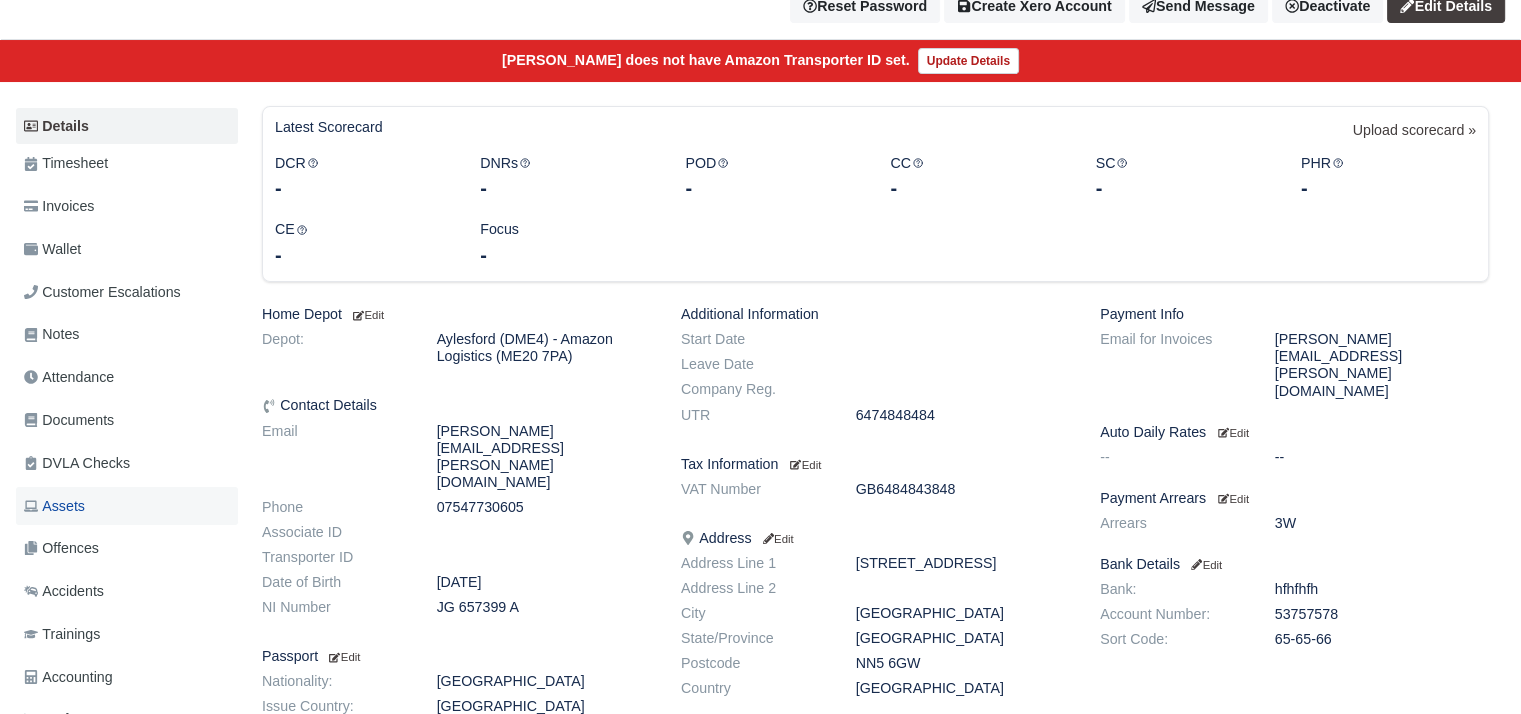 scroll, scrollTop: 200, scrollLeft: 0, axis: vertical 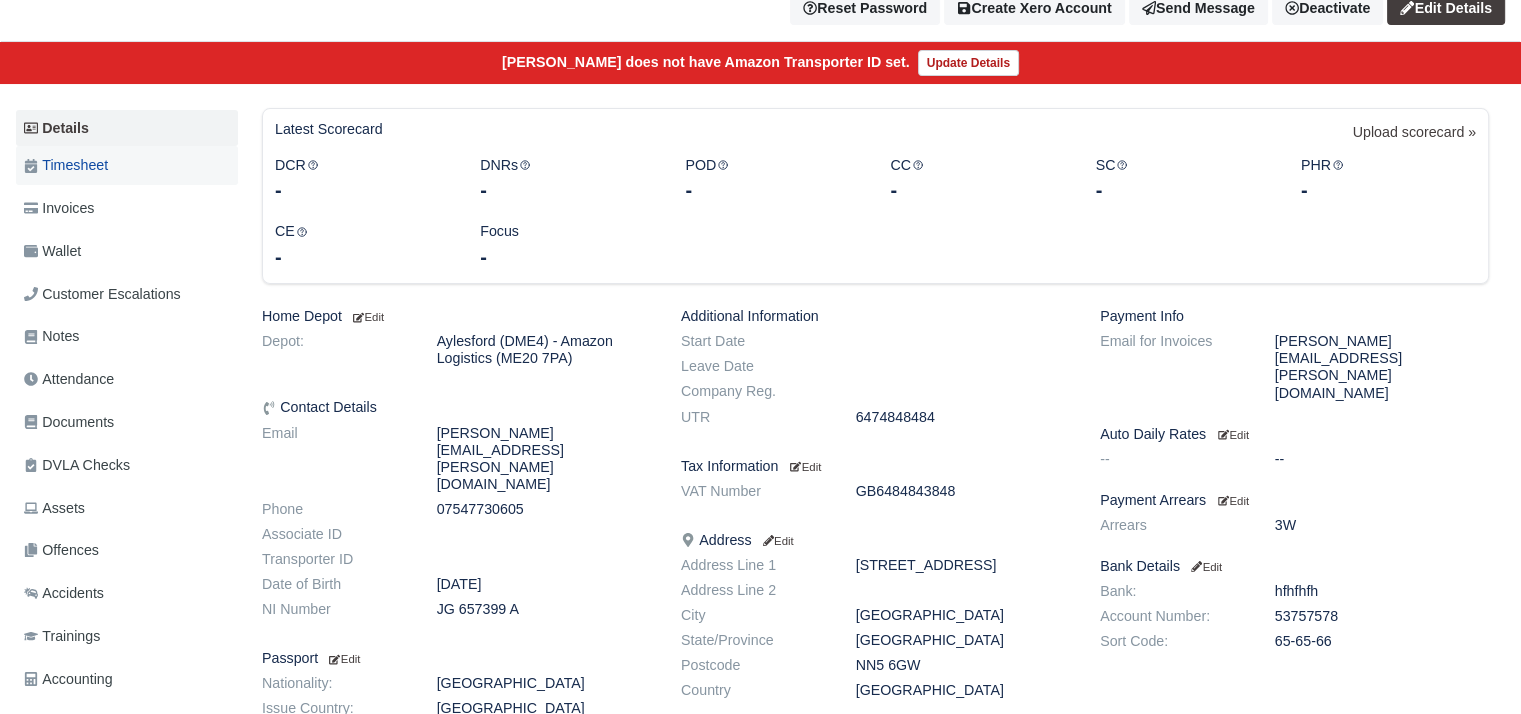 click on "Timesheet" at bounding box center (66, 165) 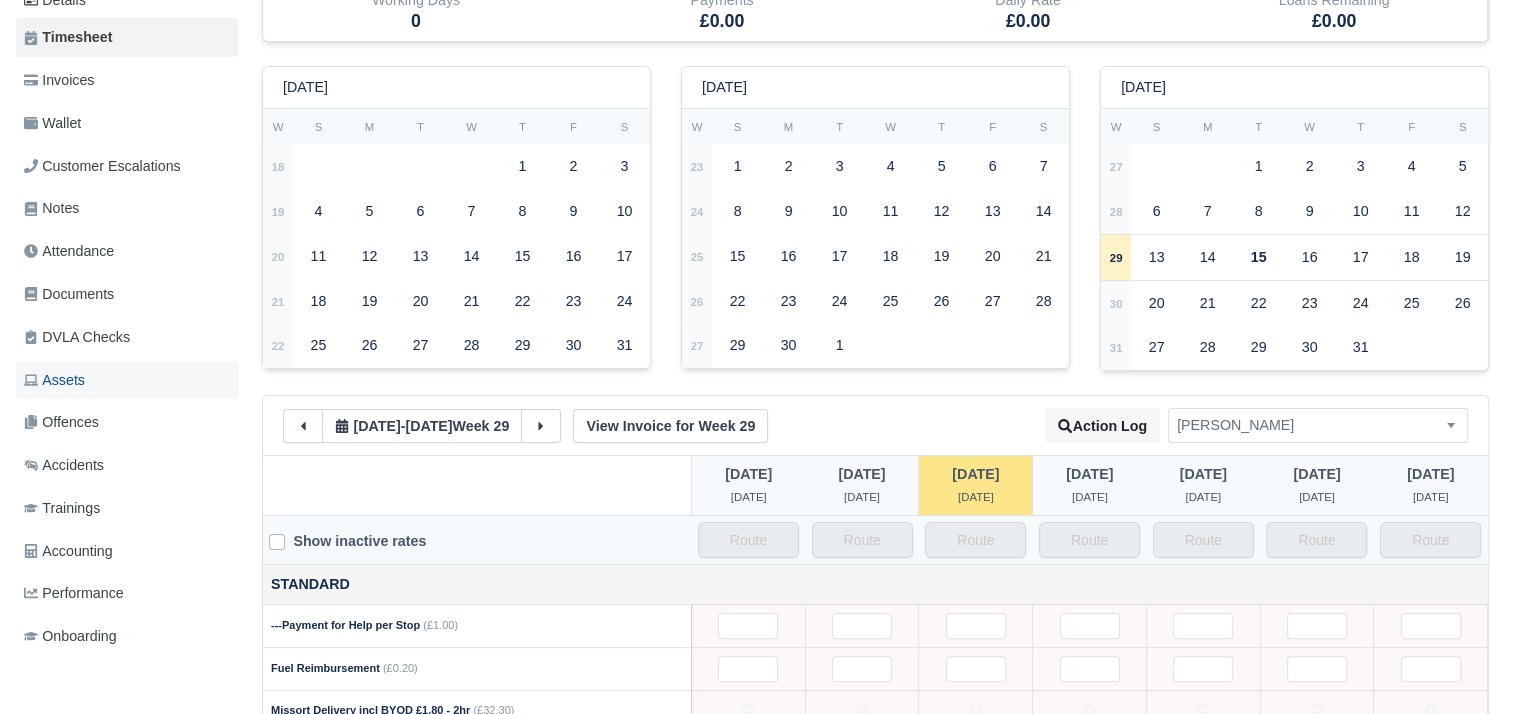 scroll, scrollTop: 0, scrollLeft: 0, axis: both 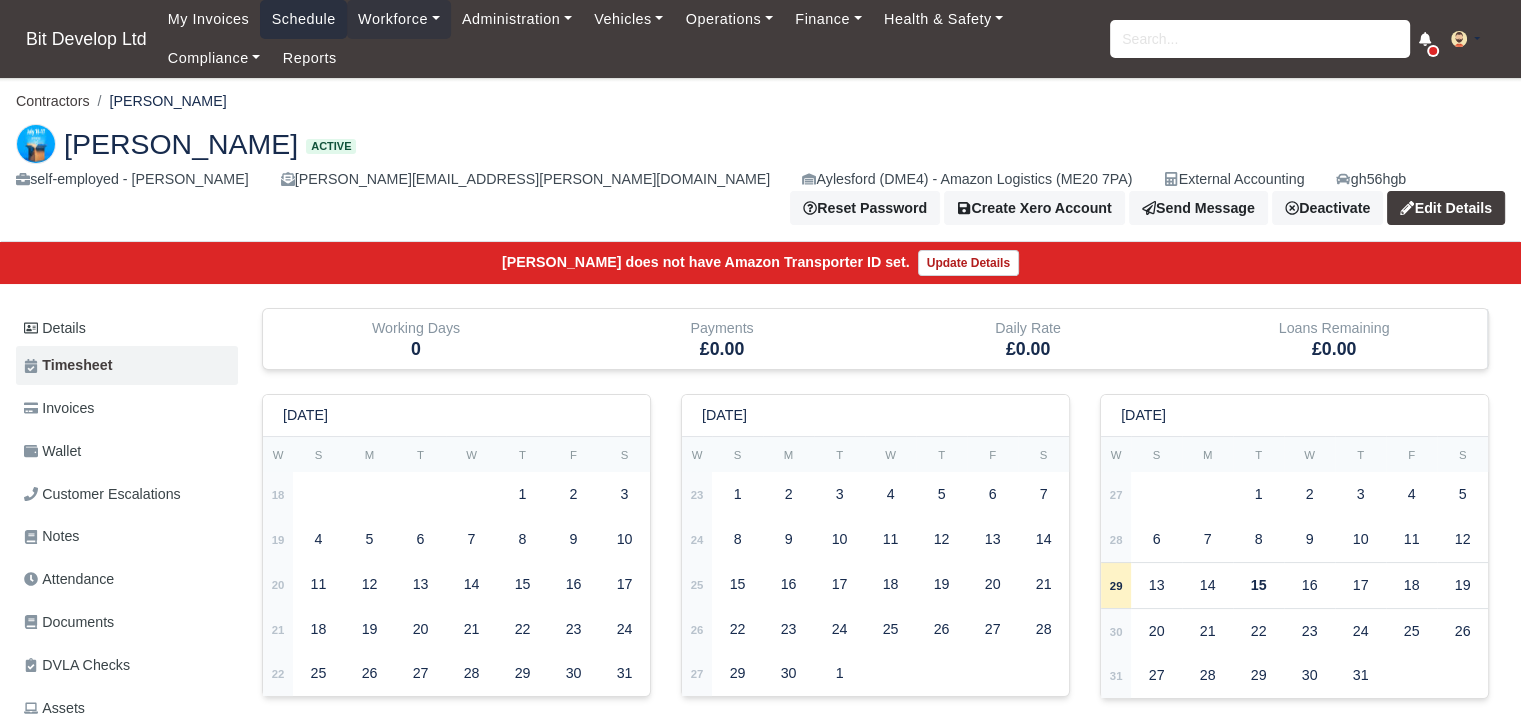 click on "Schedule" at bounding box center [303, 19] 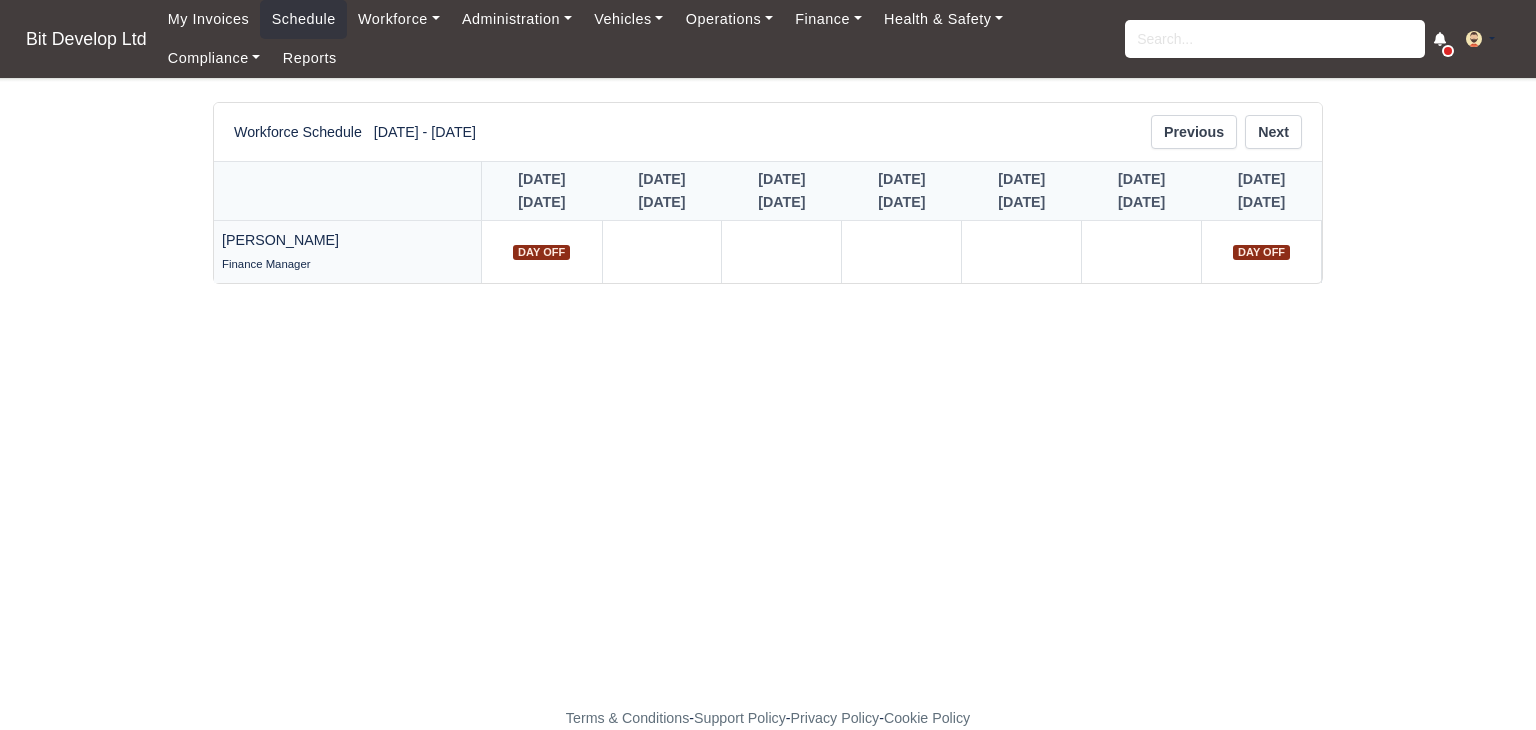 scroll, scrollTop: 0, scrollLeft: 0, axis: both 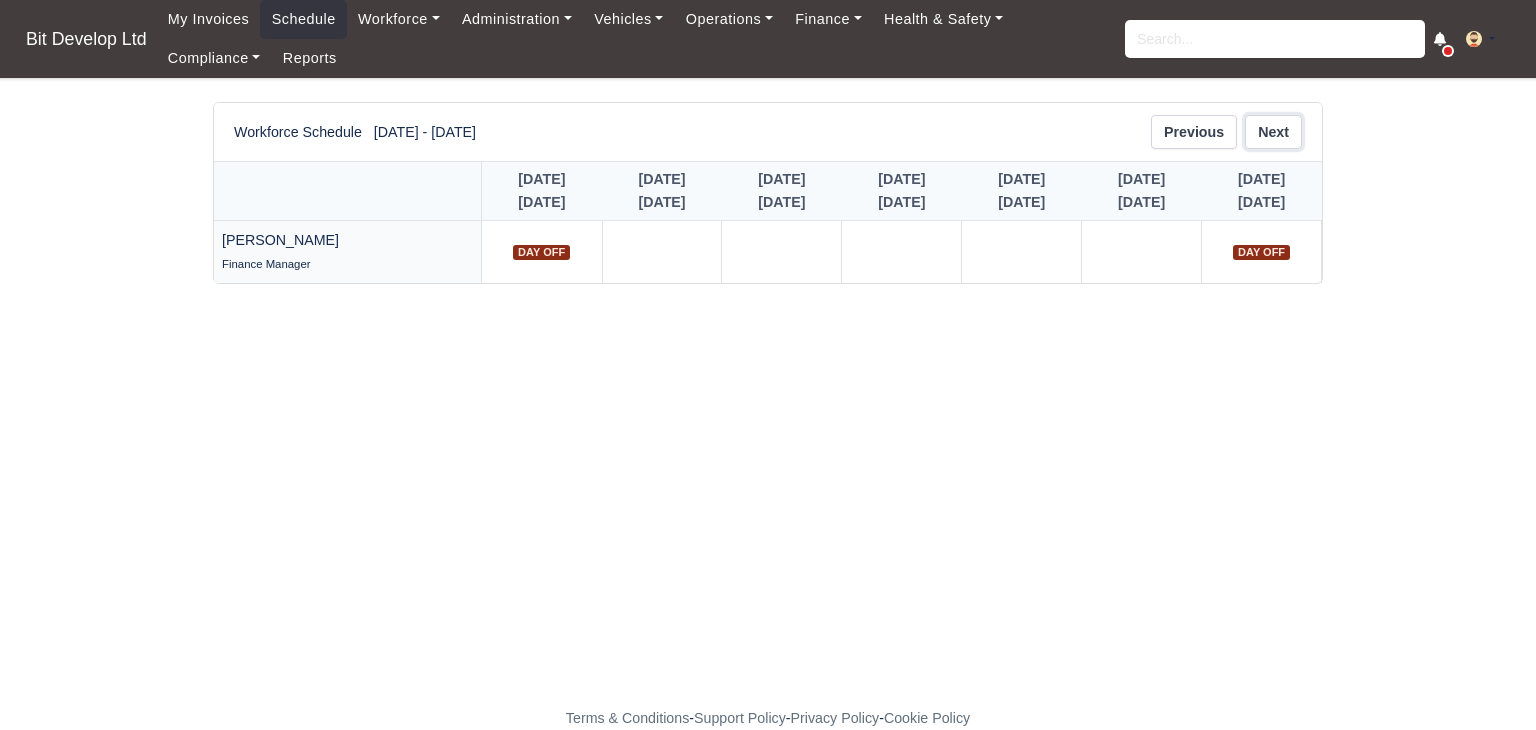 click on "Next" at bounding box center (1273, 132) 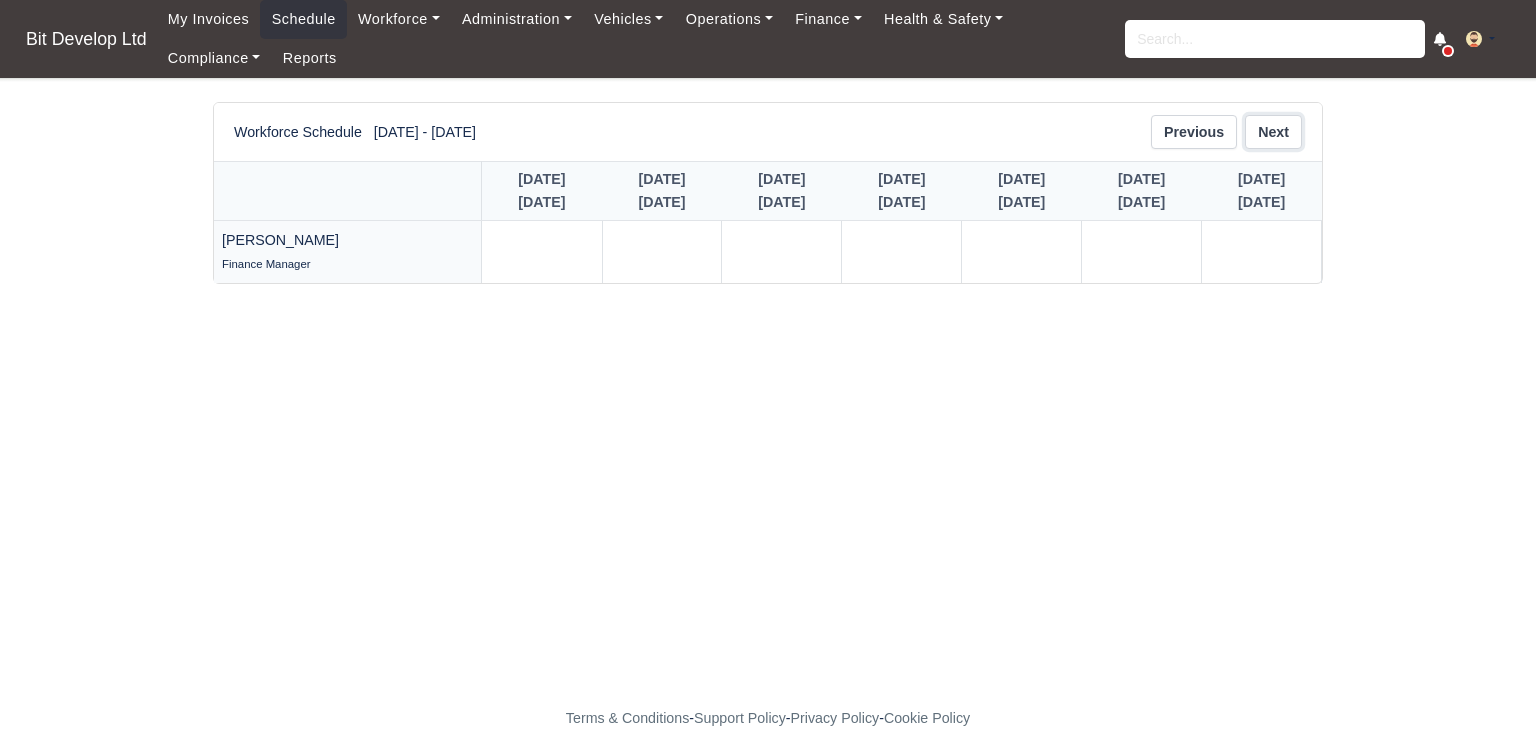 click on "Next" at bounding box center (1273, 132) 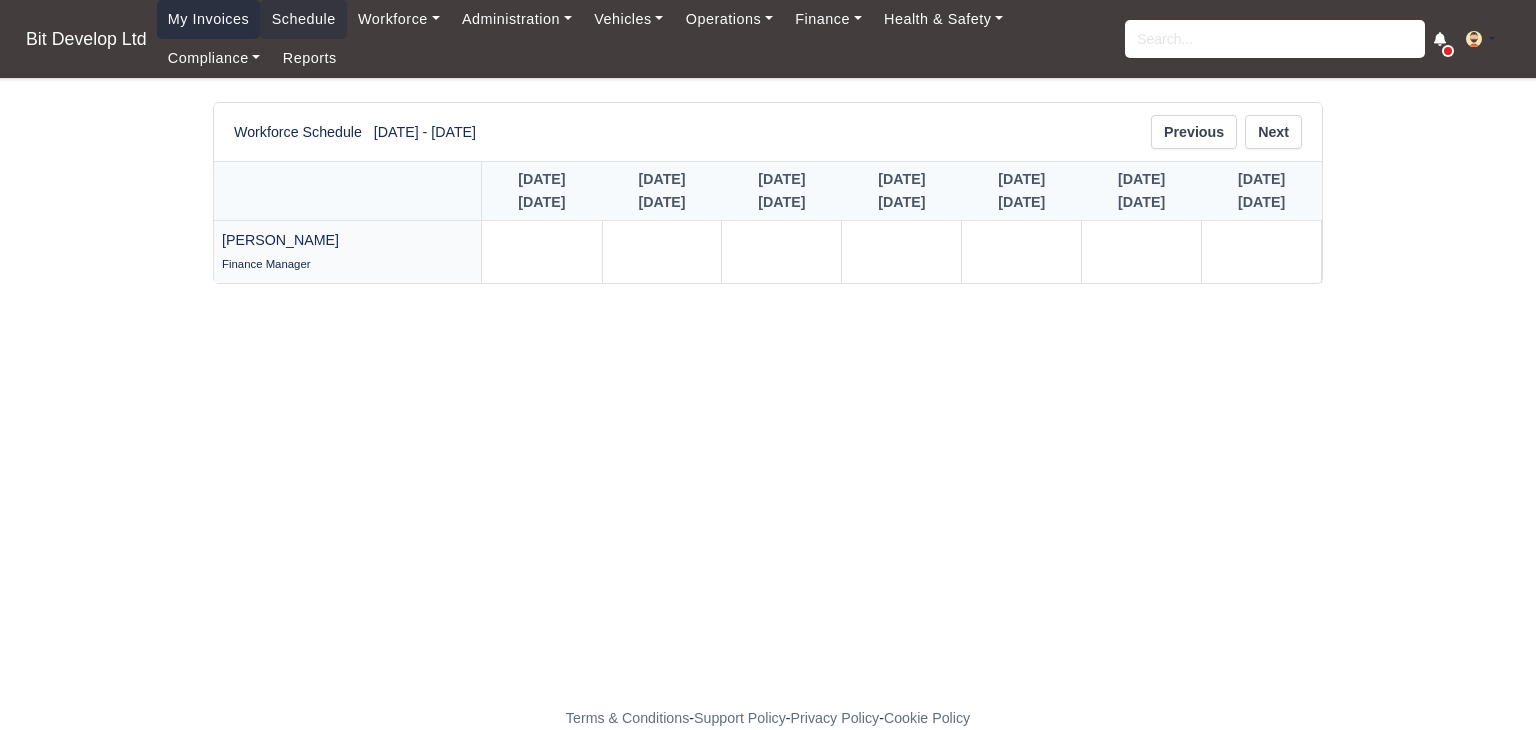 click on "My Invoices" at bounding box center (209, 19) 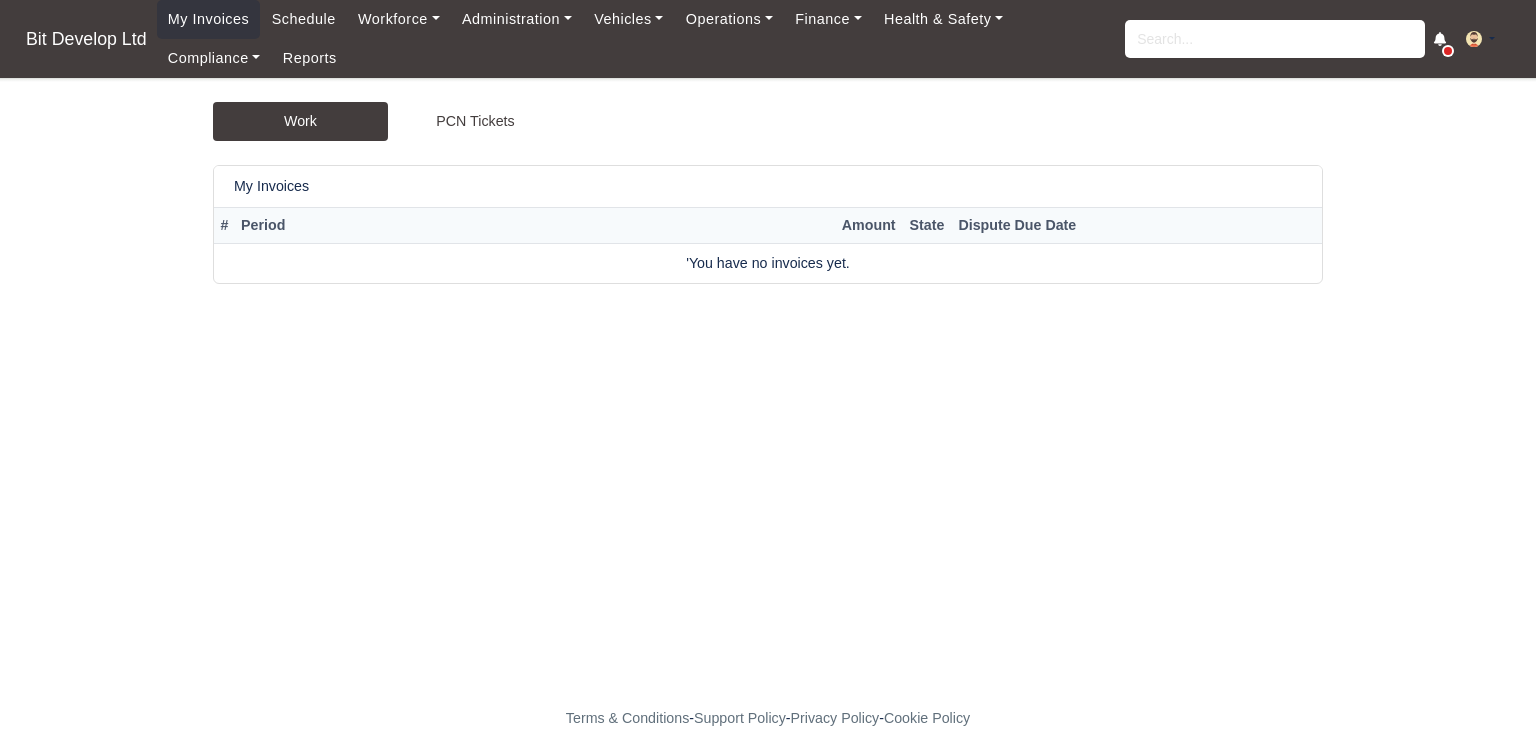 scroll, scrollTop: 0, scrollLeft: 0, axis: both 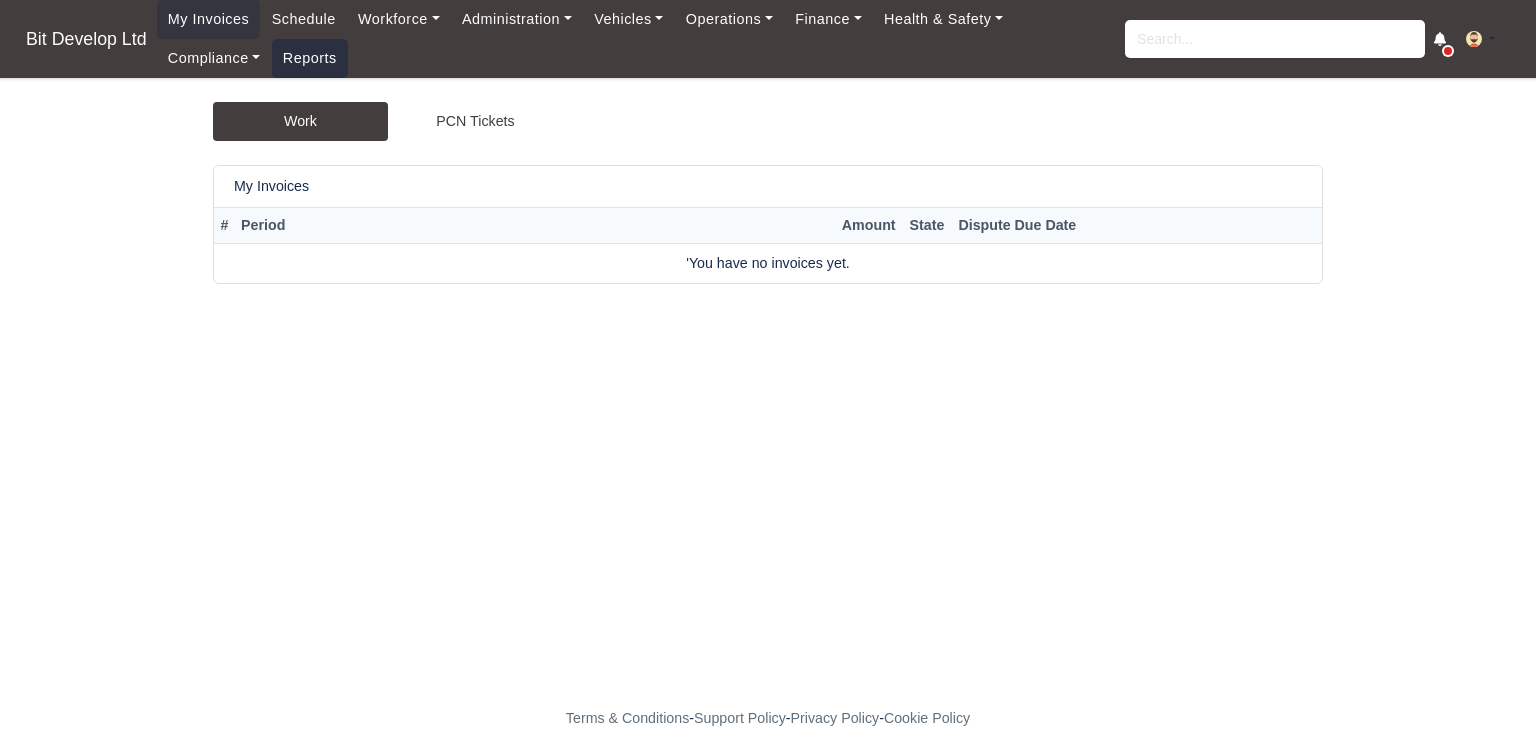 click on "Reports" at bounding box center [310, 58] 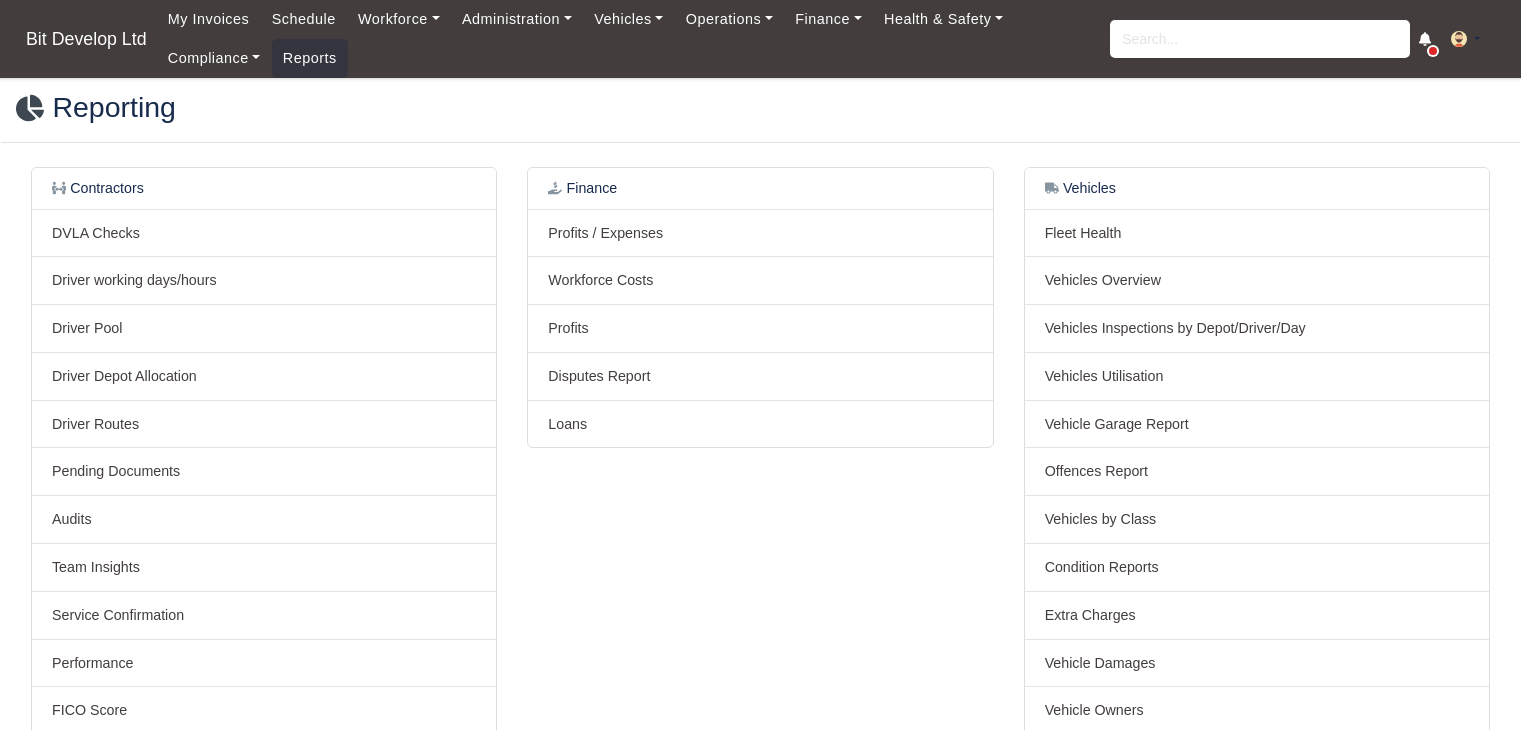 scroll, scrollTop: 0, scrollLeft: 0, axis: both 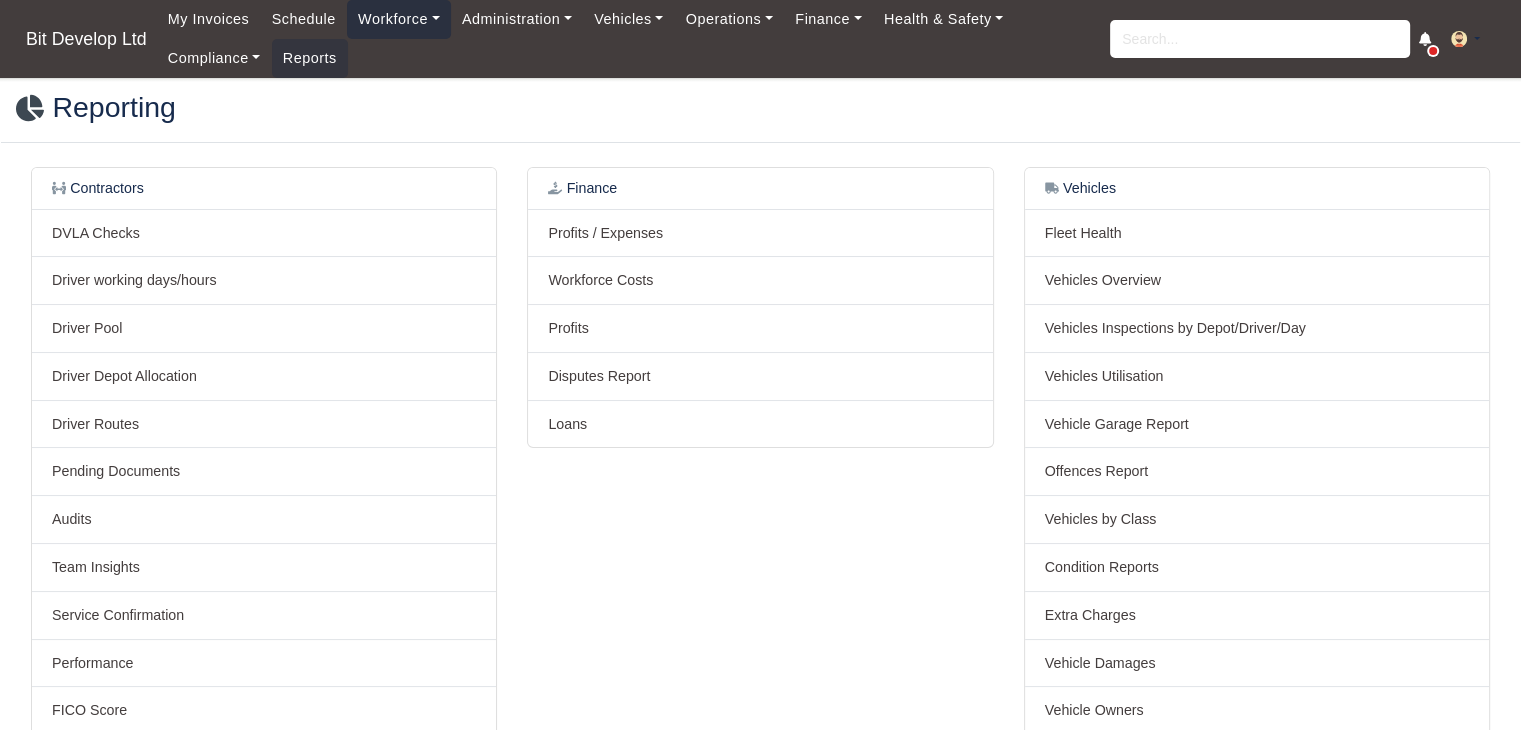 click on "Workforce" at bounding box center [399, 19] 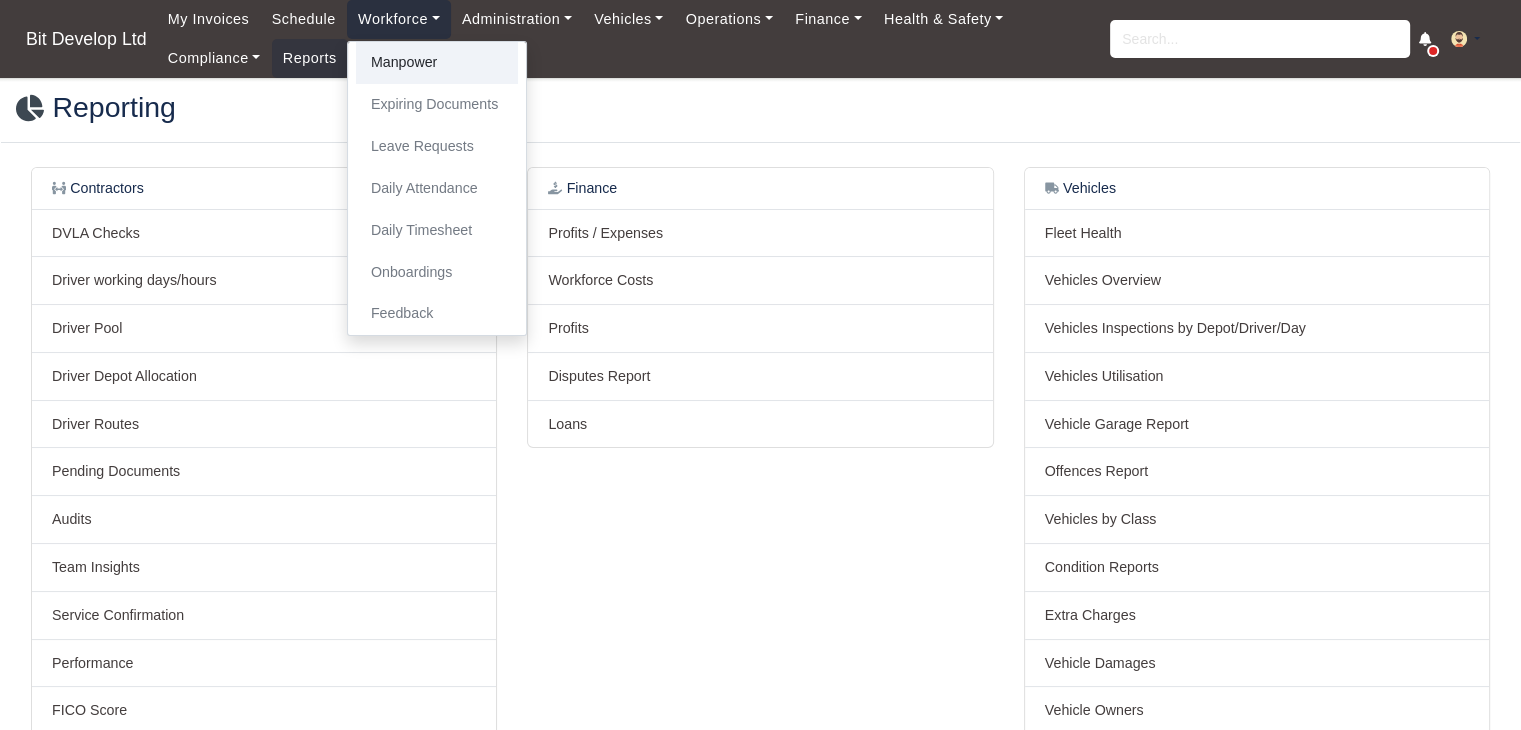 click on "Manpower" at bounding box center (437, 63) 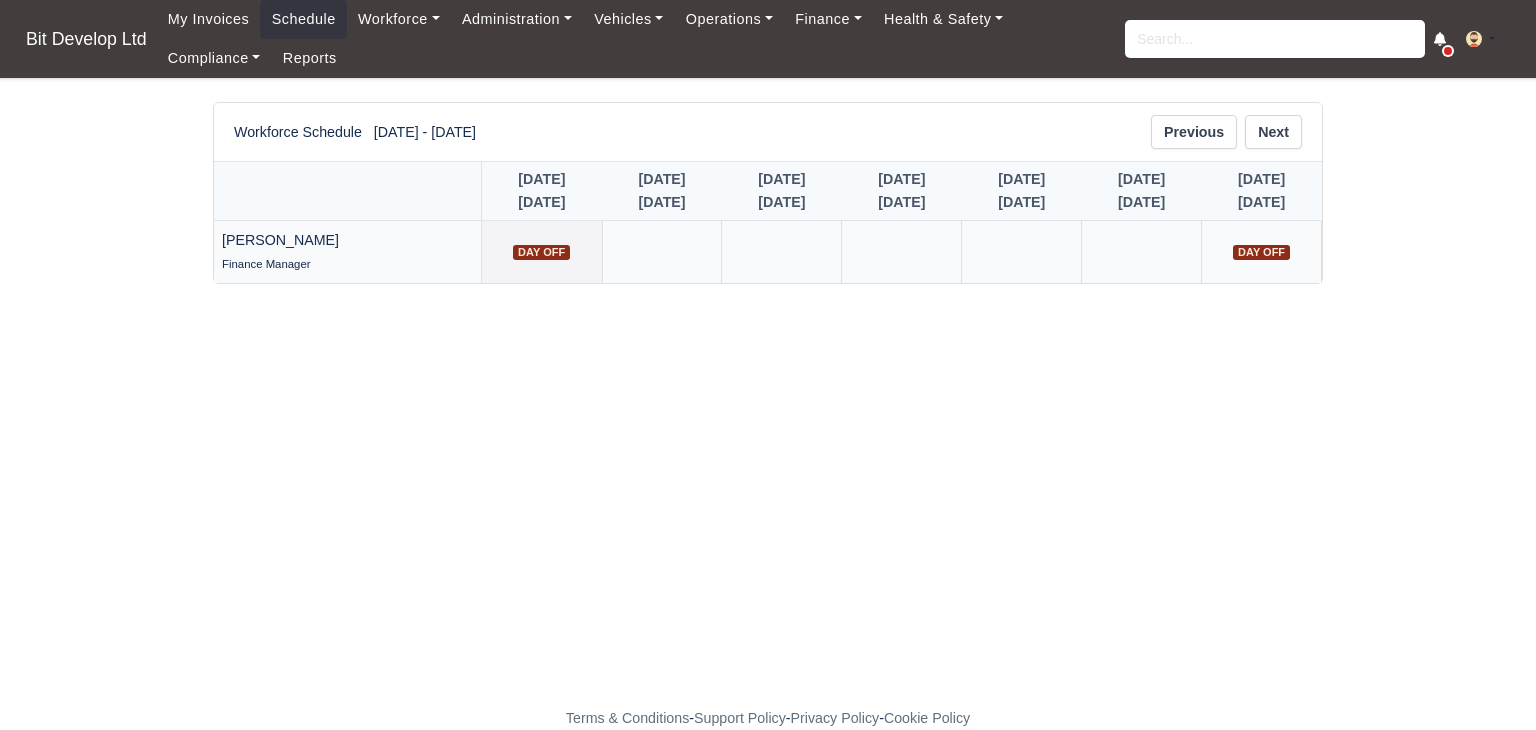 scroll, scrollTop: 0, scrollLeft: 0, axis: both 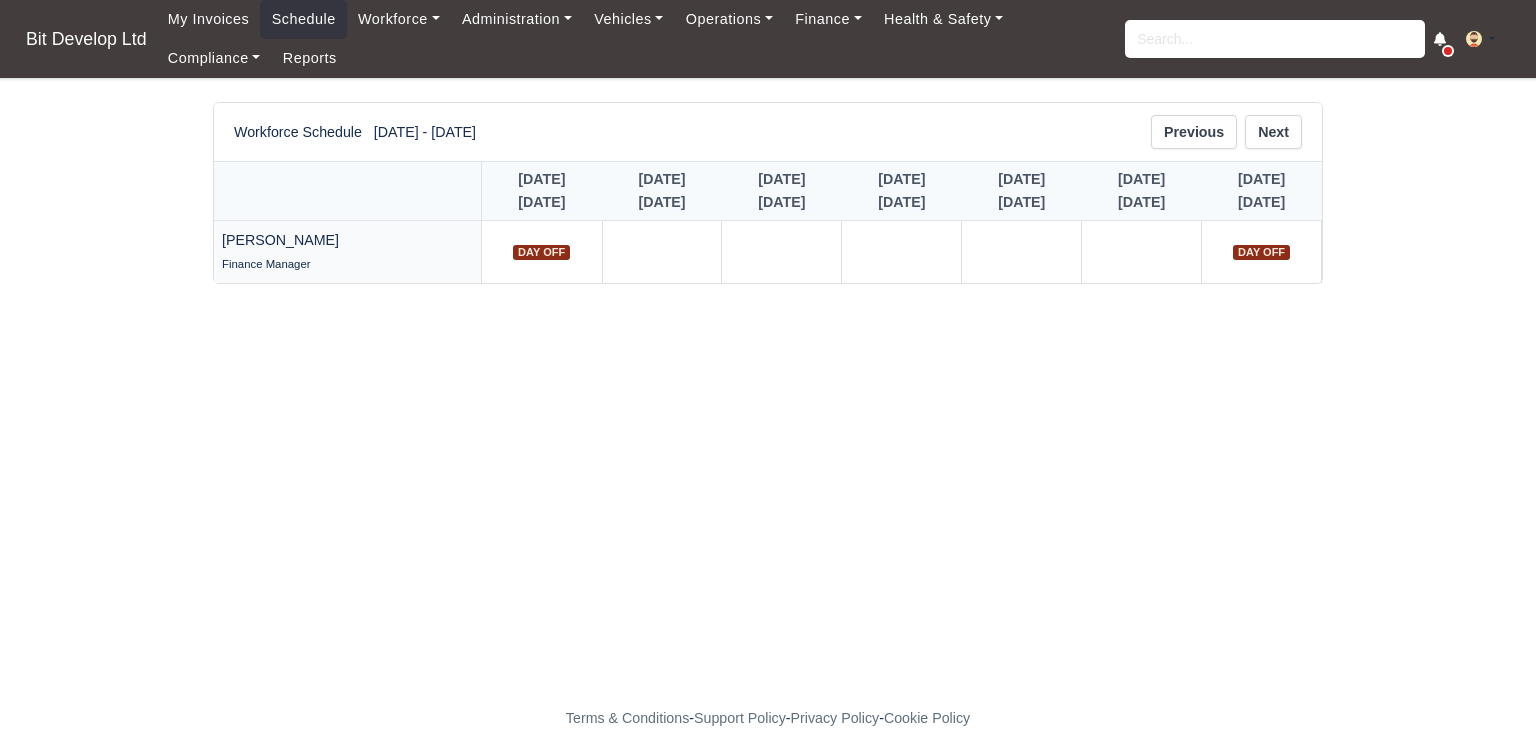 click on "Workforce Schedule   [DATE] - [DATE]
Previous
[DATE][DATE]
[DATE]
[DATE]
[DATE]" at bounding box center (768, 404) 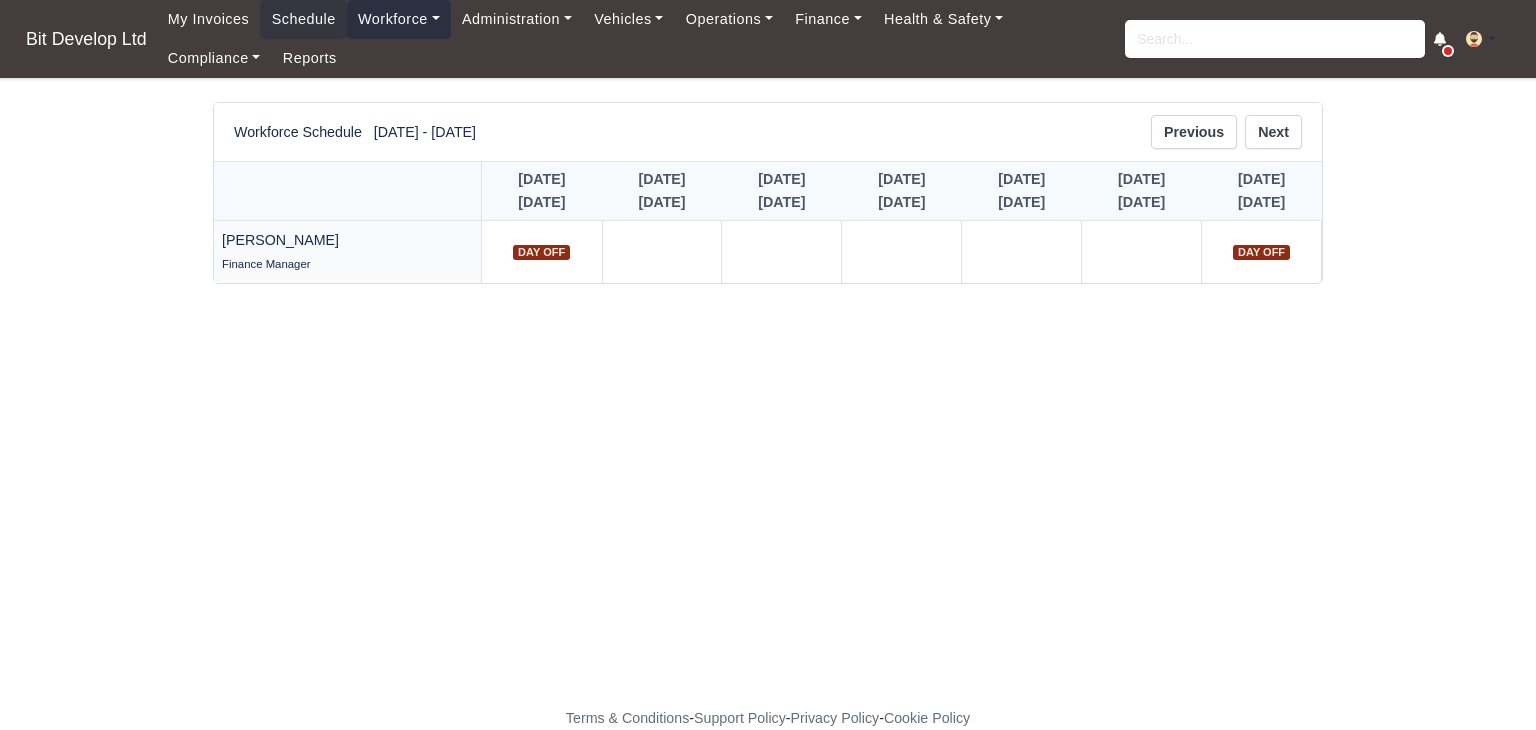 click on "Workforce" at bounding box center [399, 19] 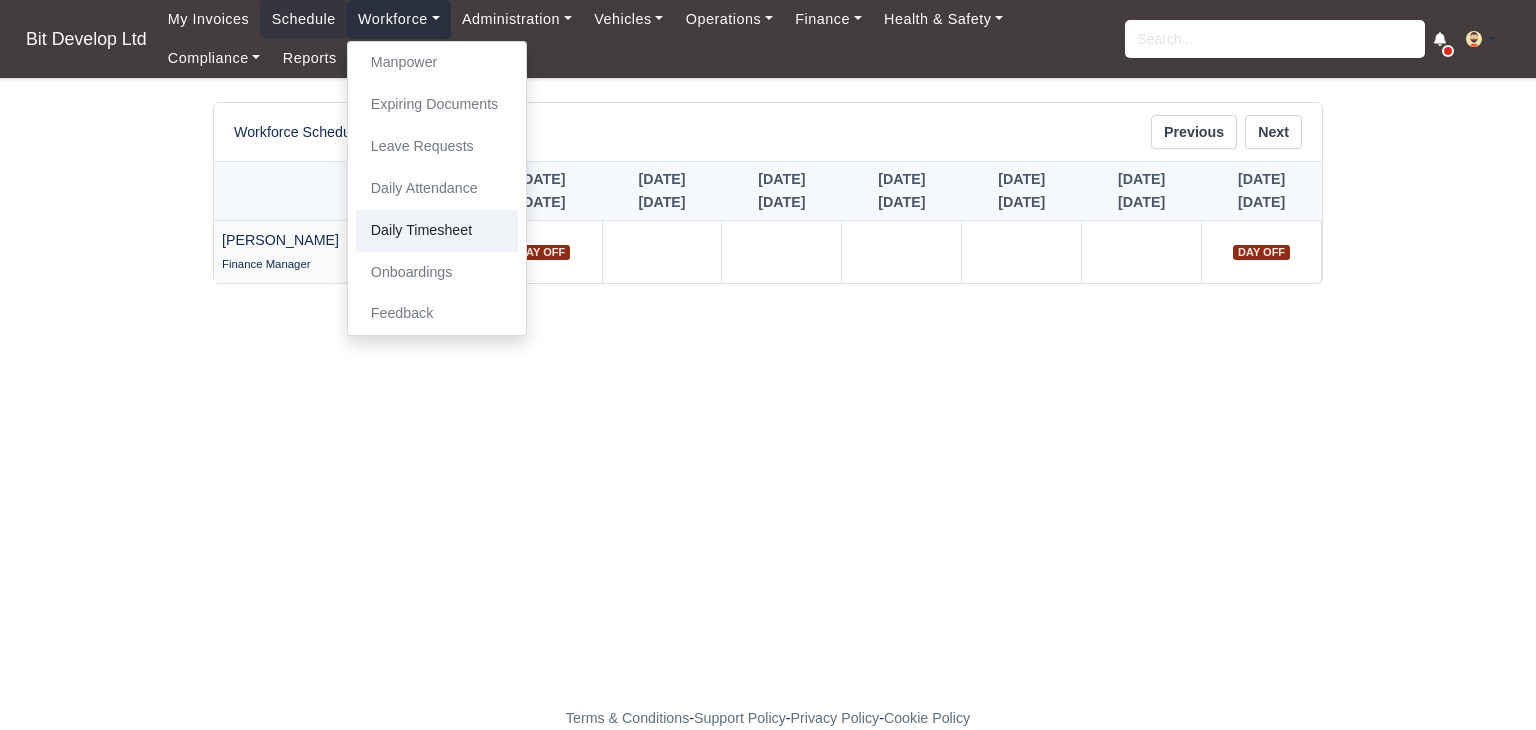 click on "Daily Timesheet" at bounding box center [437, 231] 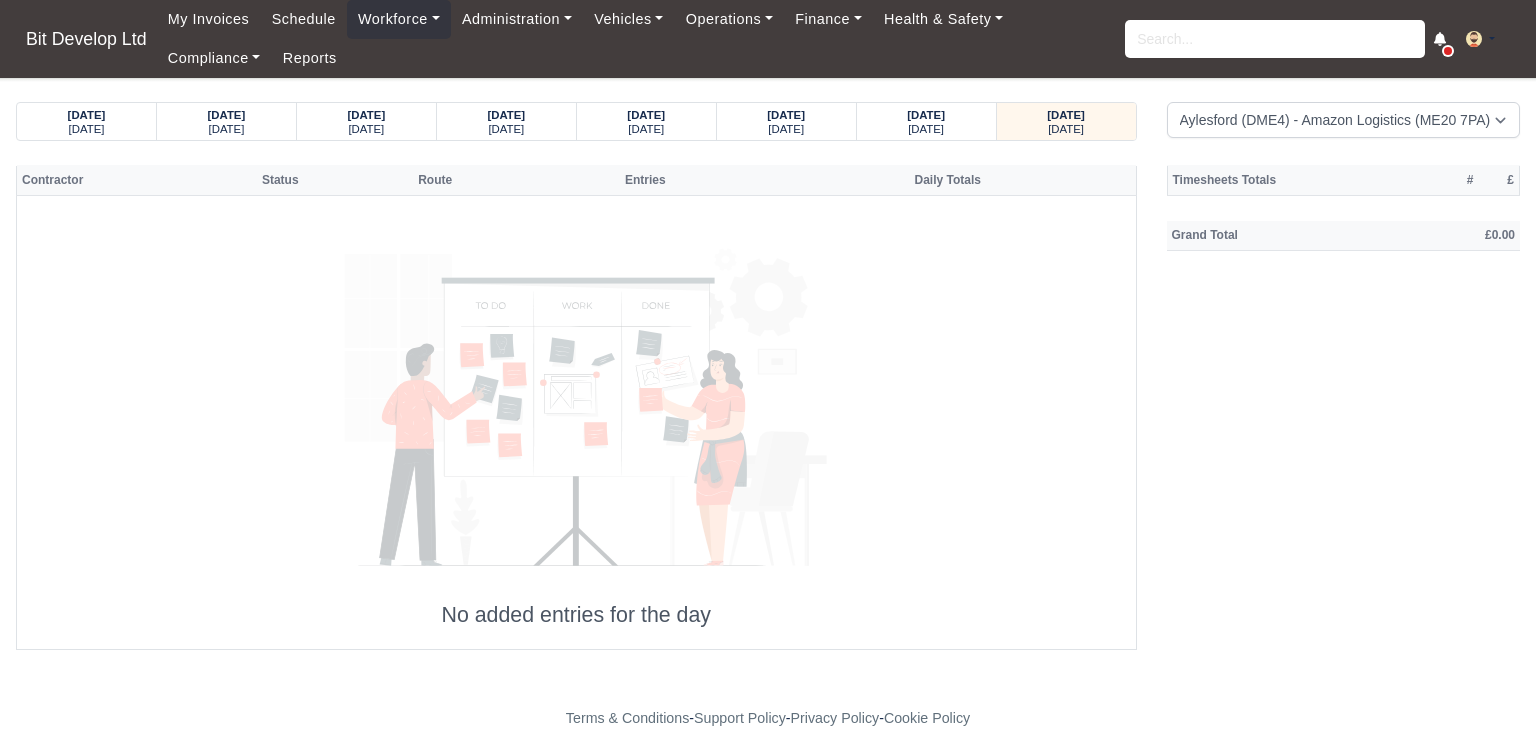 scroll, scrollTop: 0, scrollLeft: 0, axis: both 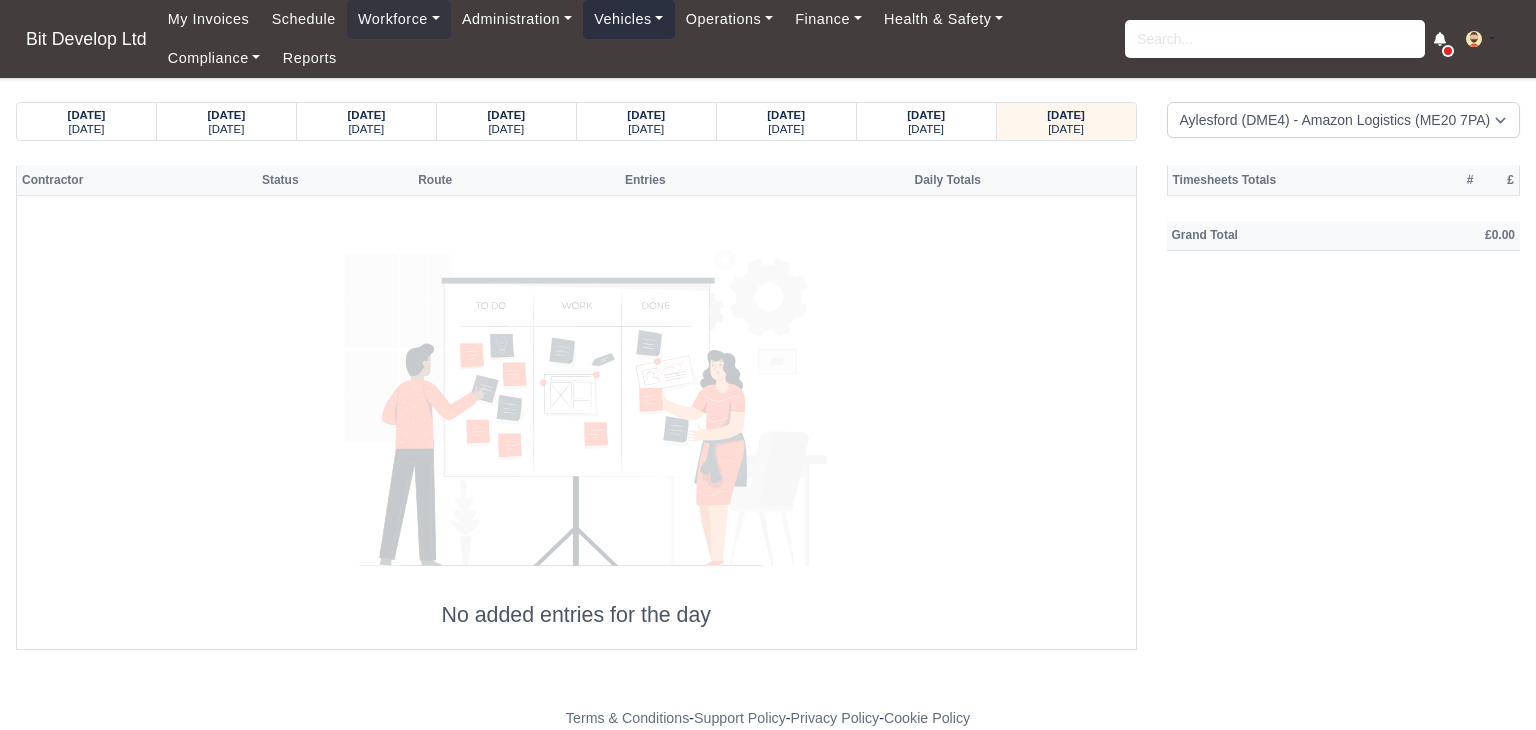 click on "Vehicles" at bounding box center (629, 19) 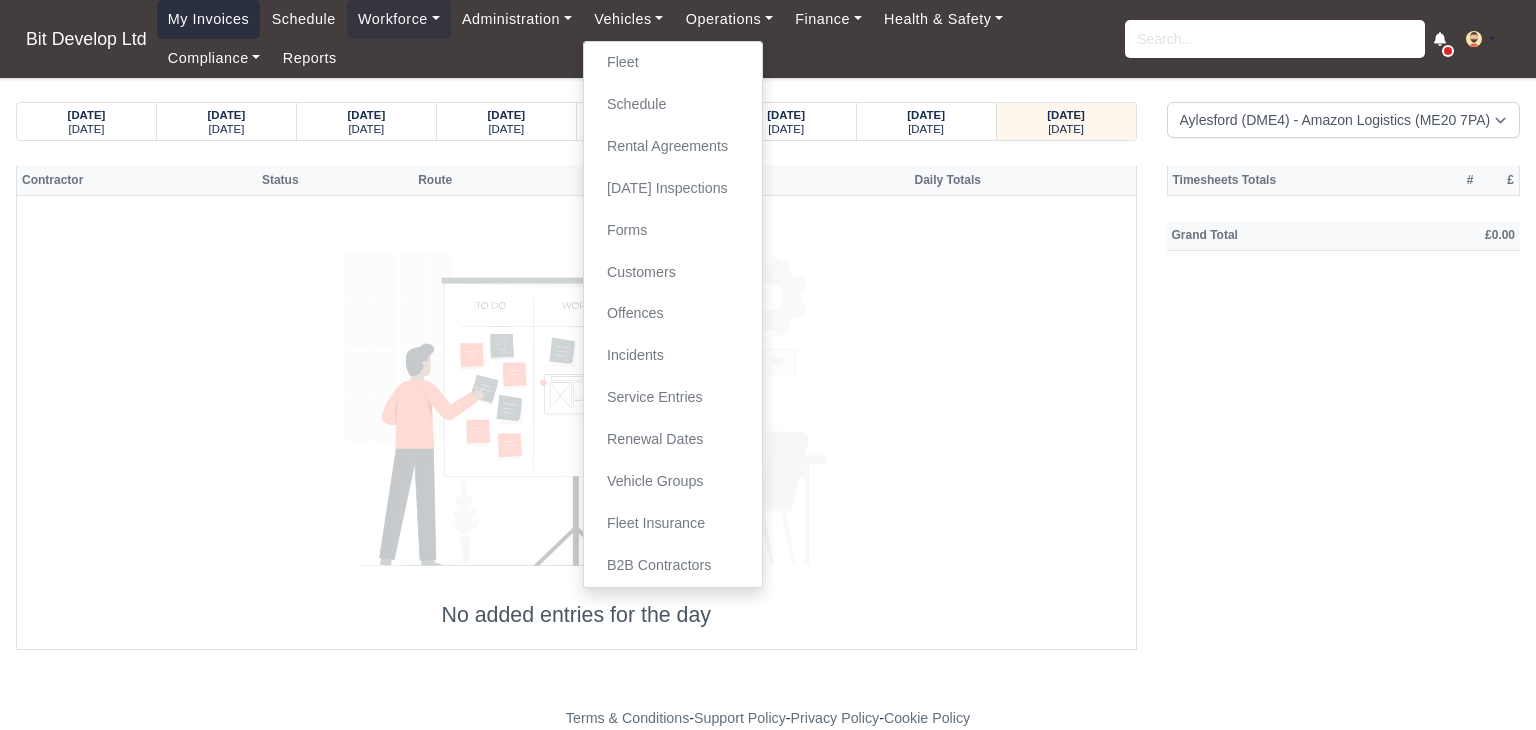 click on "My Invoices" at bounding box center (209, 19) 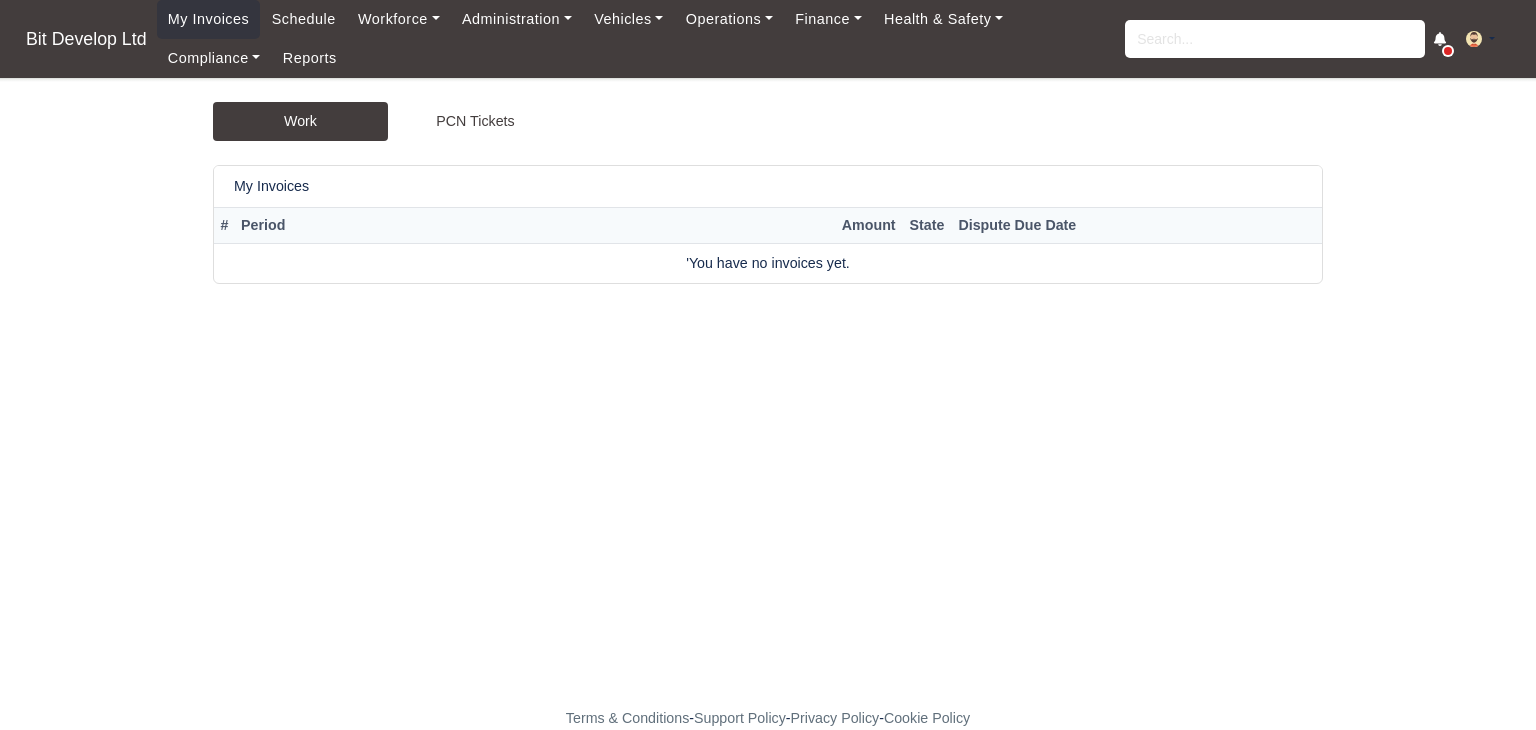 scroll, scrollTop: 0, scrollLeft: 0, axis: both 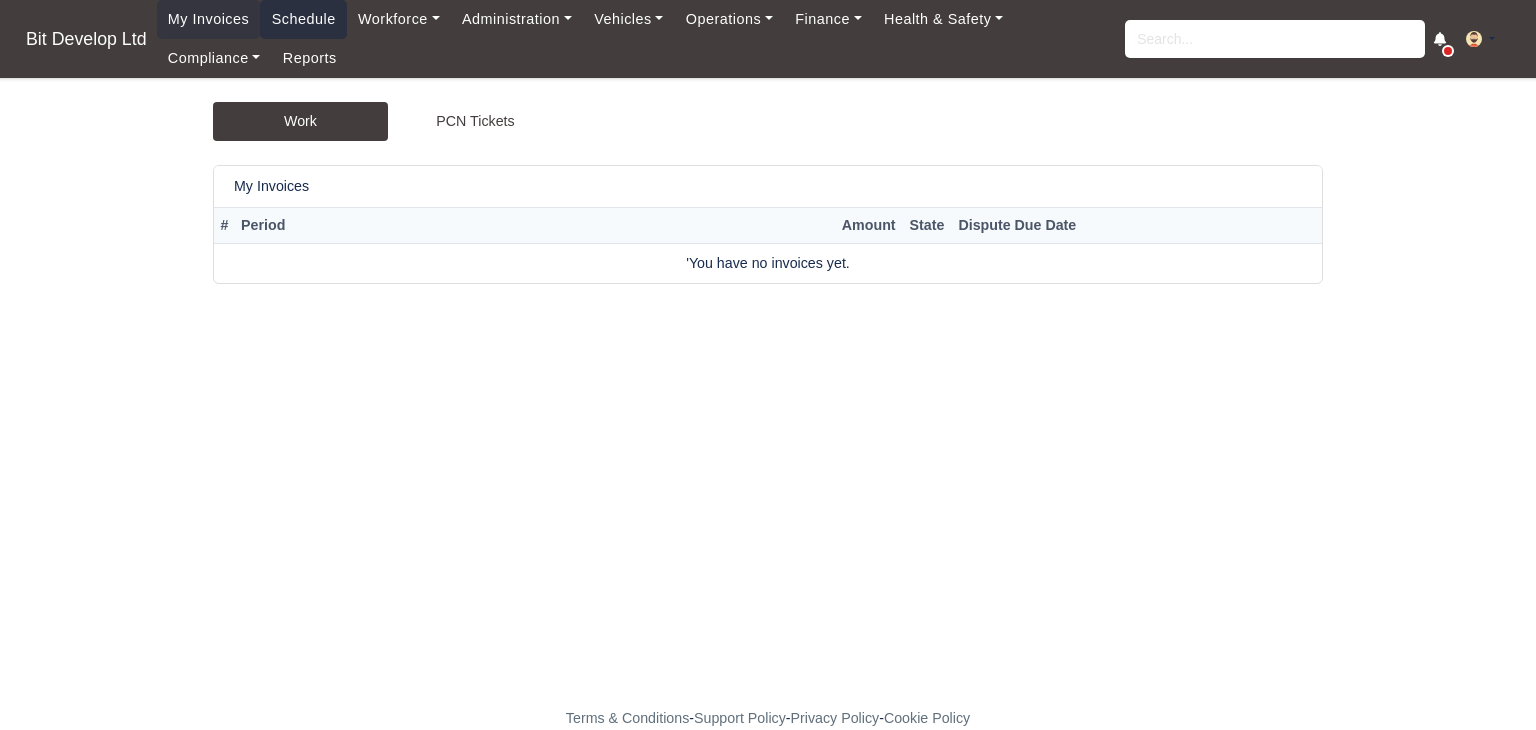 click on "Schedule" at bounding box center (303, 19) 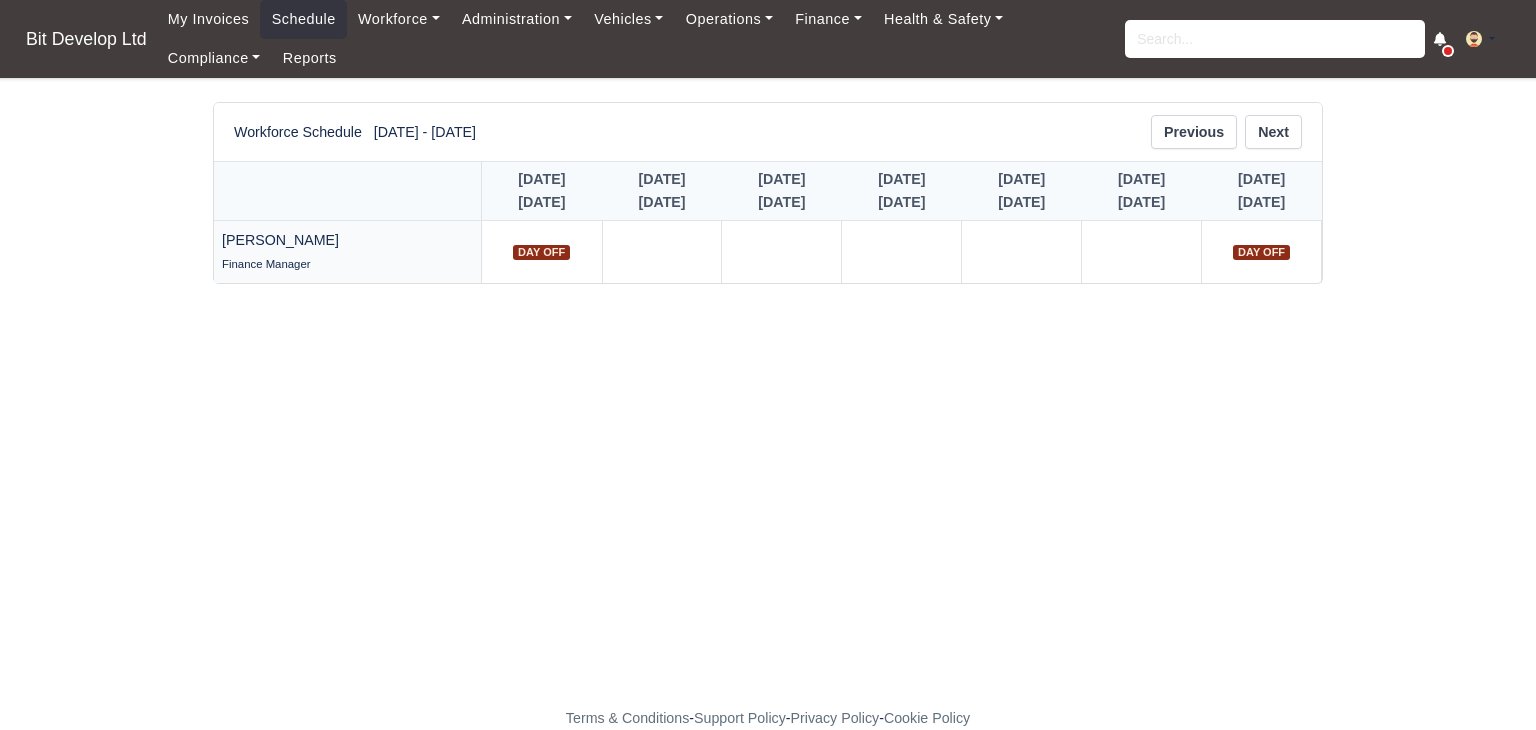 scroll, scrollTop: 0, scrollLeft: 0, axis: both 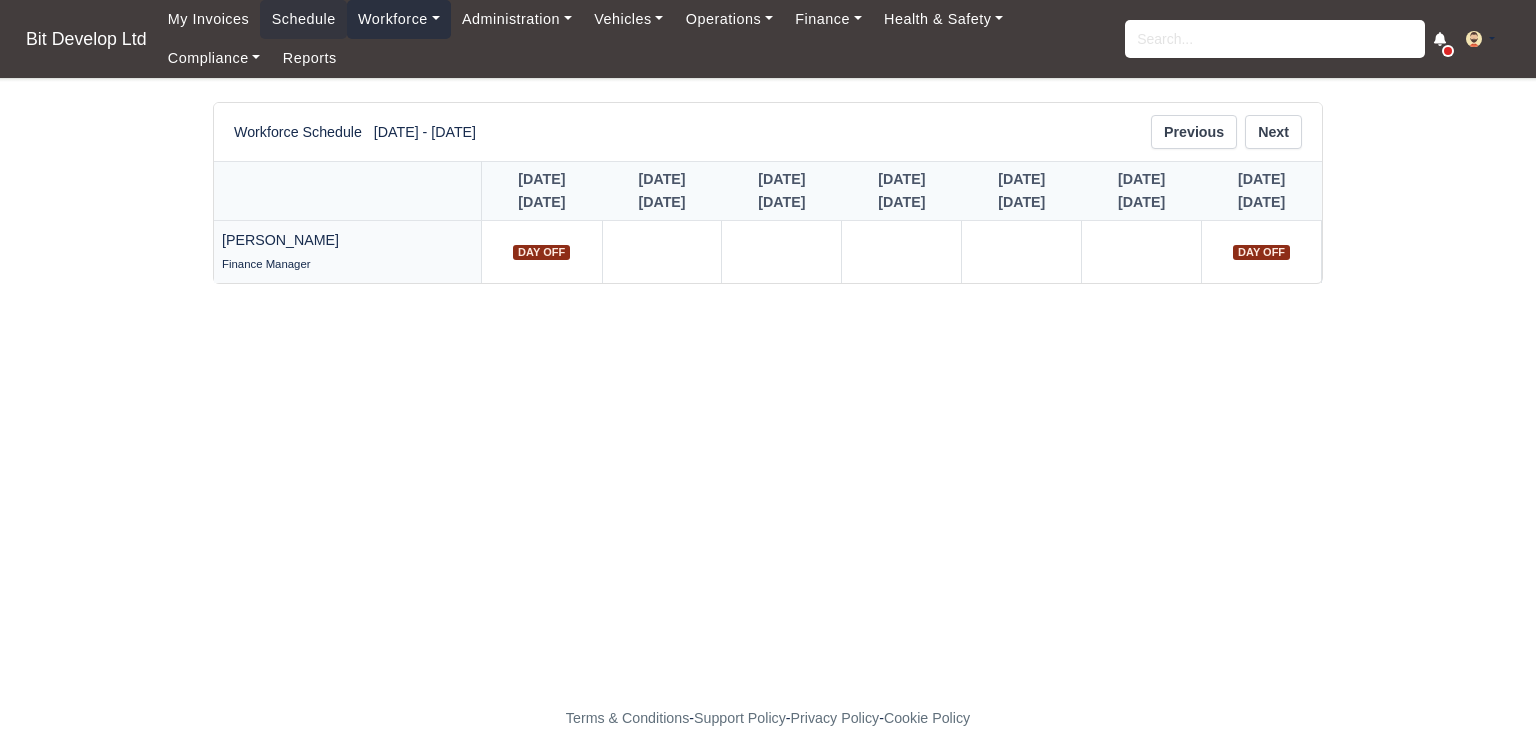 click on "Workforce" at bounding box center [399, 19] 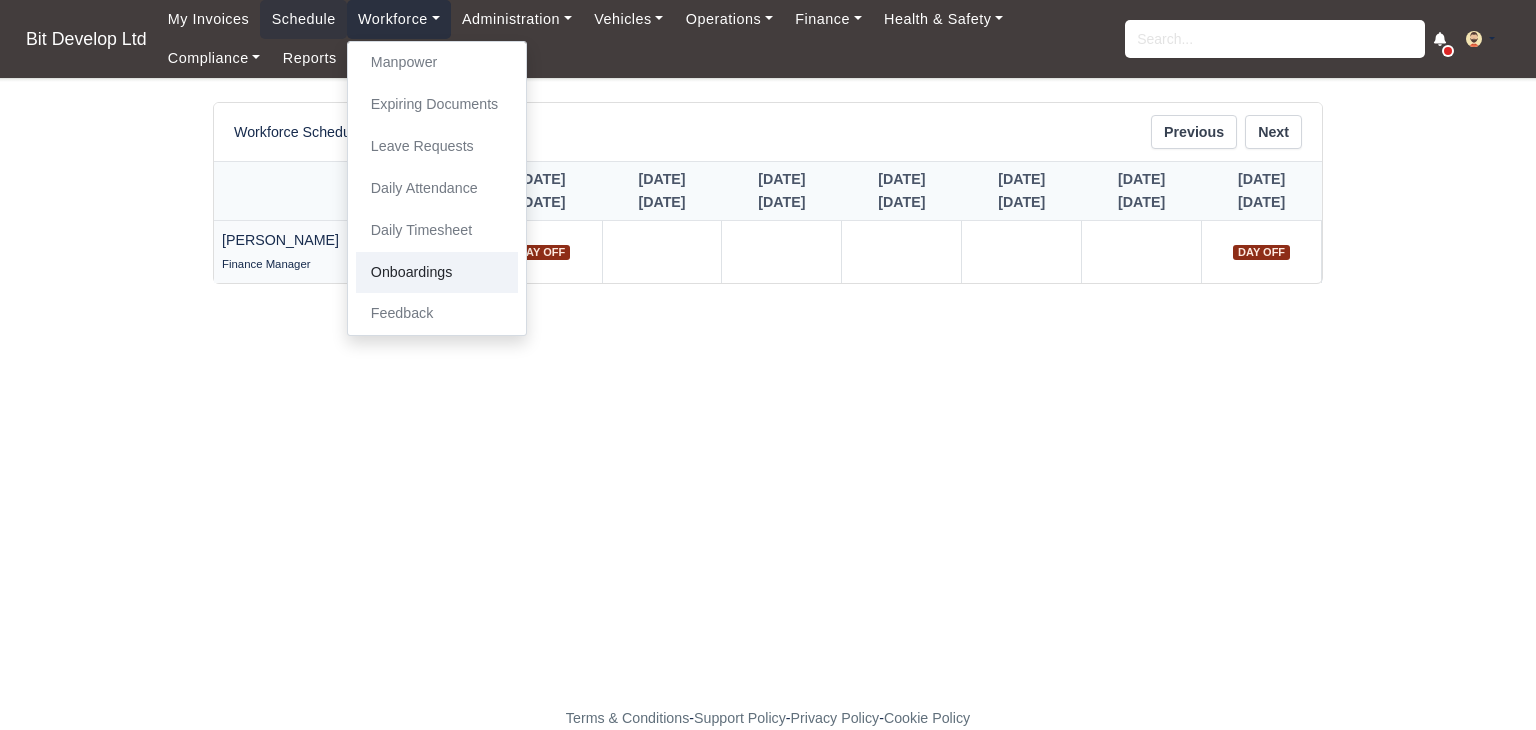 click on "Onboardings" at bounding box center (437, 273) 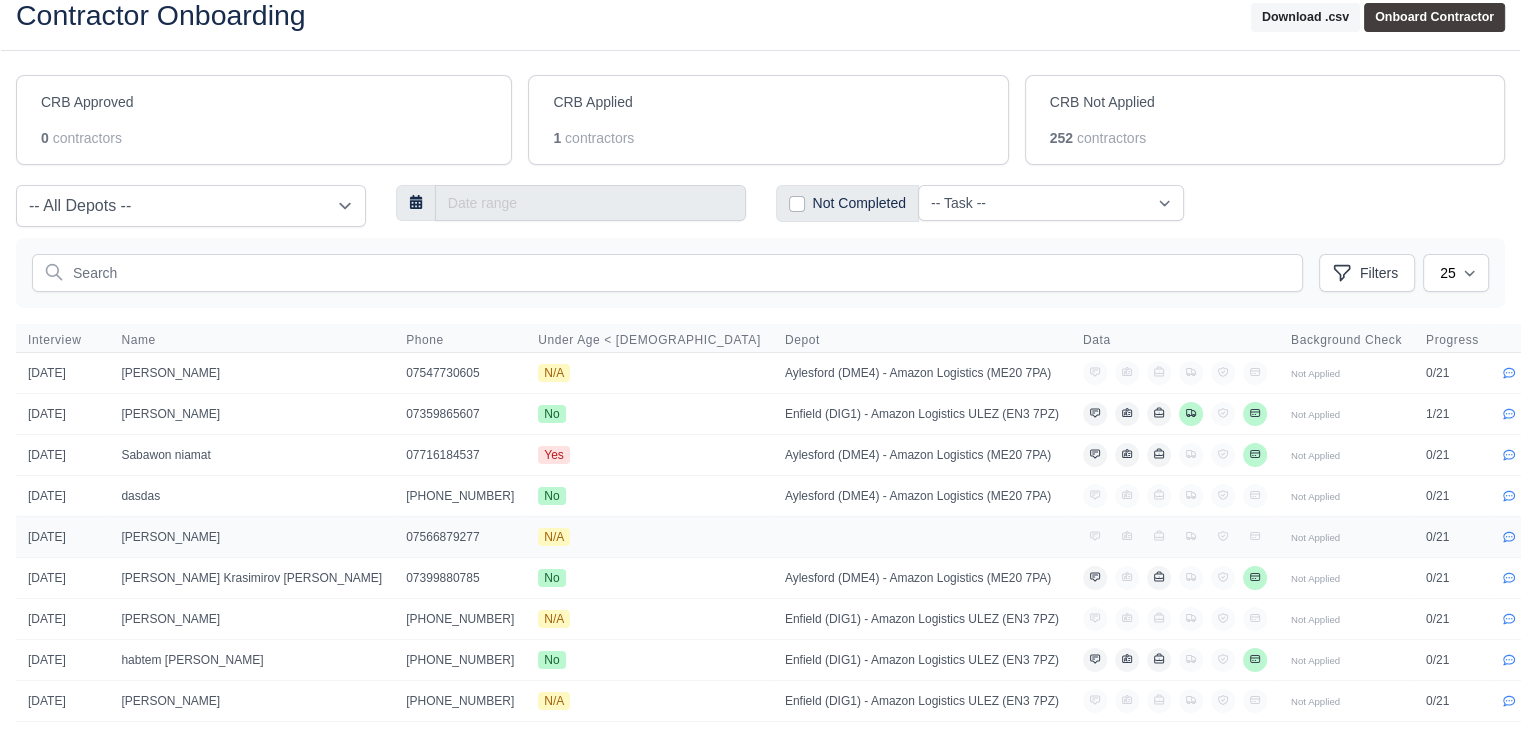 scroll, scrollTop: 300, scrollLeft: 0, axis: vertical 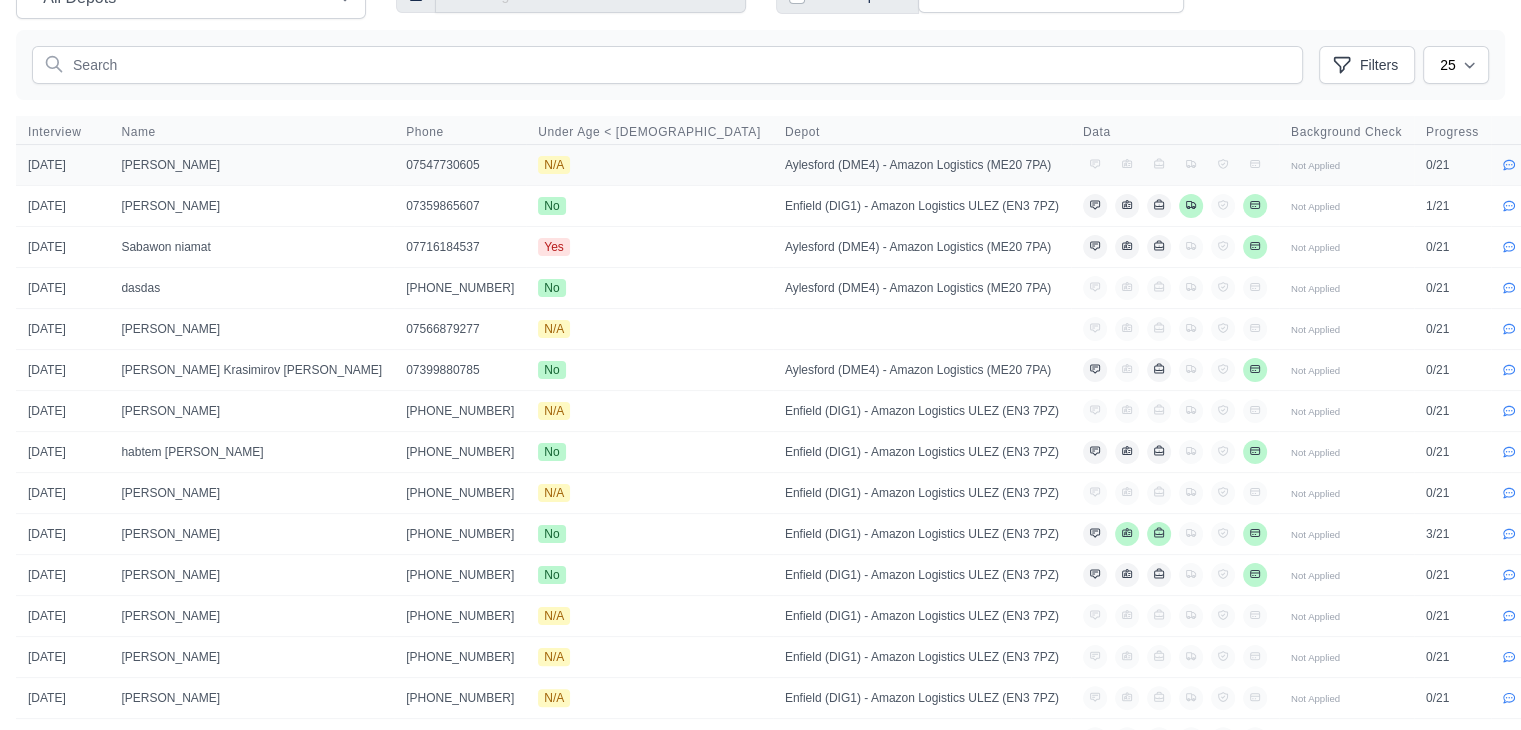 click 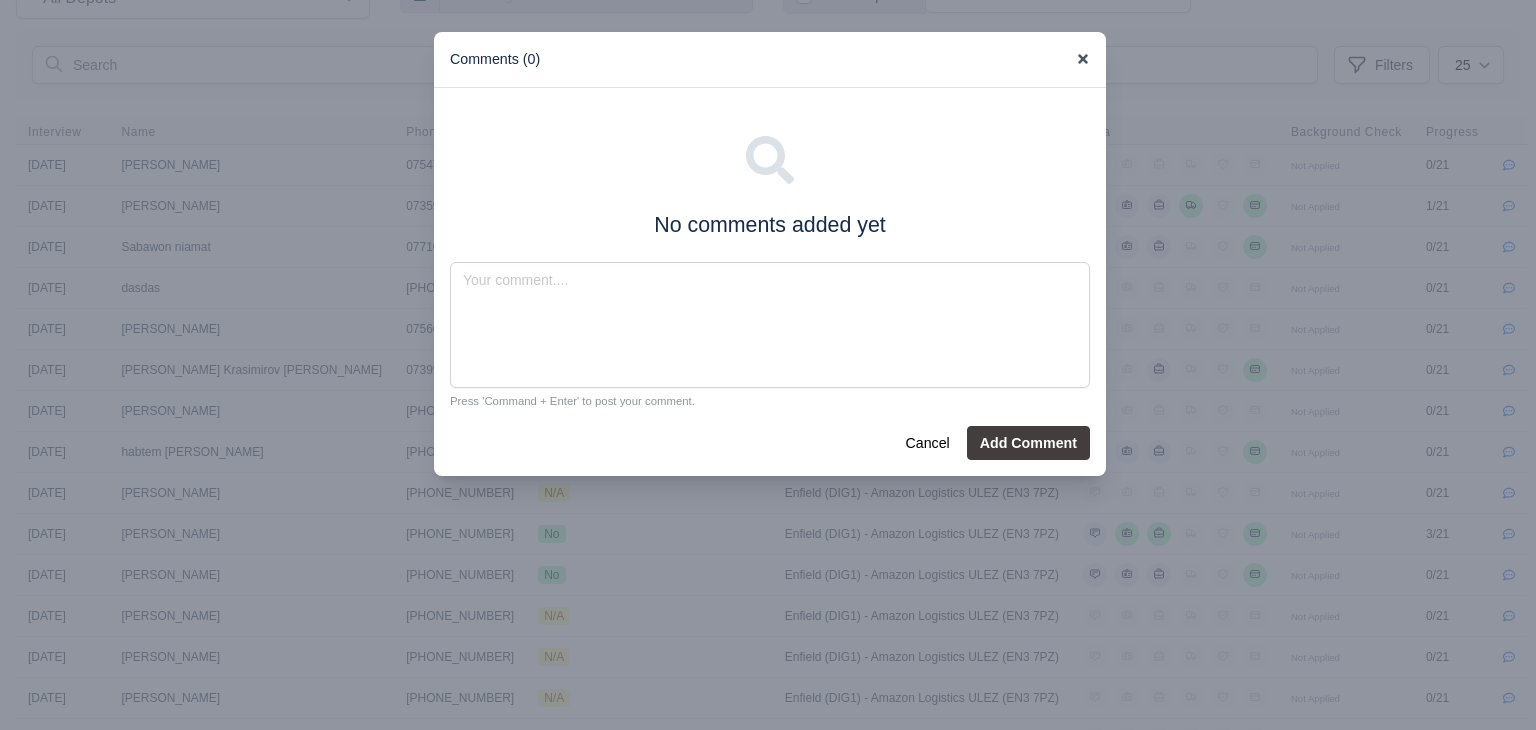 click 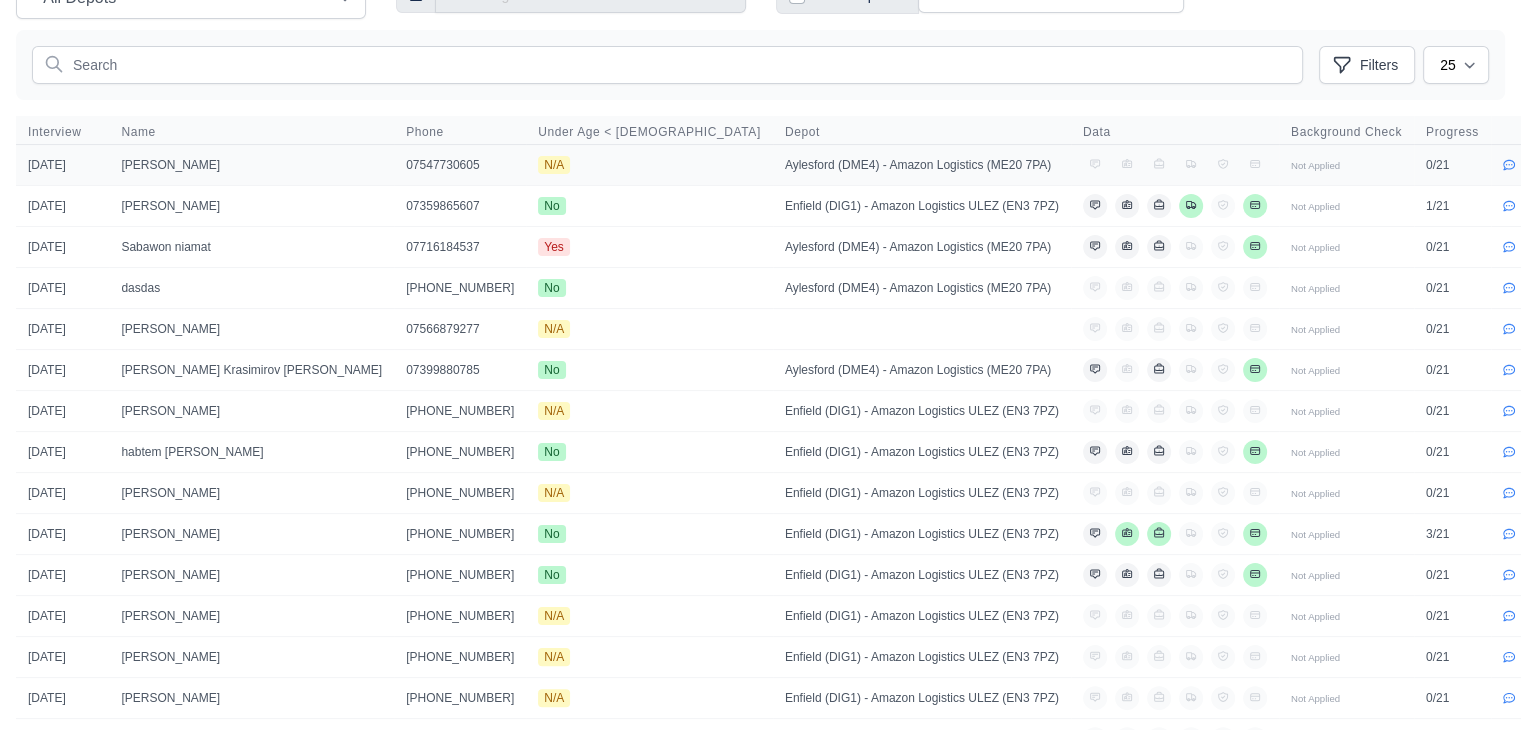 click on "[PERSON_NAME]" at bounding box center [251, 165] 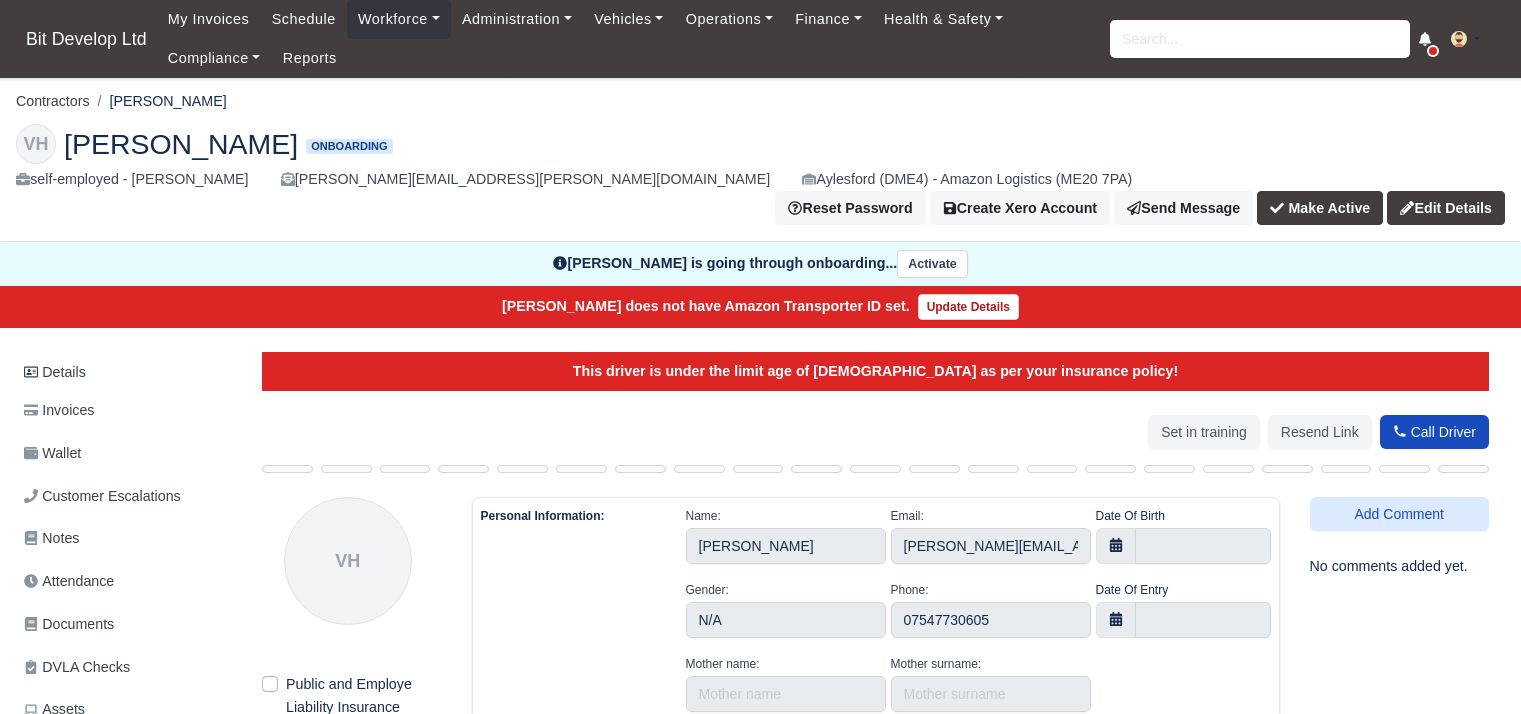 select on "british-passport" 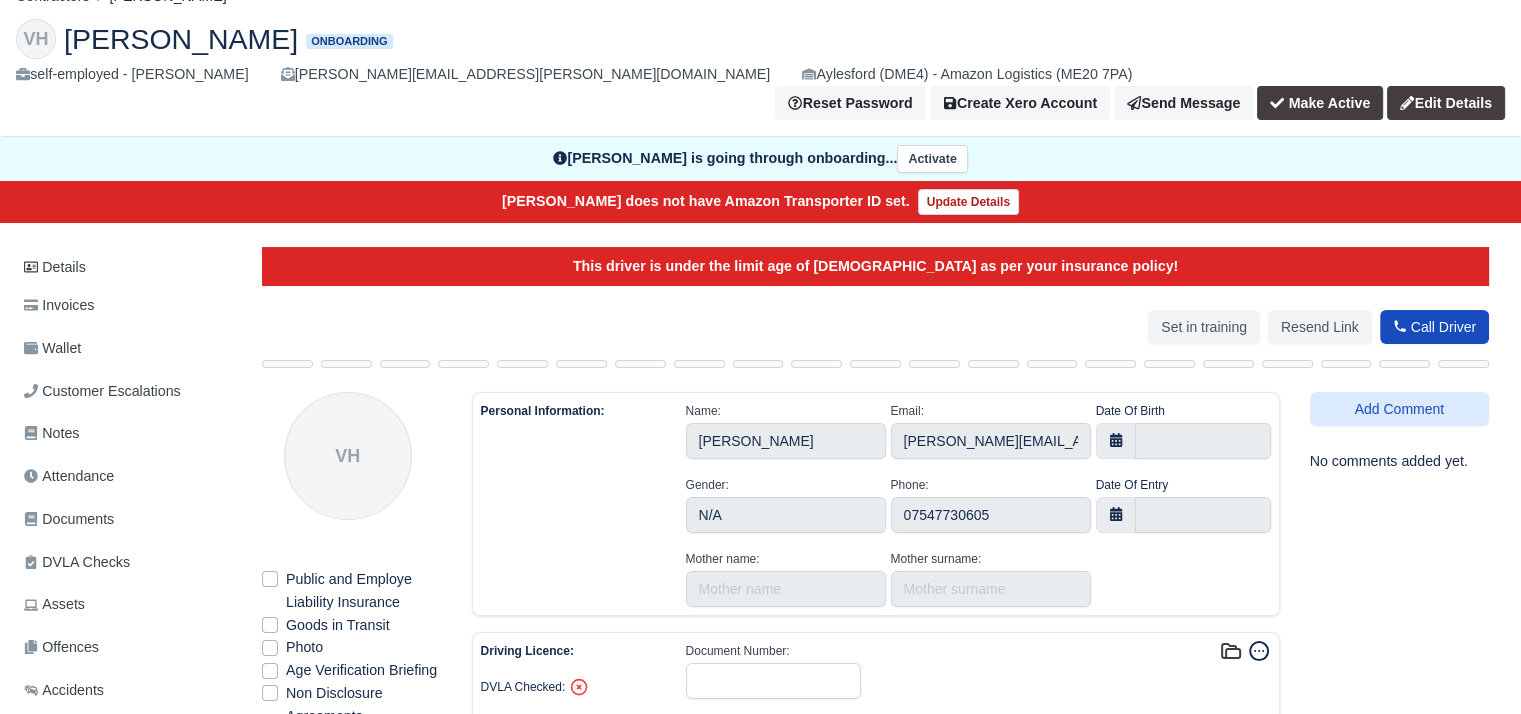 scroll, scrollTop: 100, scrollLeft: 0, axis: vertical 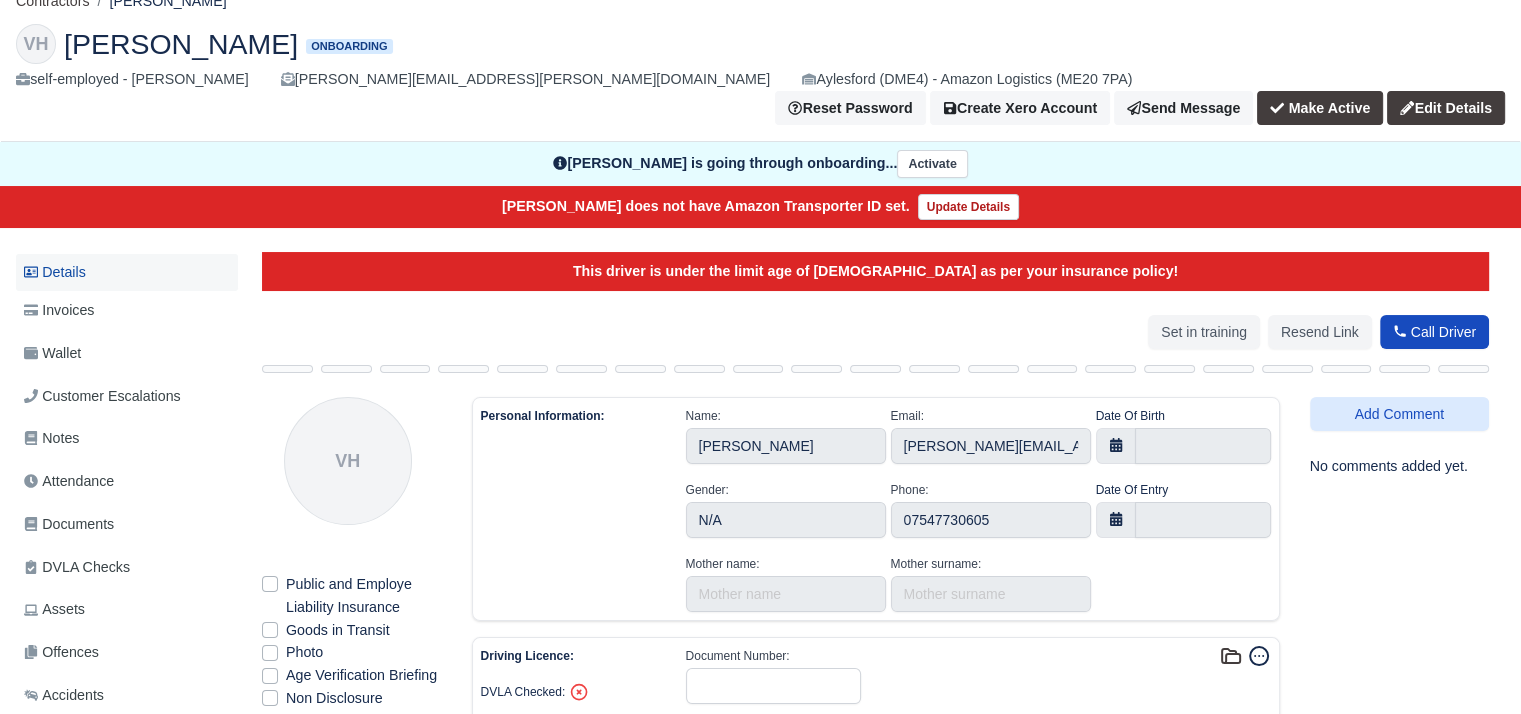 click on "Details" at bounding box center [127, 272] 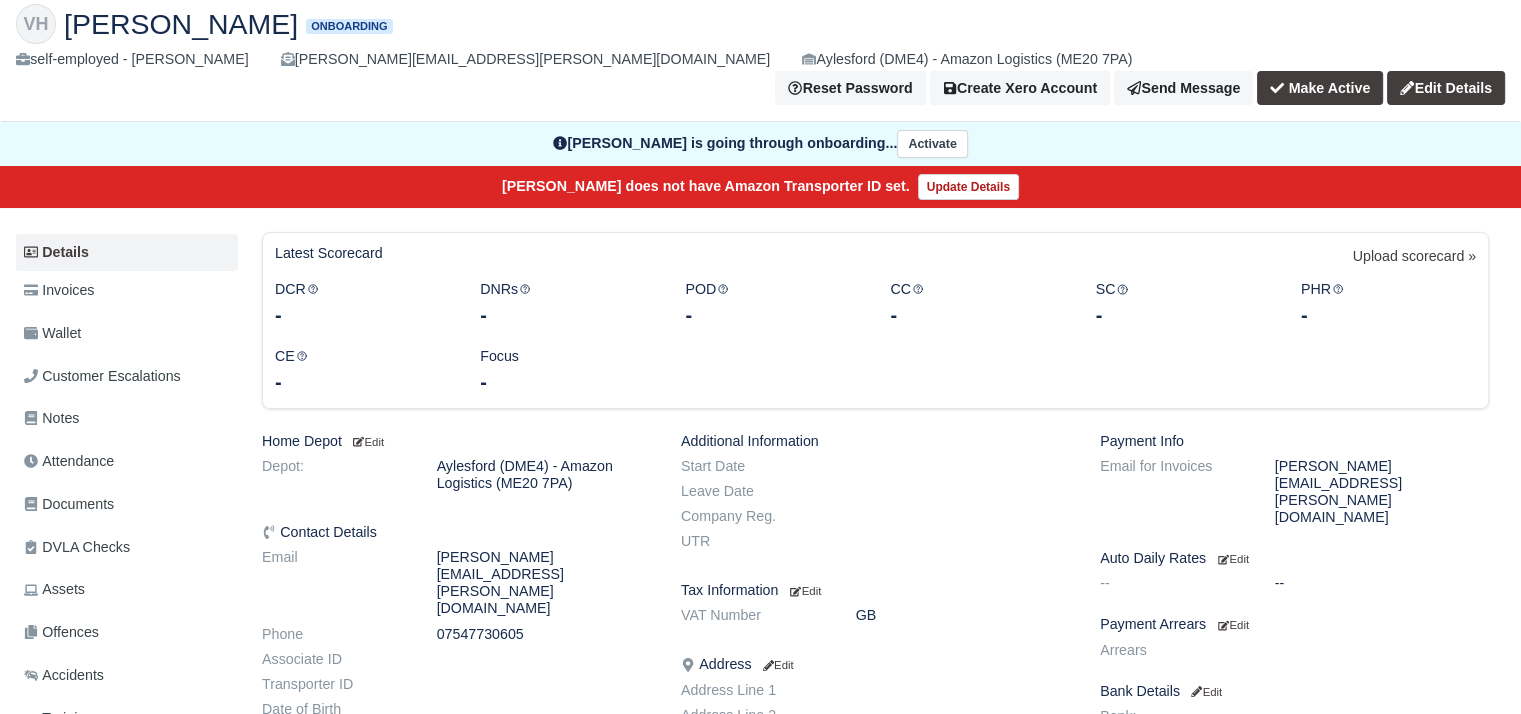 scroll, scrollTop: 0, scrollLeft: 0, axis: both 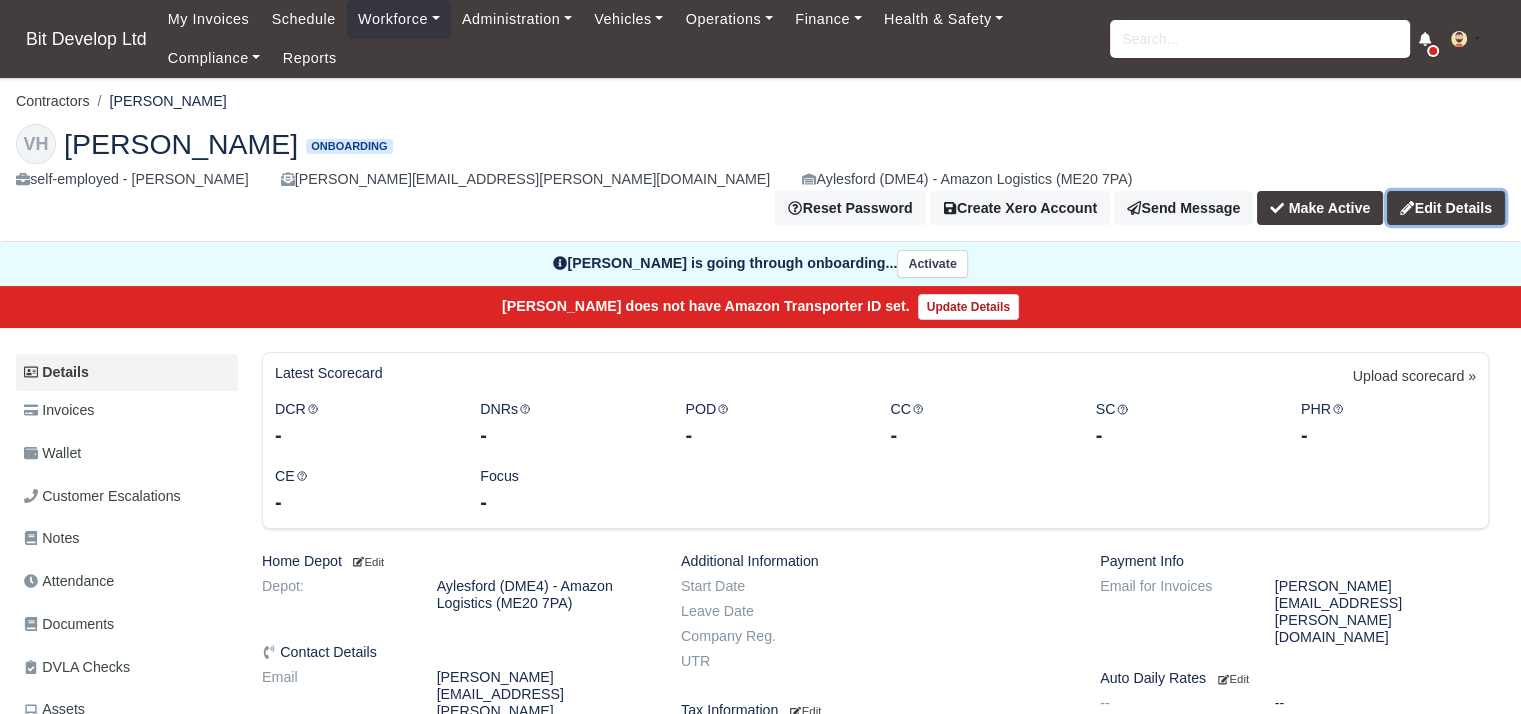 click on "Edit Details" at bounding box center [1446, 208] 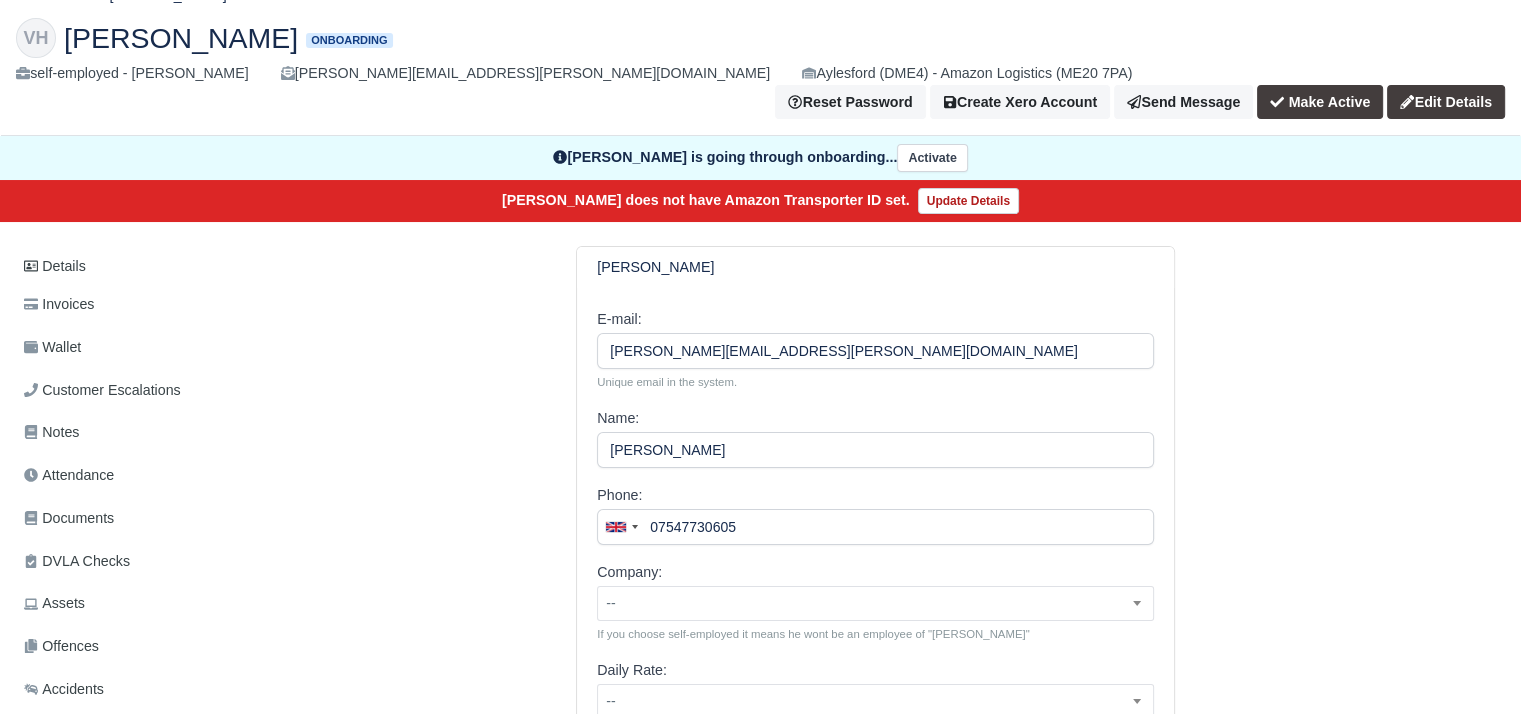 scroll, scrollTop: 0, scrollLeft: 0, axis: both 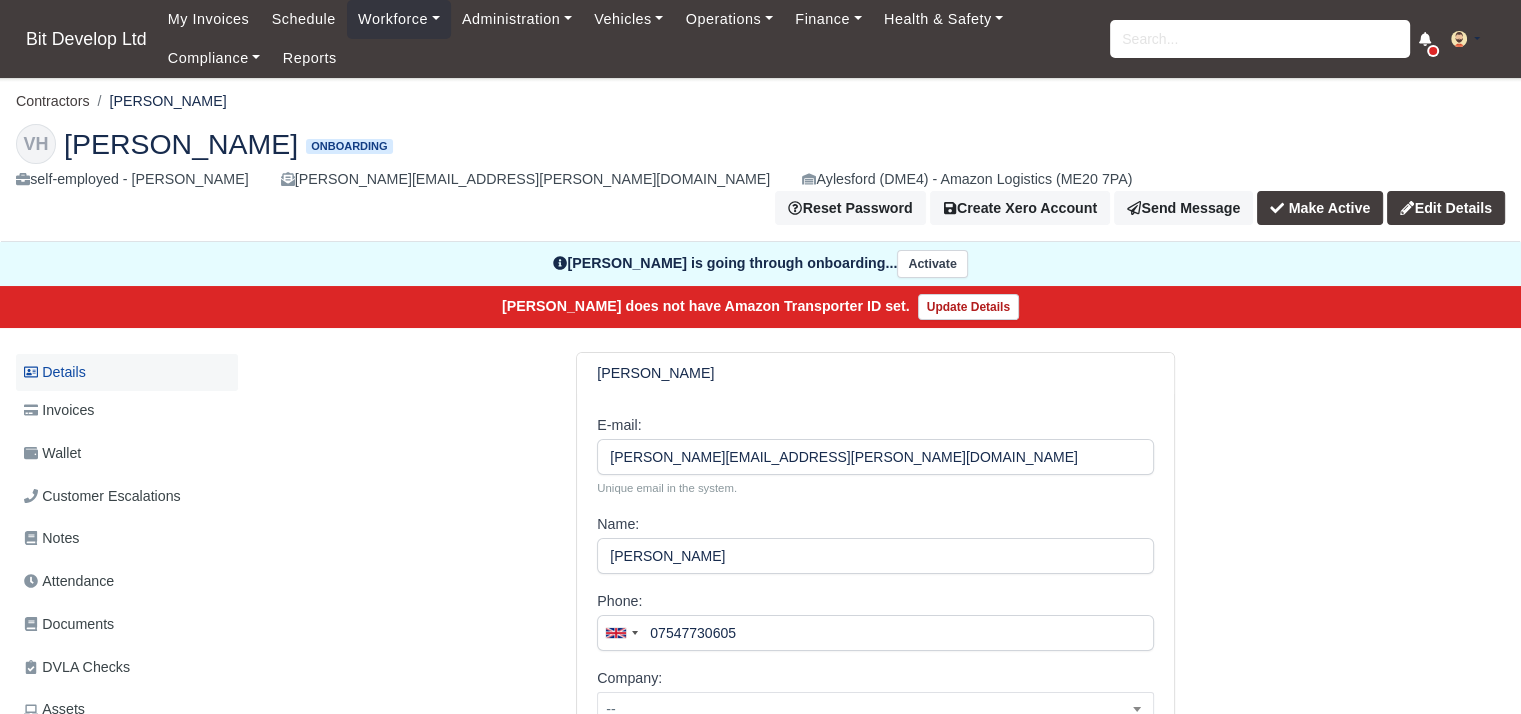 click on "Details" at bounding box center (127, 372) 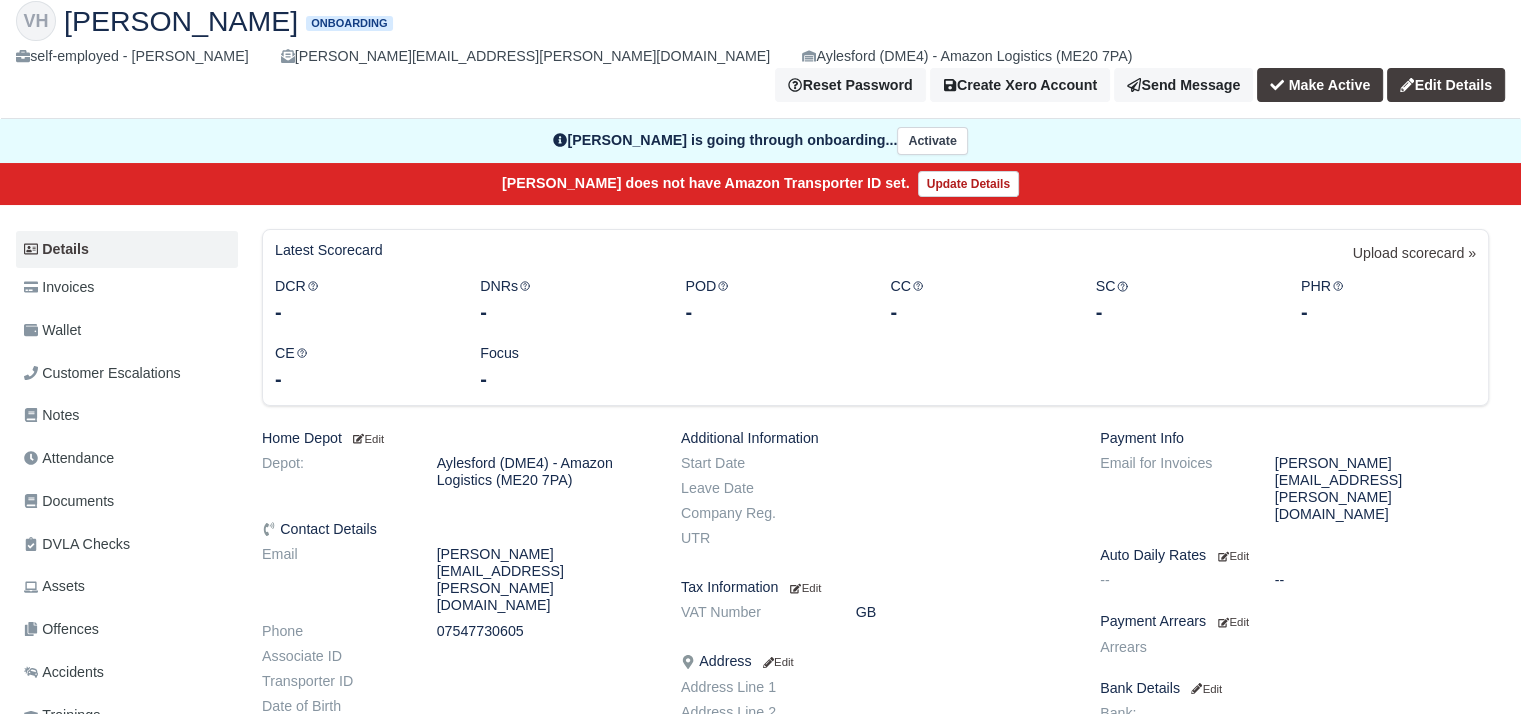 scroll, scrollTop: 0, scrollLeft: 0, axis: both 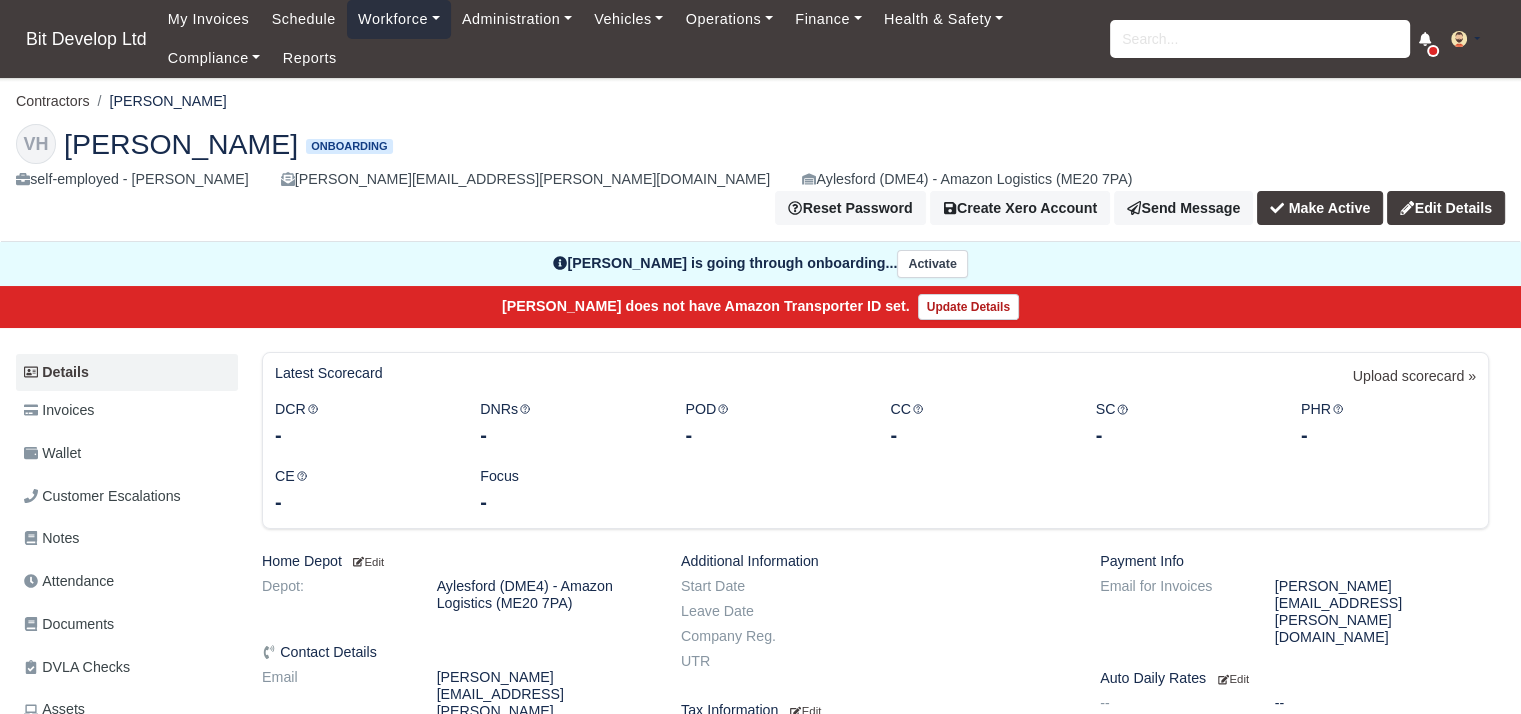 click on "Workforce" at bounding box center [399, 19] 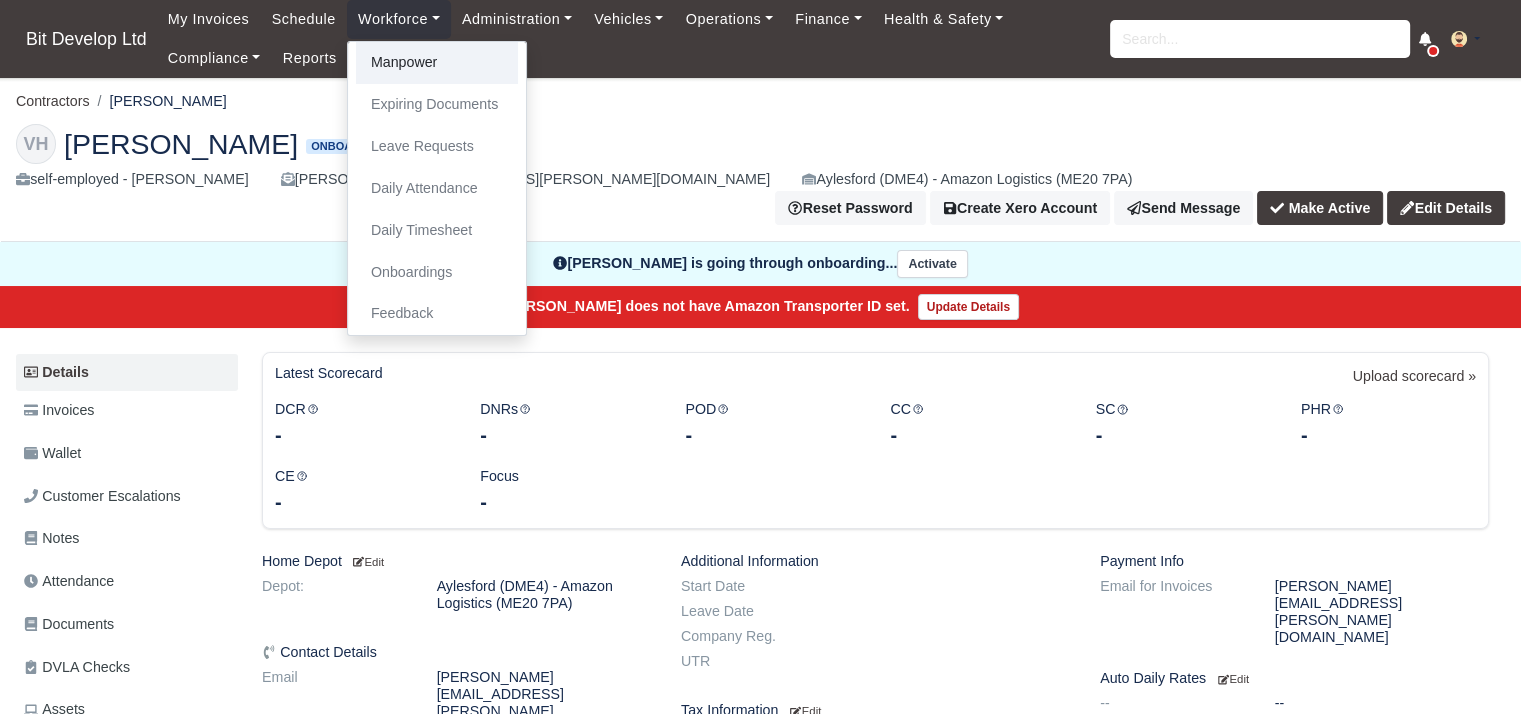 drag, startPoint x: 392, startPoint y: 67, endPoint x: 412, endPoint y: 72, distance: 20.615528 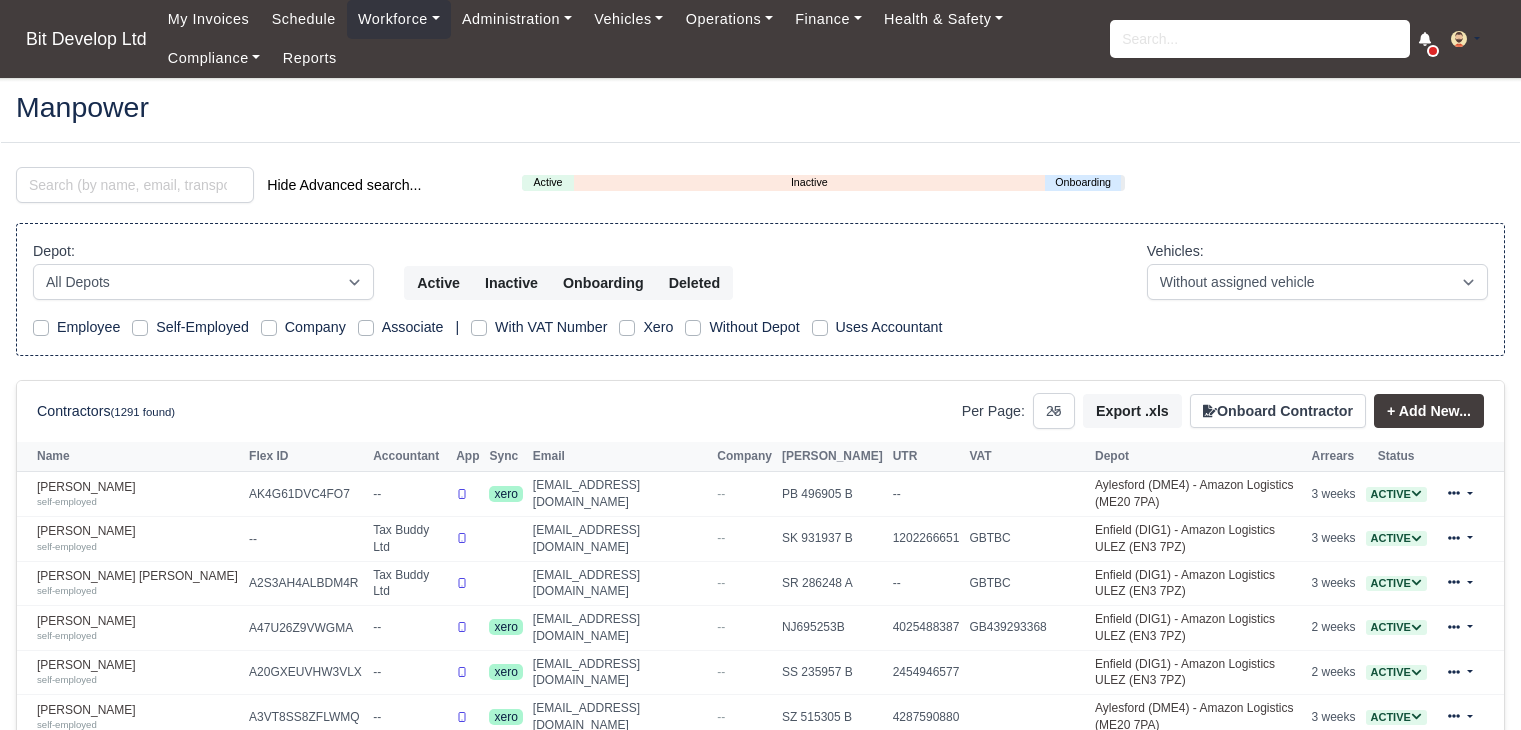 select on "25" 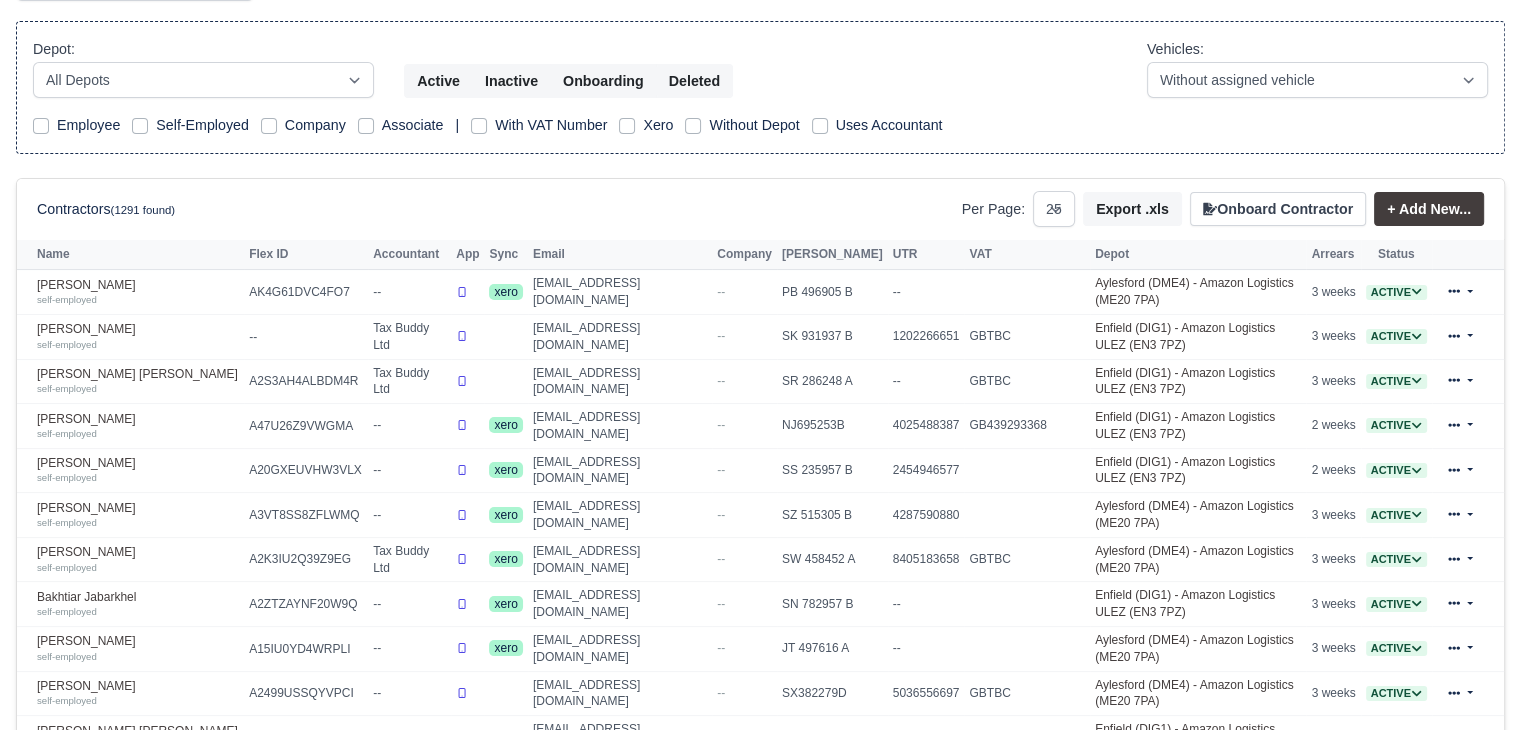 scroll, scrollTop: 0, scrollLeft: 0, axis: both 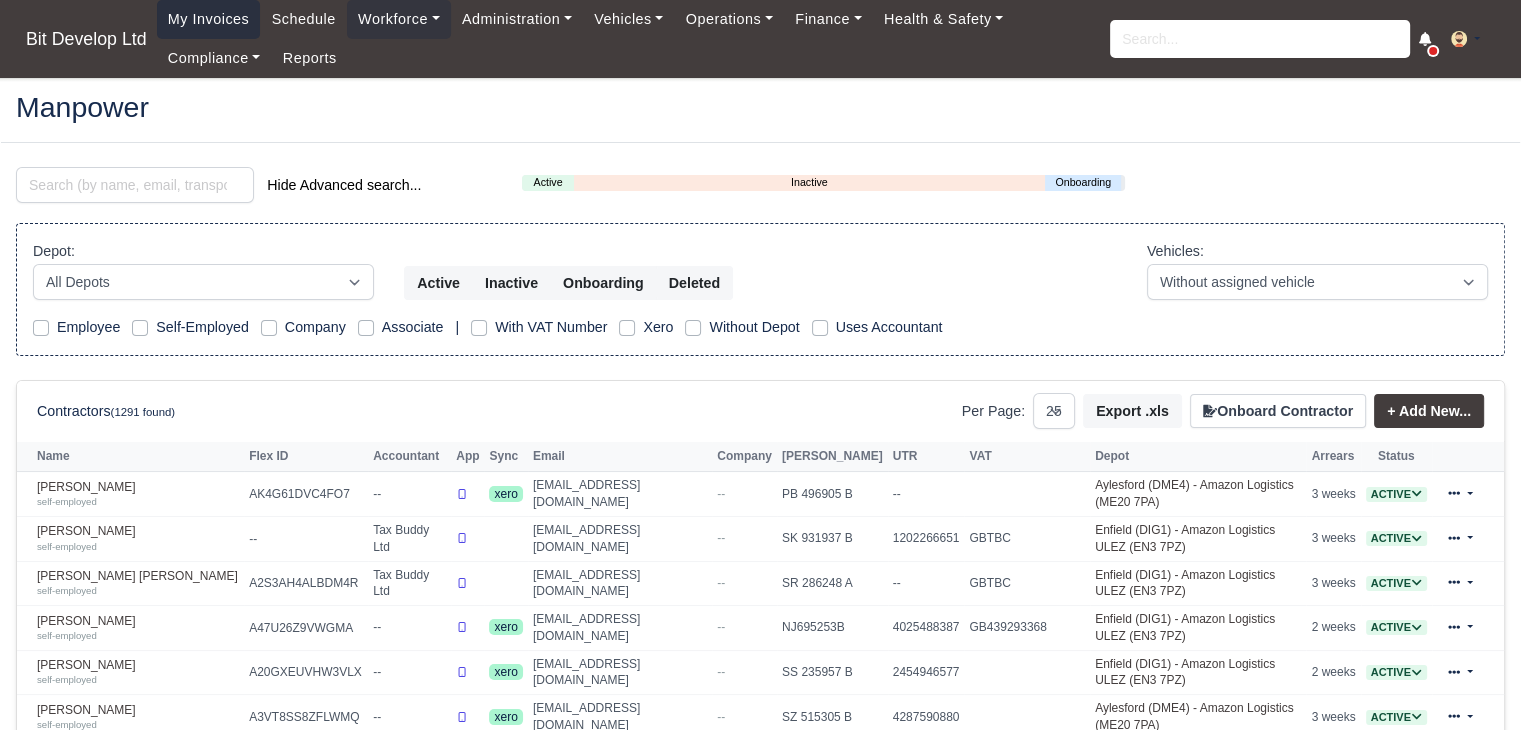 click on "My Invoices" at bounding box center [209, 19] 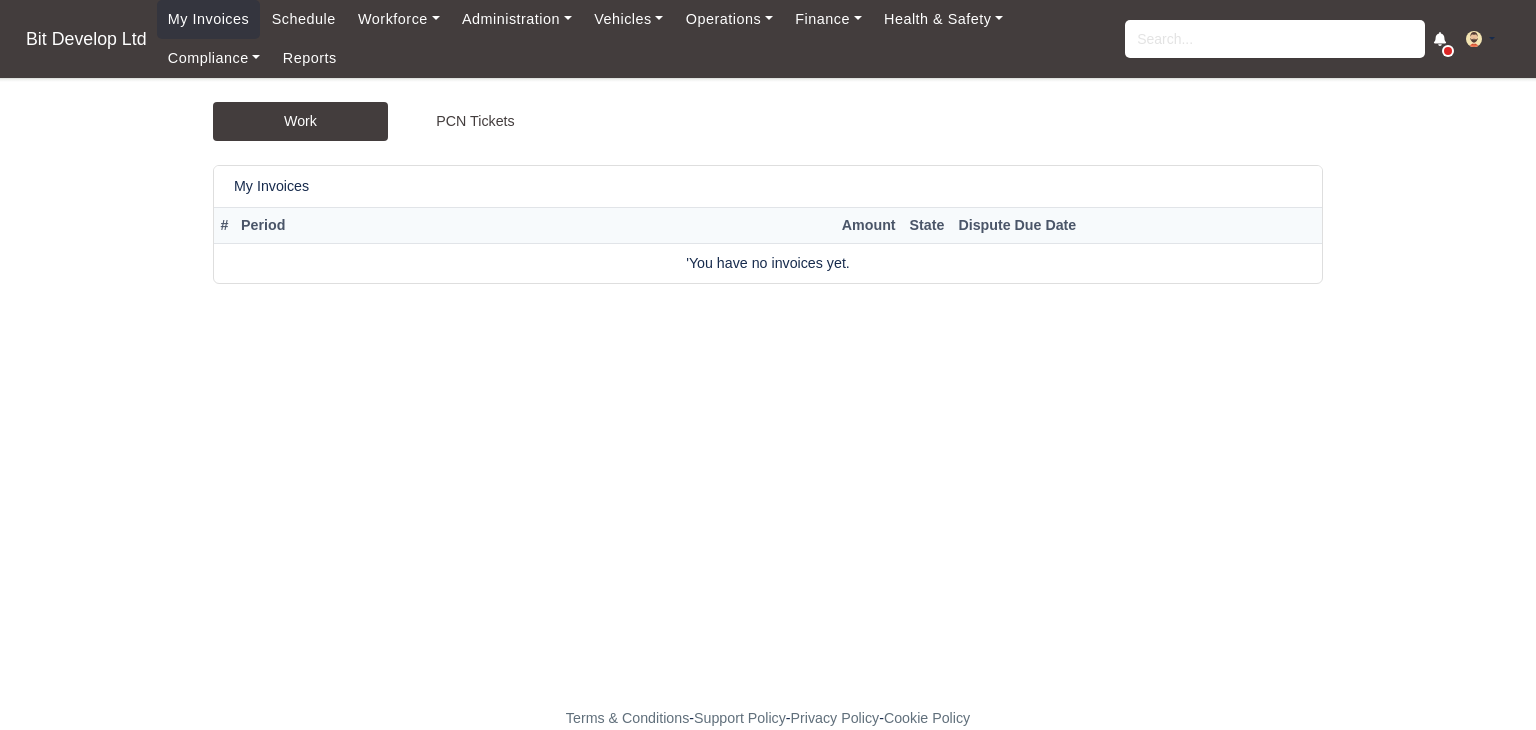 scroll, scrollTop: 0, scrollLeft: 0, axis: both 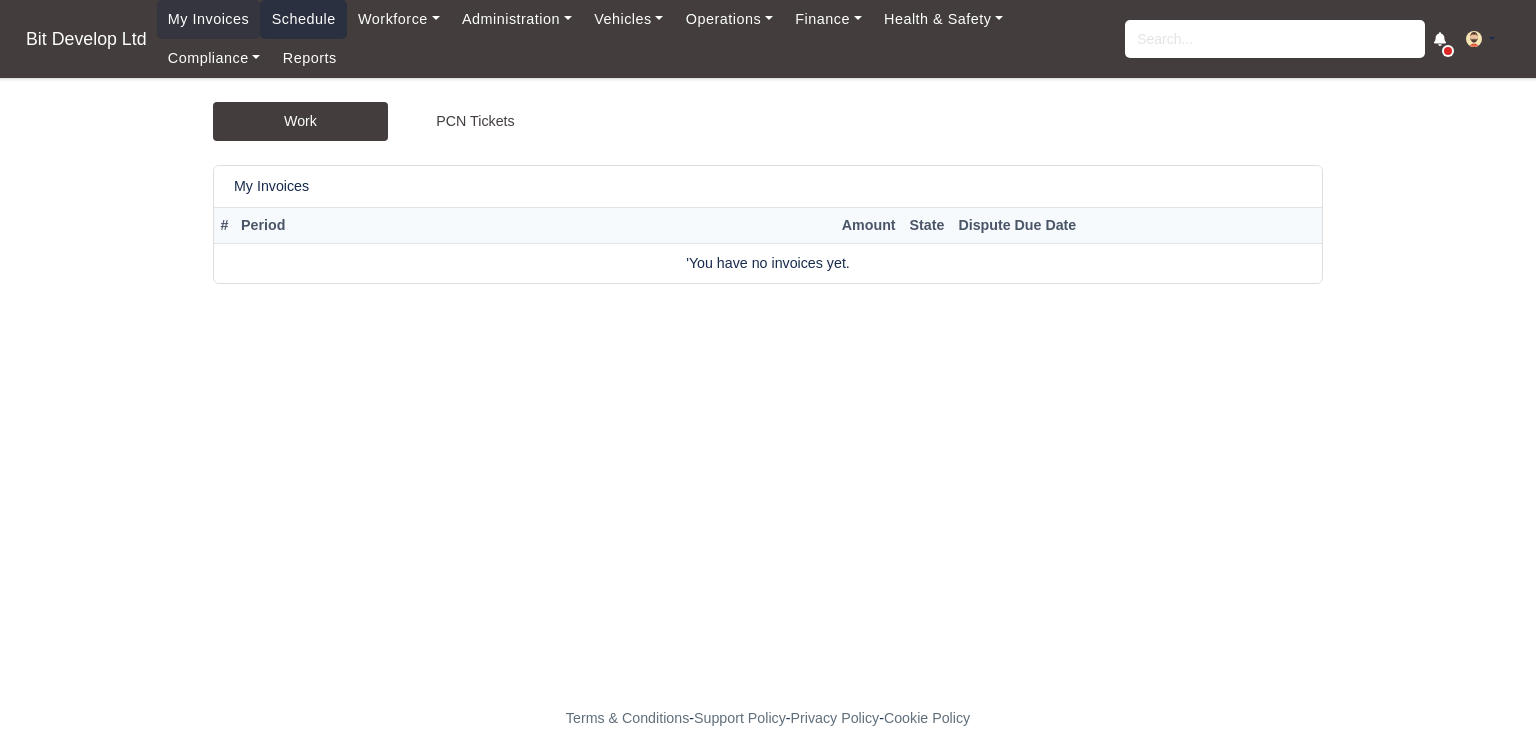 click on "Schedule" at bounding box center (303, 19) 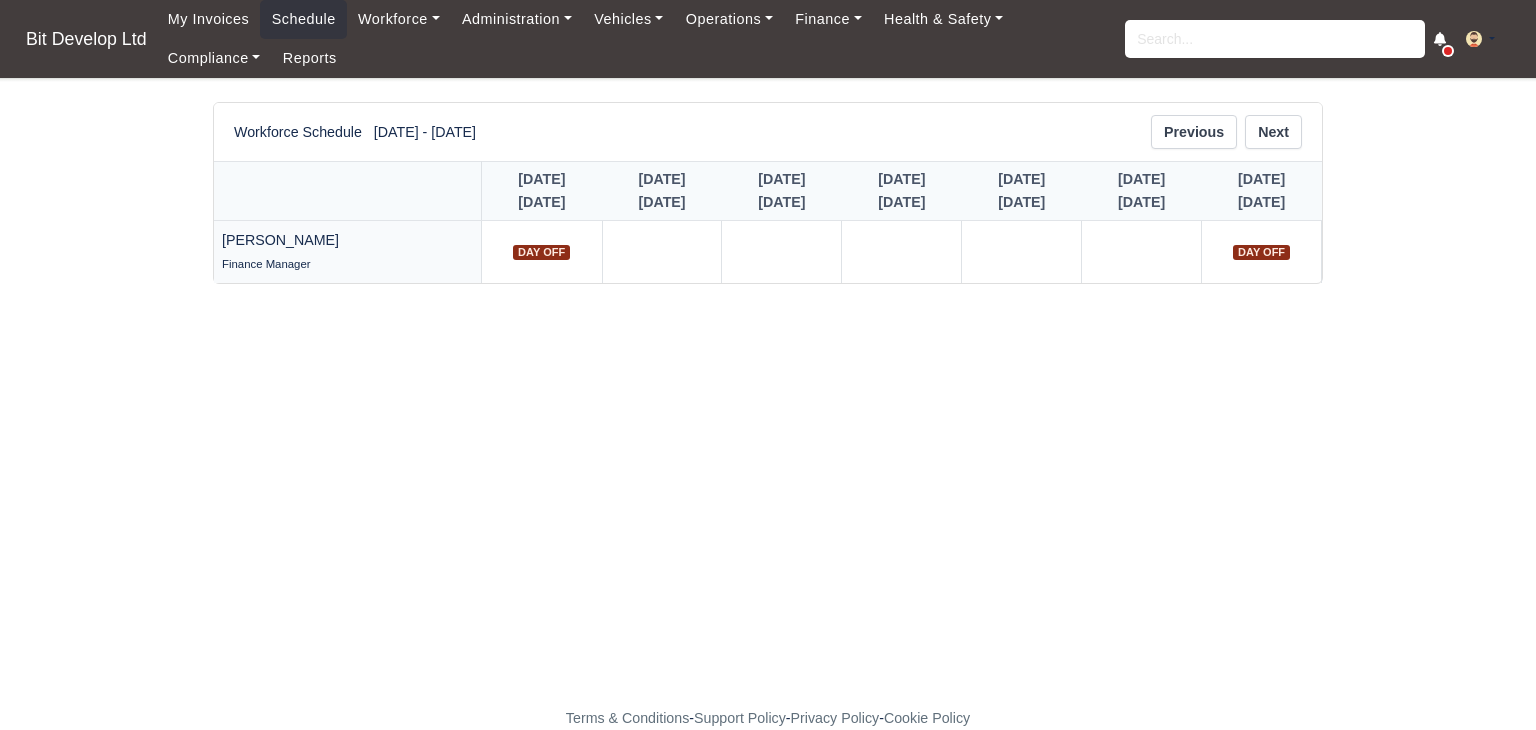 scroll, scrollTop: 0, scrollLeft: 0, axis: both 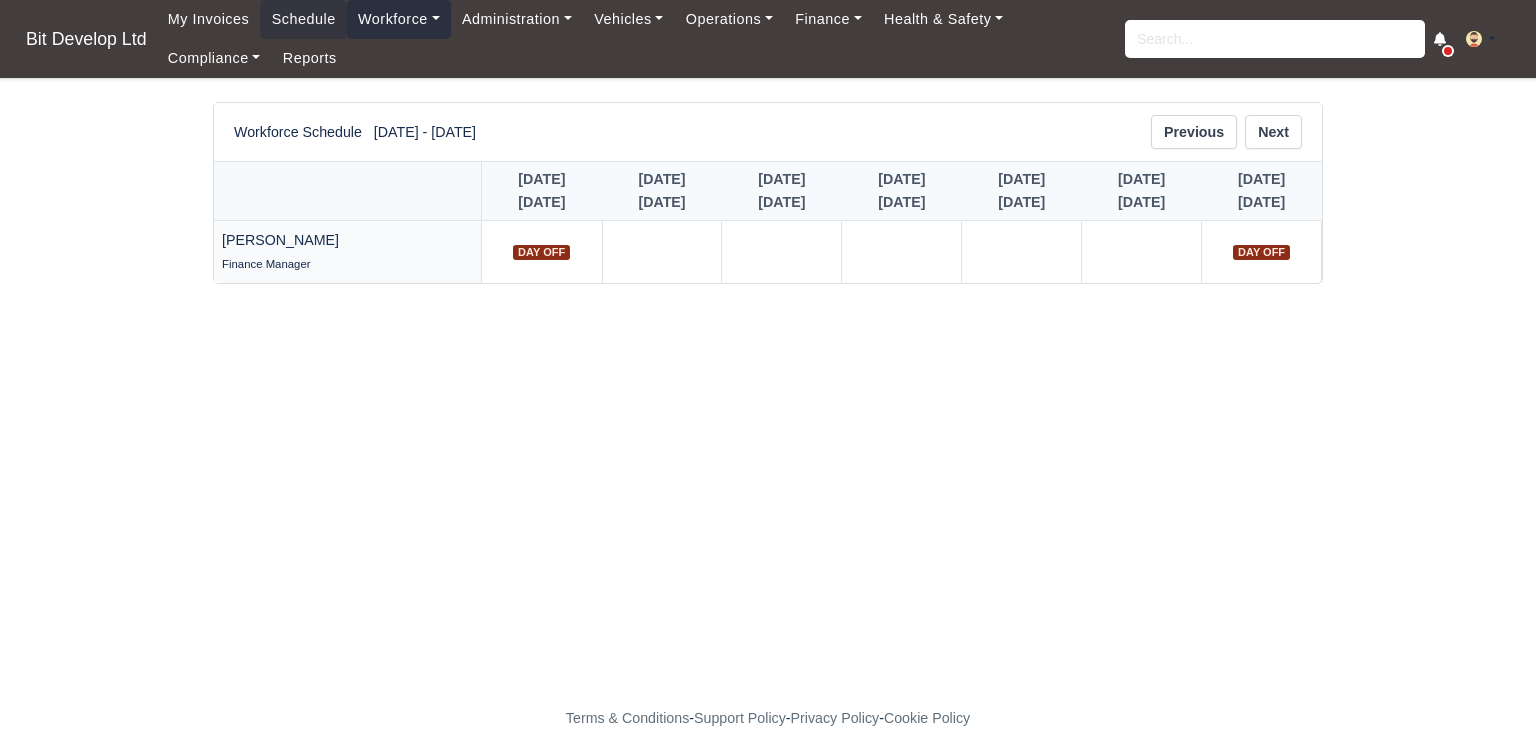 click on "Workforce" at bounding box center (399, 19) 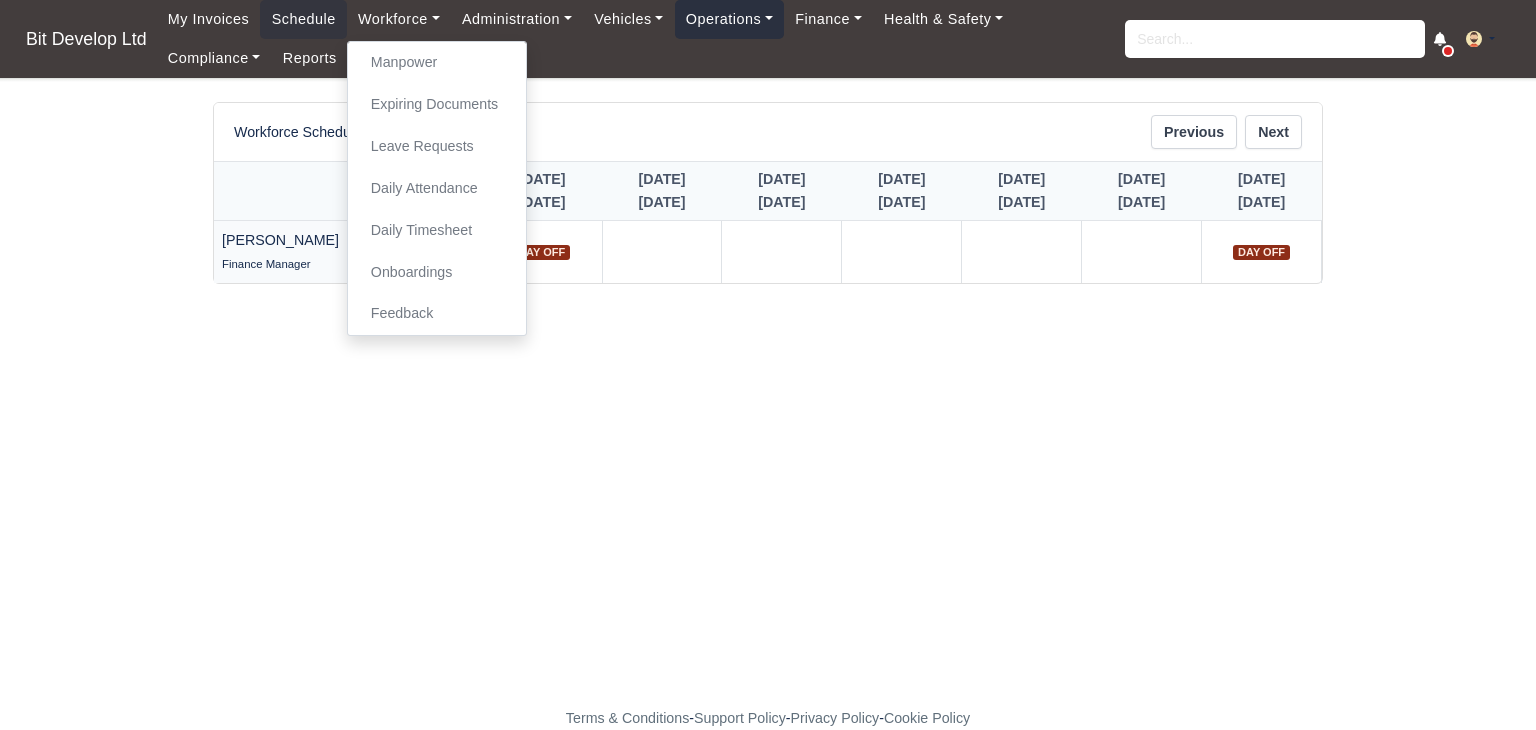 click on "Operations" at bounding box center [729, 19] 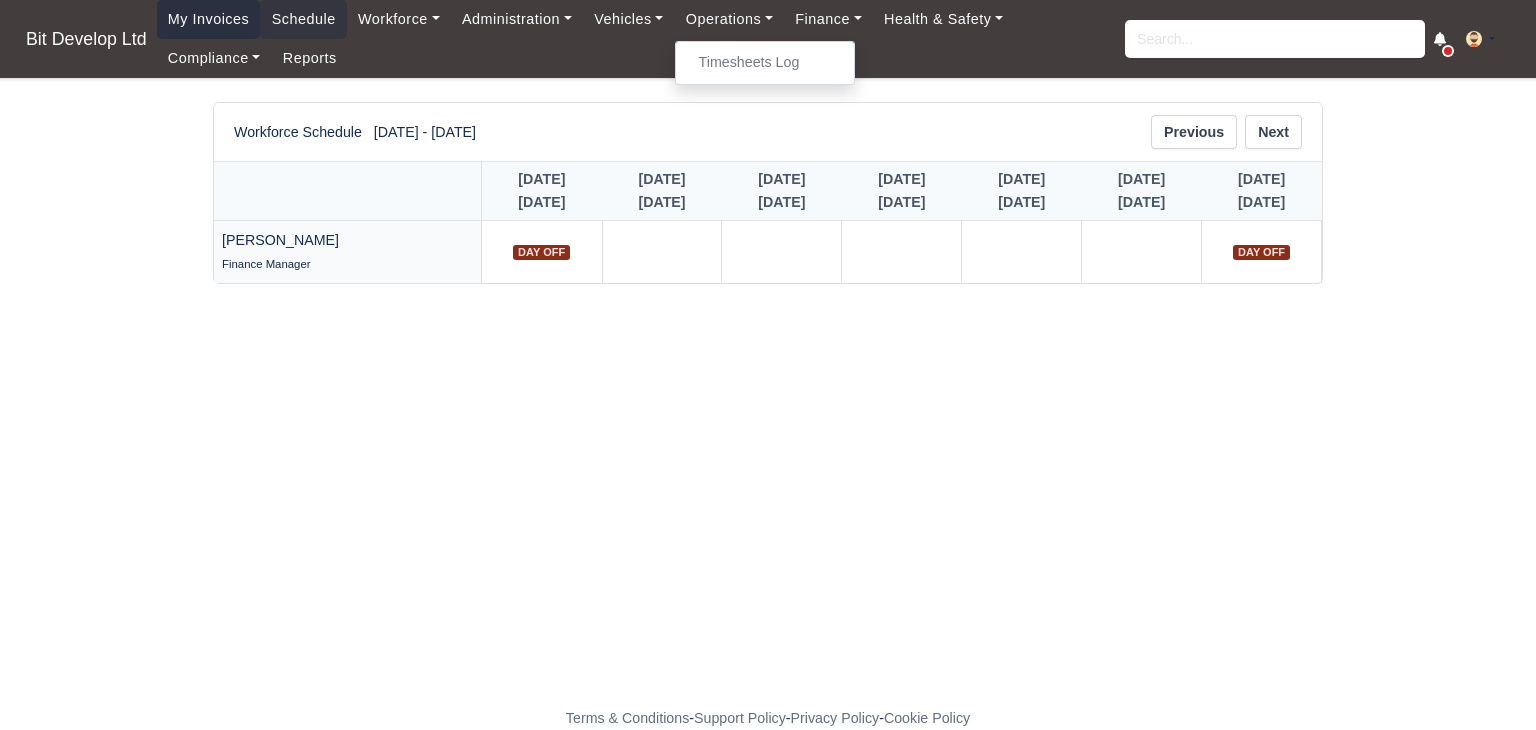 click on "My Invoices" at bounding box center [209, 19] 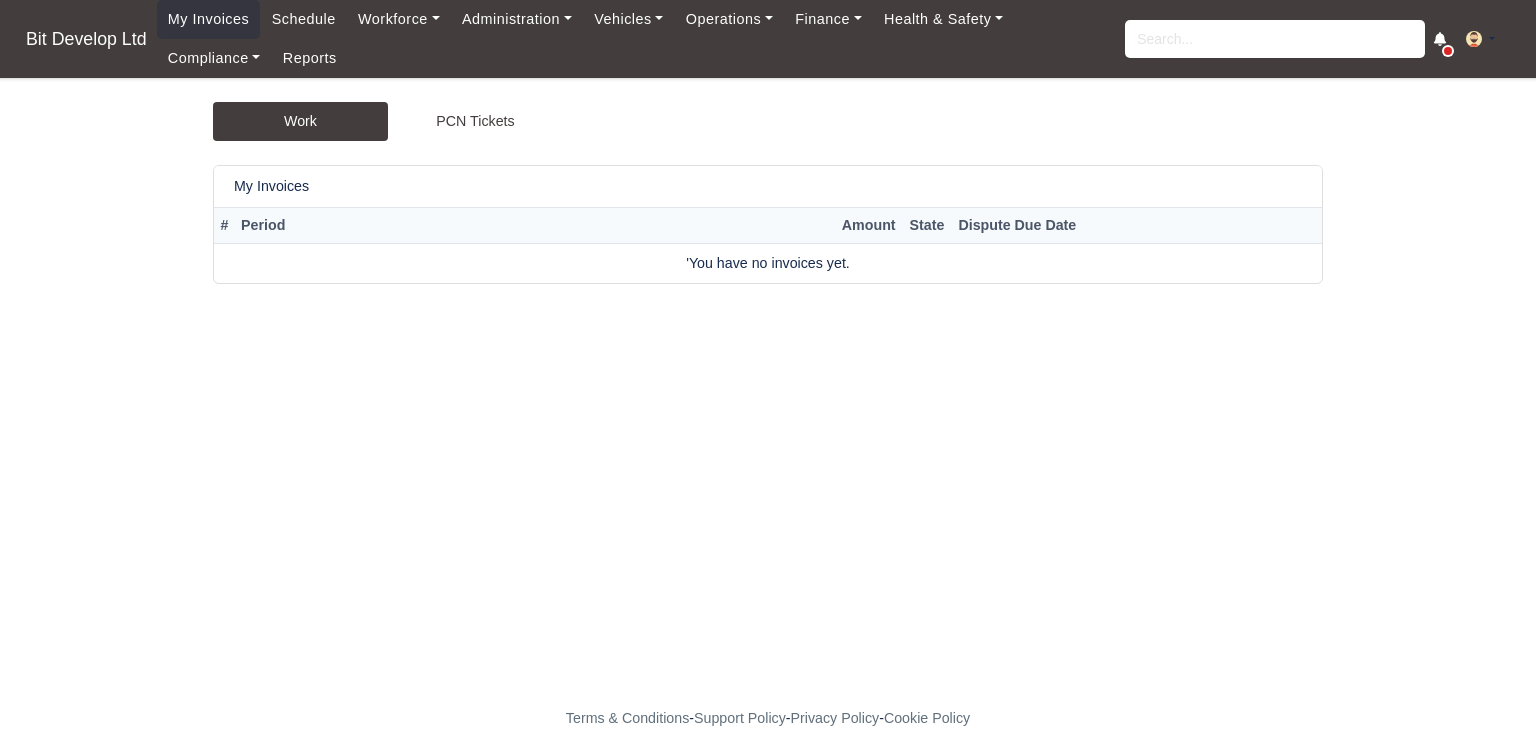 scroll, scrollTop: 0, scrollLeft: 0, axis: both 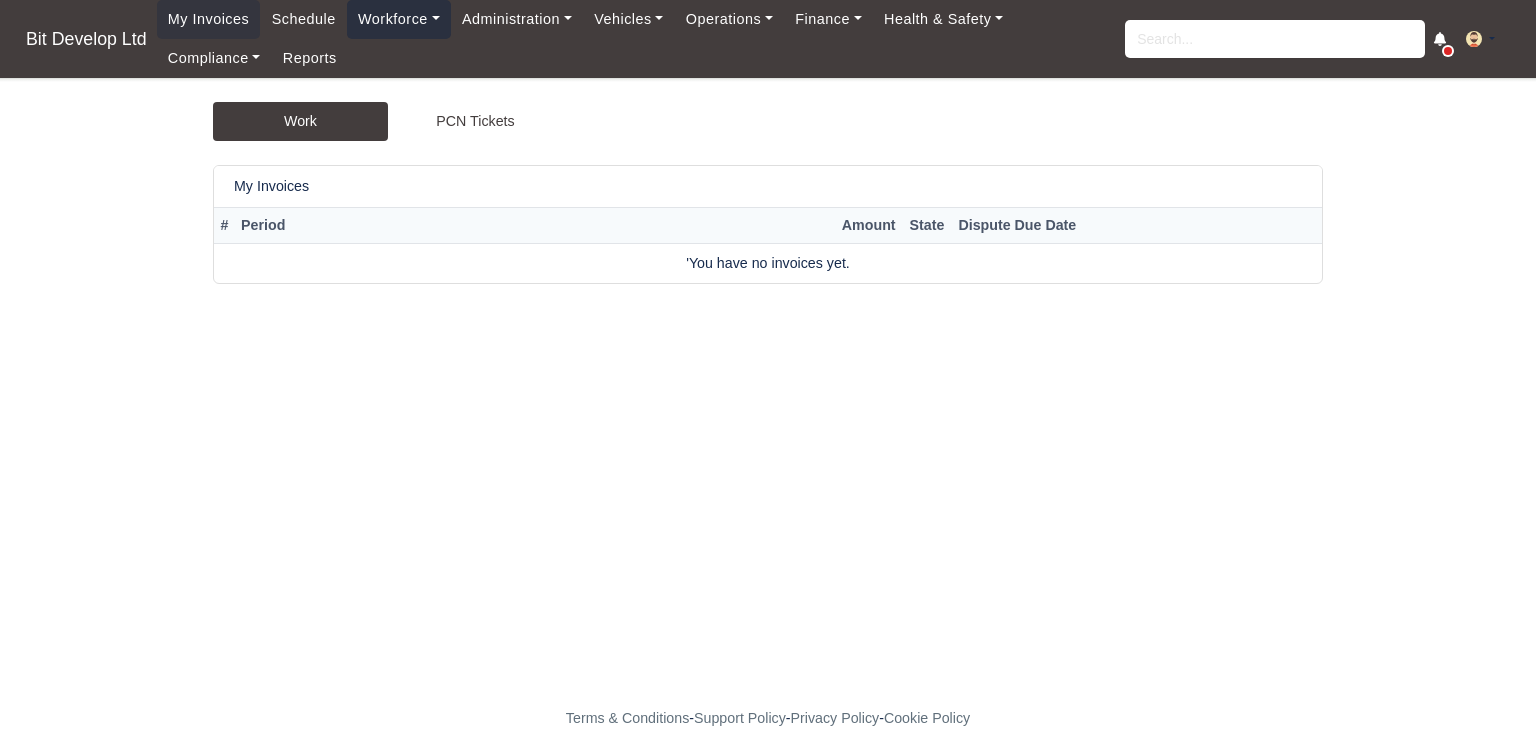 click on "Workforce" at bounding box center (399, 19) 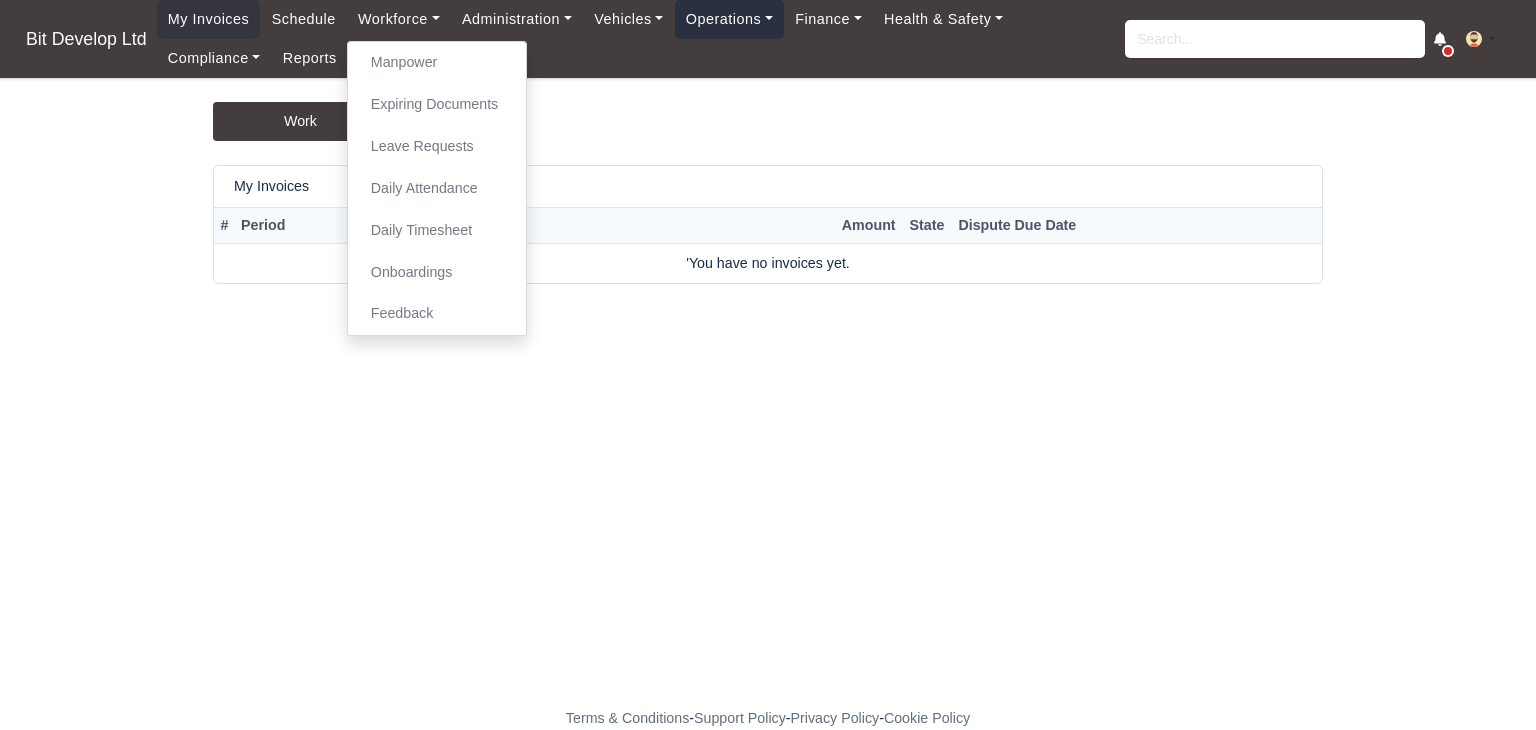 click on "Operations" at bounding box center (729, 19) 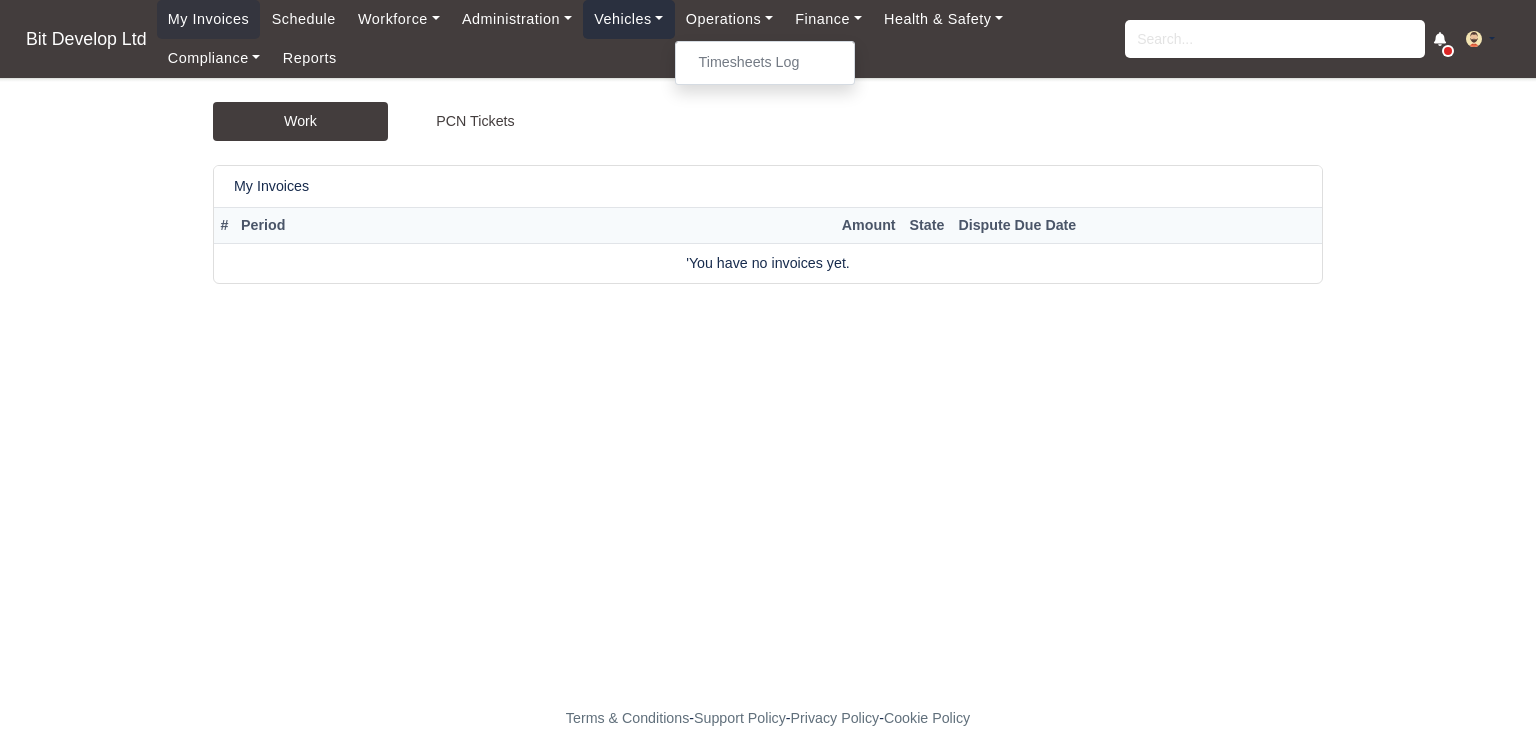 click on "Vehicles" at bounding box center [629, 19] 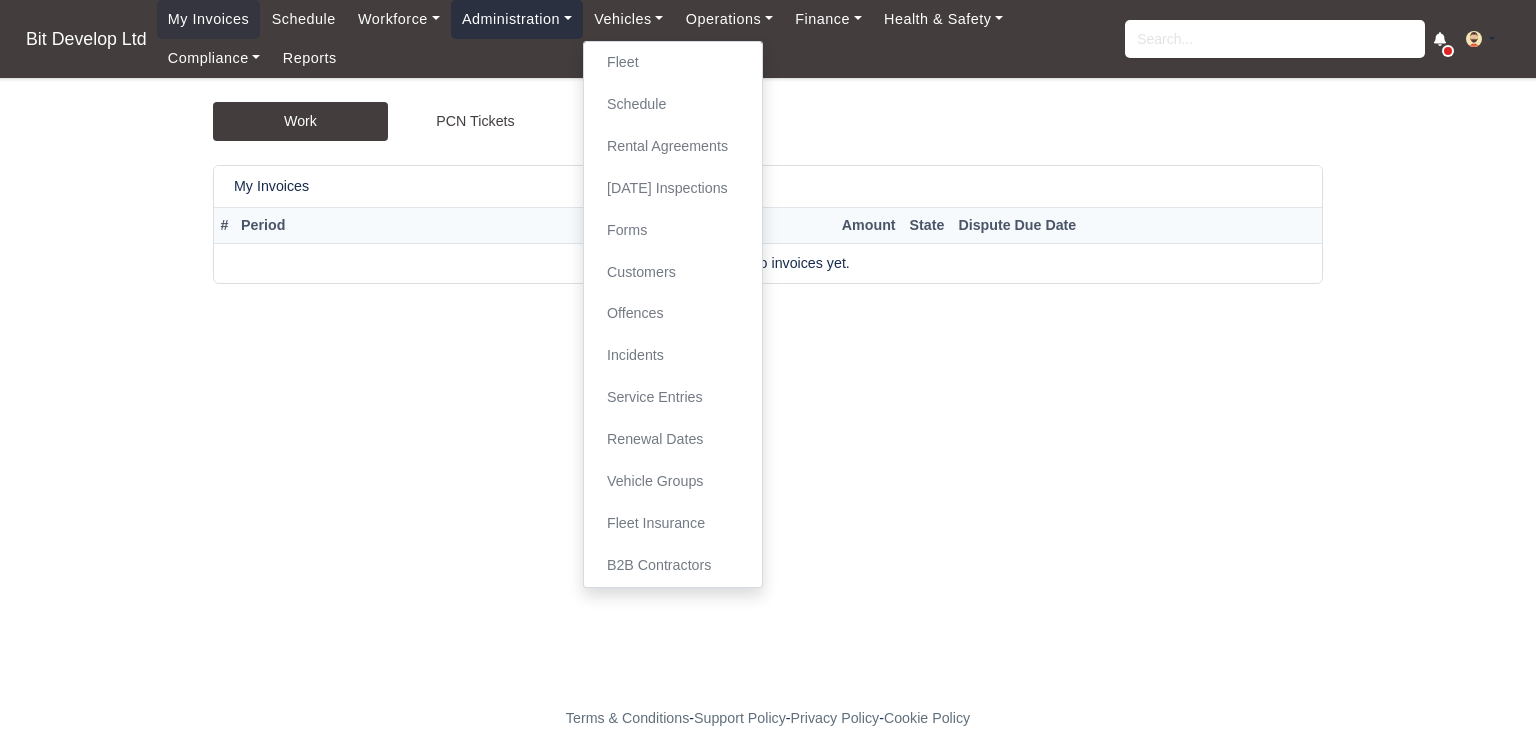 click on "Administration" at bounding box center (517, 19) 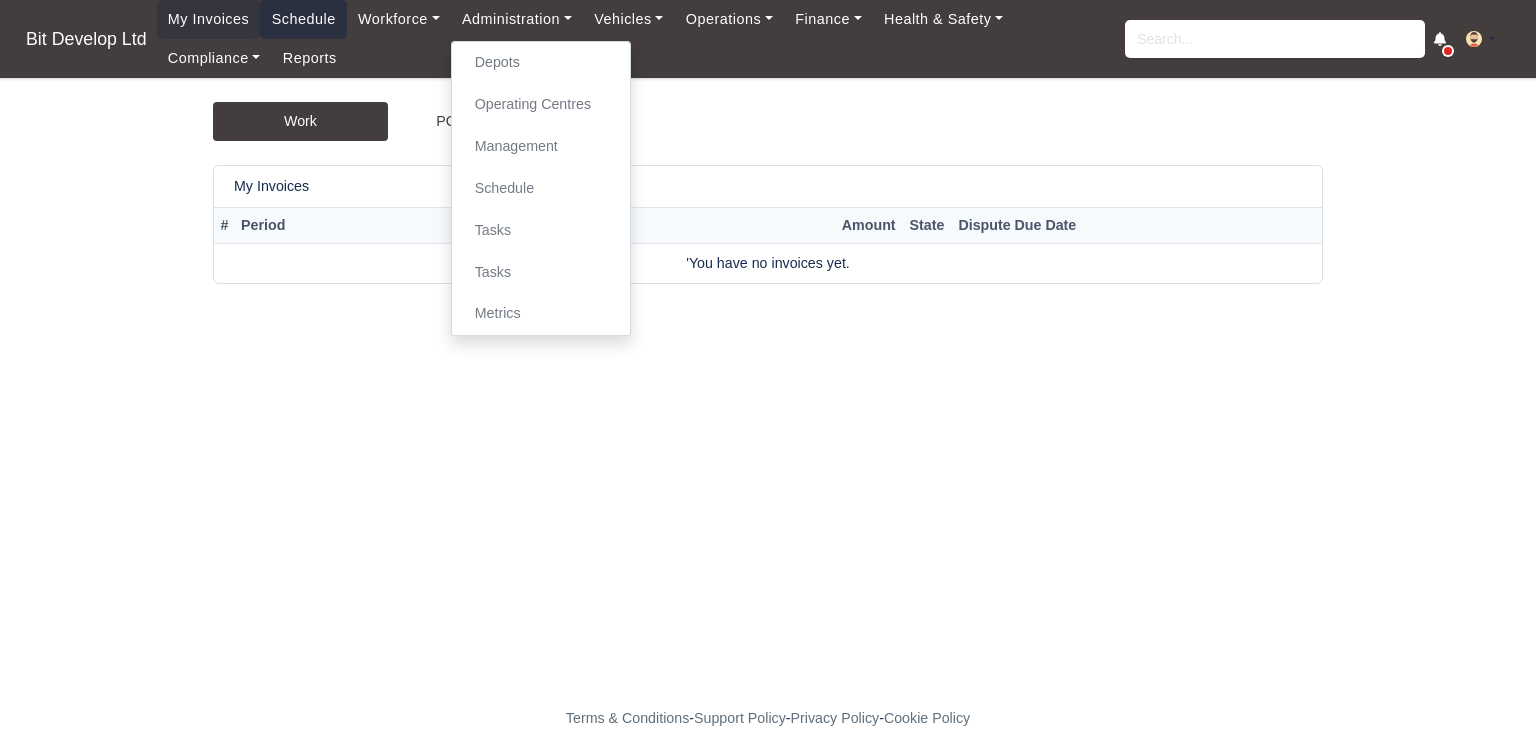 click on "Schedule" at bounding box center (303, 19) 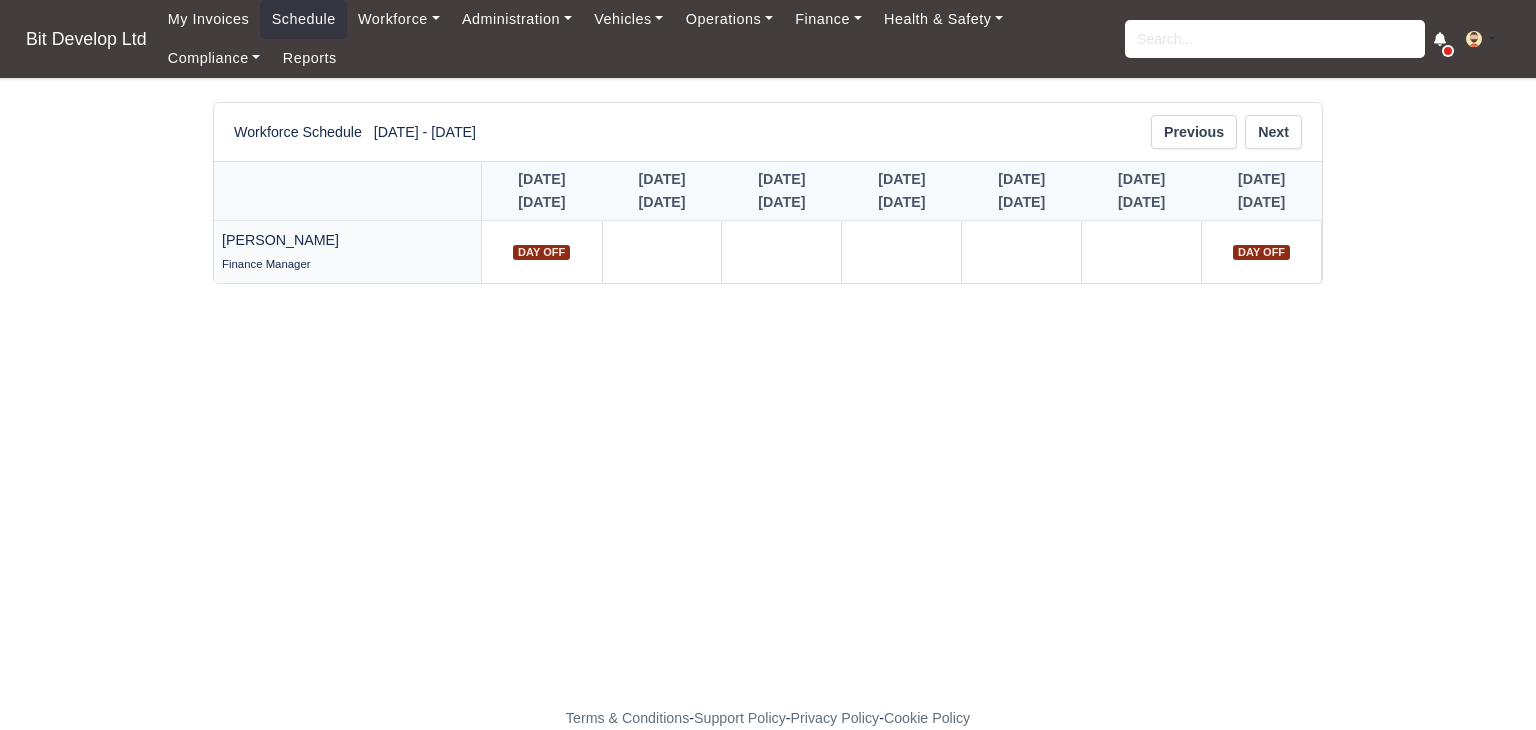 scroll, scrollTop: 0, scrollLeft: 0, axis: both 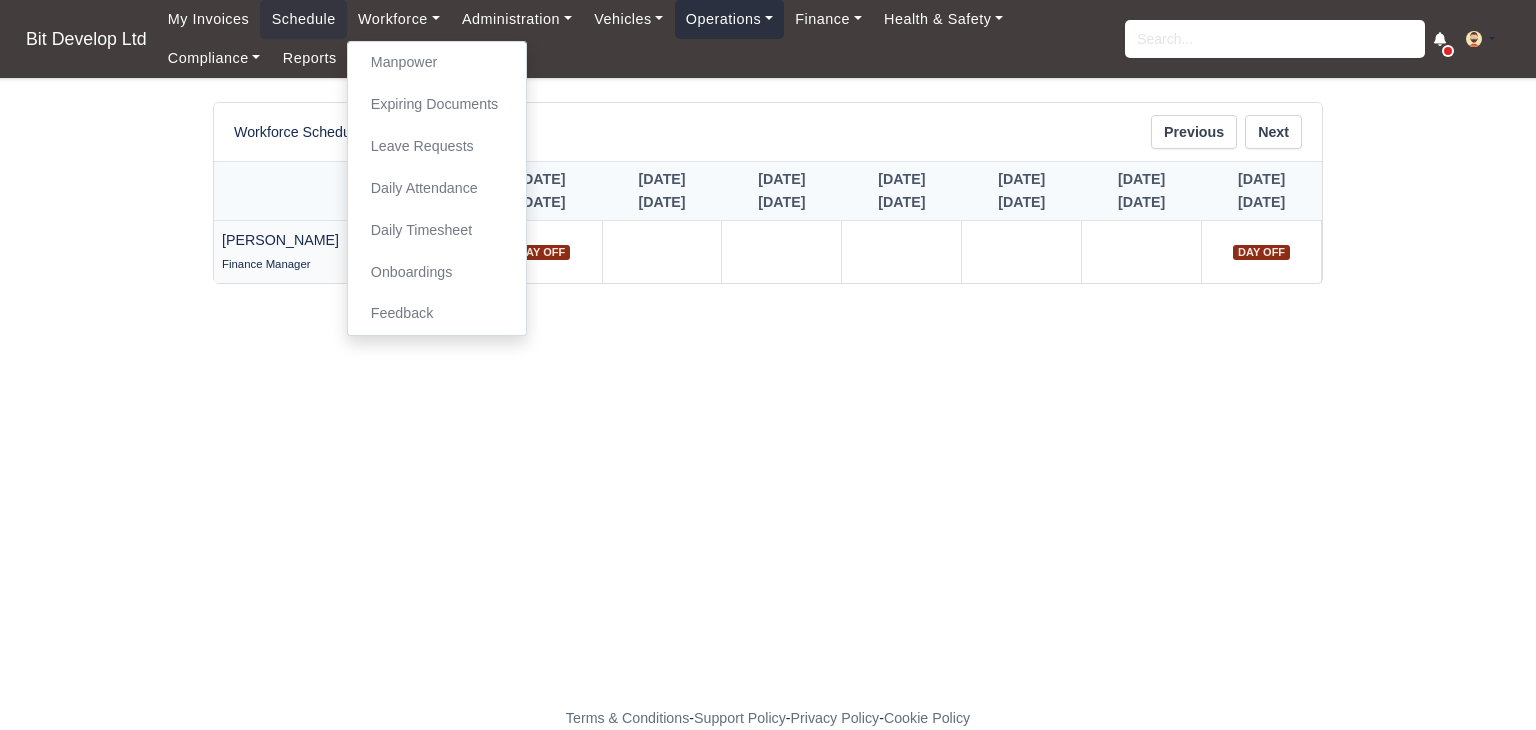 click on "Operations" at bounding box center (729, 19) 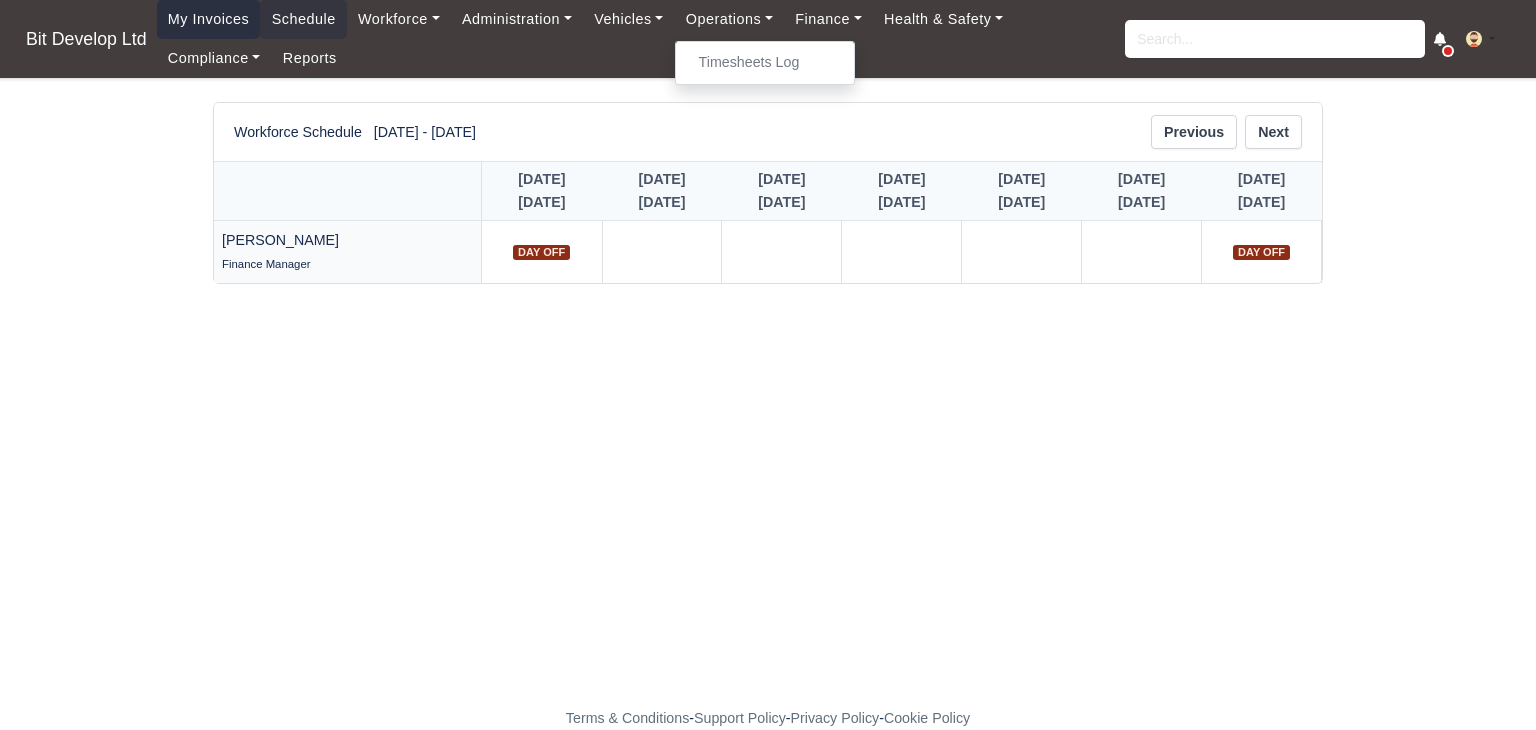 click on "My Invoices" at bounding box center [209, 19] 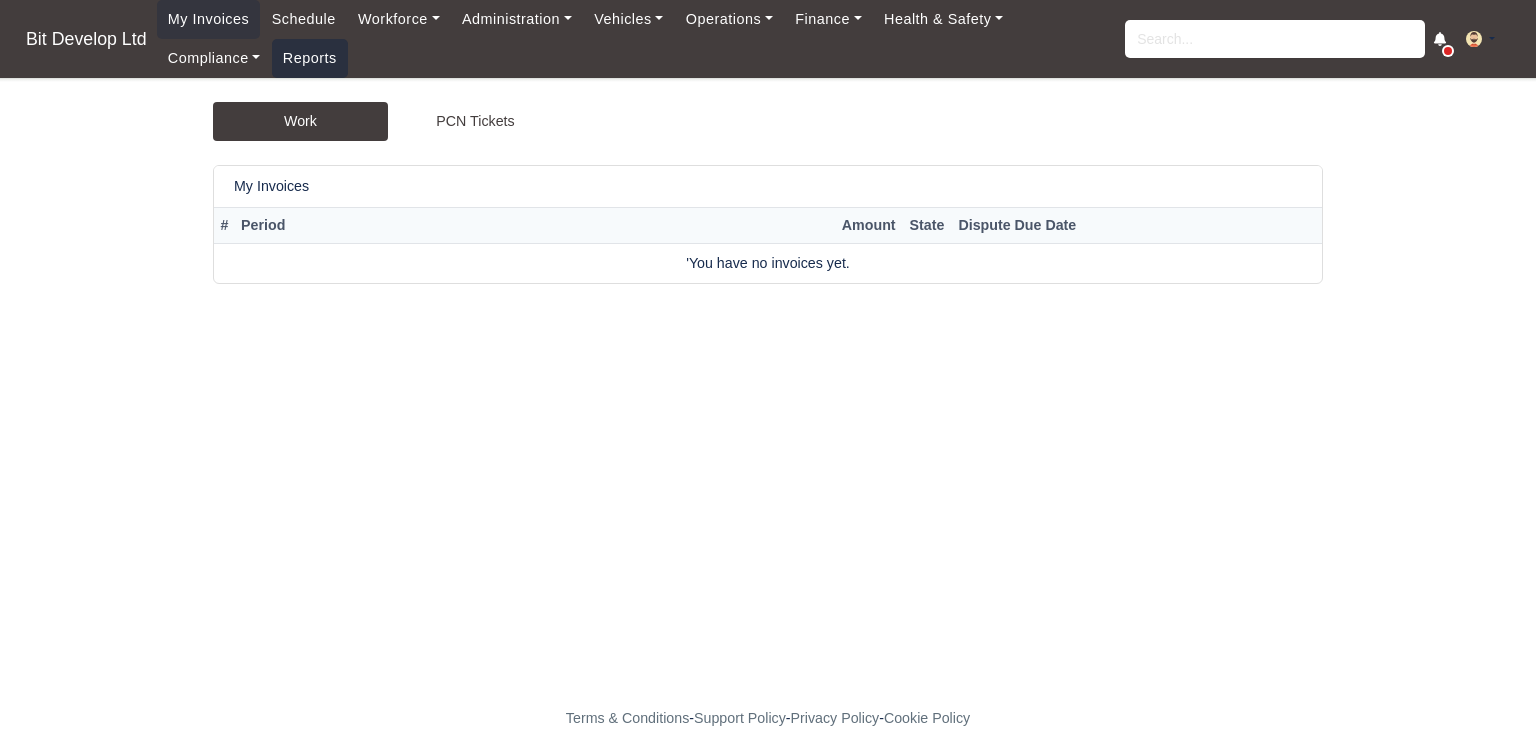 scroll, scrollTop: 0, scrollLeft: 0, axis: both 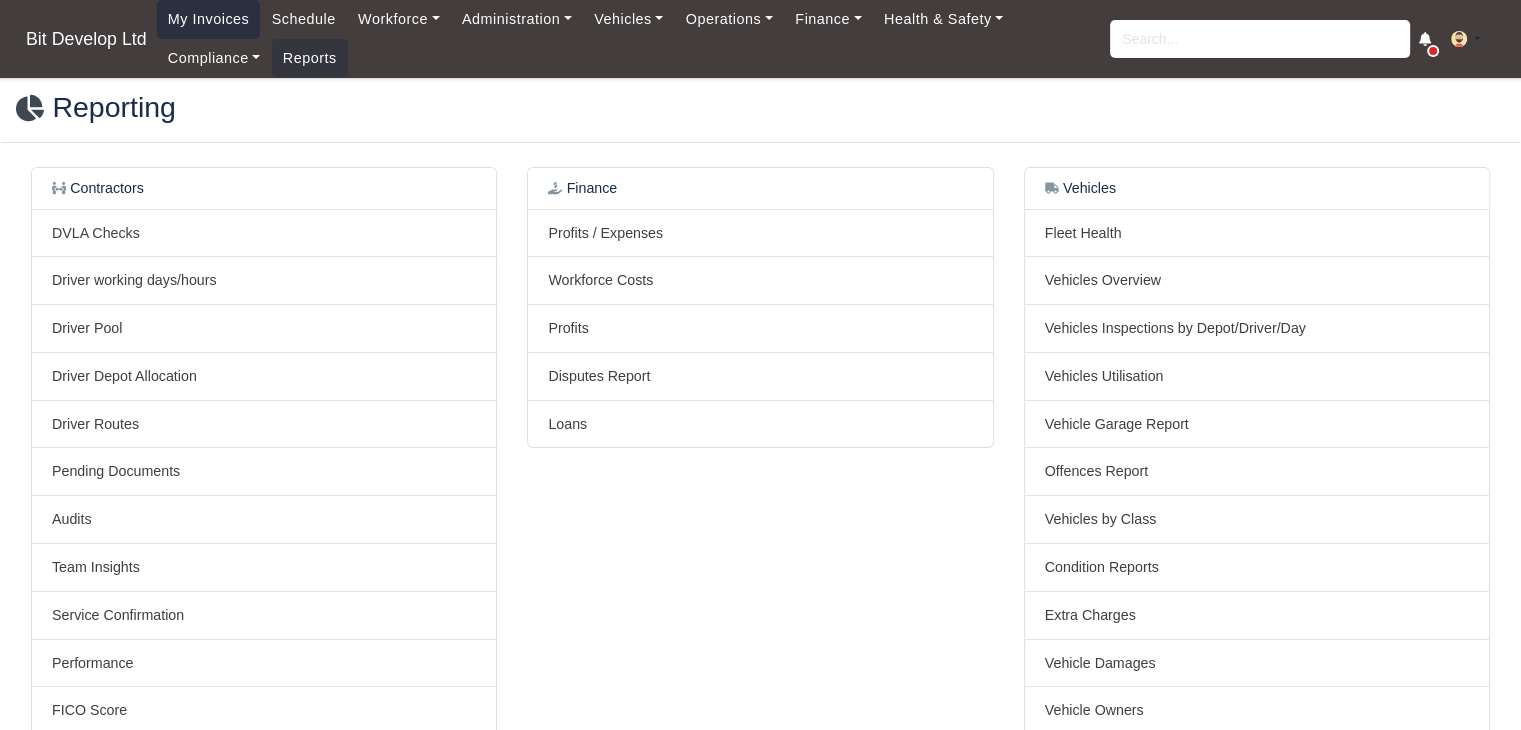 click on "My Invoices" at bounding box center [209, 19] 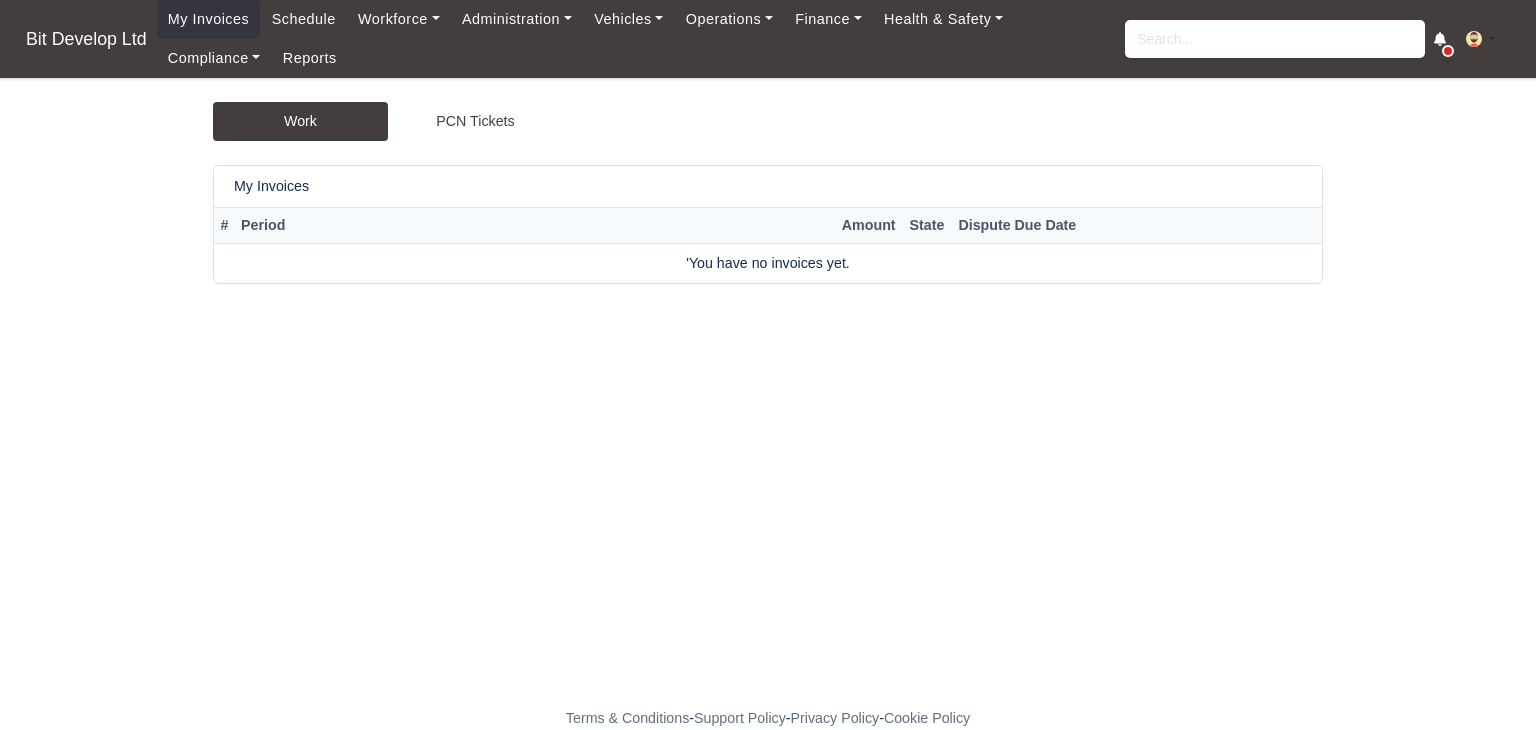 scroll, scrollTop: 0, scrollLeft: 0, axis: both 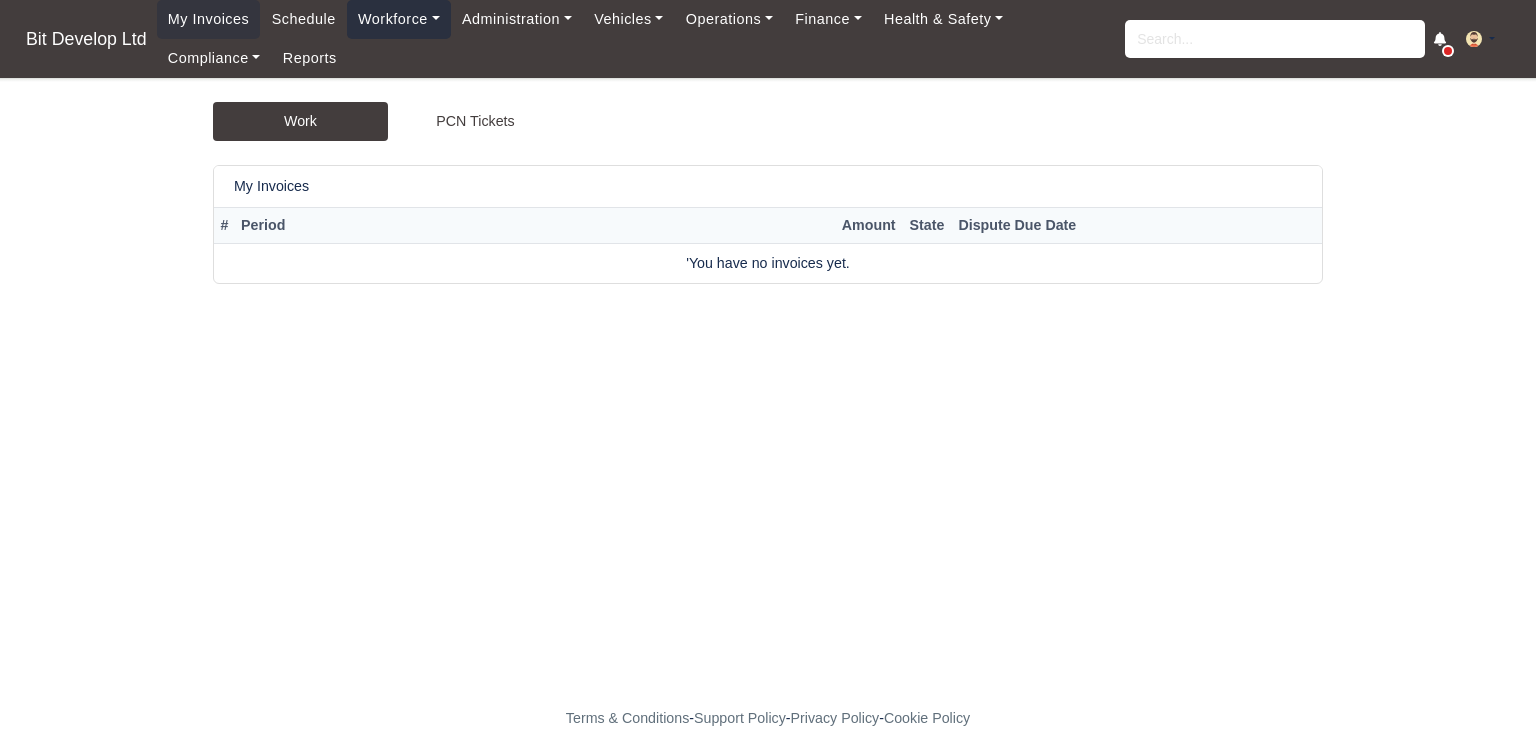 click on "Workforce" at bounding box center (399, 19) 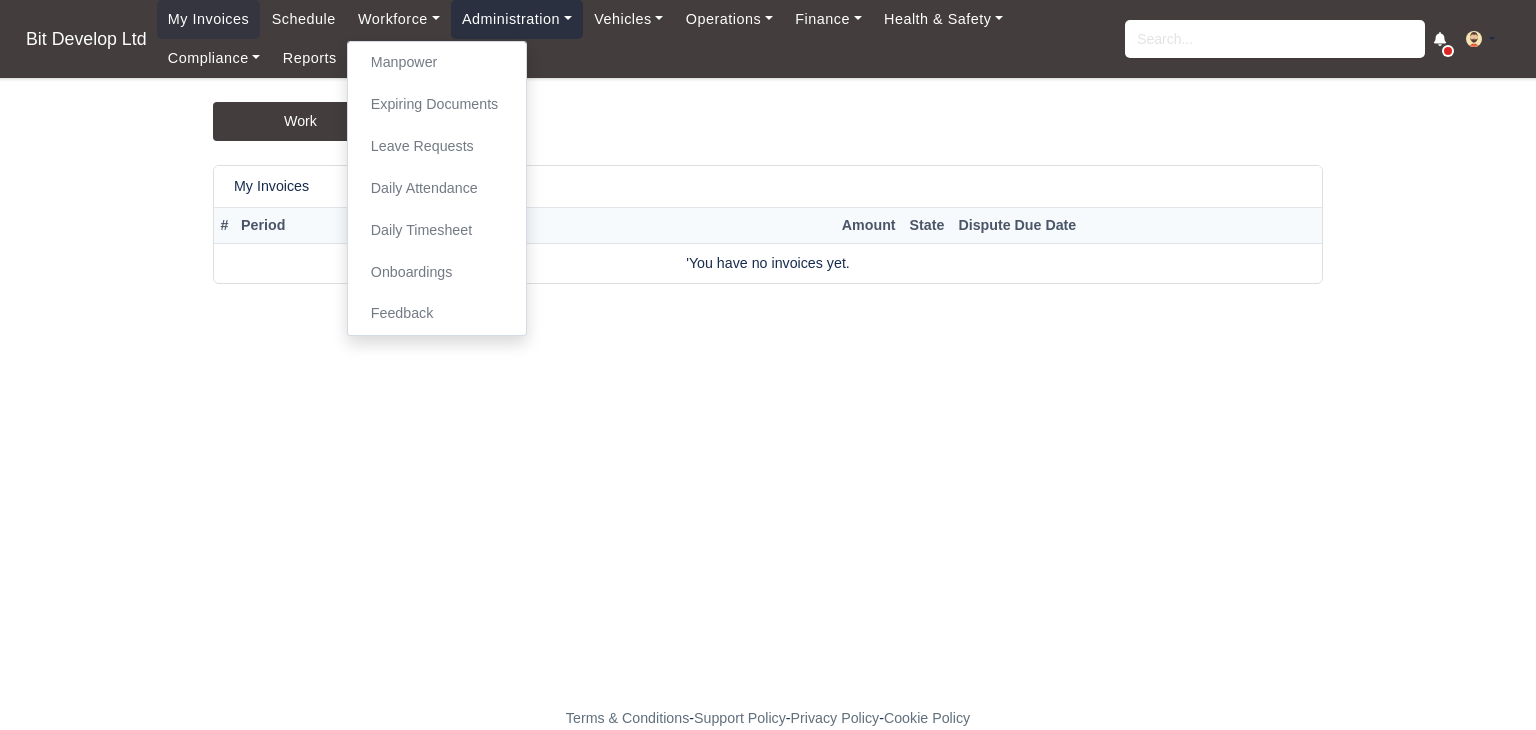 click on "Administration" at bounding box center [517, 19] 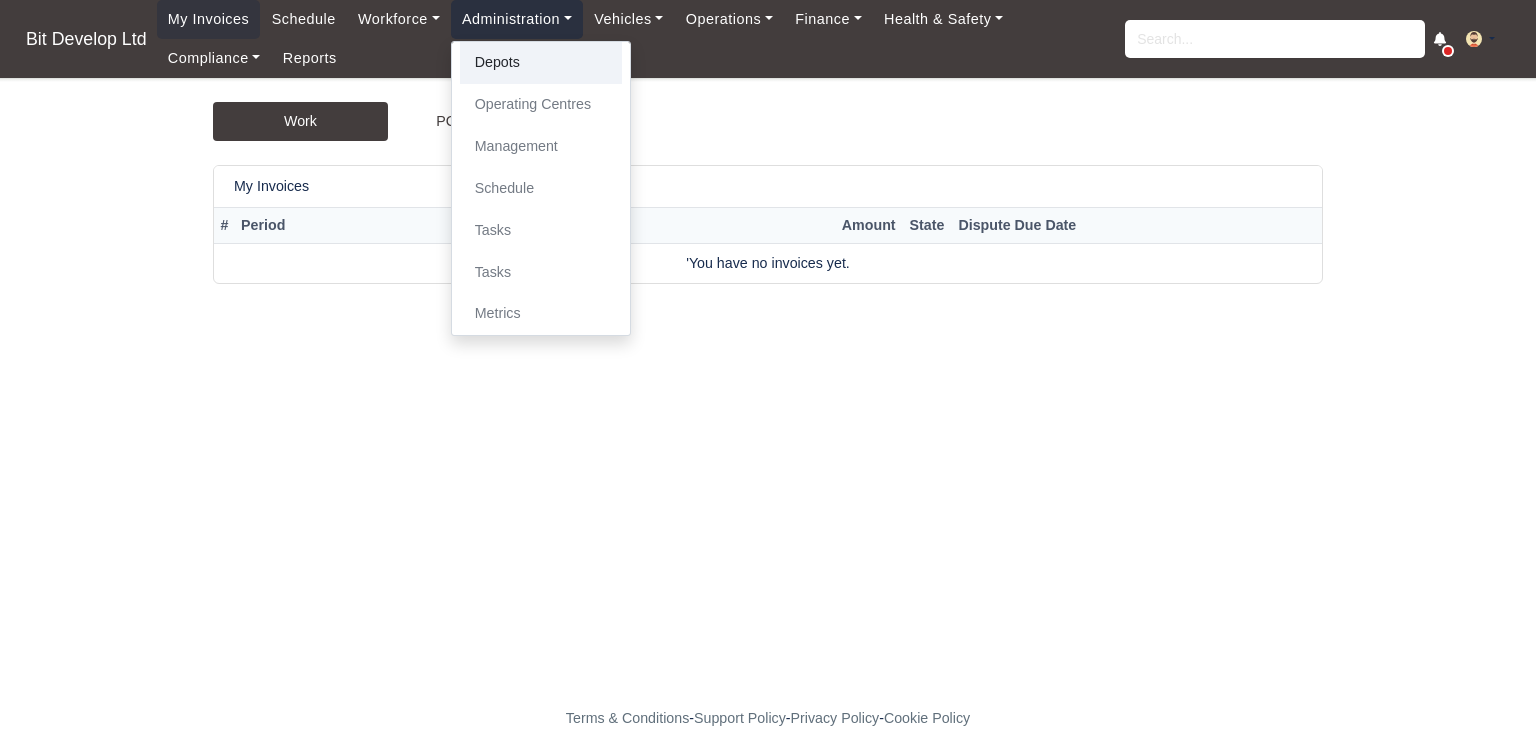 click on "Depots" at bounding box center (541, 63) 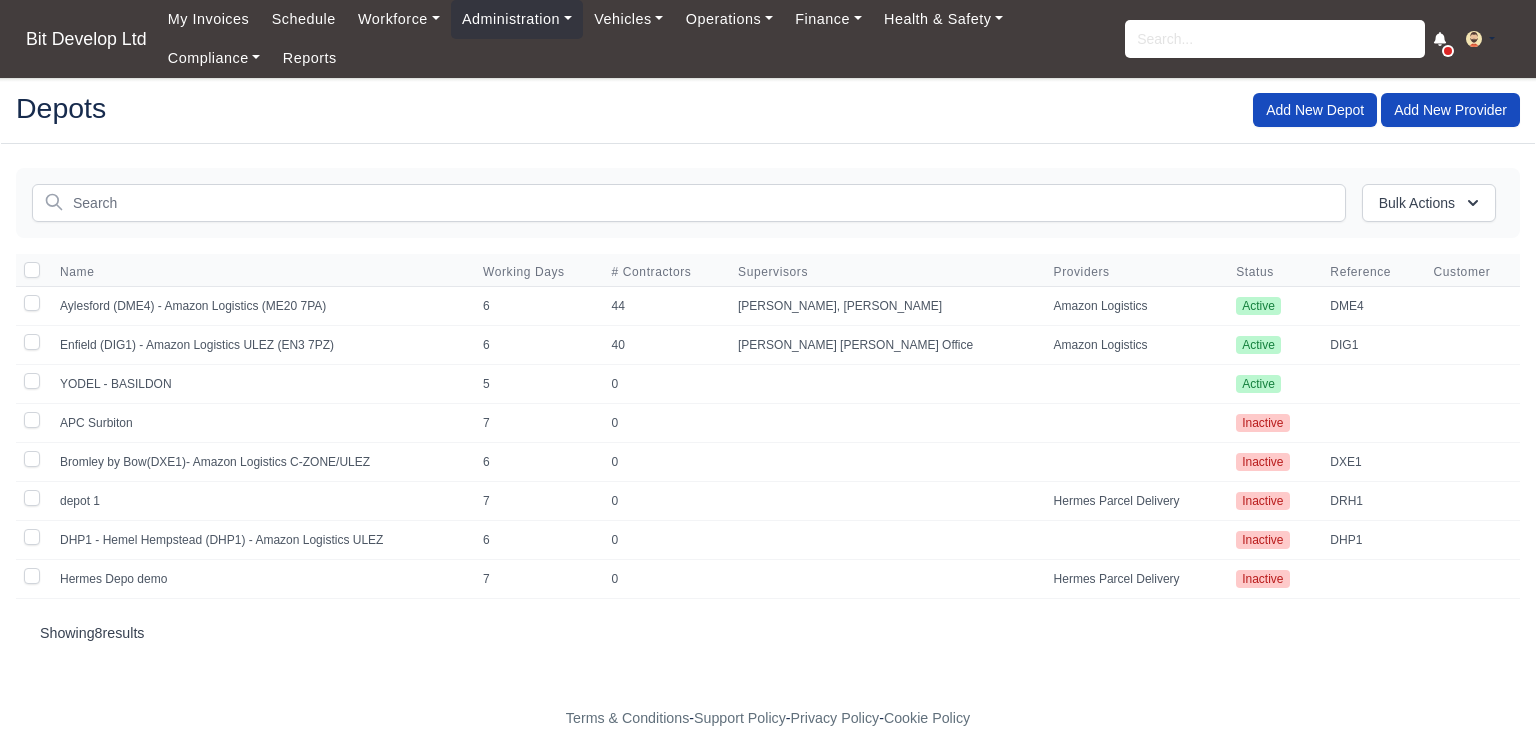 scroll, scrollTop: 0, scrollLeft: 0, axis: both 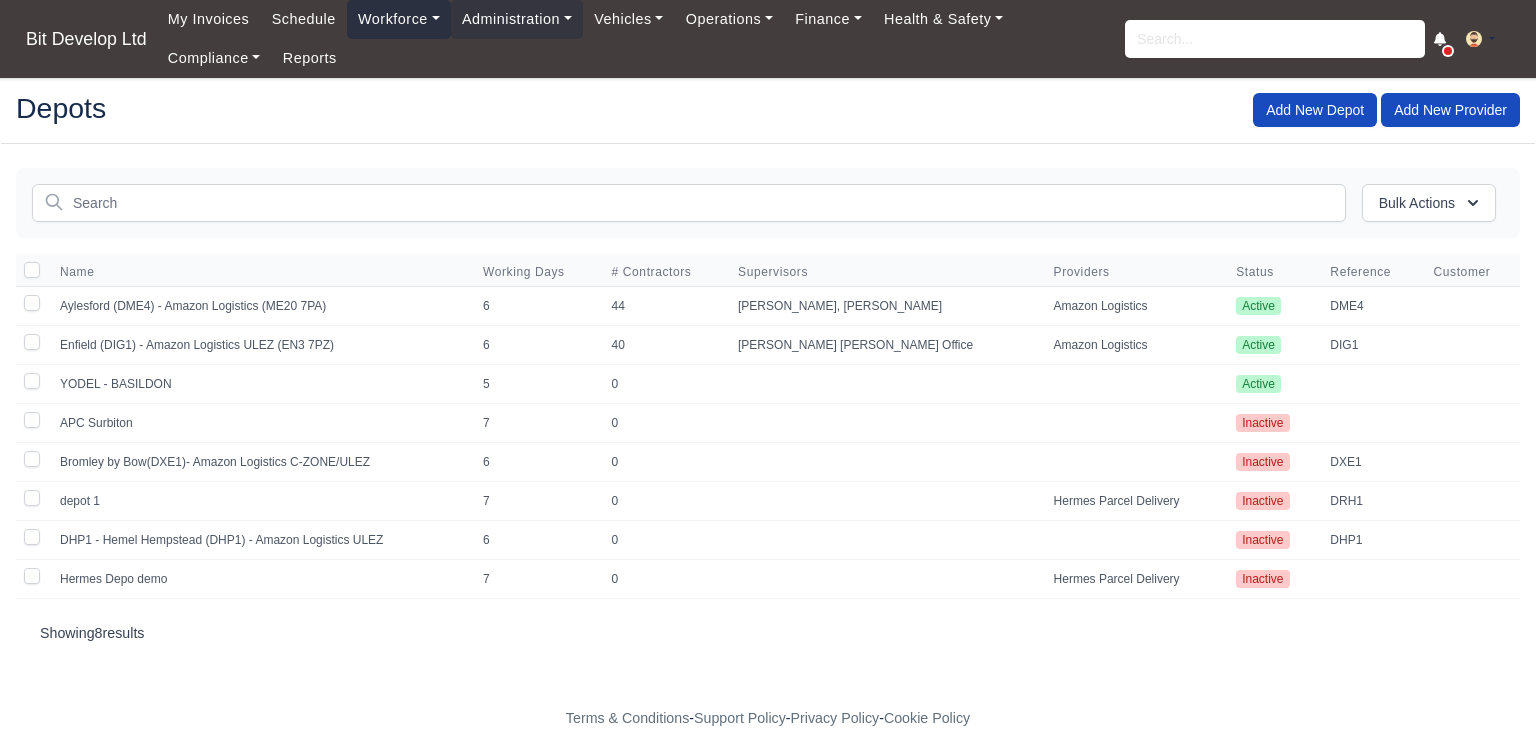 click on "Workforce" at bounding box center [399, 19] 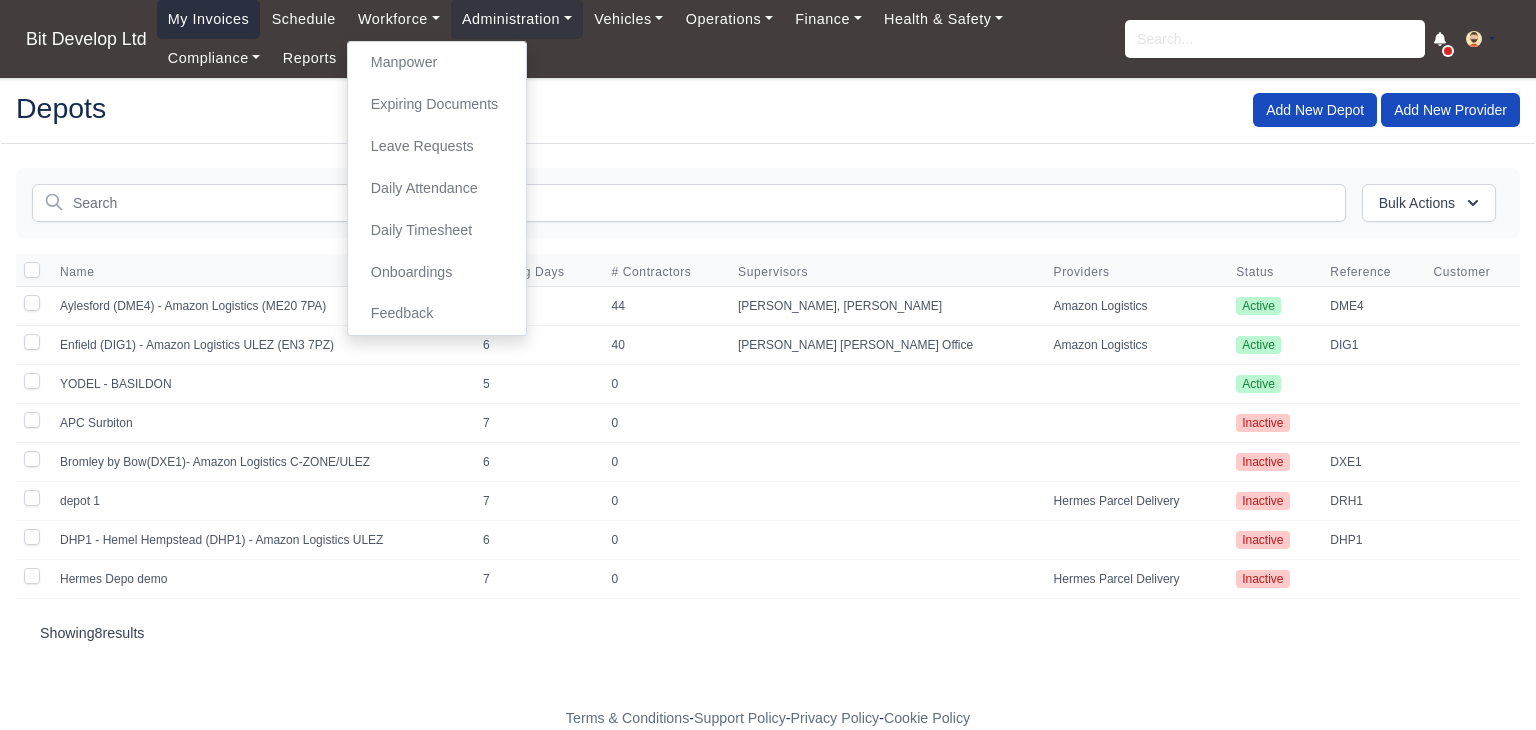 click on "My Invoices" at bounding box center [209, 19] 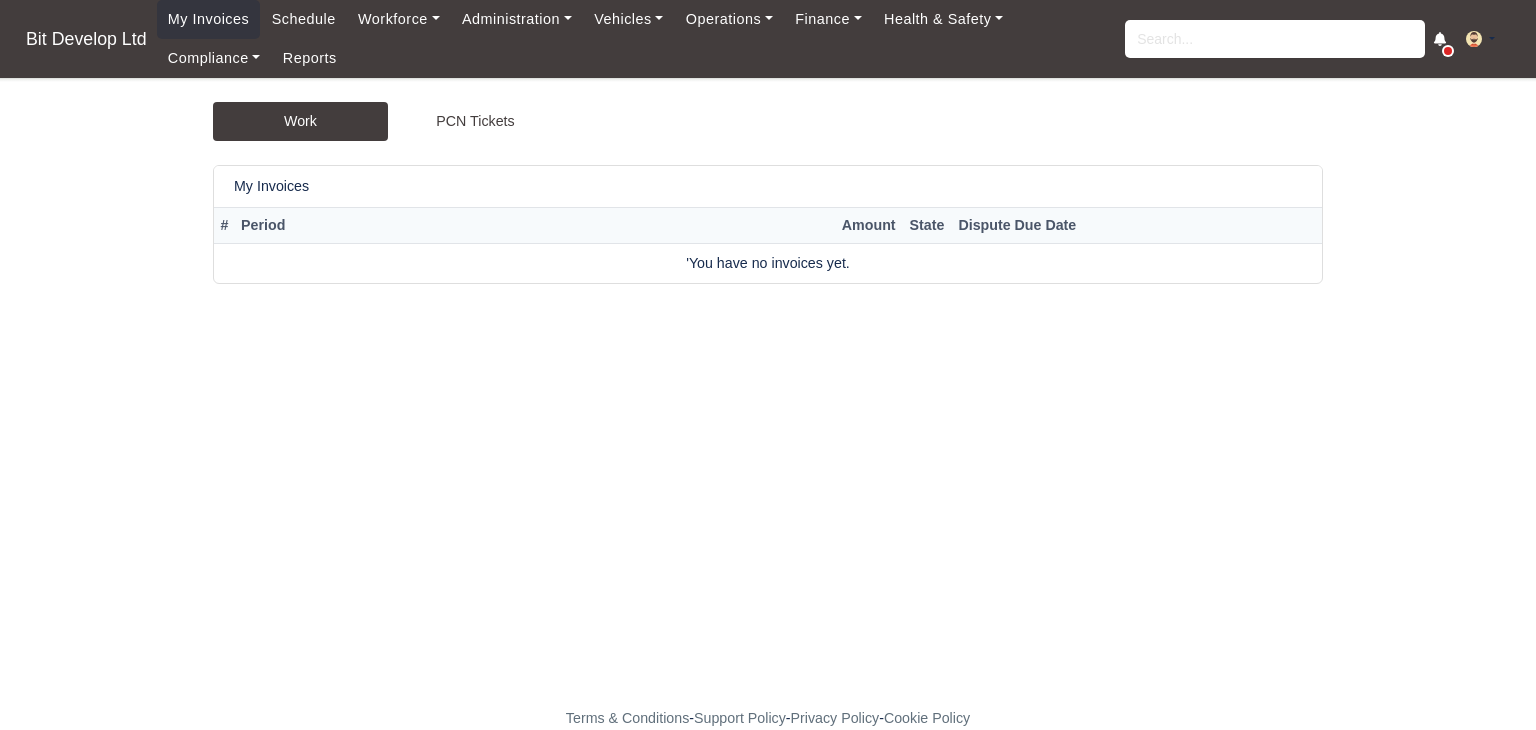 scroll, scrollTop: 0, scrollLeft: 0, axis: both 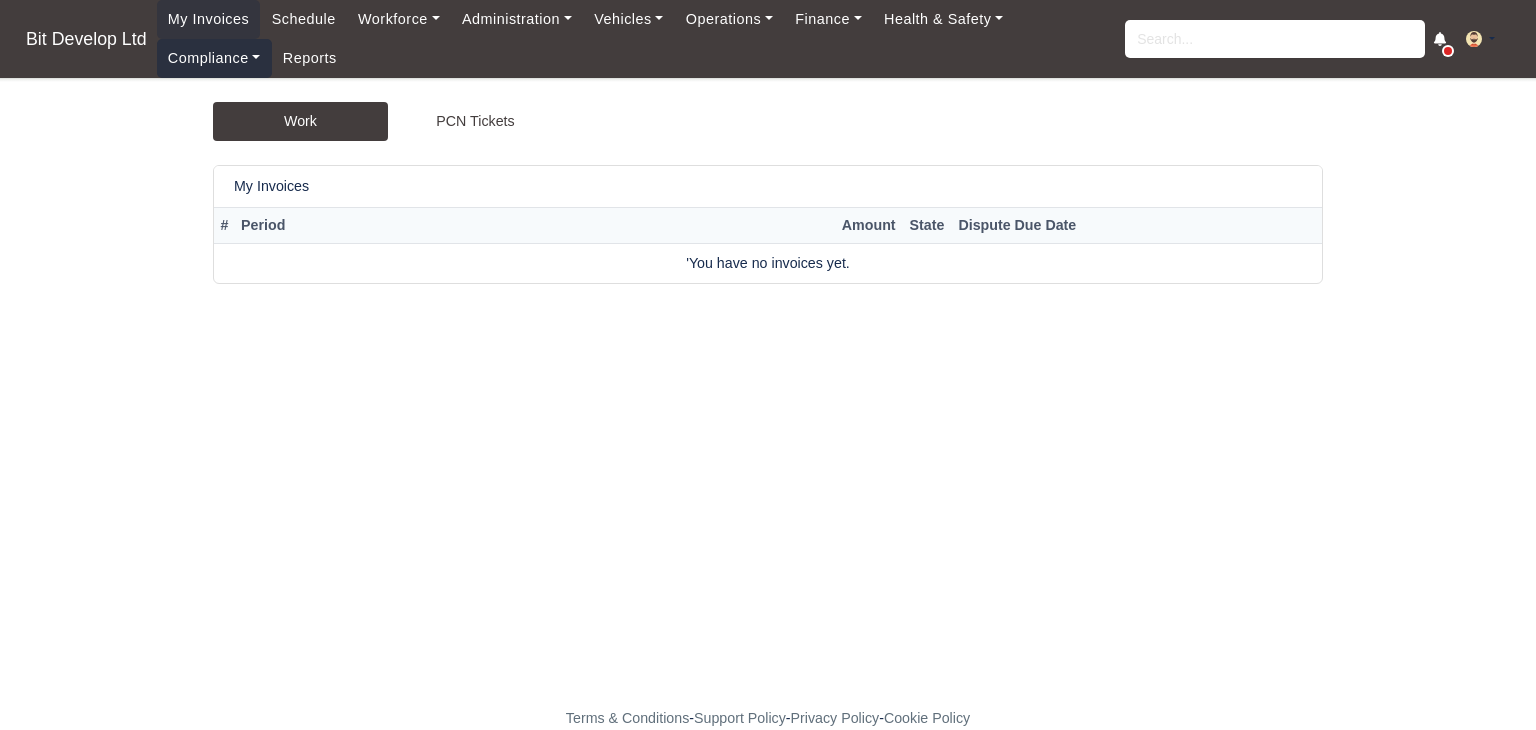 click on "Compliance" at bounding box center [214, 58] 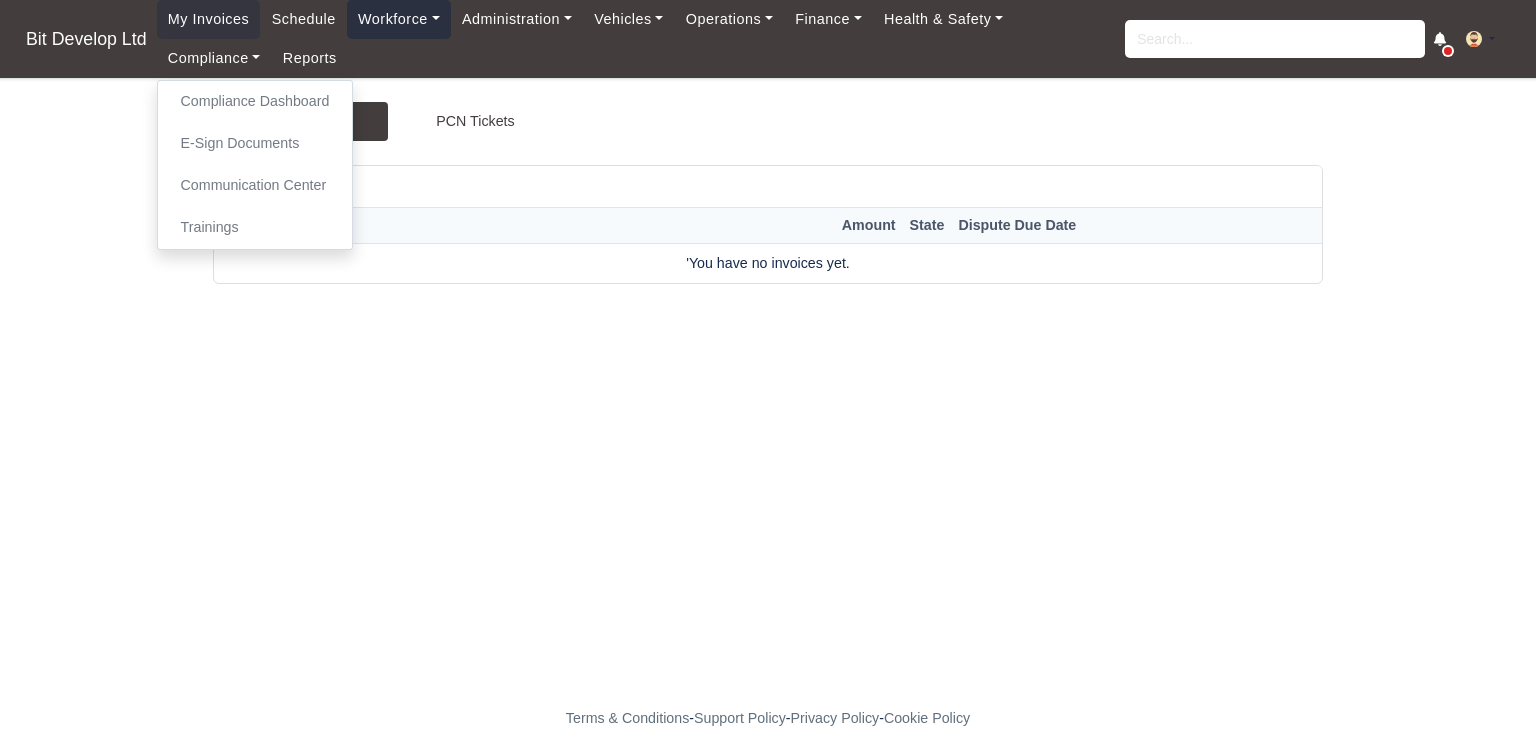 click on "Workforce" at bounding box center [399, 19] 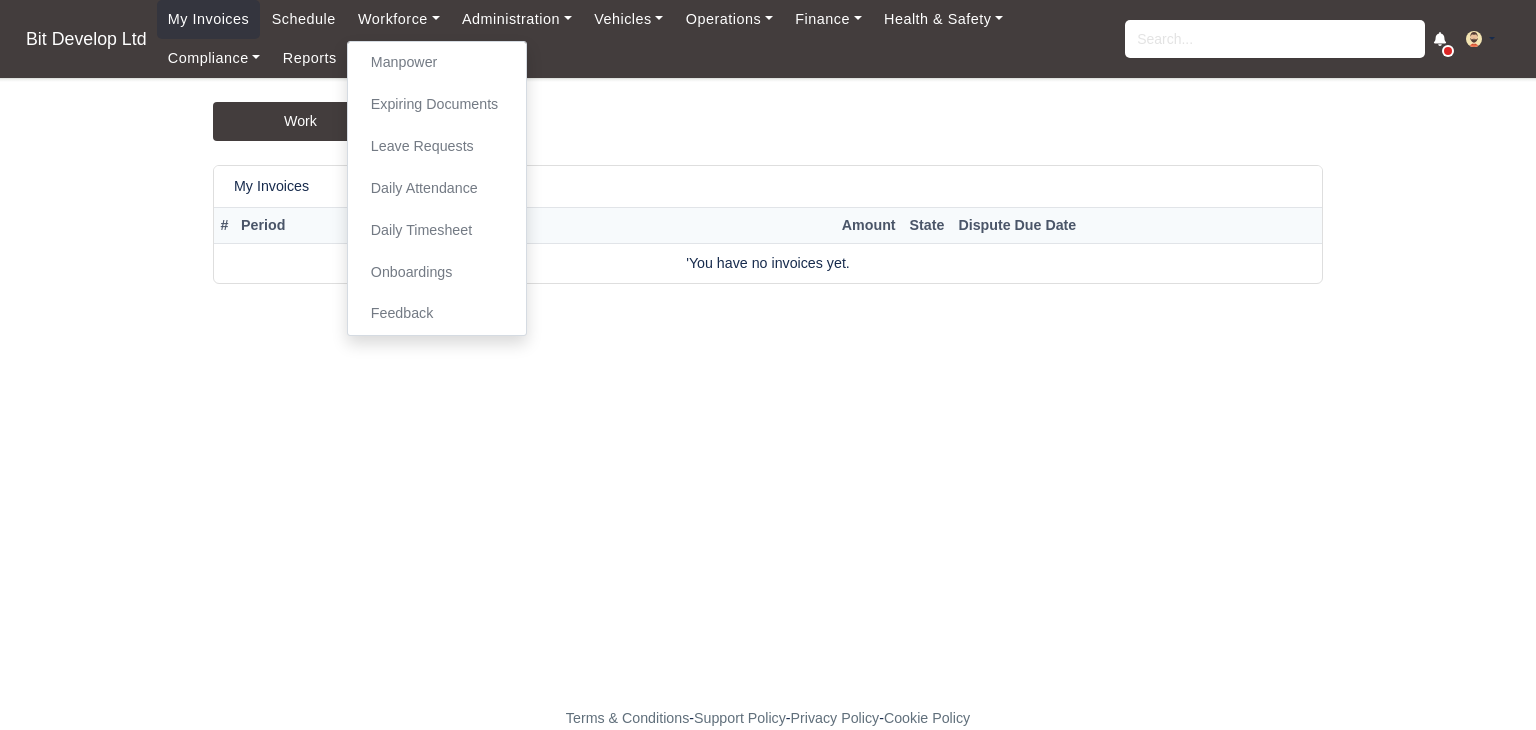 click on "Work
PCN Tickets
My Invoices
#
Period
Amount
State
Dispute Due Date
'You have no invoices yet." at bounding box center (768, 404) 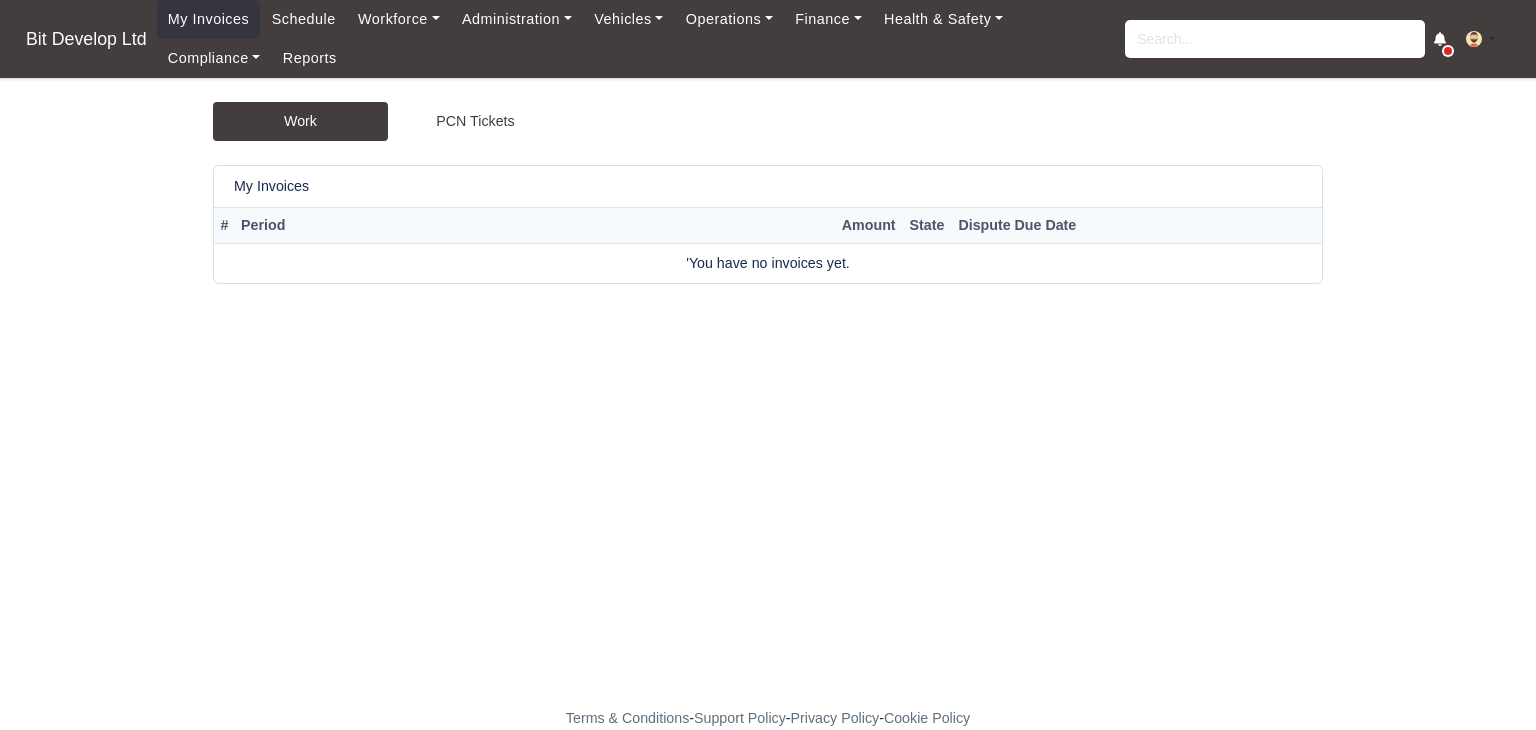 click on "Work
PCN Tickets" at bounding box center [768, 133] 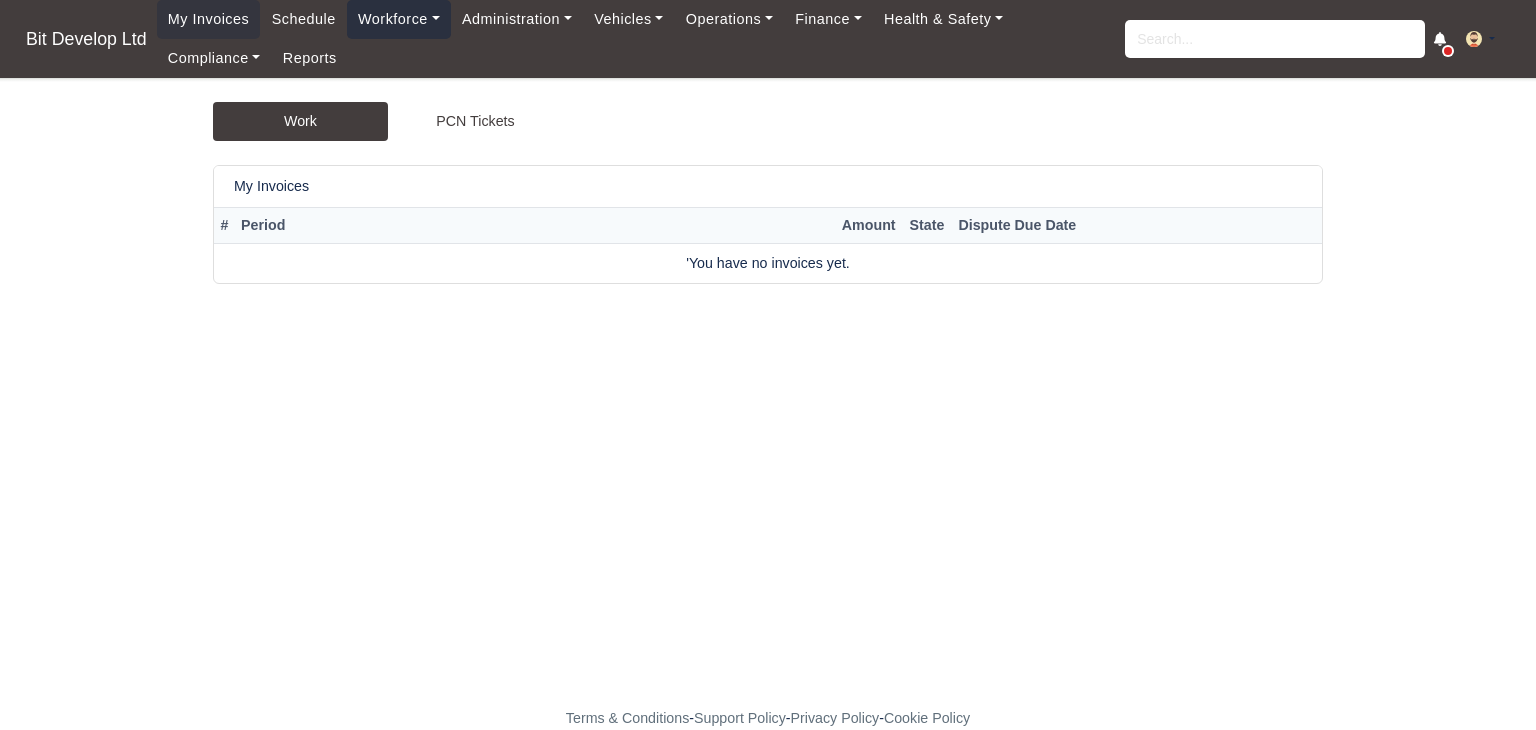 click on "Workforce" at bounding box center [399, 19] 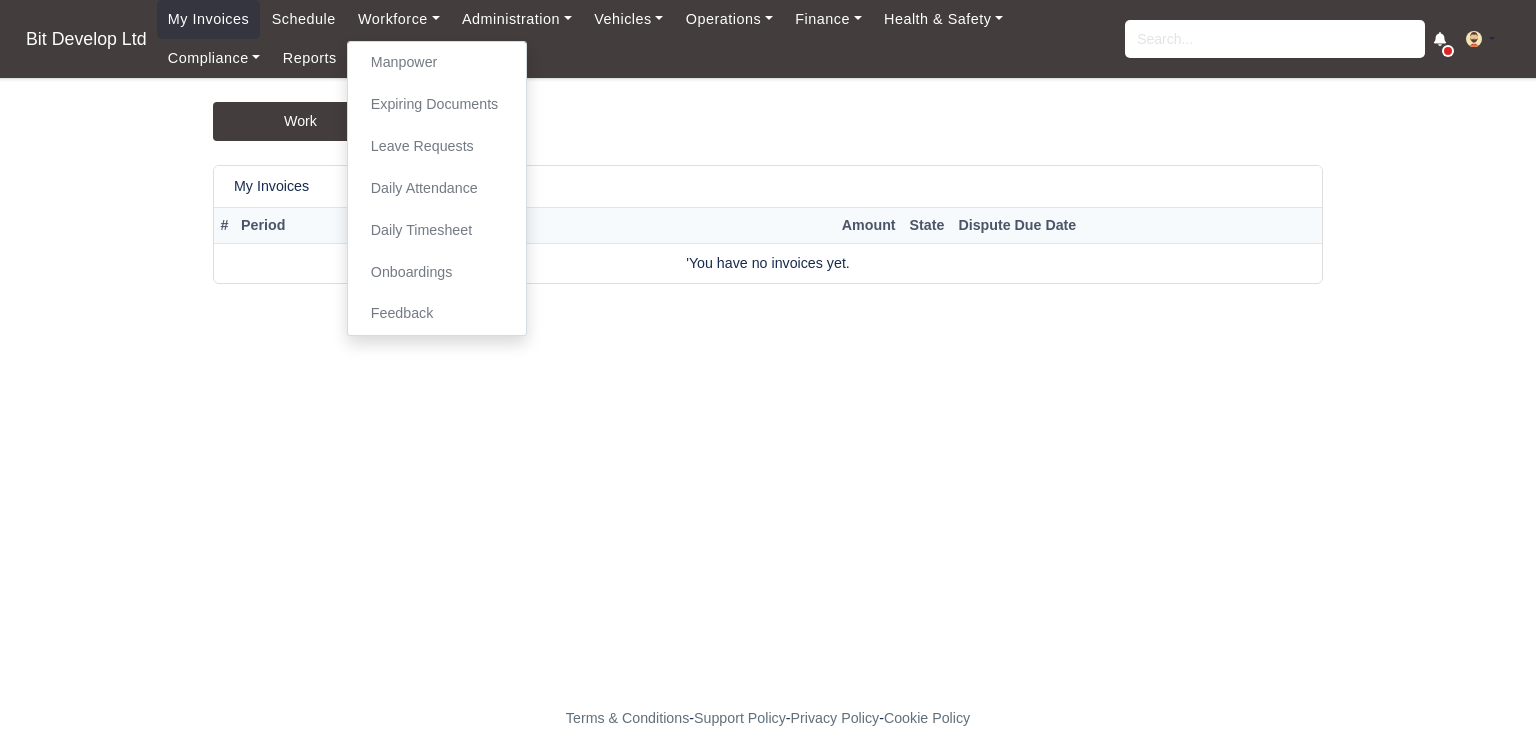 click on "My Invoices Schedule Workforce Manpower Expiring Documents Leave Requests Daily Attendance Daily Timesheet Onboardings Feedback Administration Depots Operating Centres Management Schedule Tasks Tasks Metrics Vehicles Fleet Schedule Rental Agreements Today's Inspections Forms Customers Offences Incidents Service Entries Renewal Dates Vehicle Groups Fleet Insurance B2B Contractors Operations Timesheets Log Finance Invoices Disputes Payment Types Service Types Assets Credit Instalments Bulk Payment Custom Invoices External Accounting Health & Safety Vehicle Inspections Support Portal Incidents Compliance Compliance Dashboard E-Sign Documents Communication Center Trainings Reports" at bounding box center (641, 39) 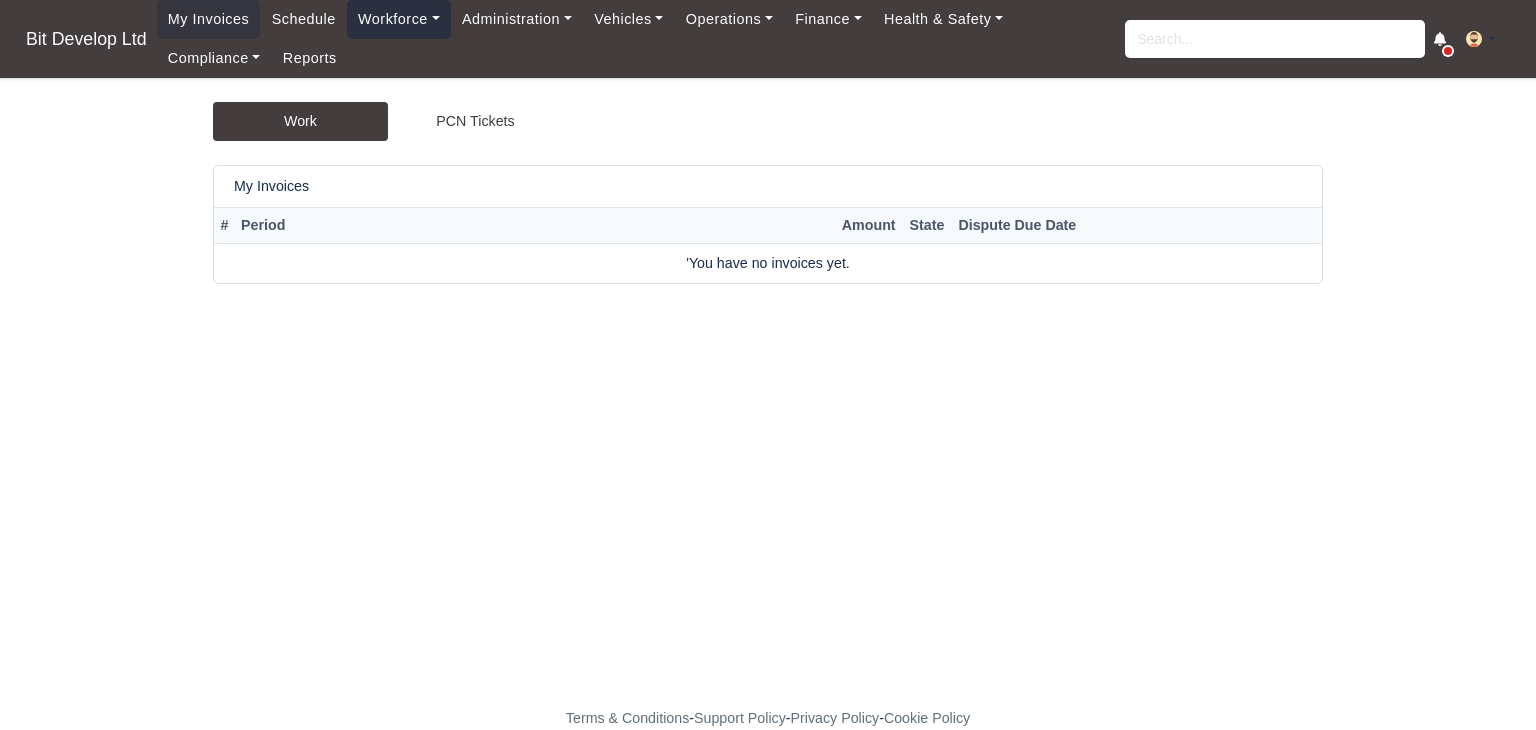 click on "Workforce" at bounding box center (399, 19) 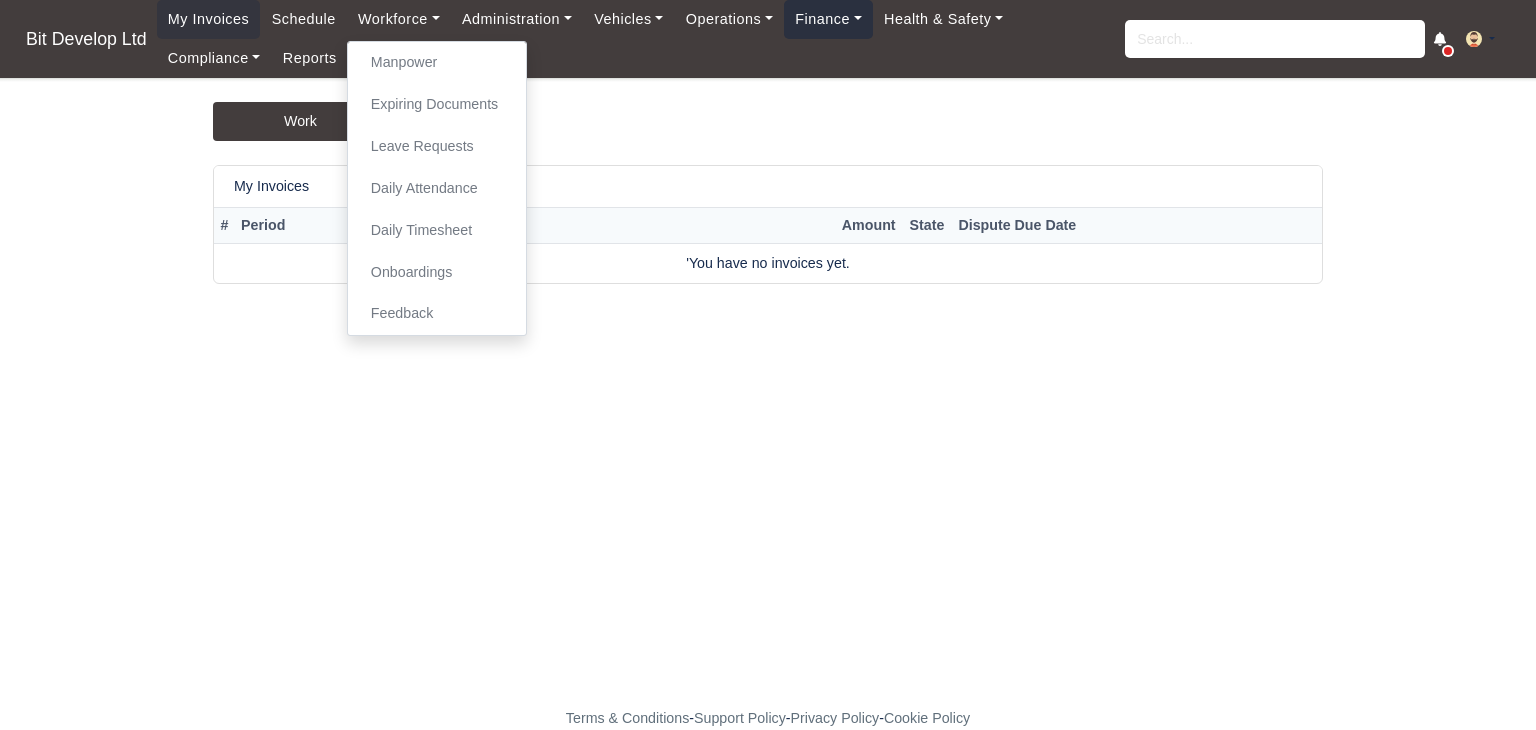click on "Finance" at bounding box center [828, 19] 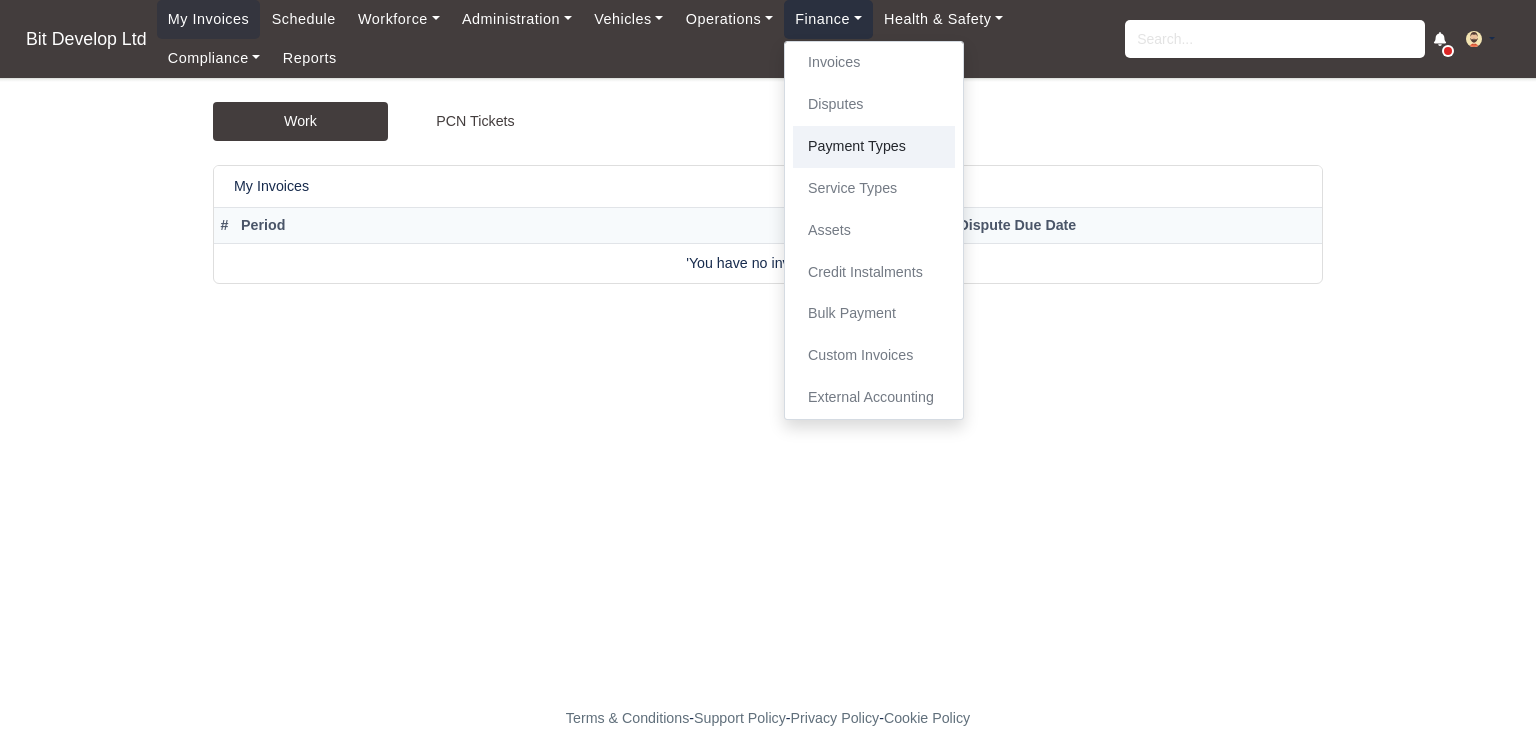 click on "Payment Types" at bounding box center [874, 147] 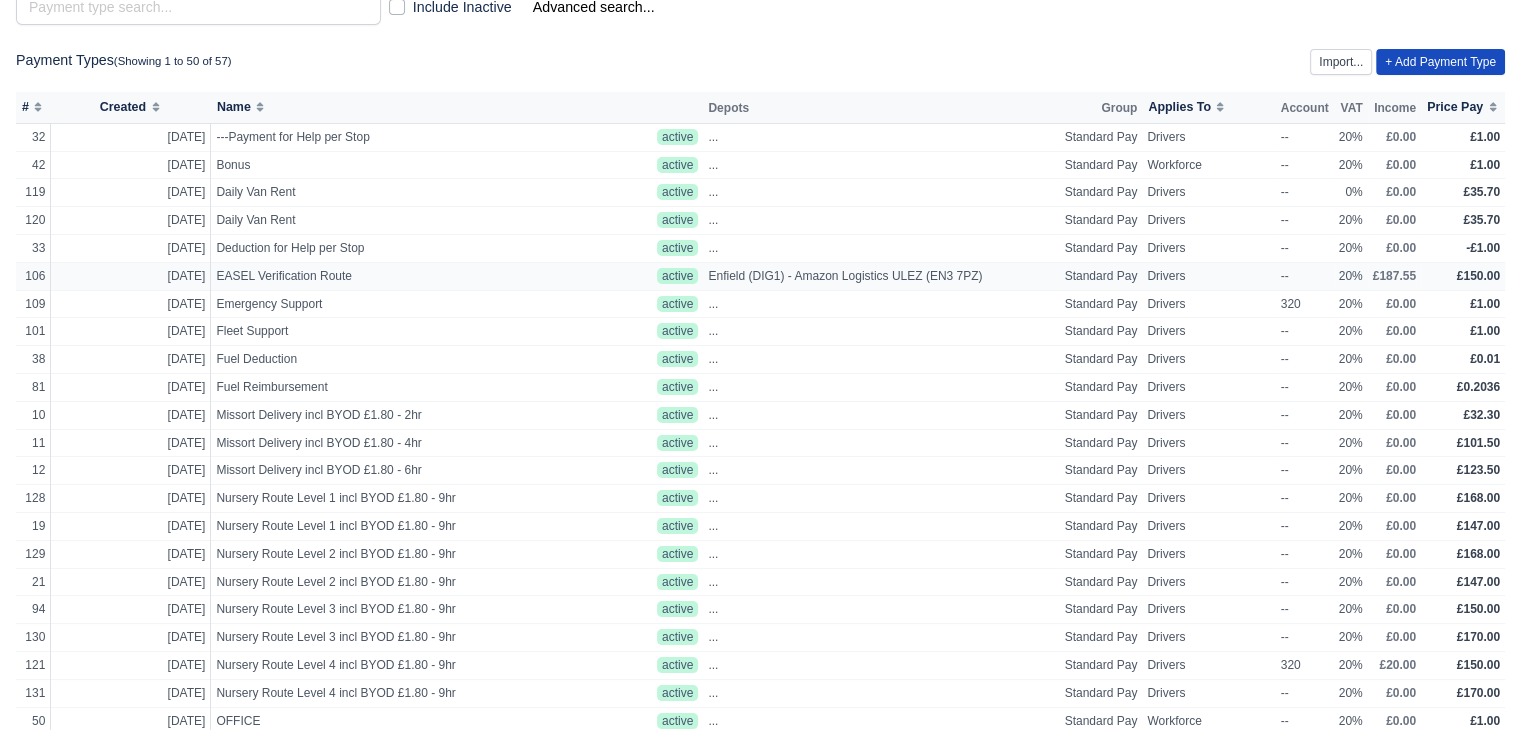 scroll, scrollTop: 0, scrollLeft: 0, axis: both 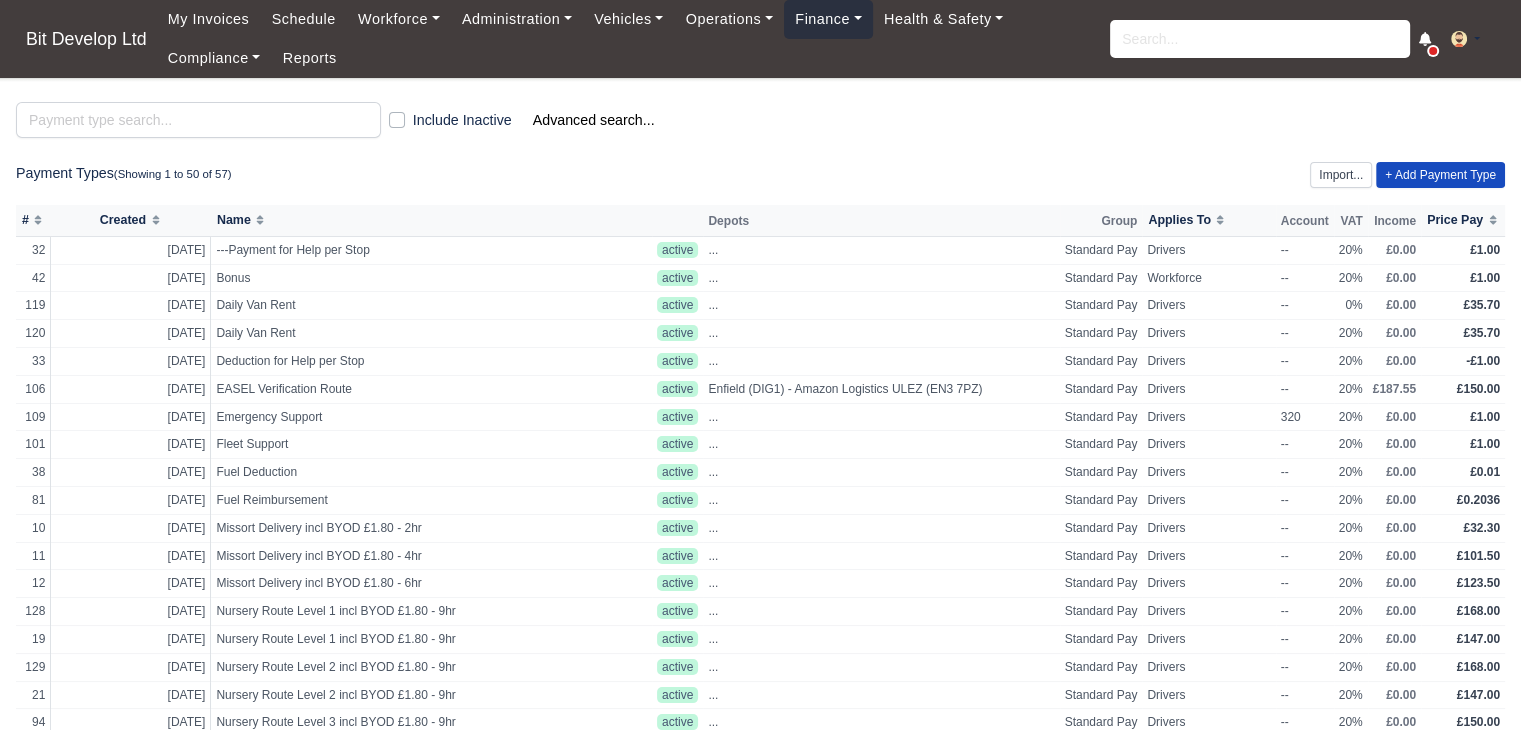click on "Finance" at bounding box center [828, 19] 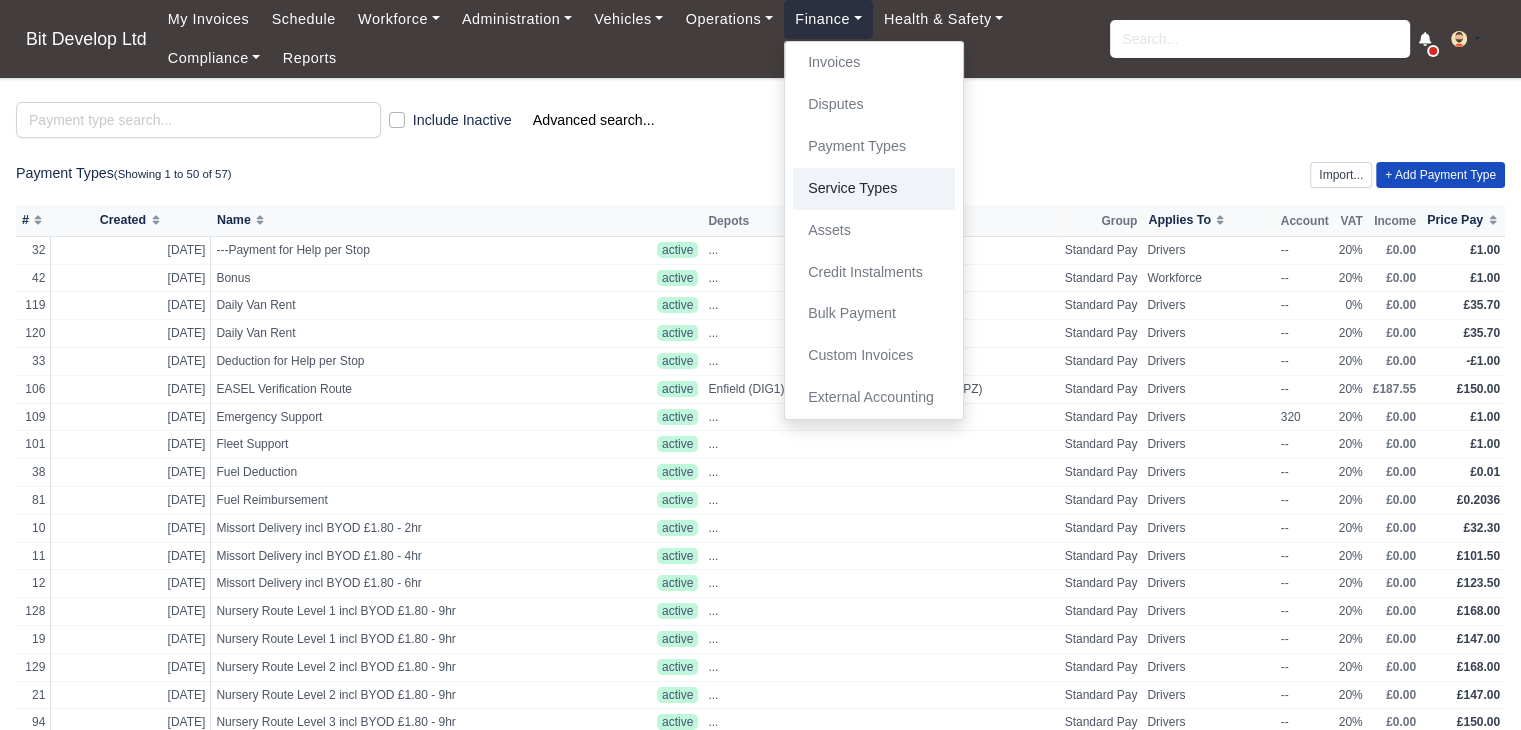 click on "Service Types" at bounding box center [874, 189] 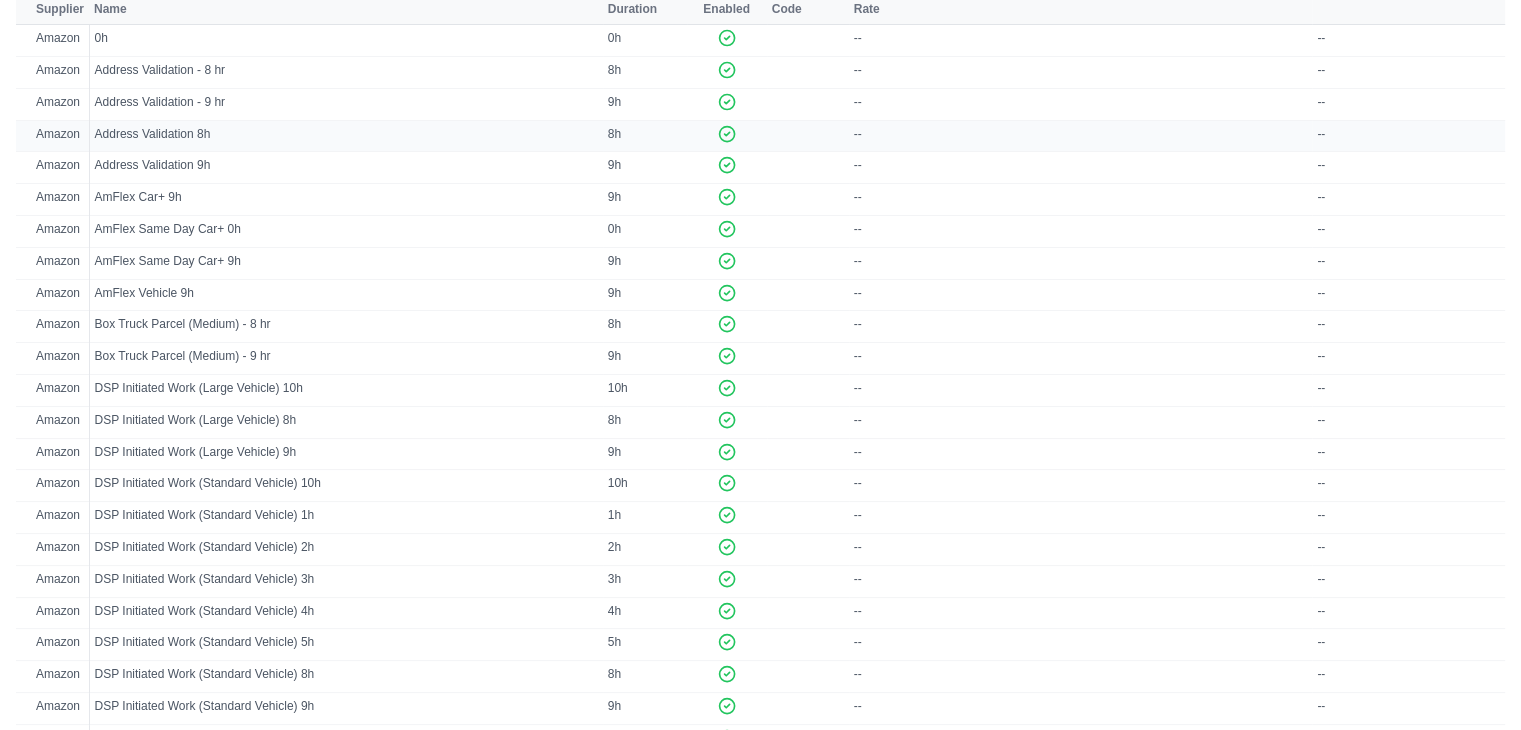 scroll, scrollTop: 0, scrollLeft: 0, axis: both 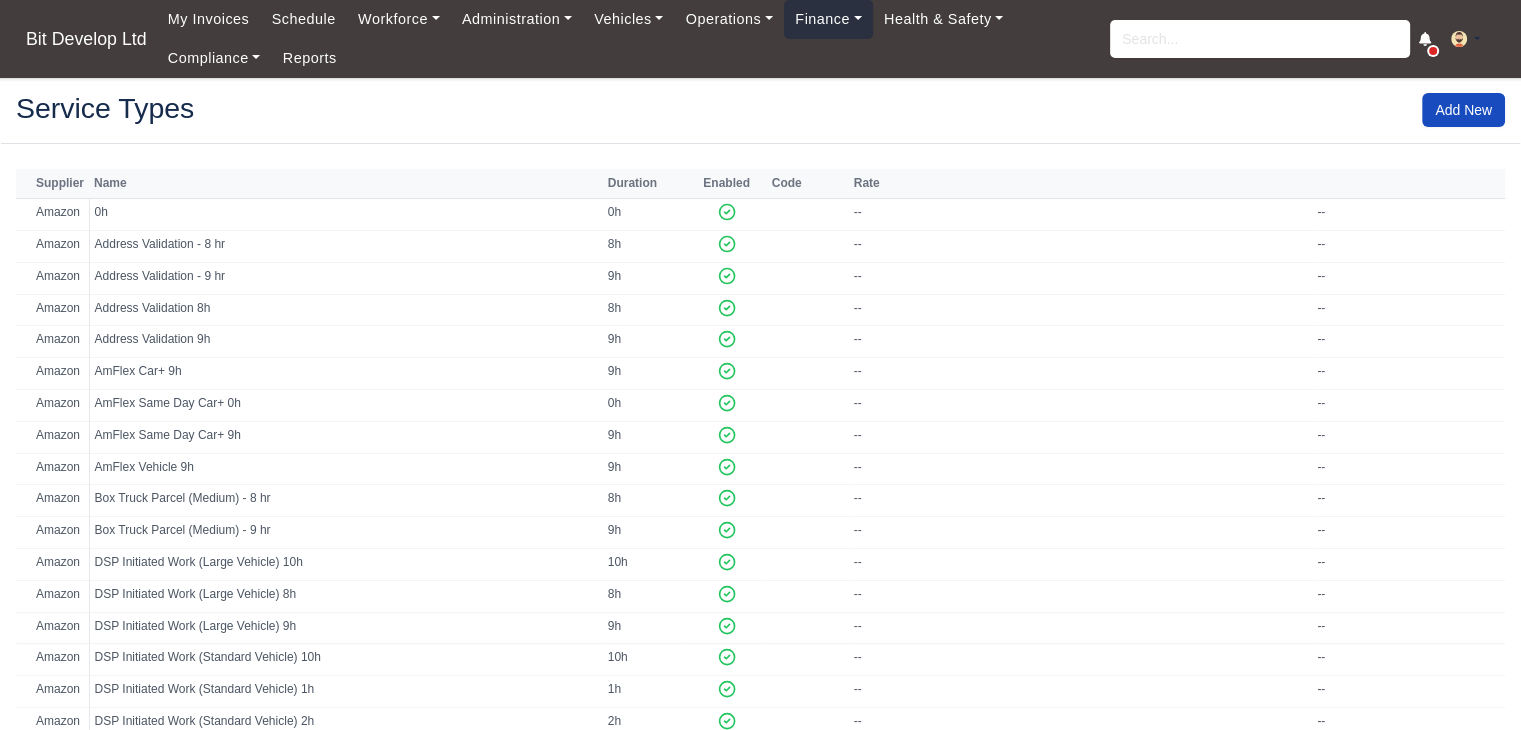 click on "Finance" at bounding box center (828, 19) 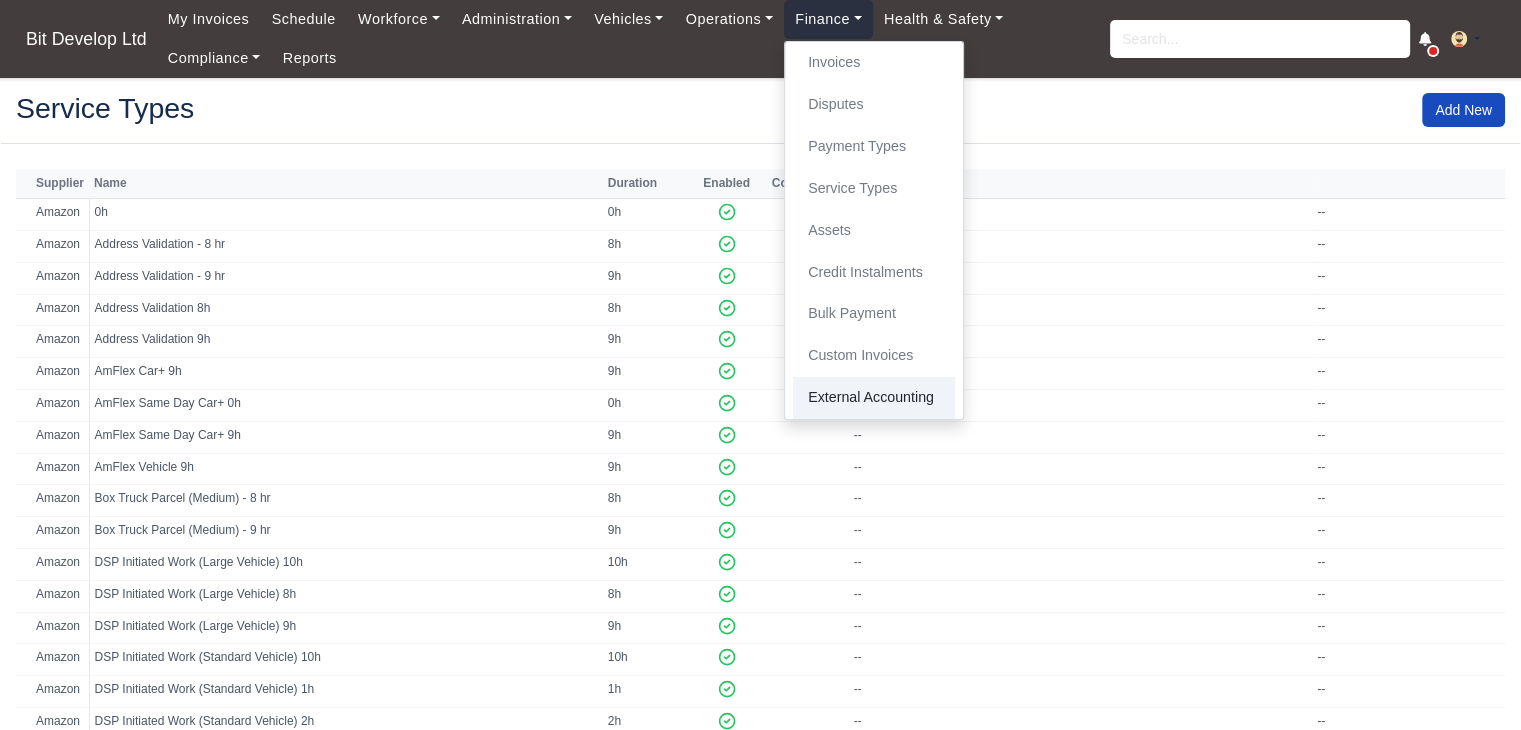 click on "External Accounting" at bounding box center [874, 398] 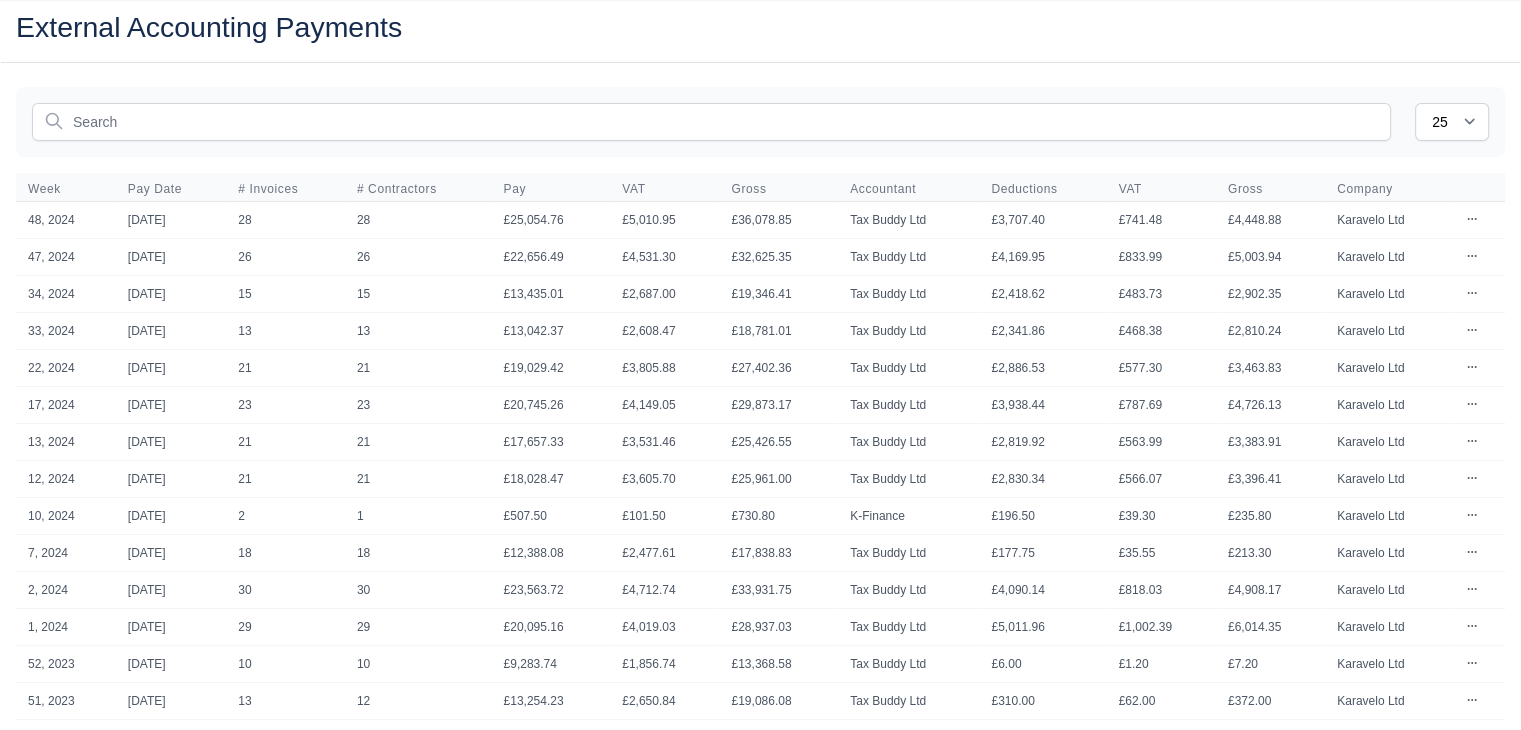 scroll, scrollTop: 0, scrollLeft: 0, axis: both 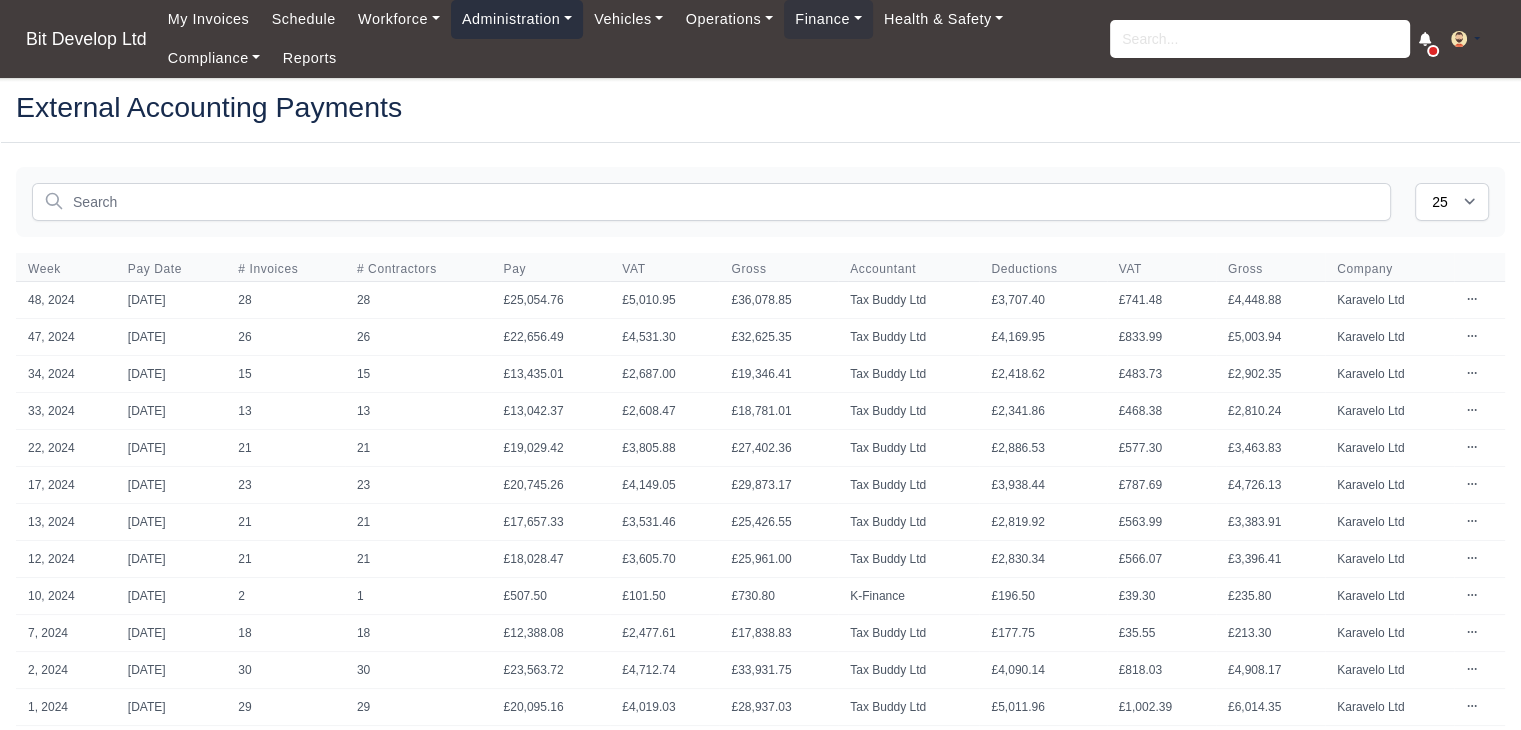 click on "Administration" at bounding box center [517, 19] 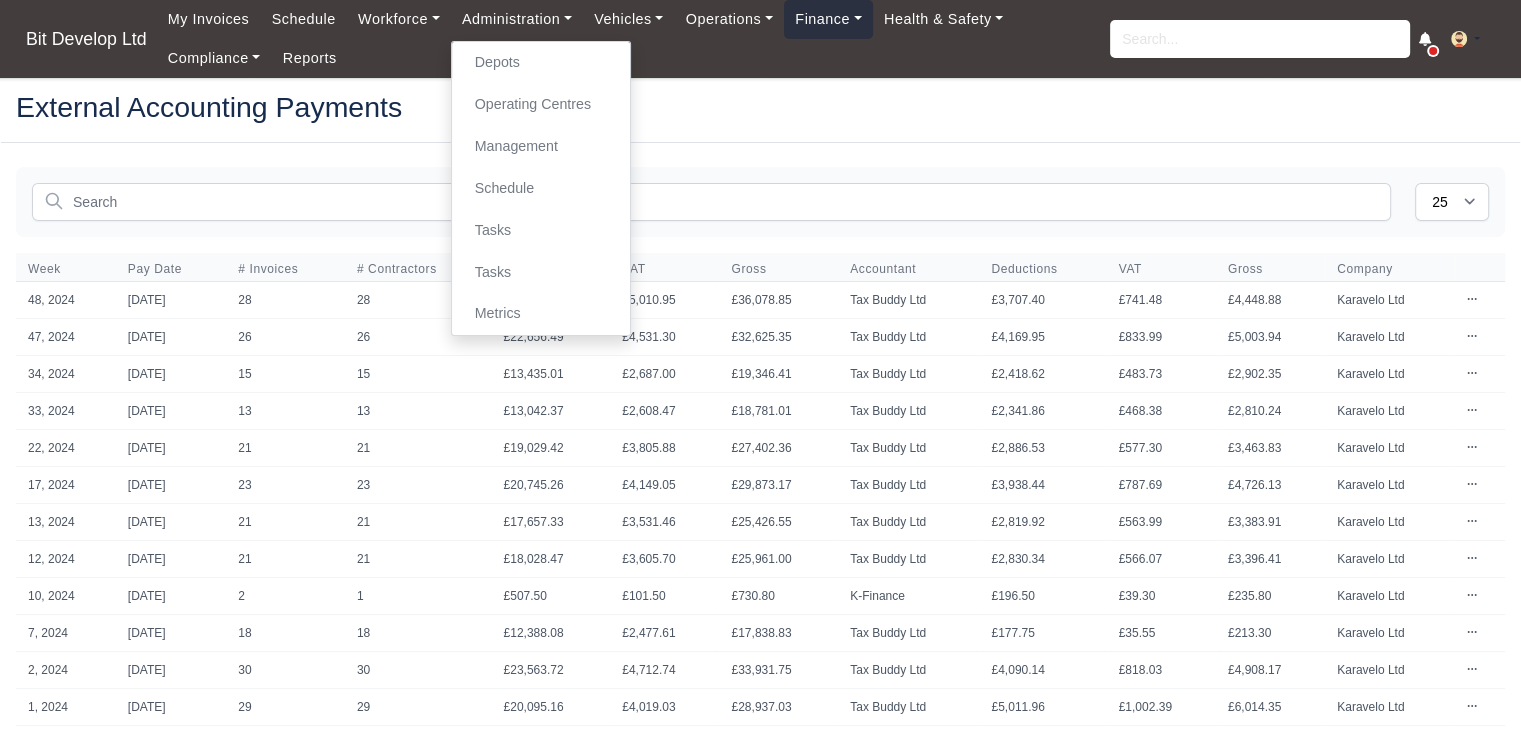 click on "Finance" at bounding box center (828, 19) 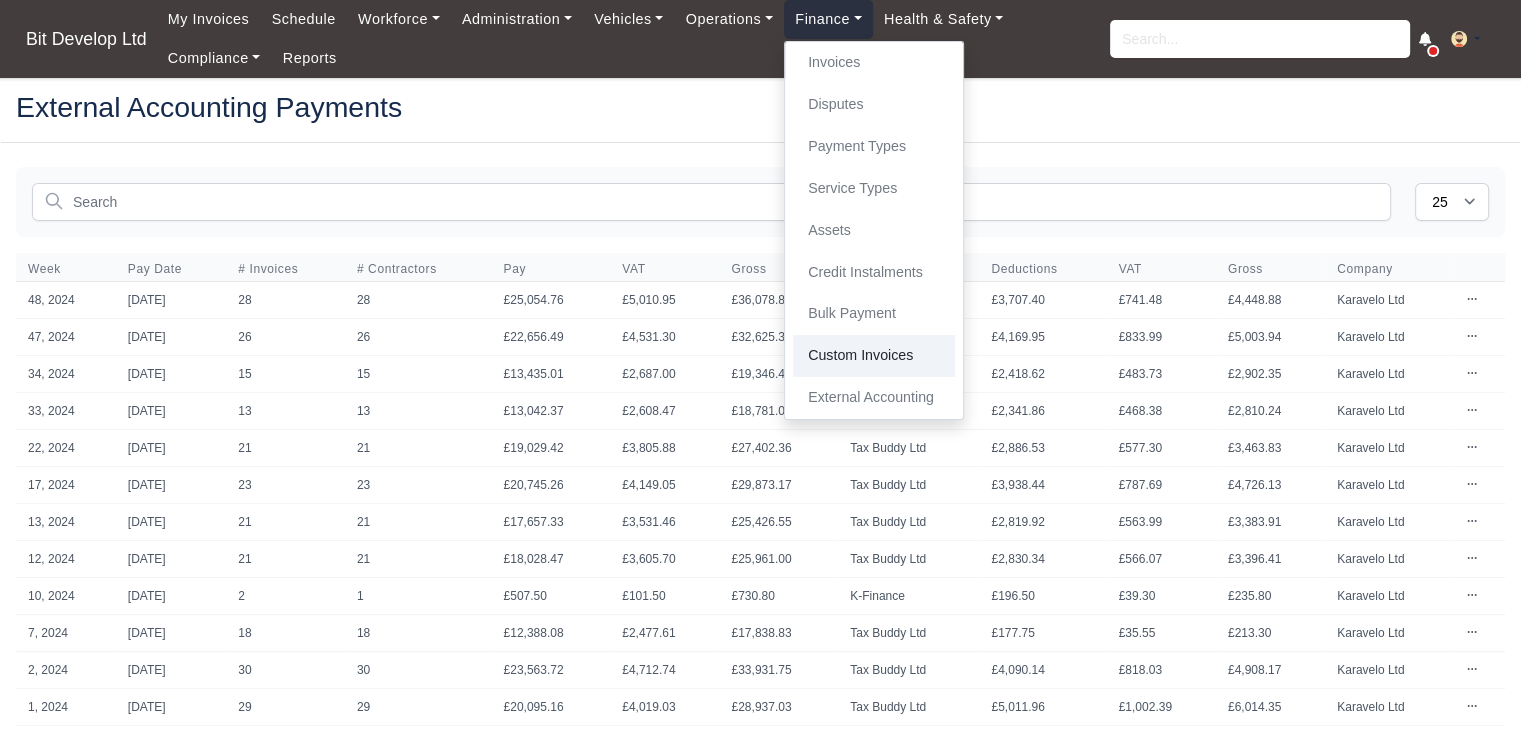 click on "Custom Invoices" at bounding box center [874, 356] 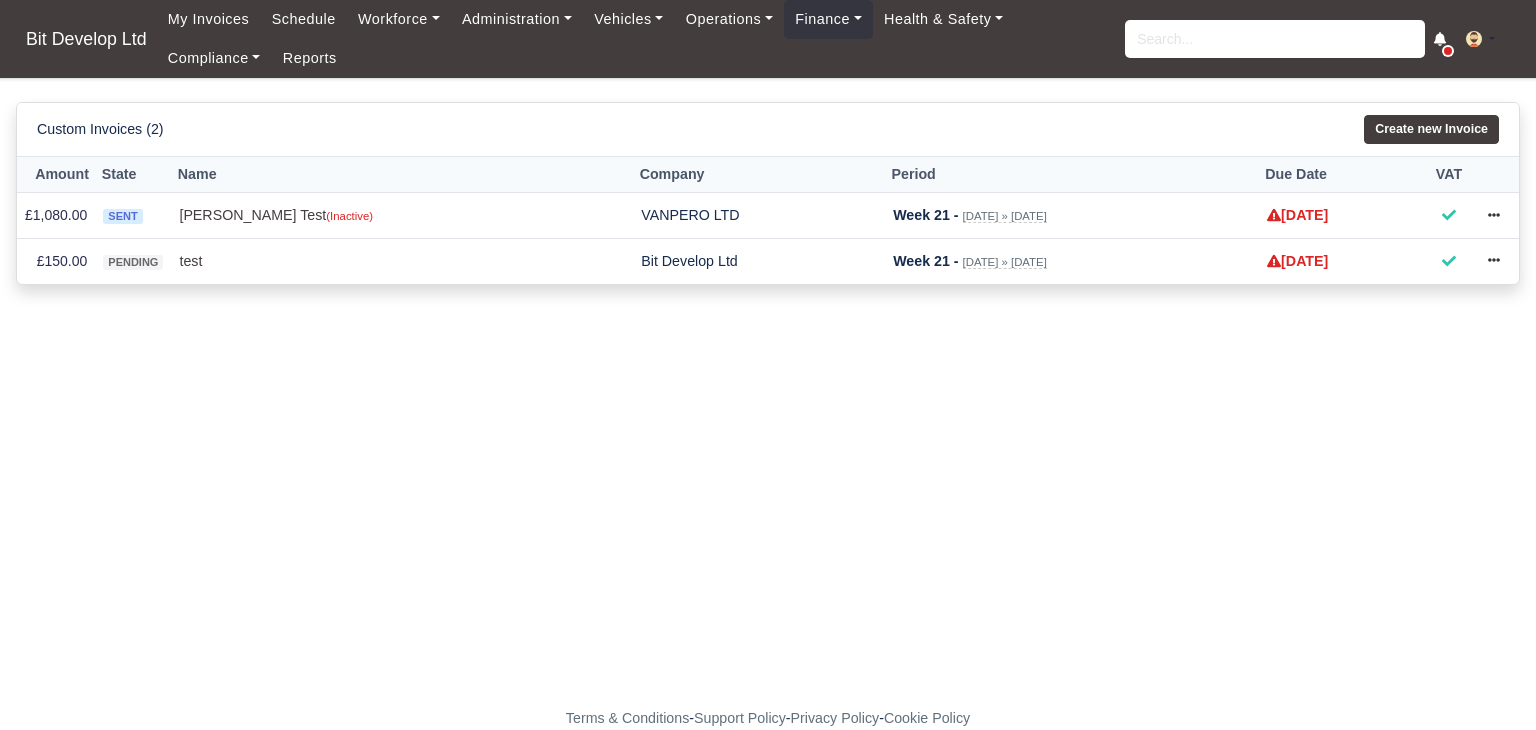 scroll, scrollTop: 0, scrollLeft: 0, axis: both 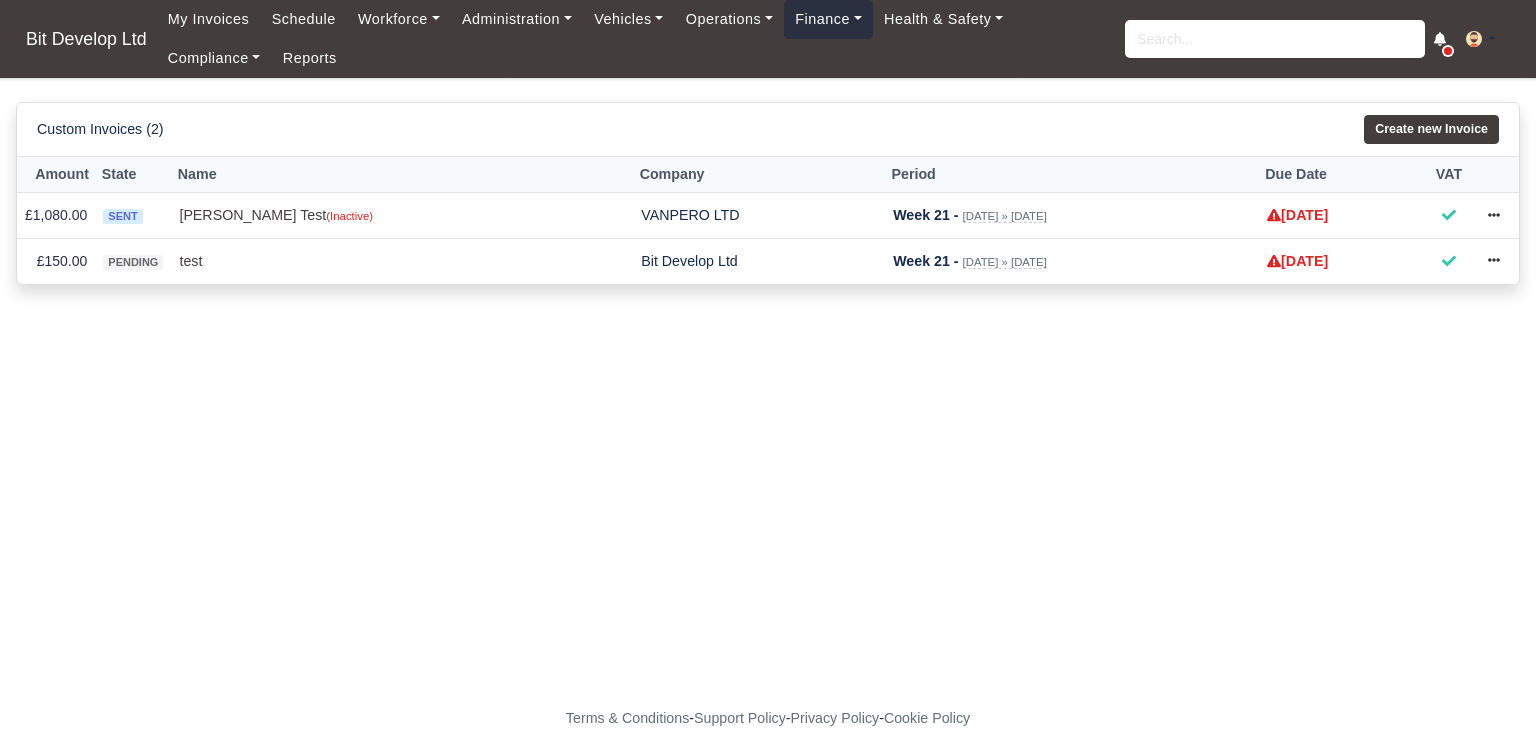 click on "Finance" at bounding box center (828, 19) 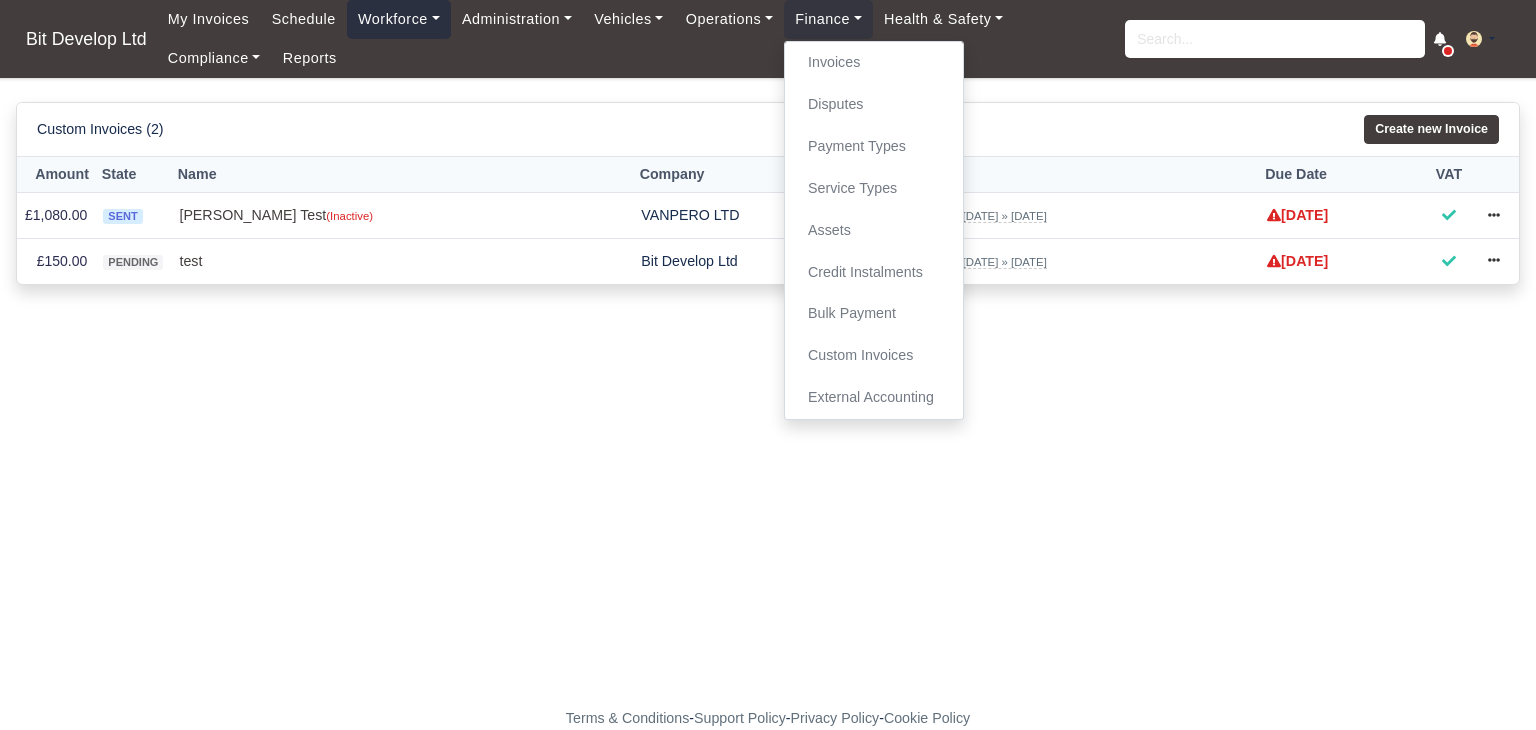 click on "Workforce" at bounding box center [399, 19] 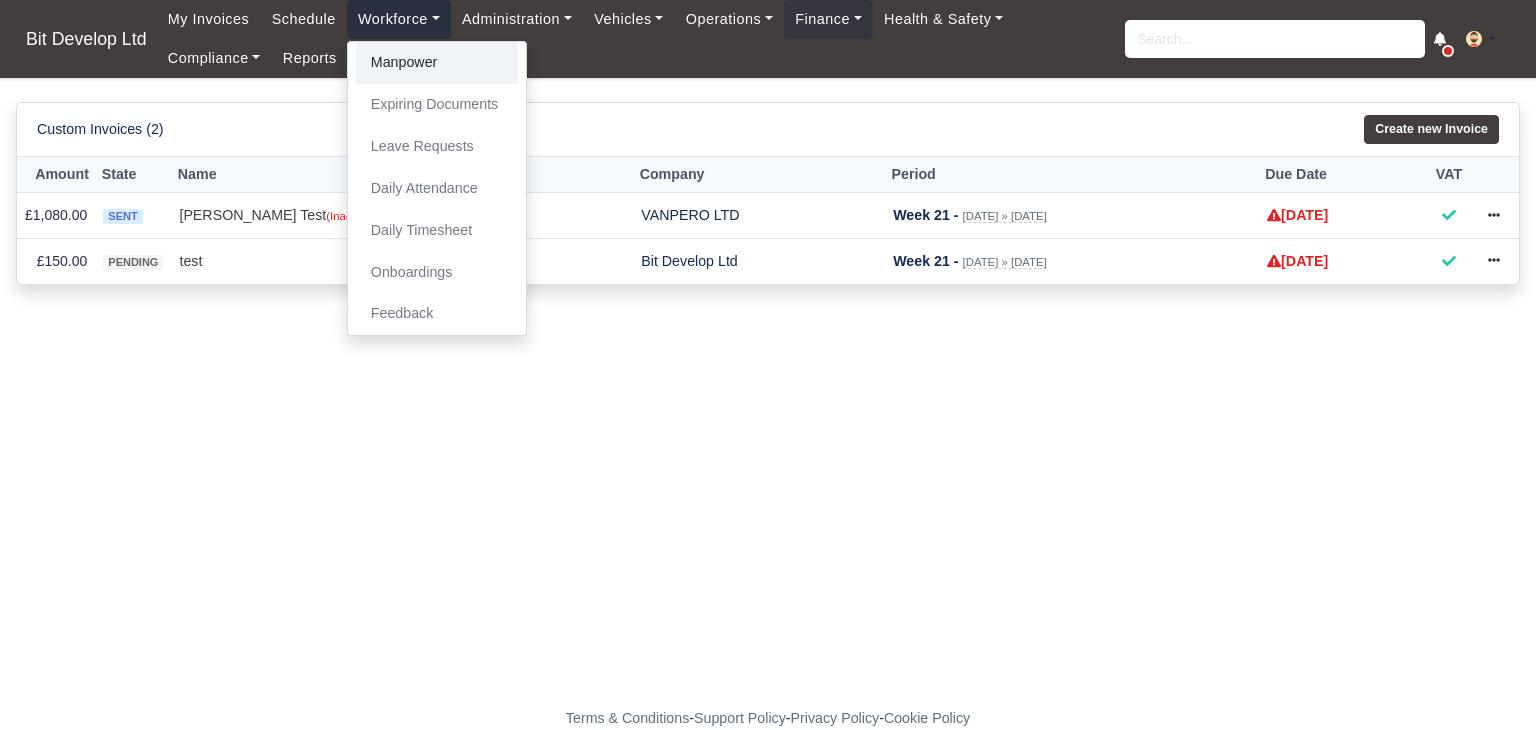 click on "Manpower" at bounding box center (437, 63) 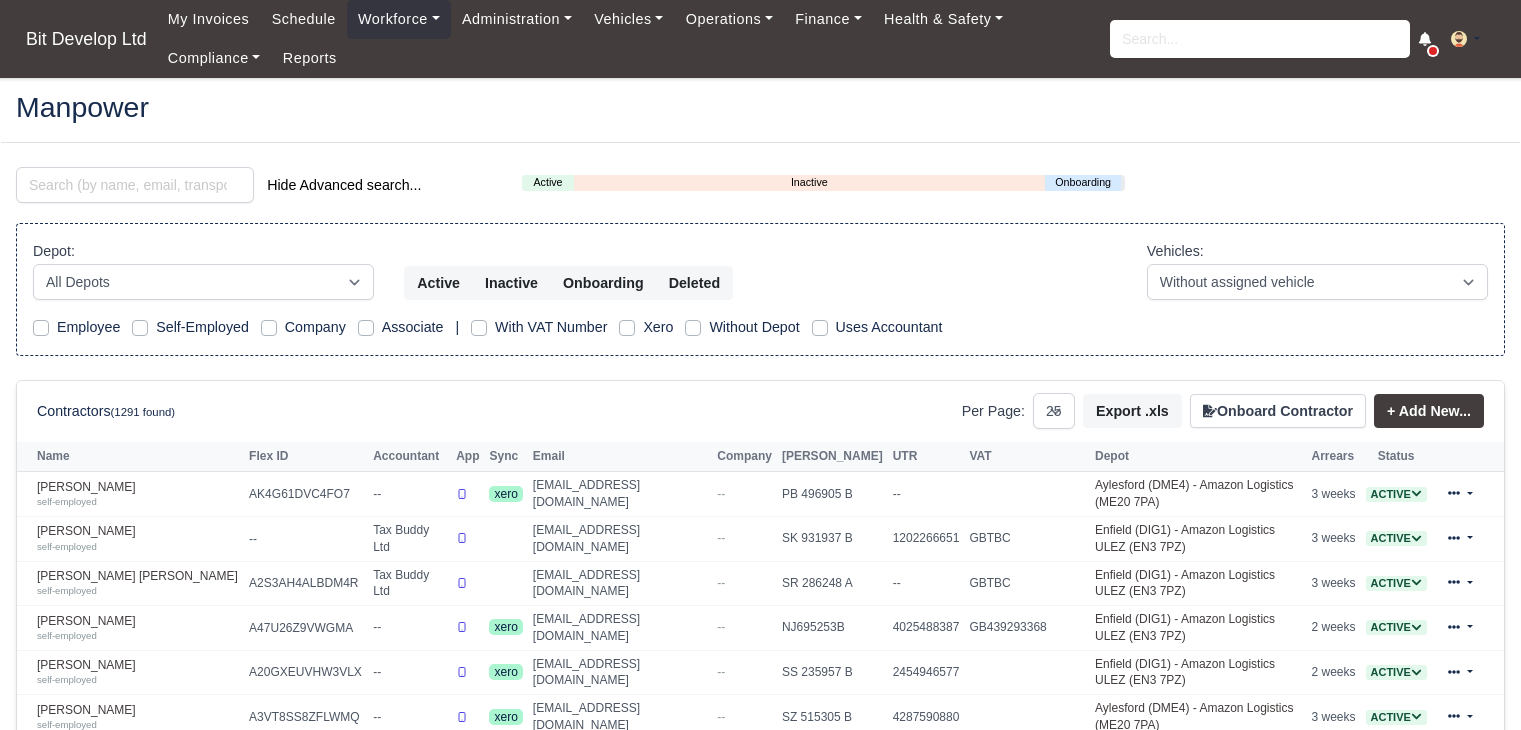 select on "25" 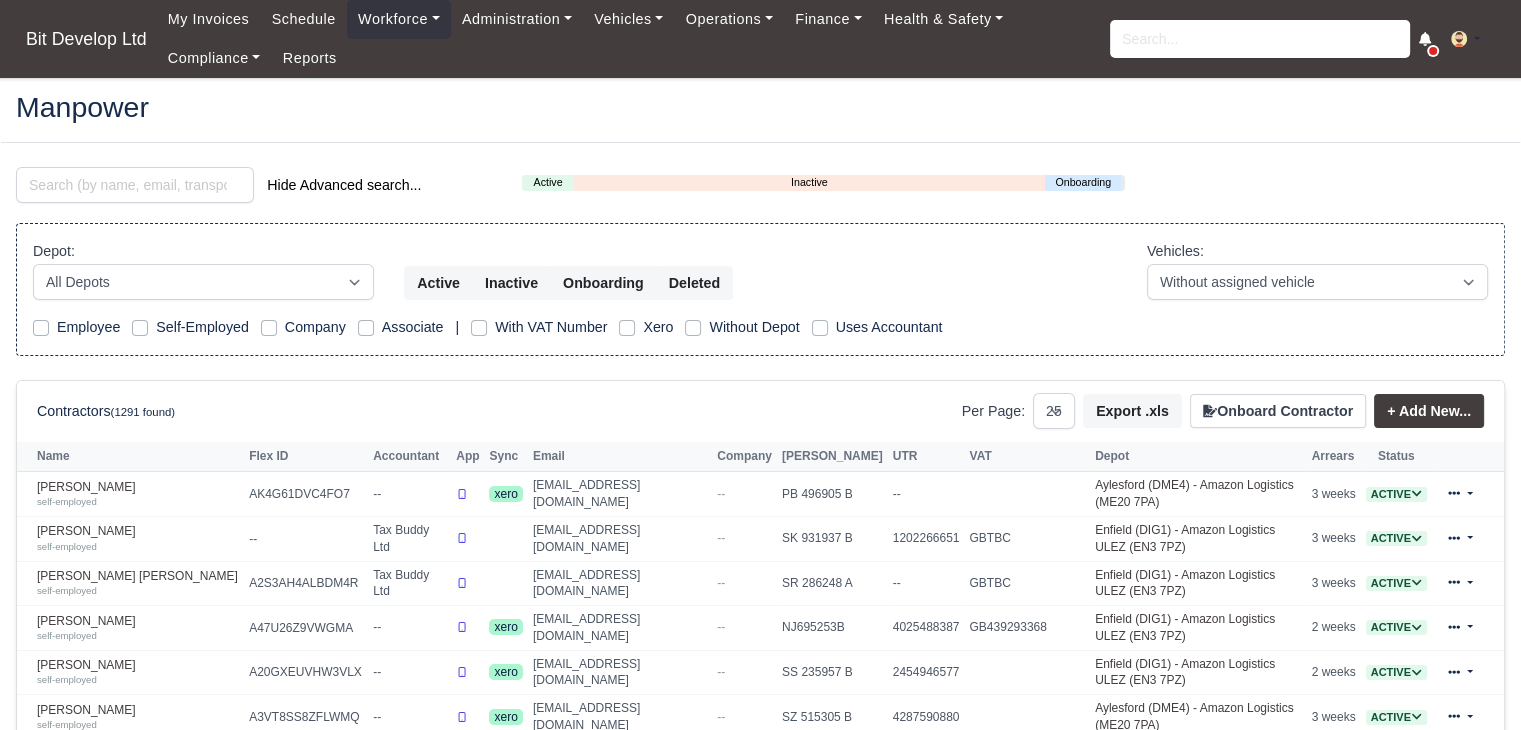 click on "Employee" at bounding box center [88, 327] 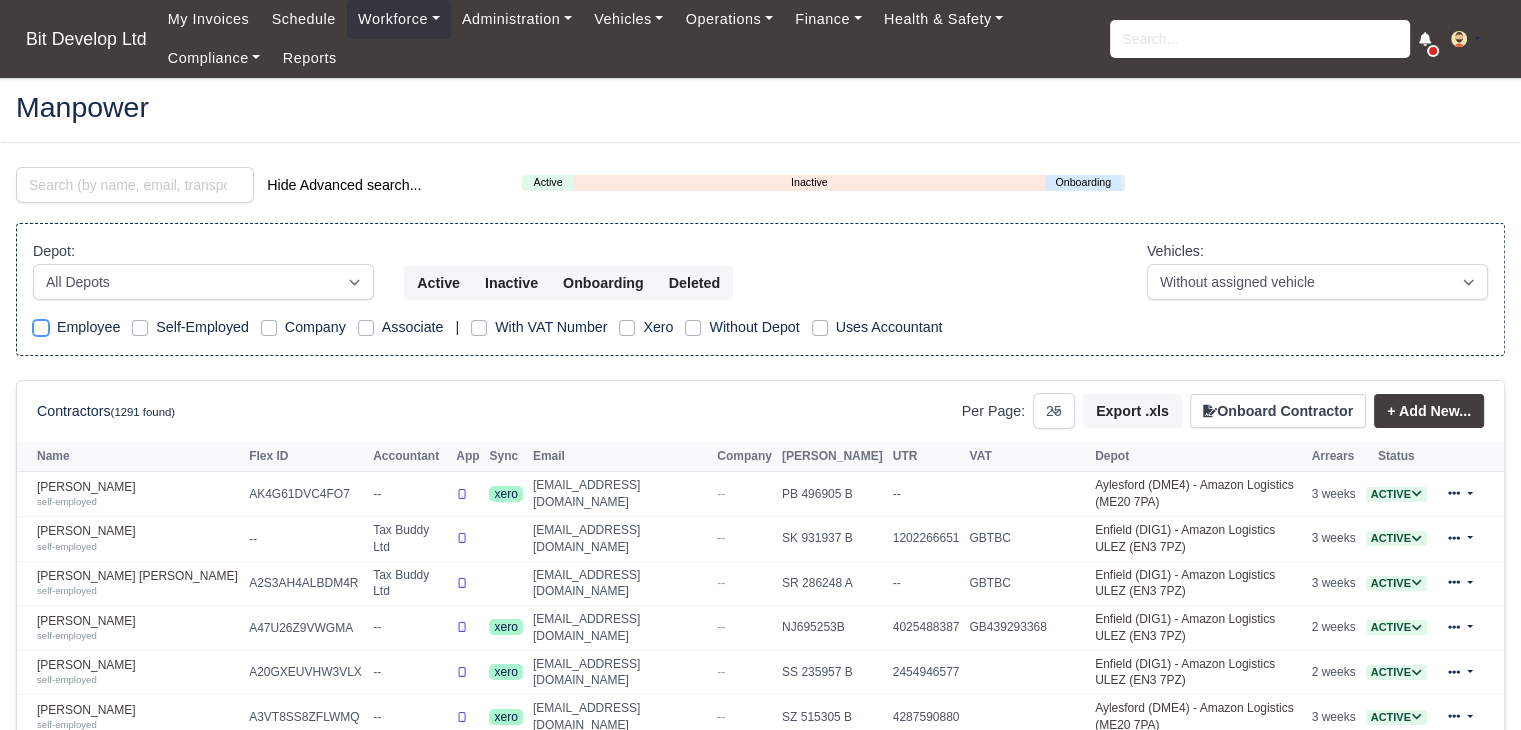 click on "Employee" at bounding box center (41, 324) 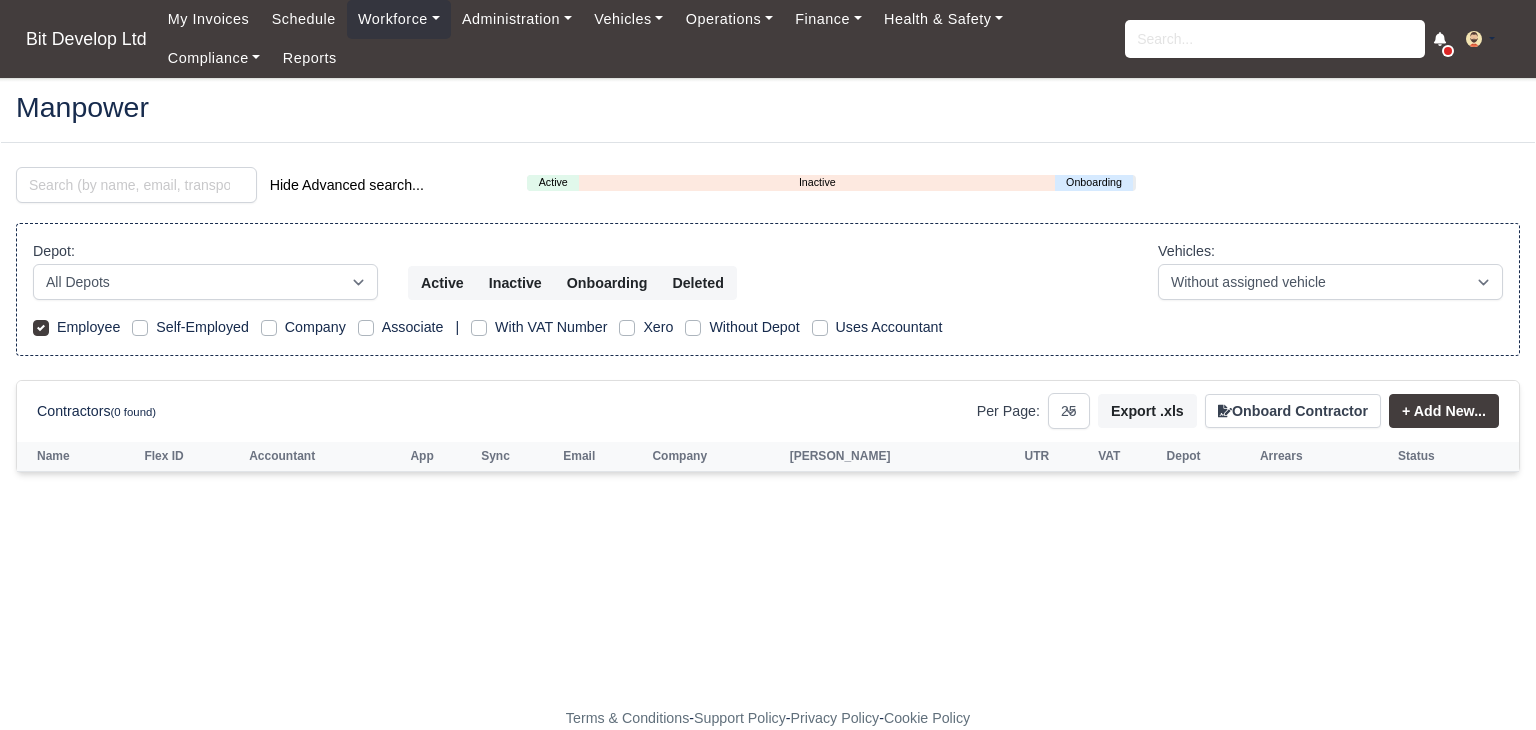 click on "Associate" at bounding box center (413, 327) 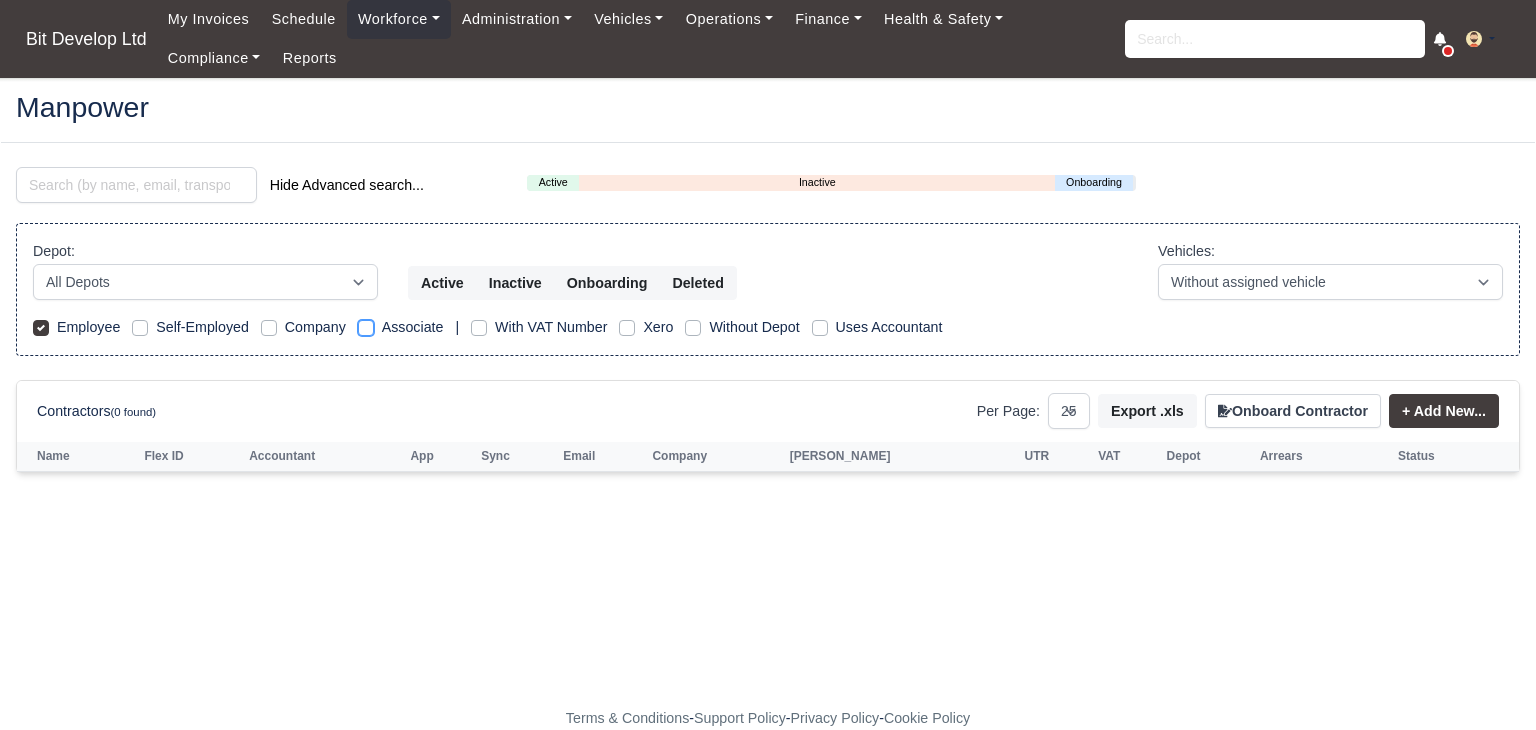 click on "Associate" at bounding box center (366, 324) 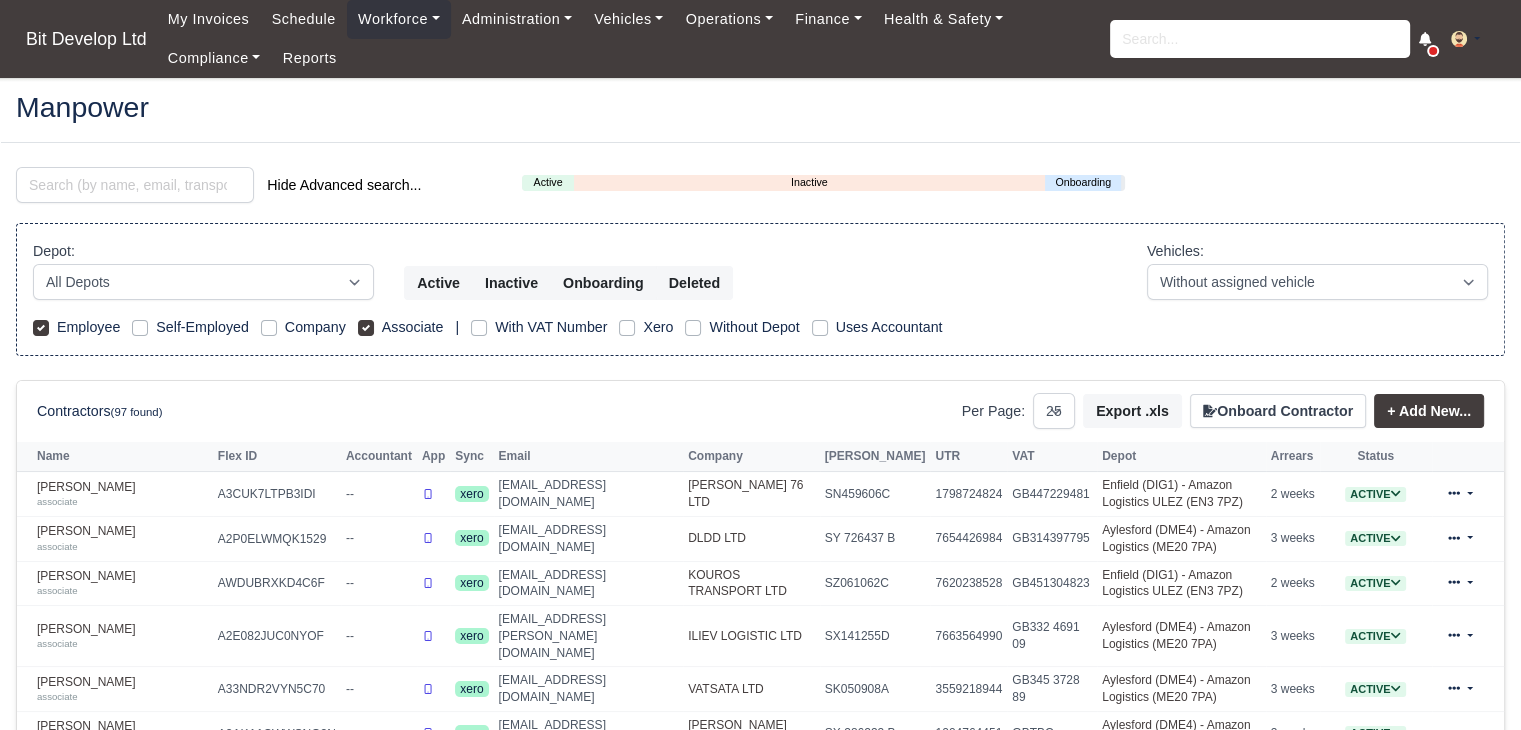 click on "Company" at bounding box center (315, 327) 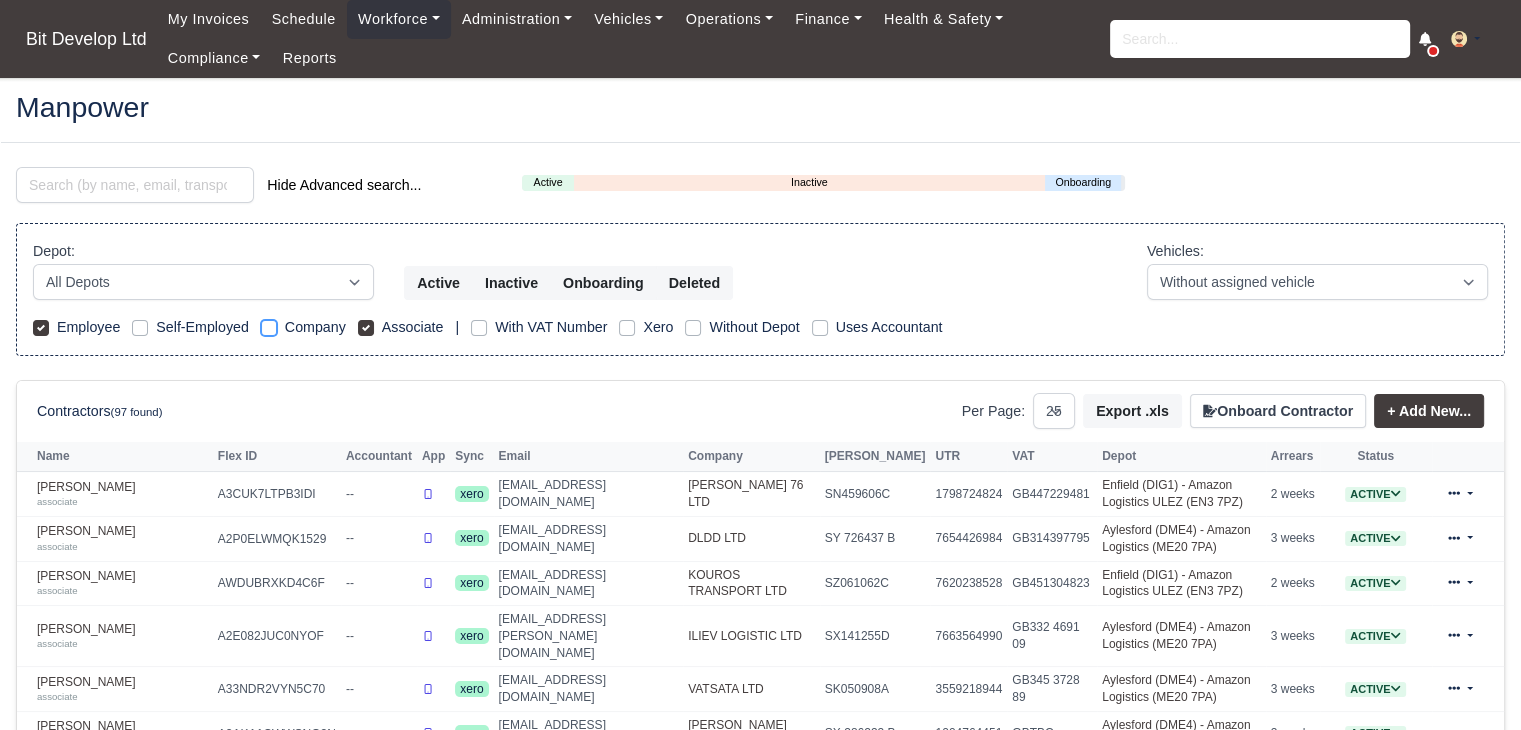 click on "Company" at bounding box center (269, 324) 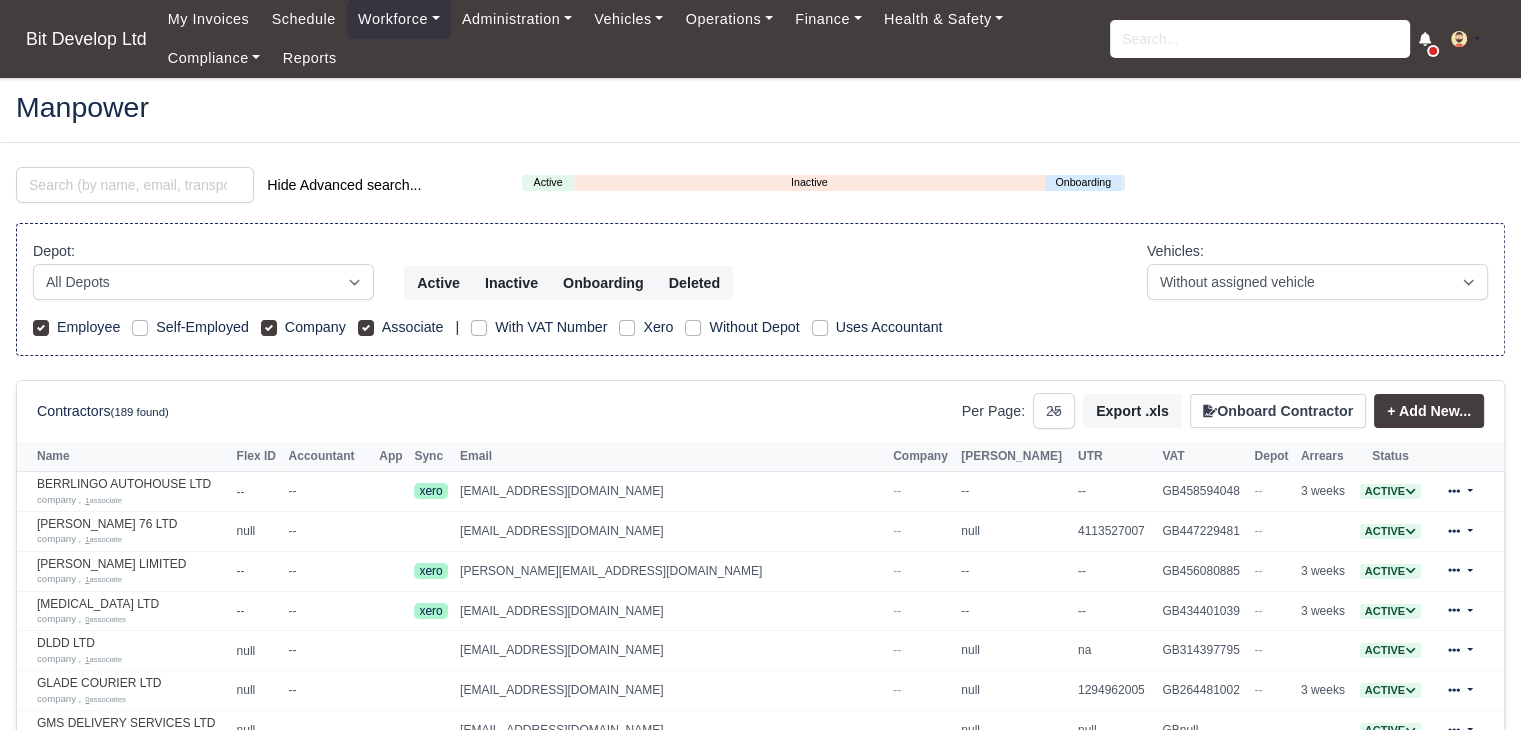 click on "Self-Employed" at bounding box center [202, 327] 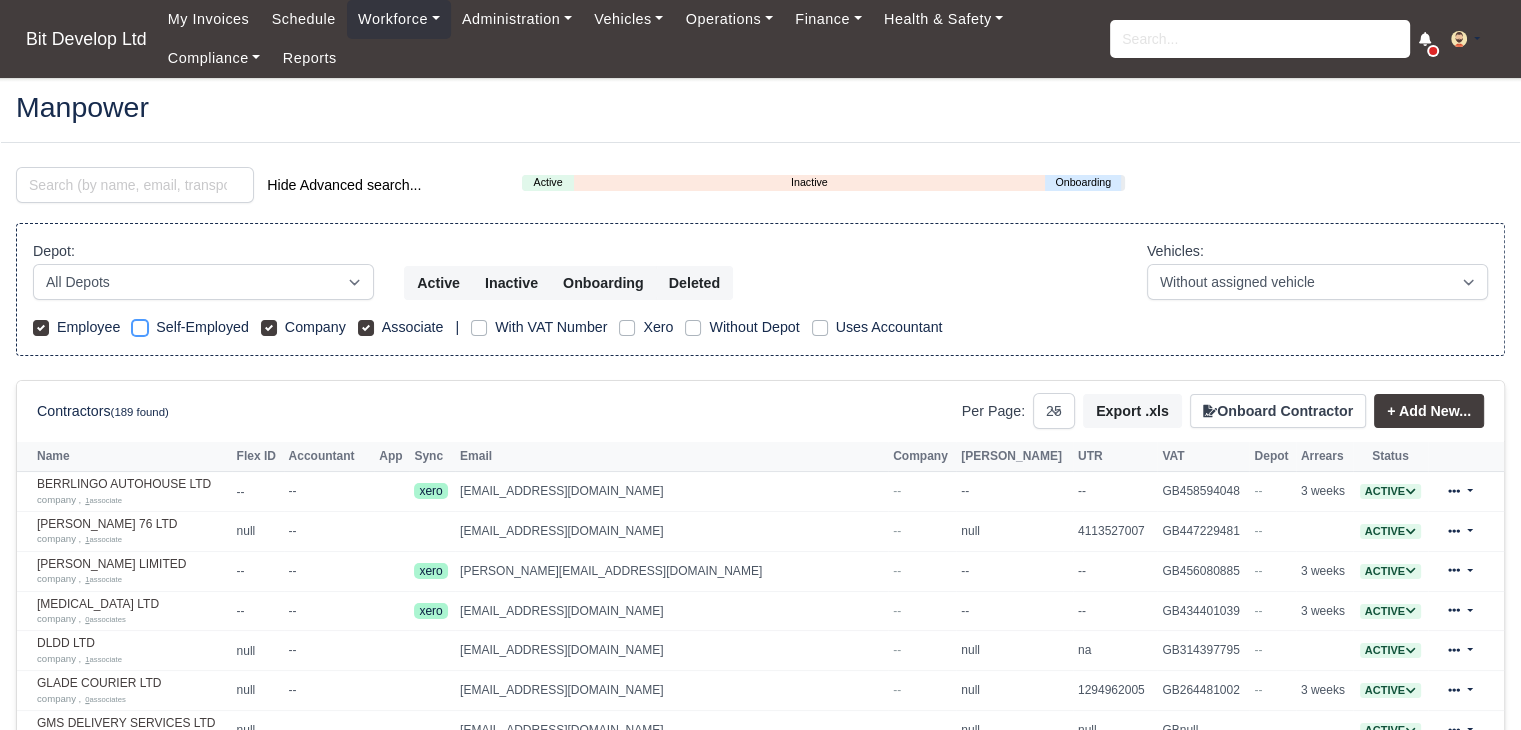 click on "Self-Employed" at bounding box center [140, 324] 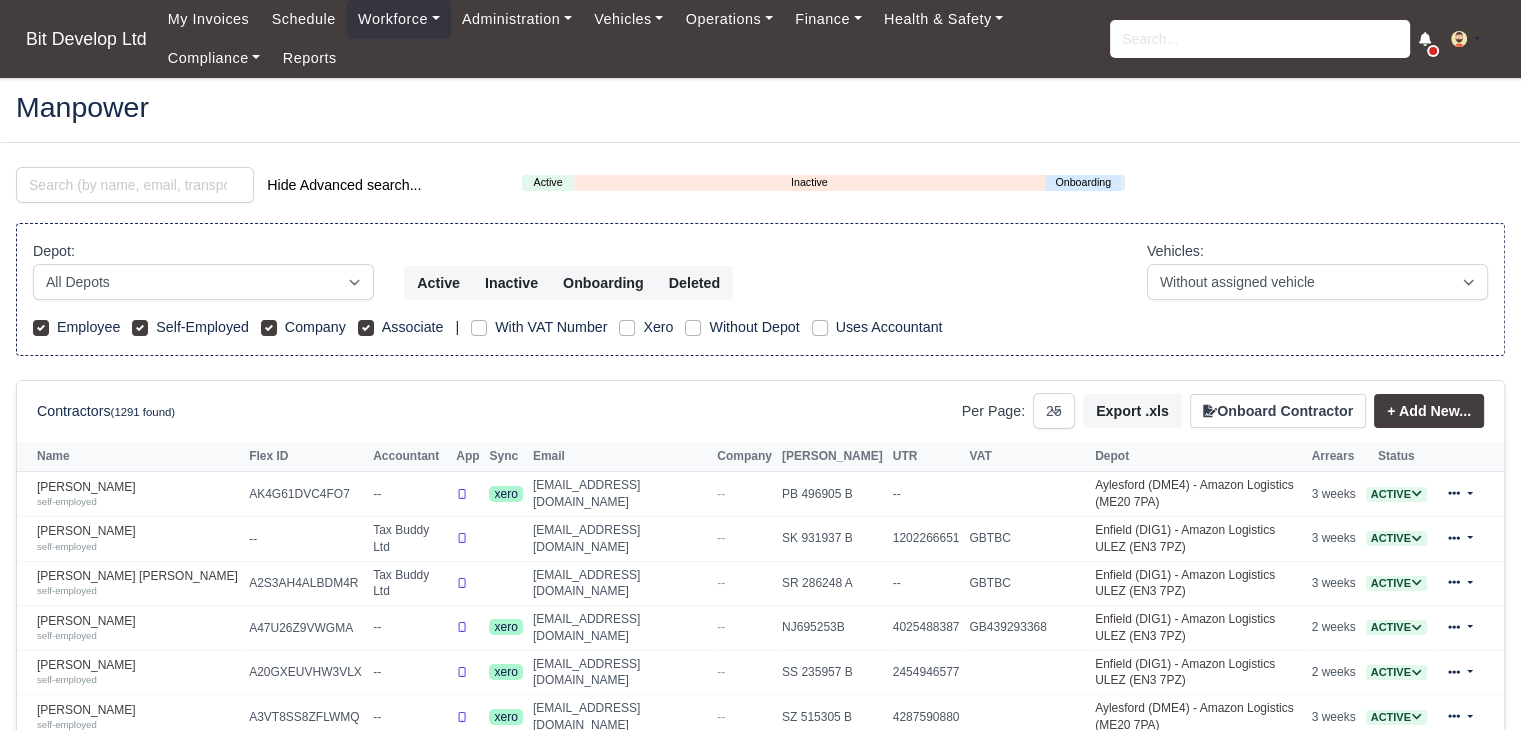 click on "Employee" at bounding box center (88, 327) 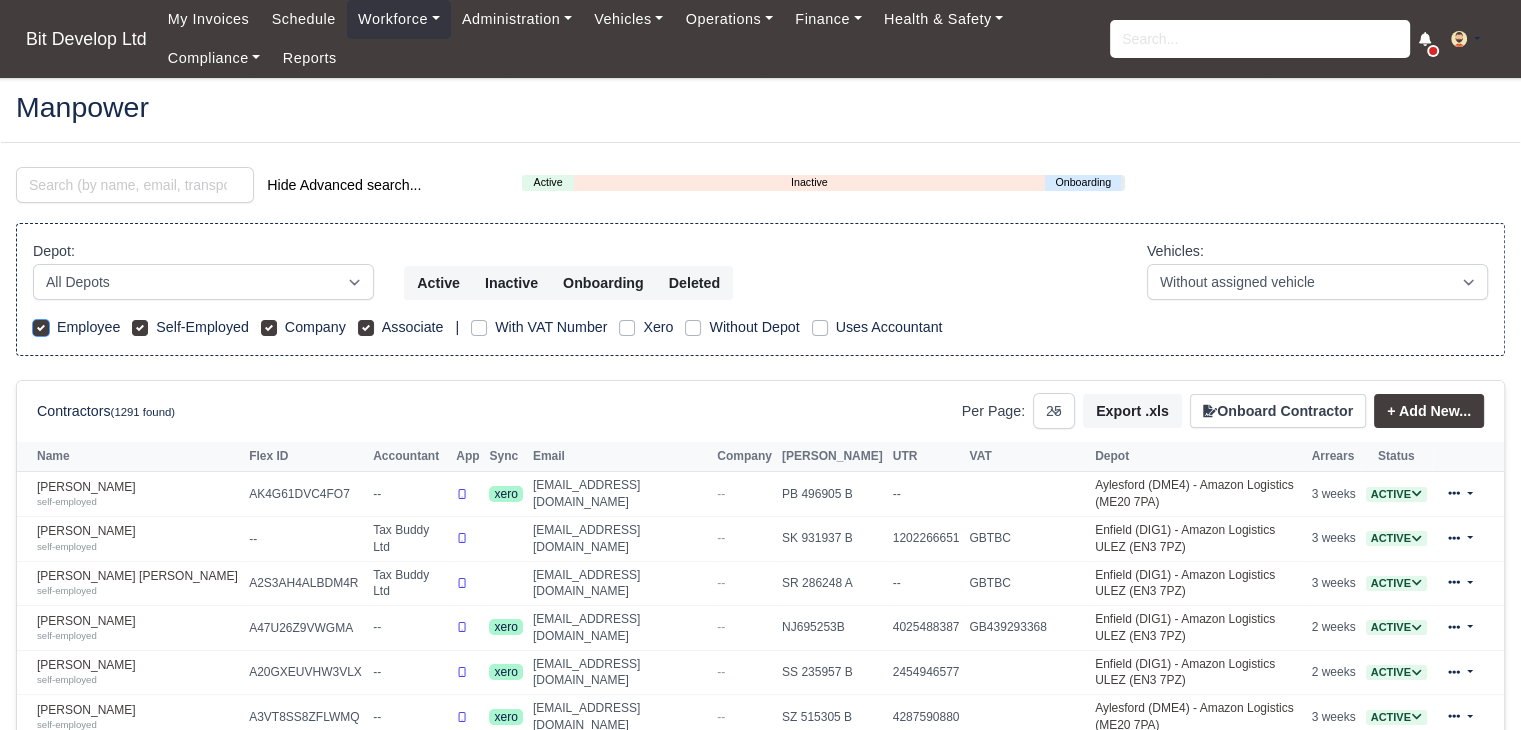 click on "Employee" at bounding box center [41, 324] 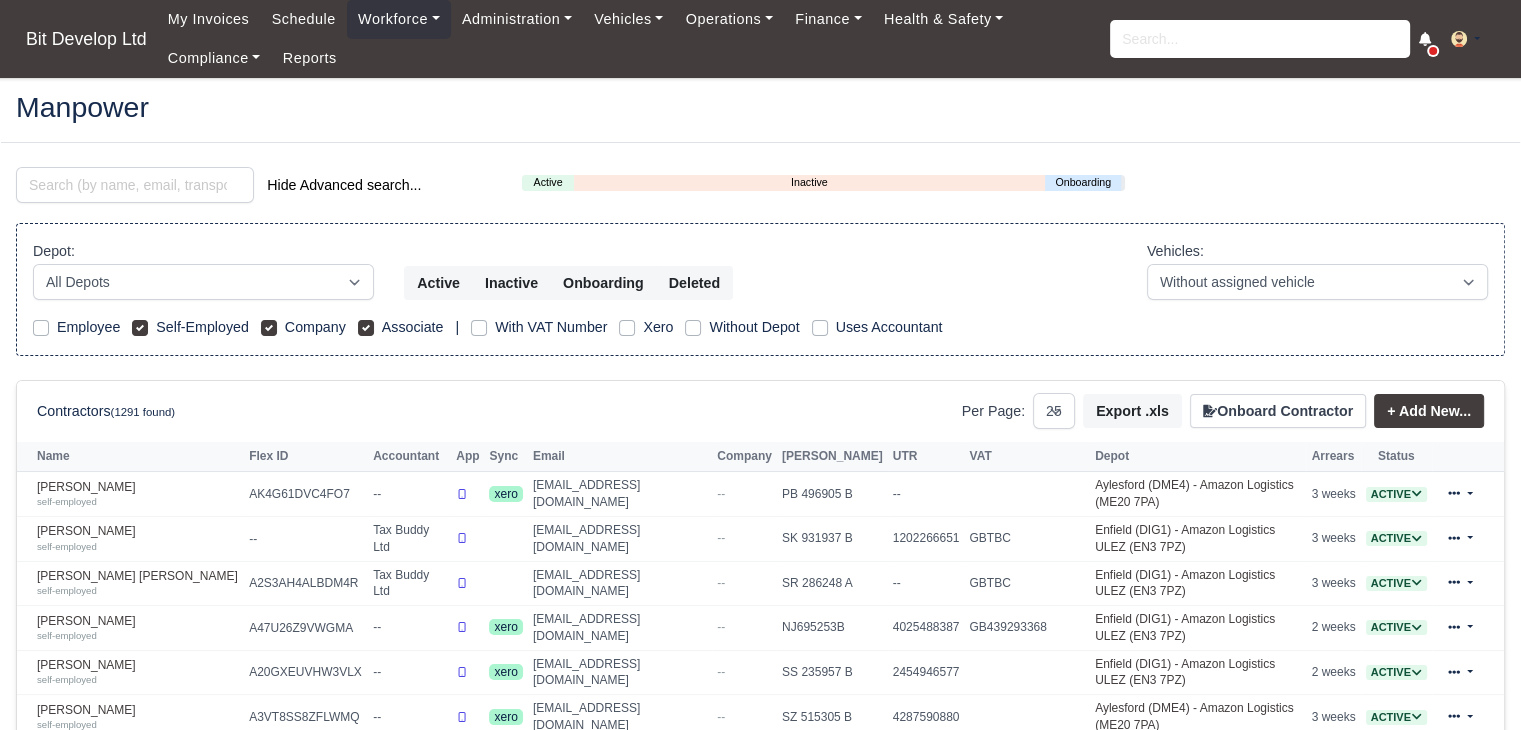 click on "Employee
Self-Employed
Company
Associate
|
With VAT Number
Xero
Without
Depot
Uses Accountant" at bounding box center [760, 327] 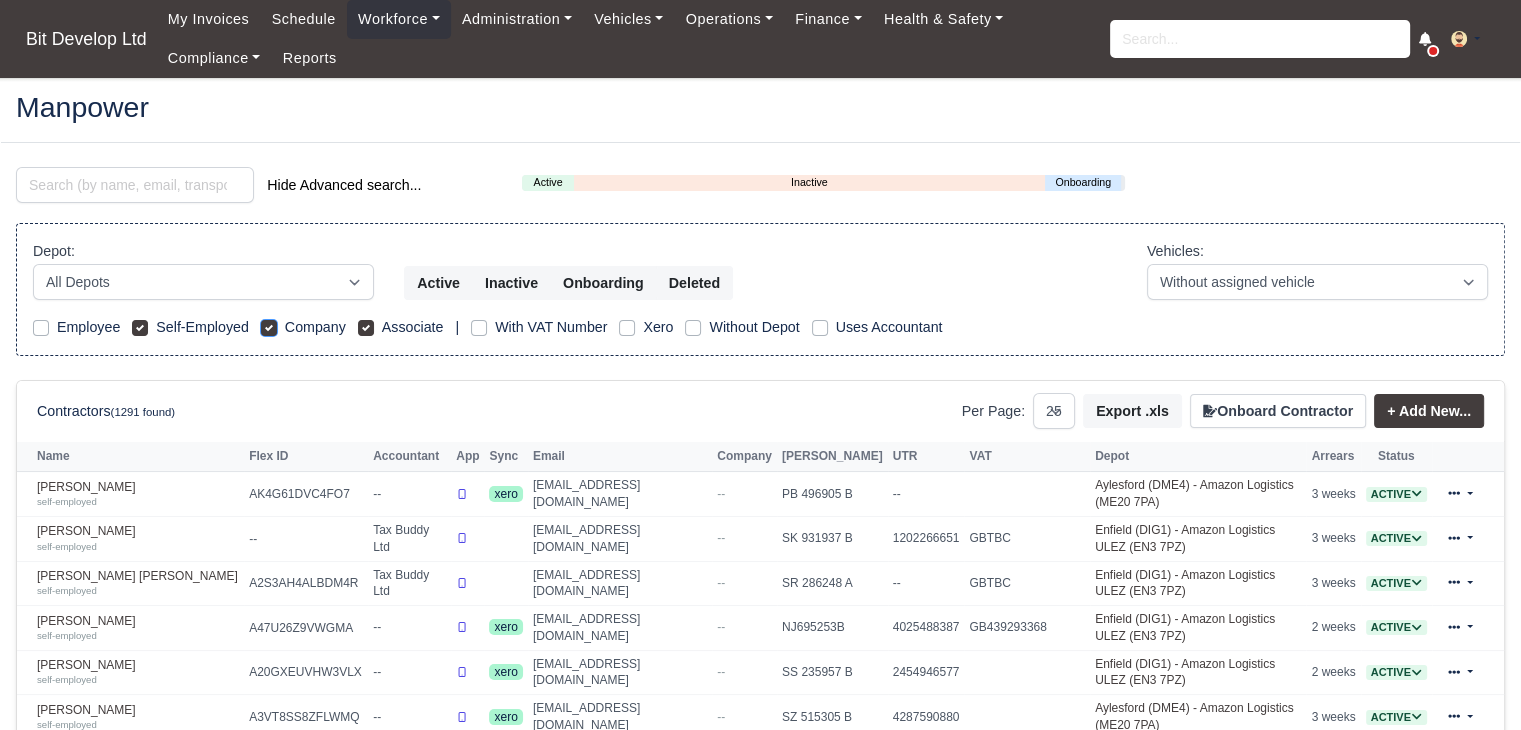 click on "Company" at bounding box center (269, 324) 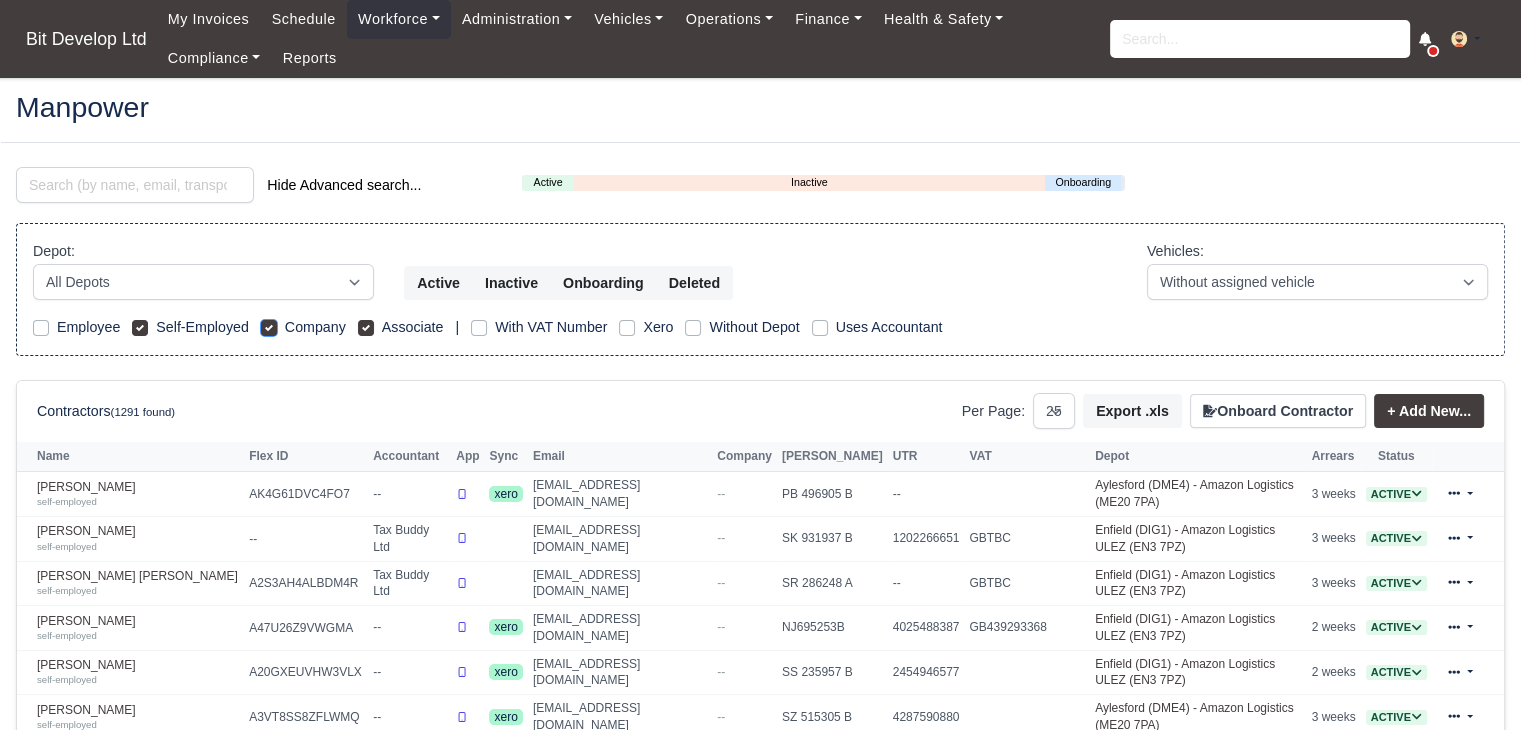 checkbox on "false" 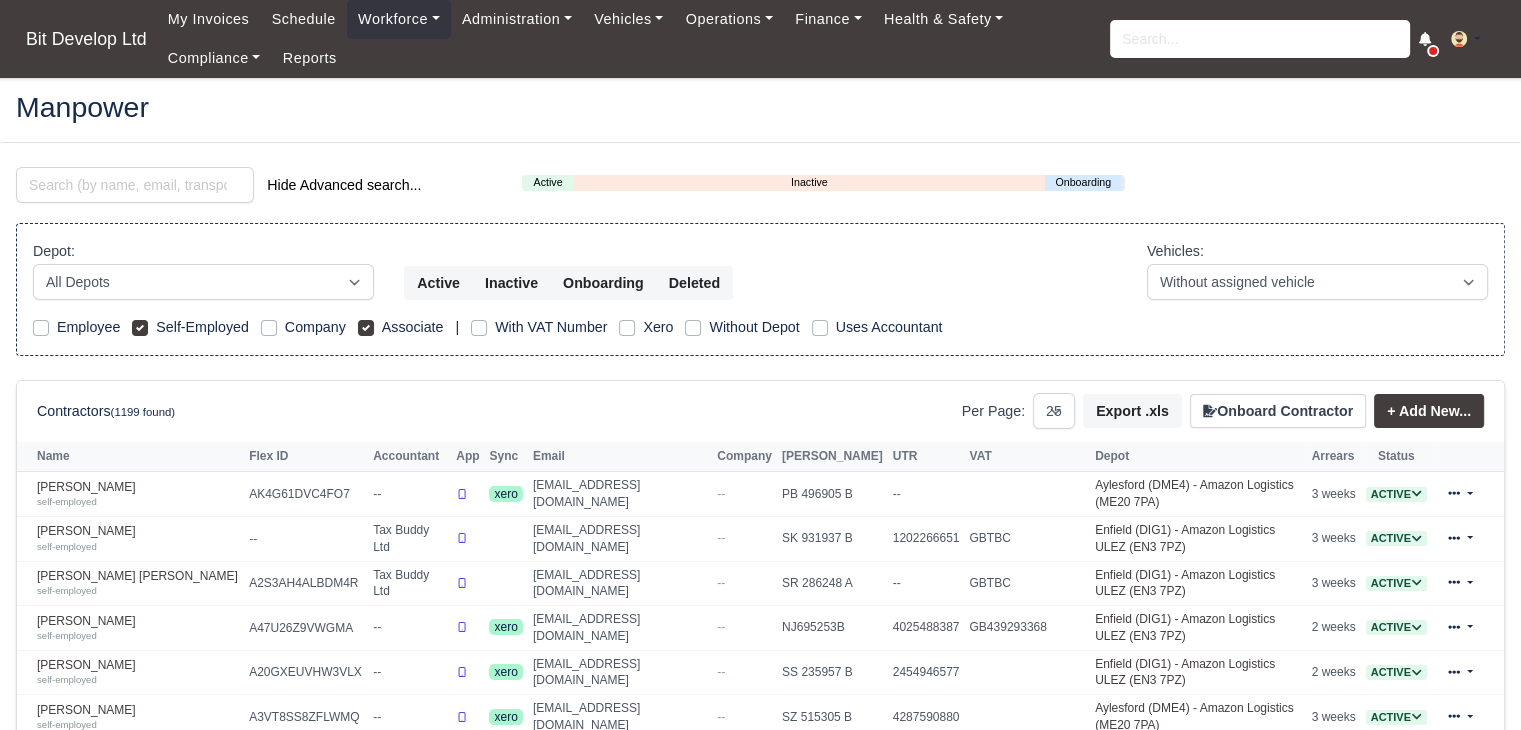 click on "Associate" at bounding box center (413, 327) 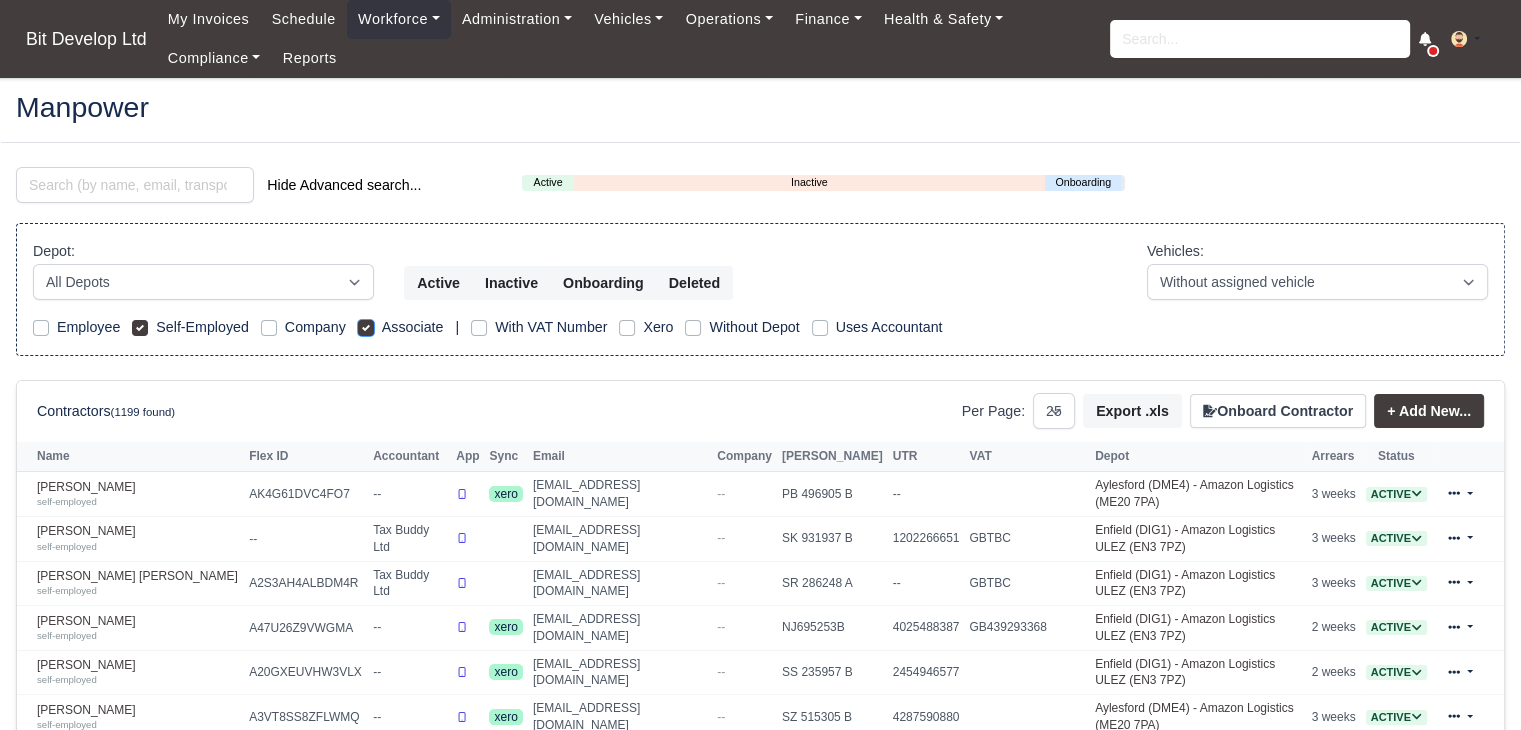 click on "Associate" at bounding box center [366, 324] 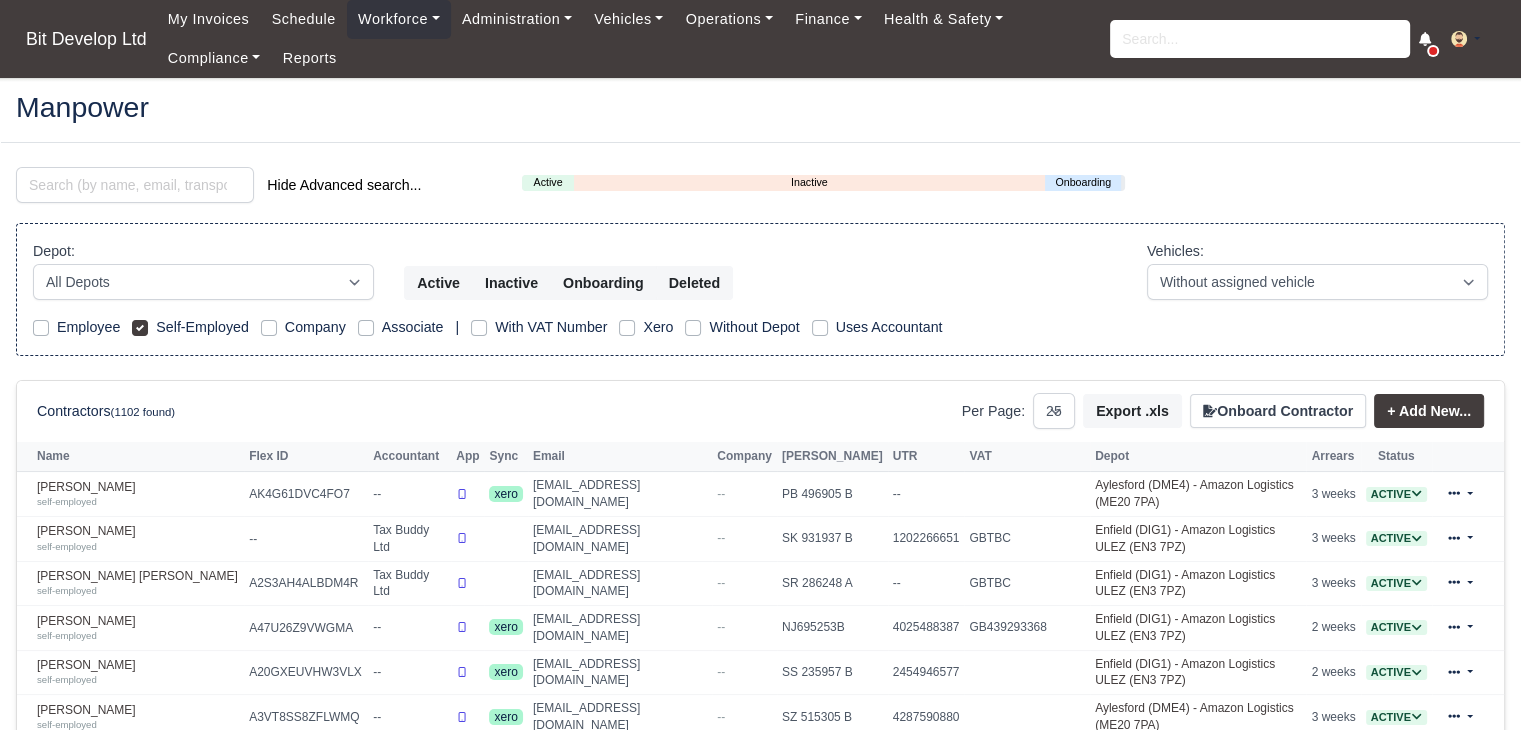 click on "Employee
Self-Employed
Company
Associate
|
With VAT Number
Xero
Without
Depot
Uses Accountant" at bounding box center [760, 327] 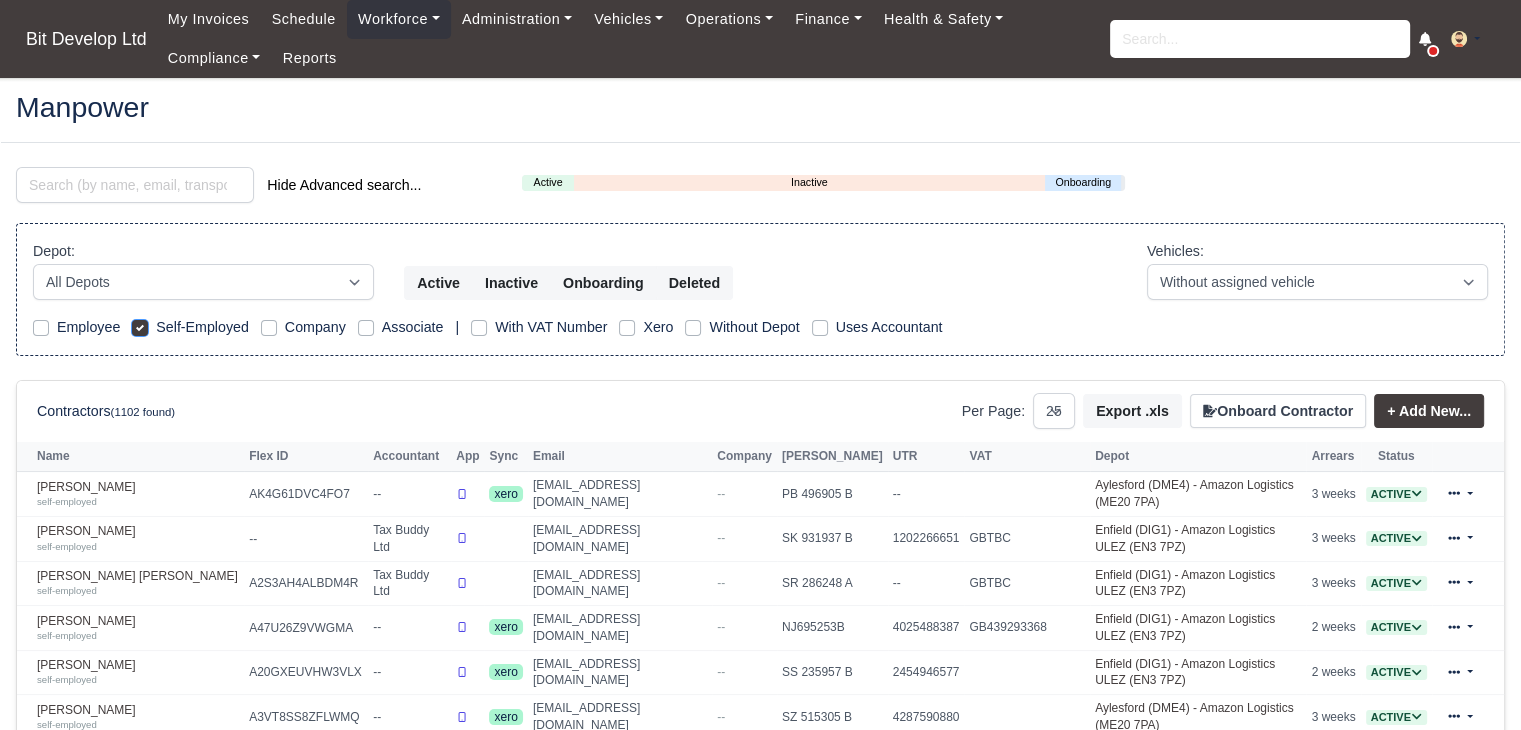 click on "Self-Employed" at bounding box center (140, 324) 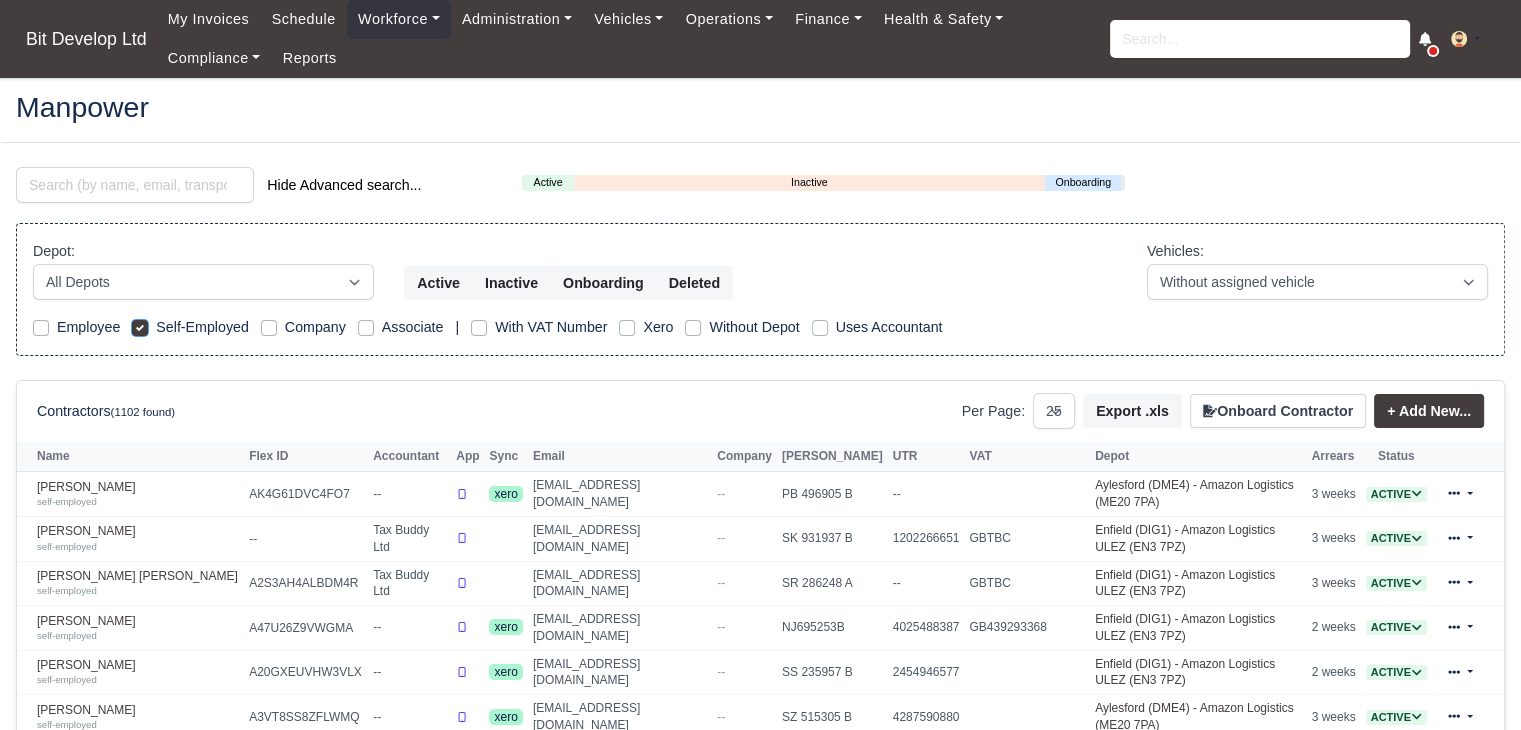 checkbox on "false" 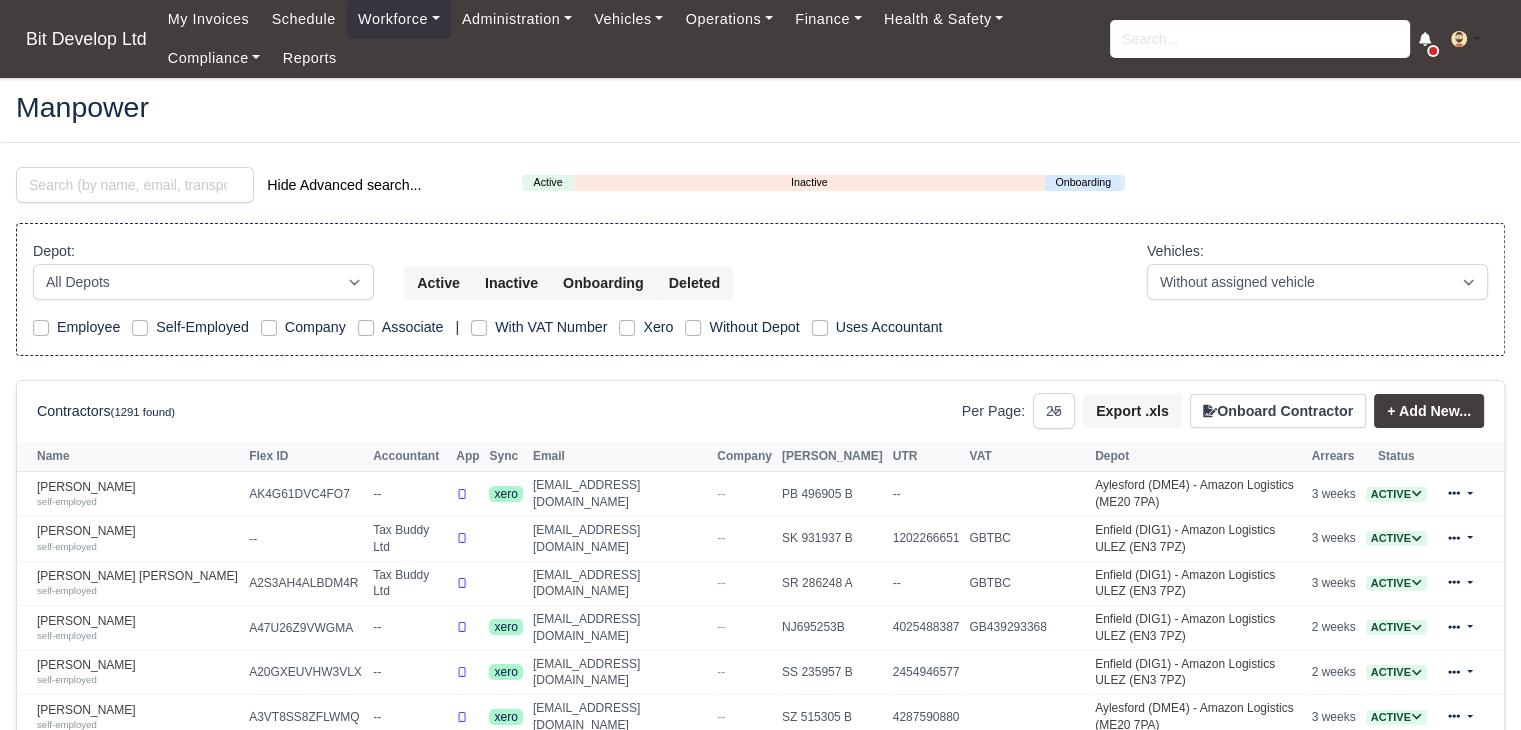click on "Company" at bounding box center [315, 327] 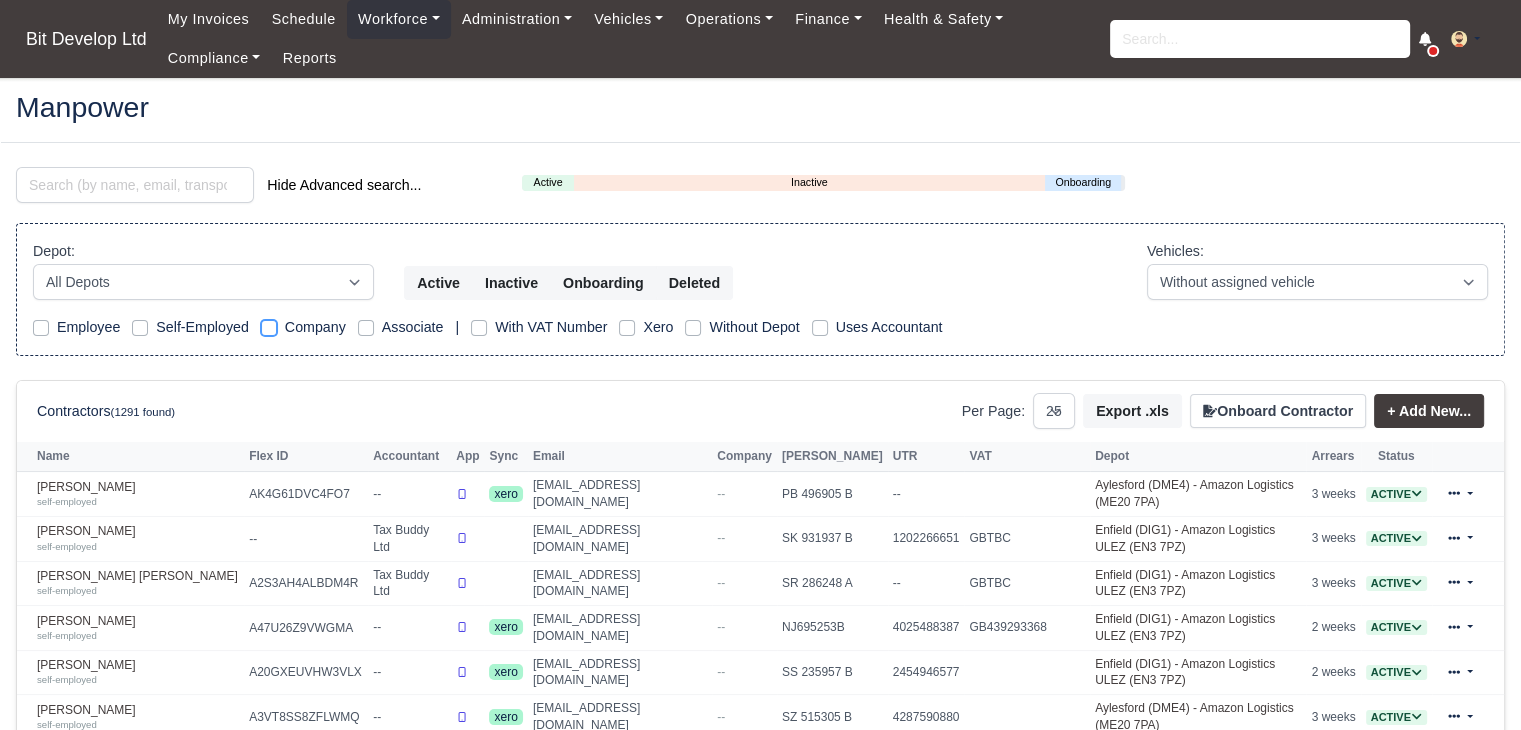 click on "Company" at bounding box center (269, 324) 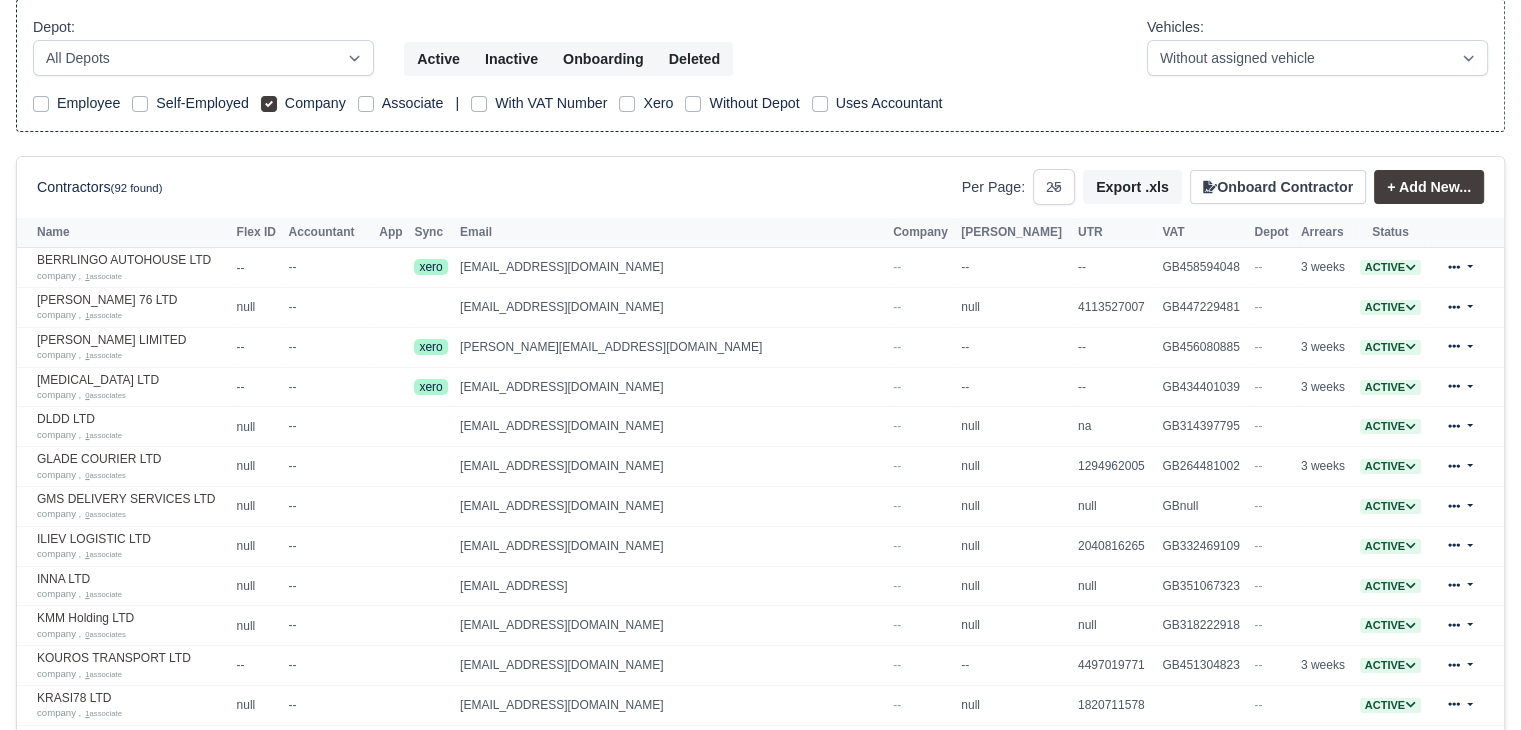 scroll, scrollTop: 0, scrollLeft: 0, axis: both 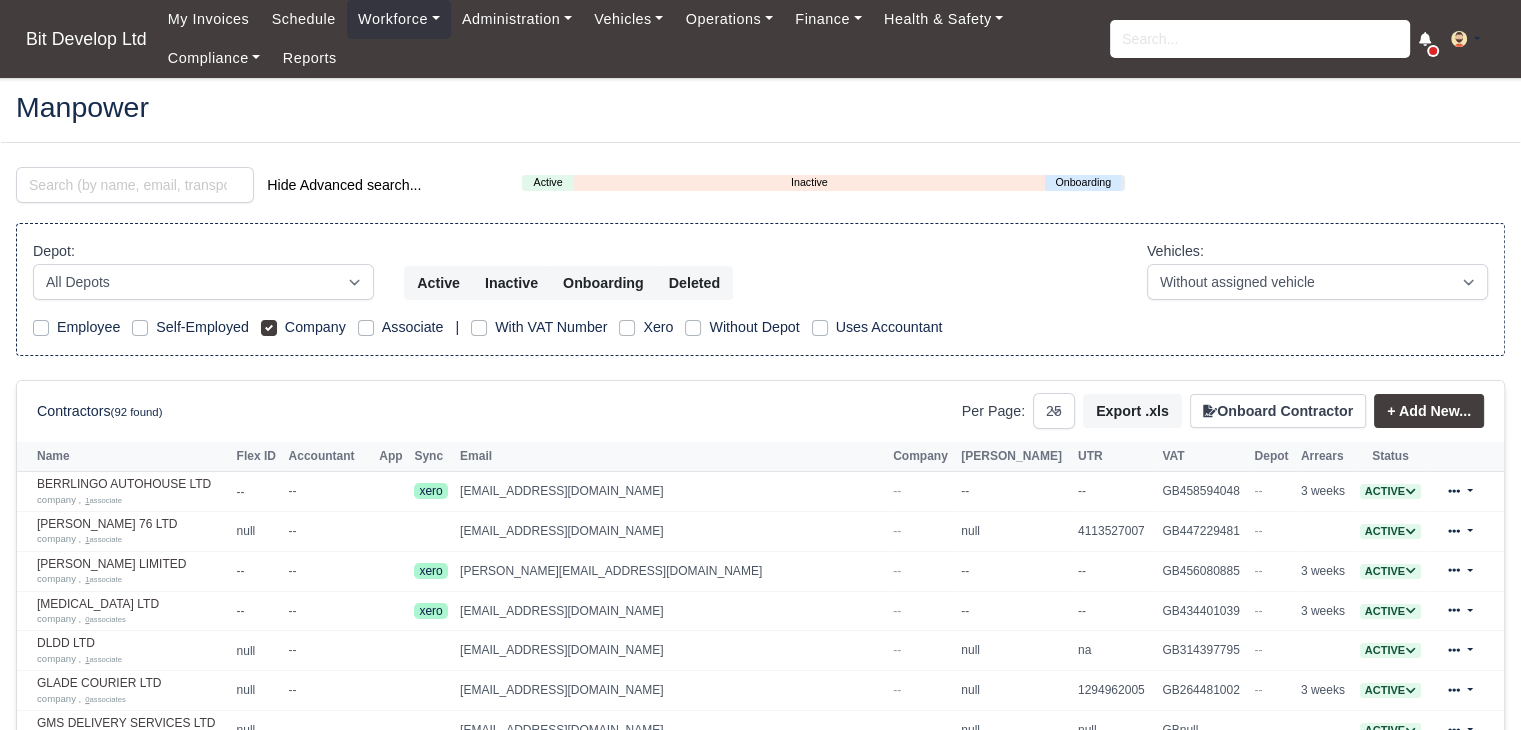 click on "Associate" at bounding box center (401, 327) 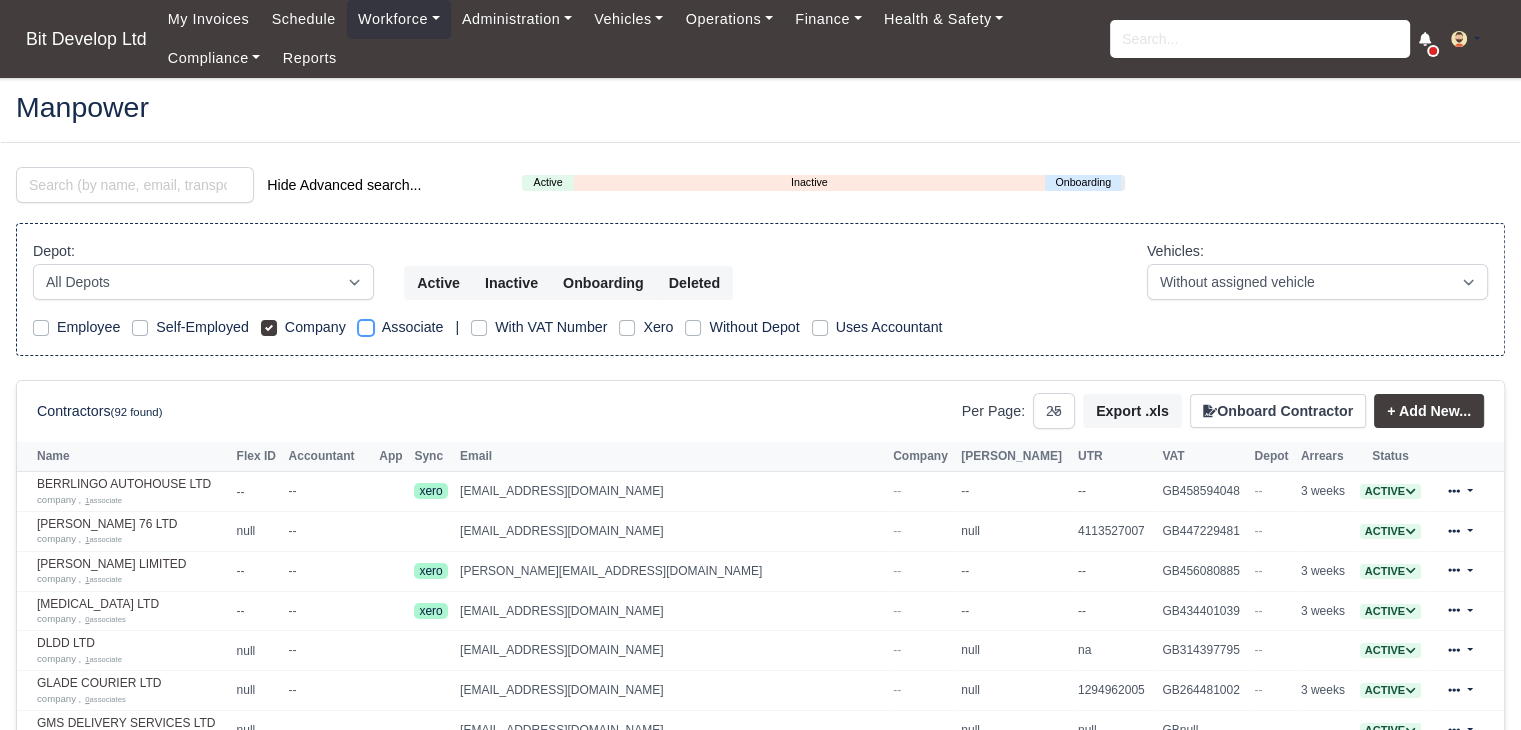 click on "Associate" at bounding box center [366, 324] 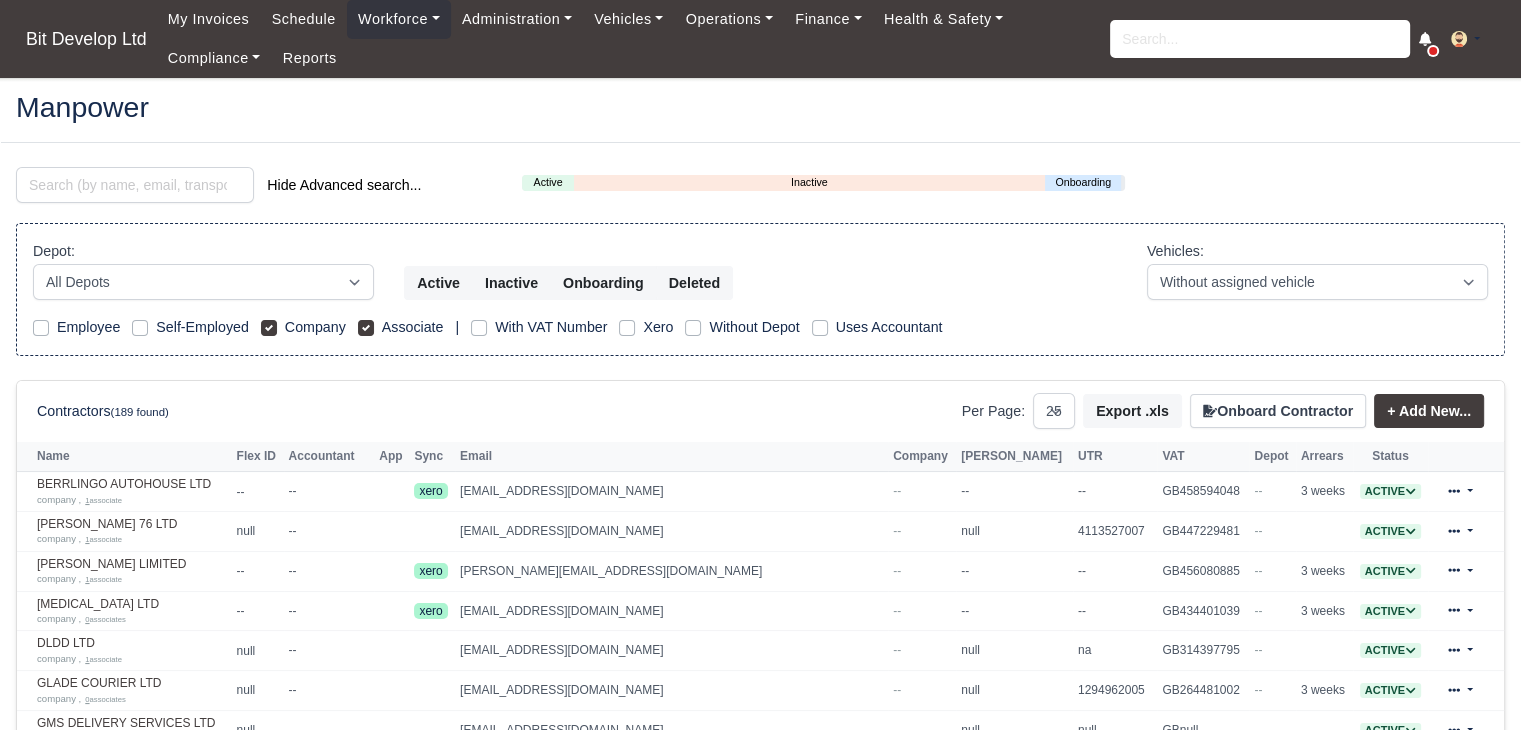 click on "Associate" at bounding box center (413, 327) 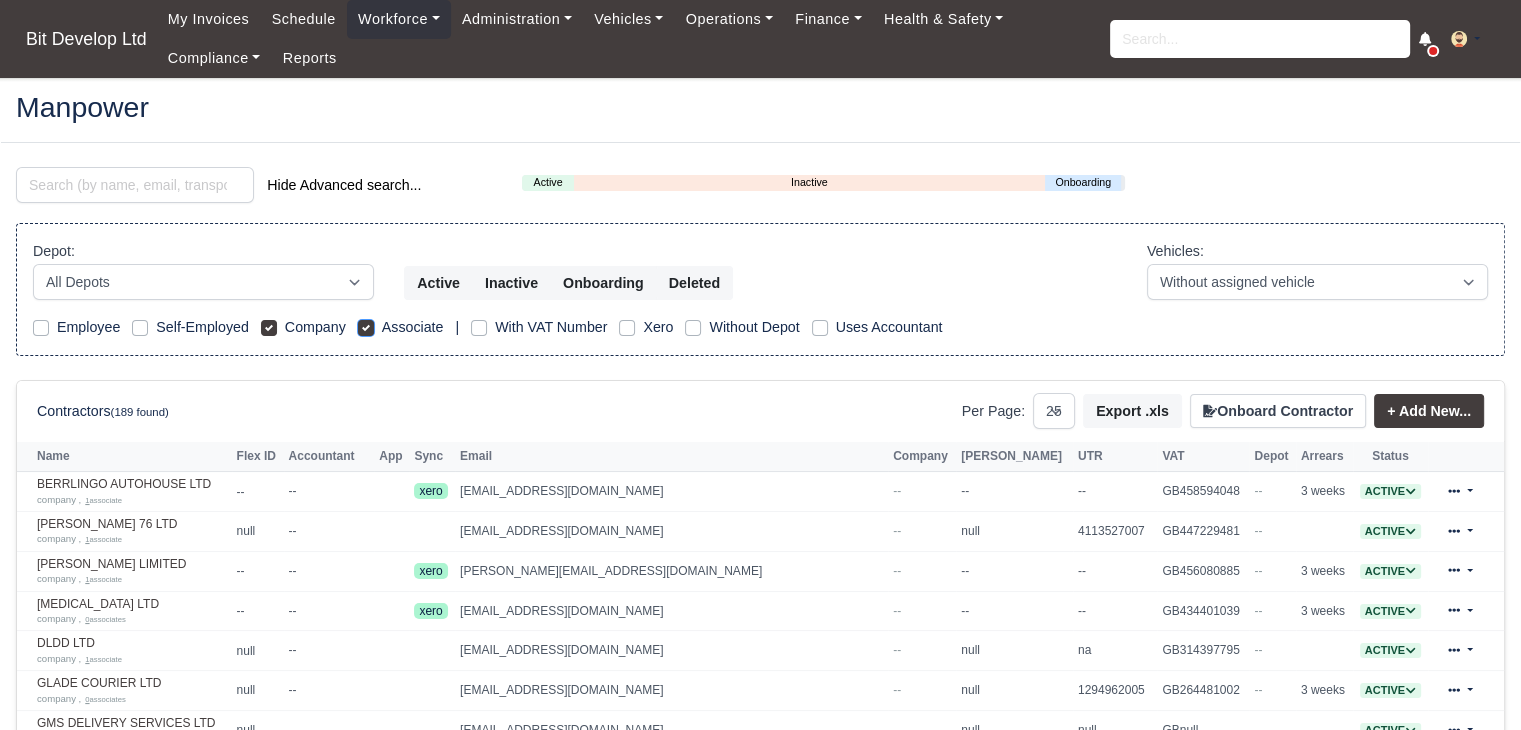 click on "Associate" at bounding box center [366, 324] 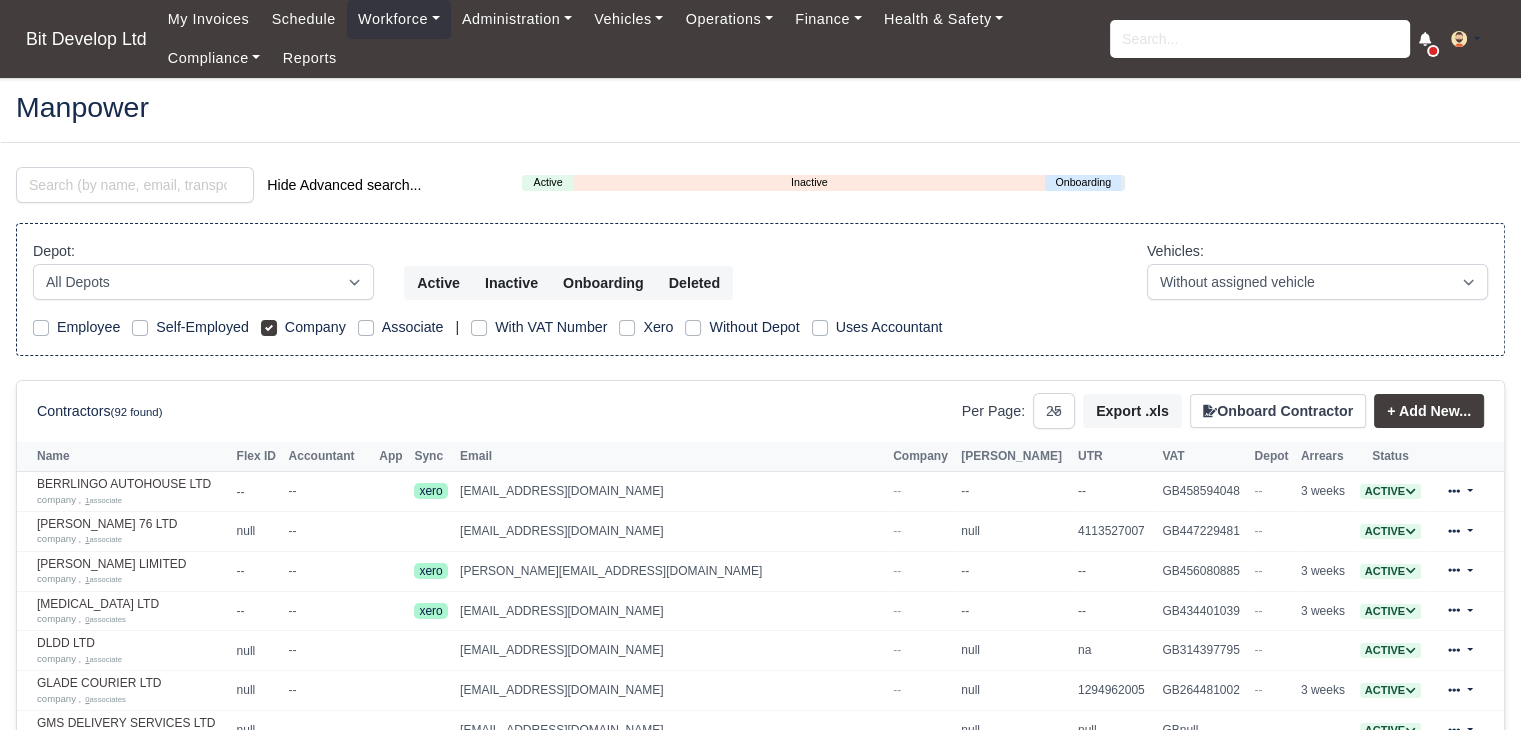 click on "Company" at bounding box center (303, 327) 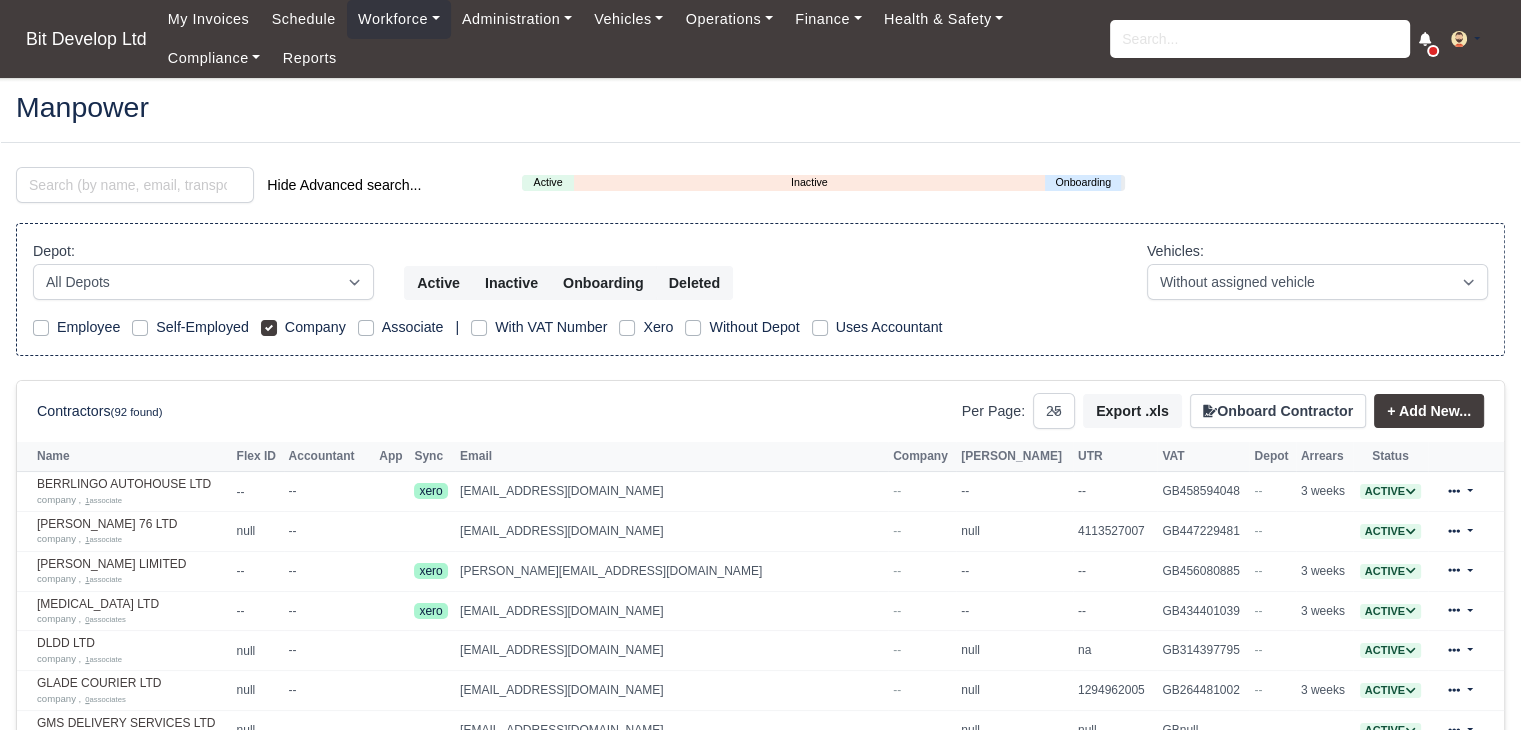 click on "Xero" at bounding box center [646, 327] 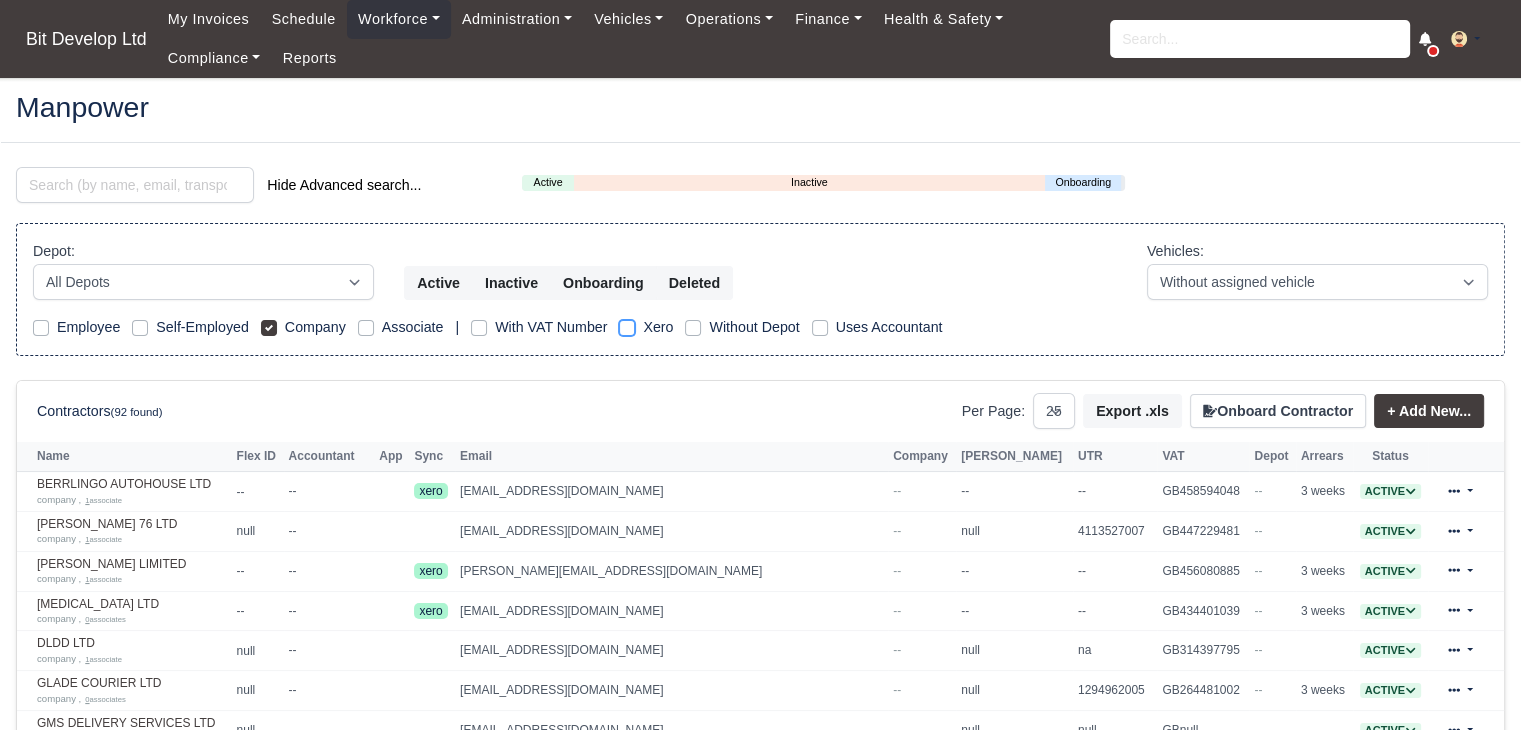click on "Xero" at bounding box center [627, 324] 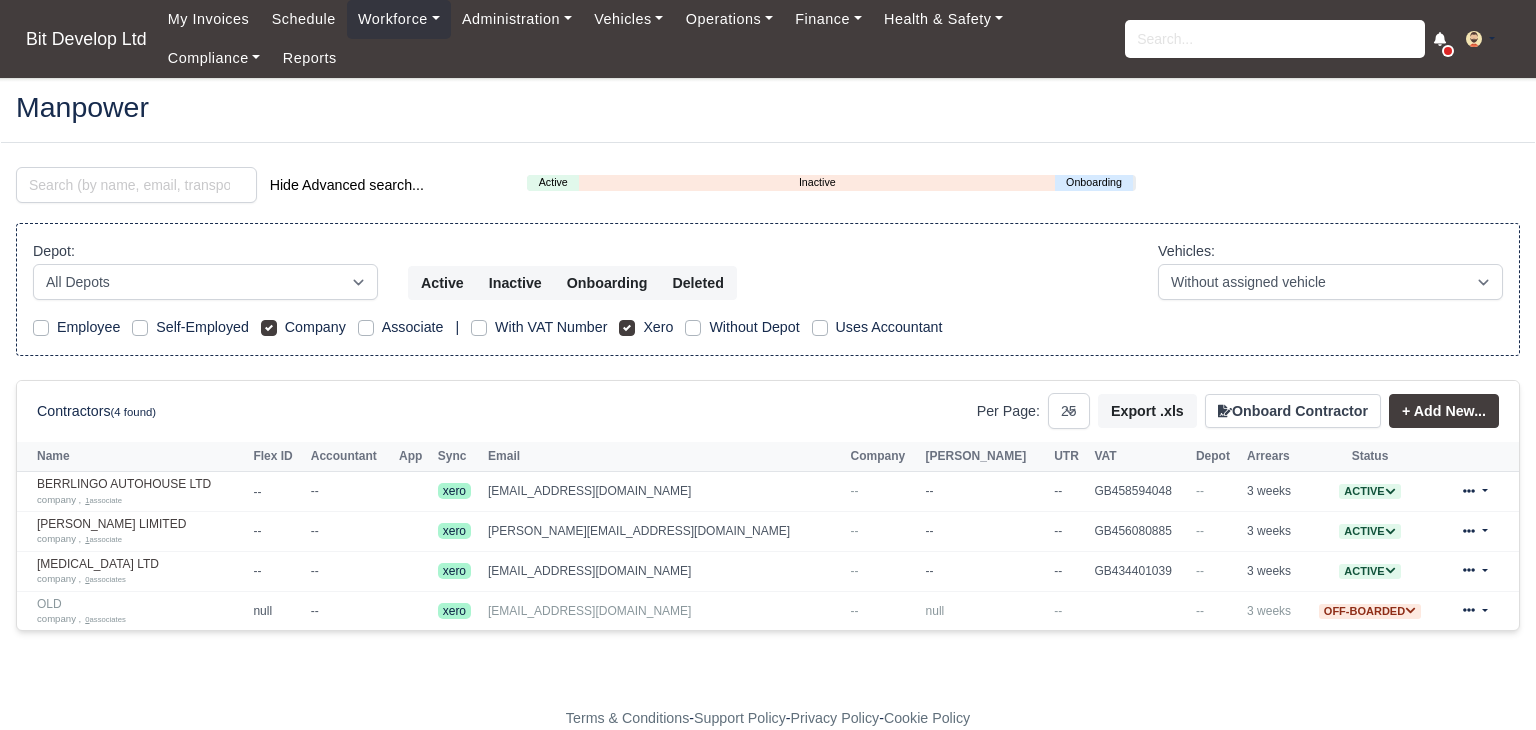 click on "Company" at bounding box center [303, 327] 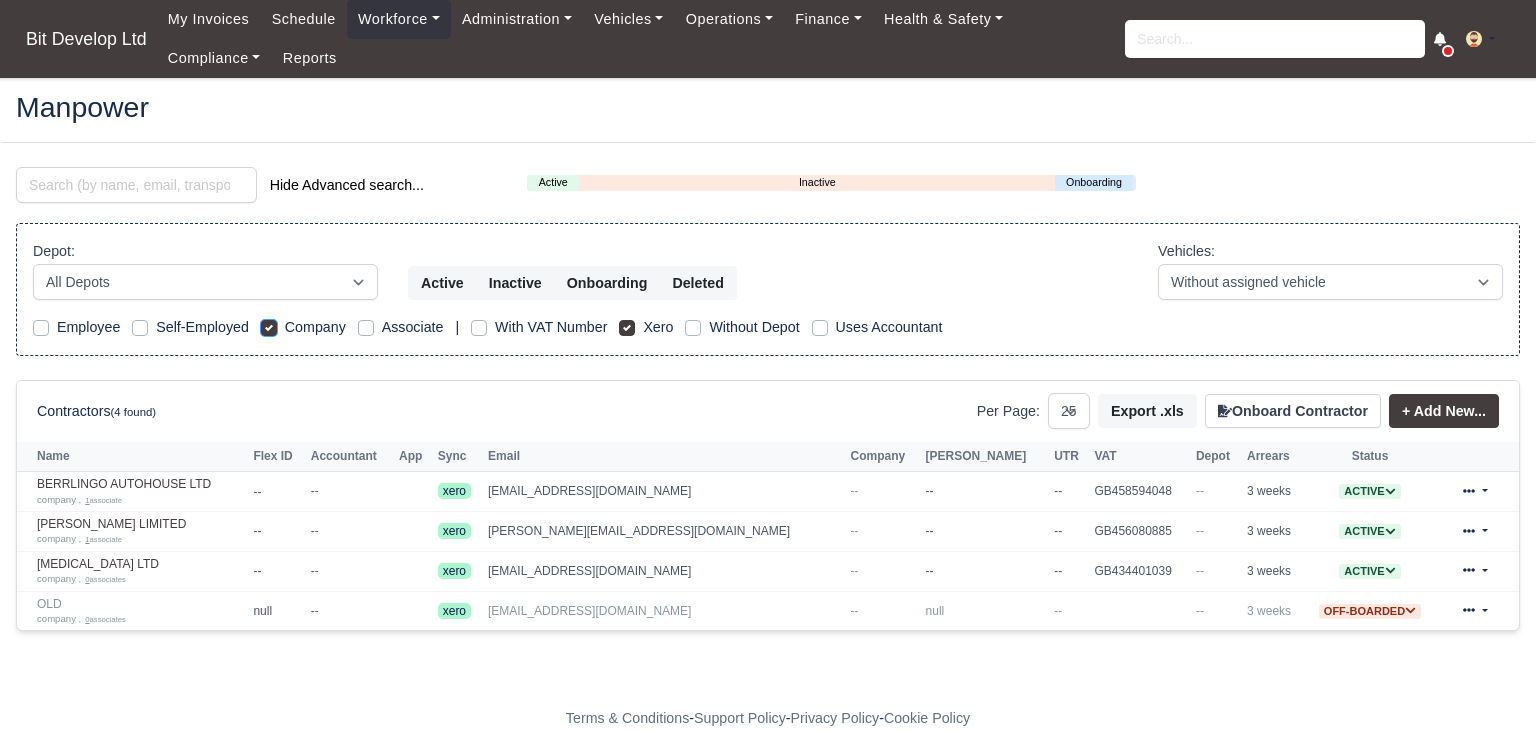 click on "Company" at bounding box center [269, 324] 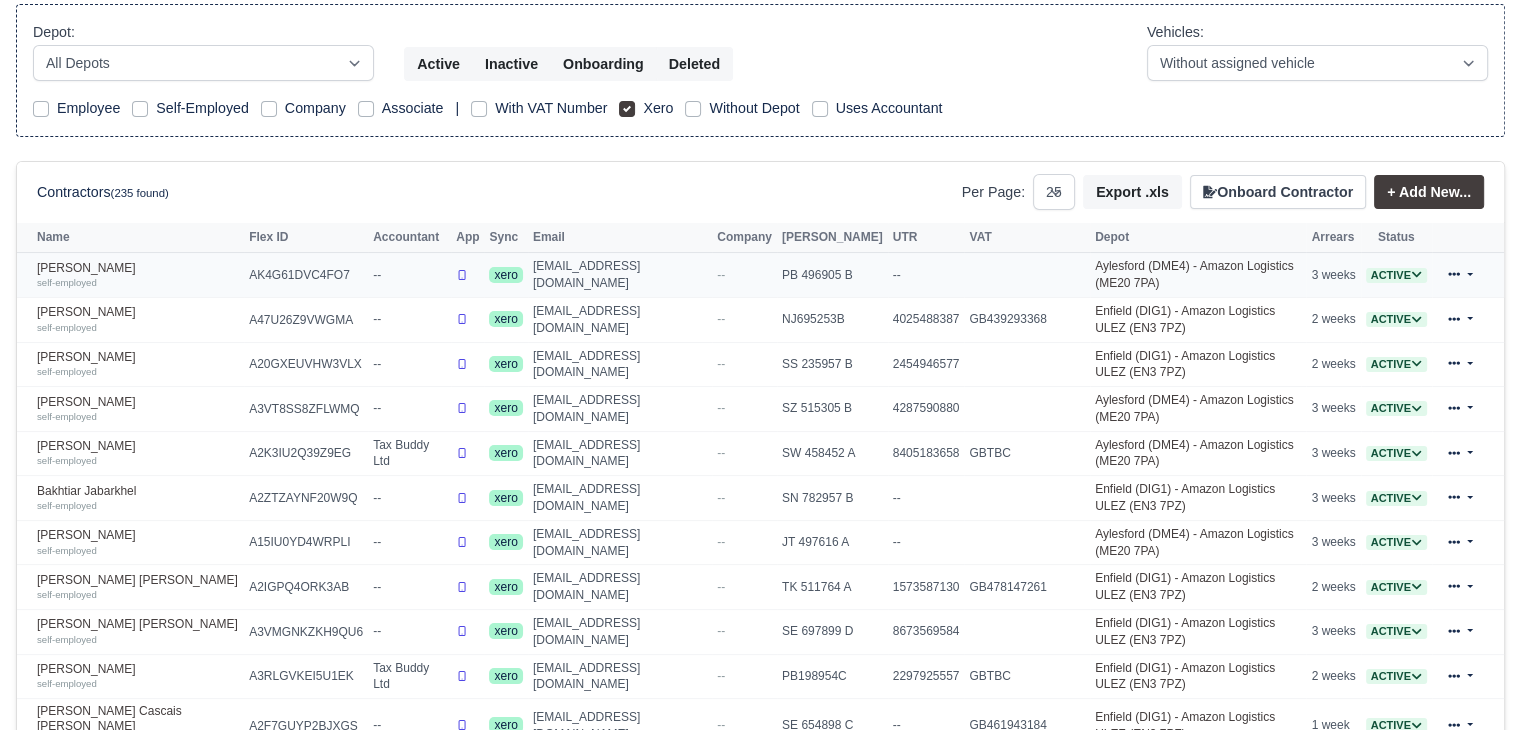 scroll, scrollTop: 0, scrollLeft: 0, axis: both 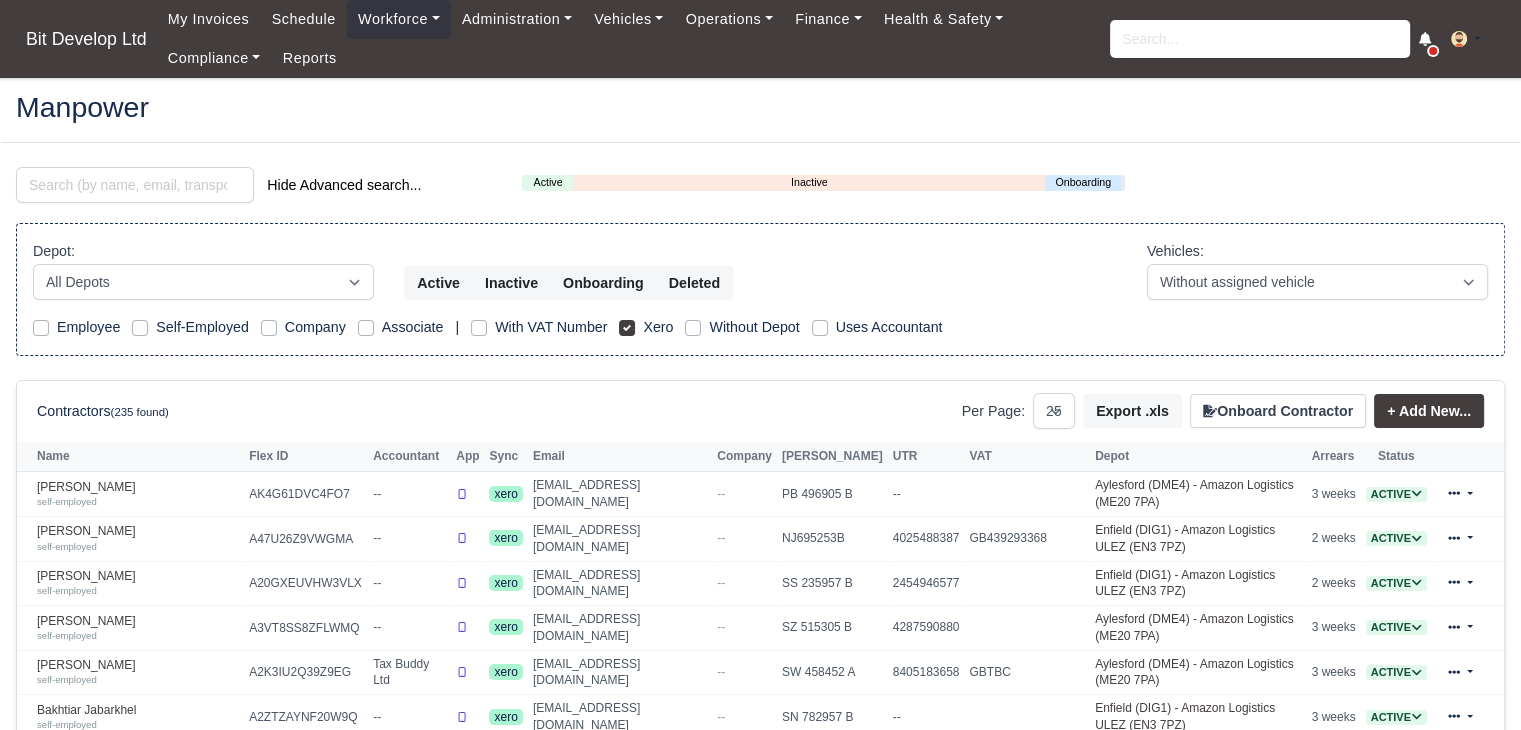 click on "Xero" at bounding box center (658, 327) 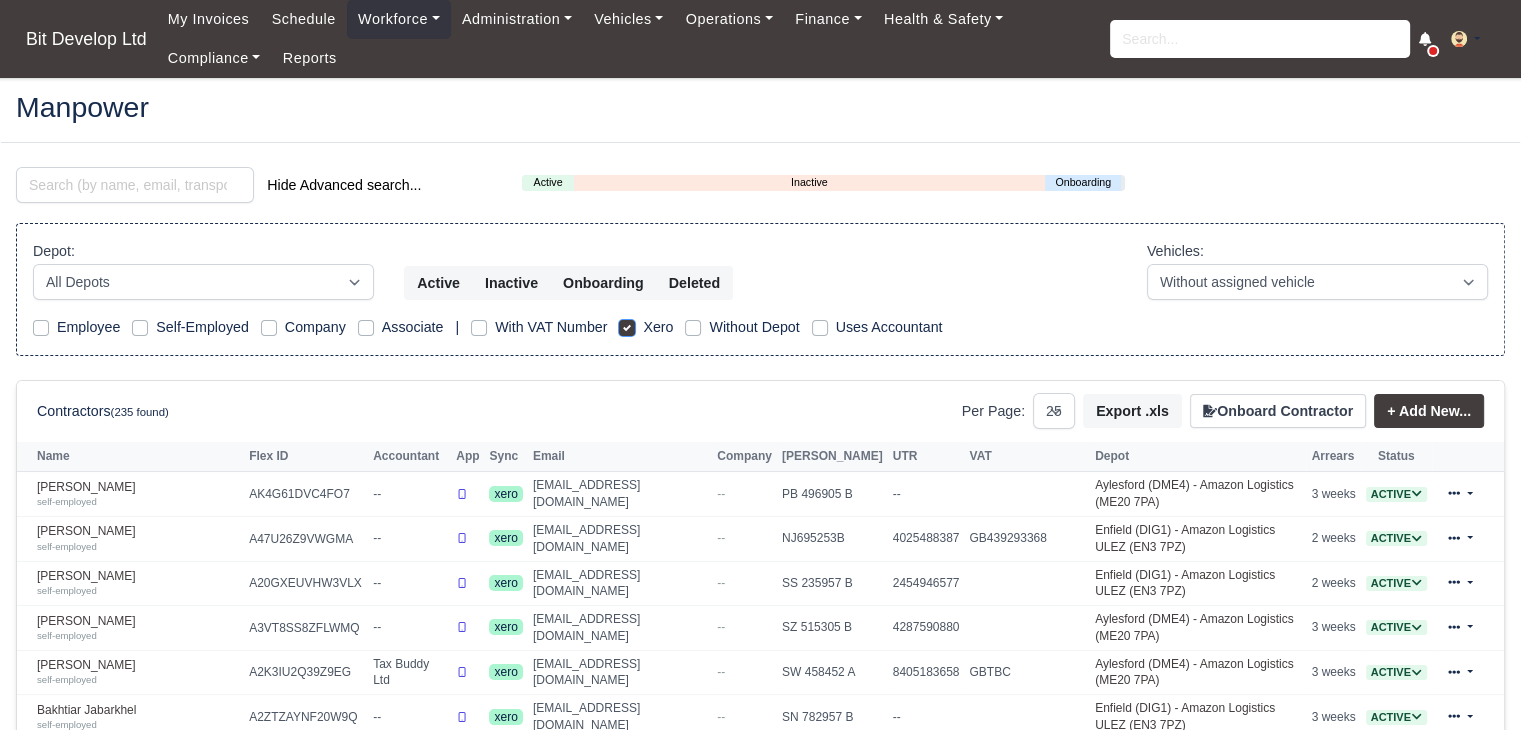 click on "Xero" at bounding box center [627, 324] 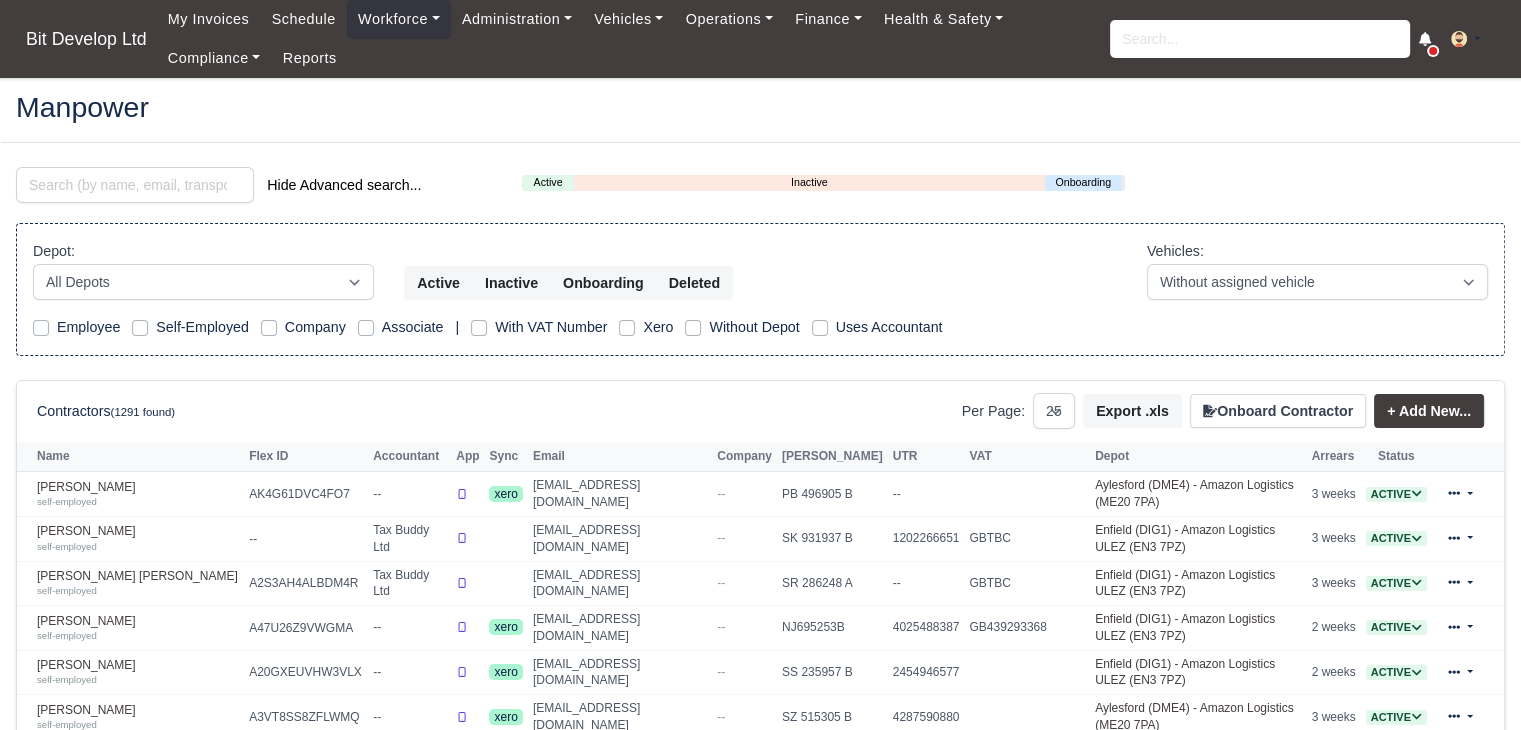 click on "Without
Depot" at bounding box center (754, 327) 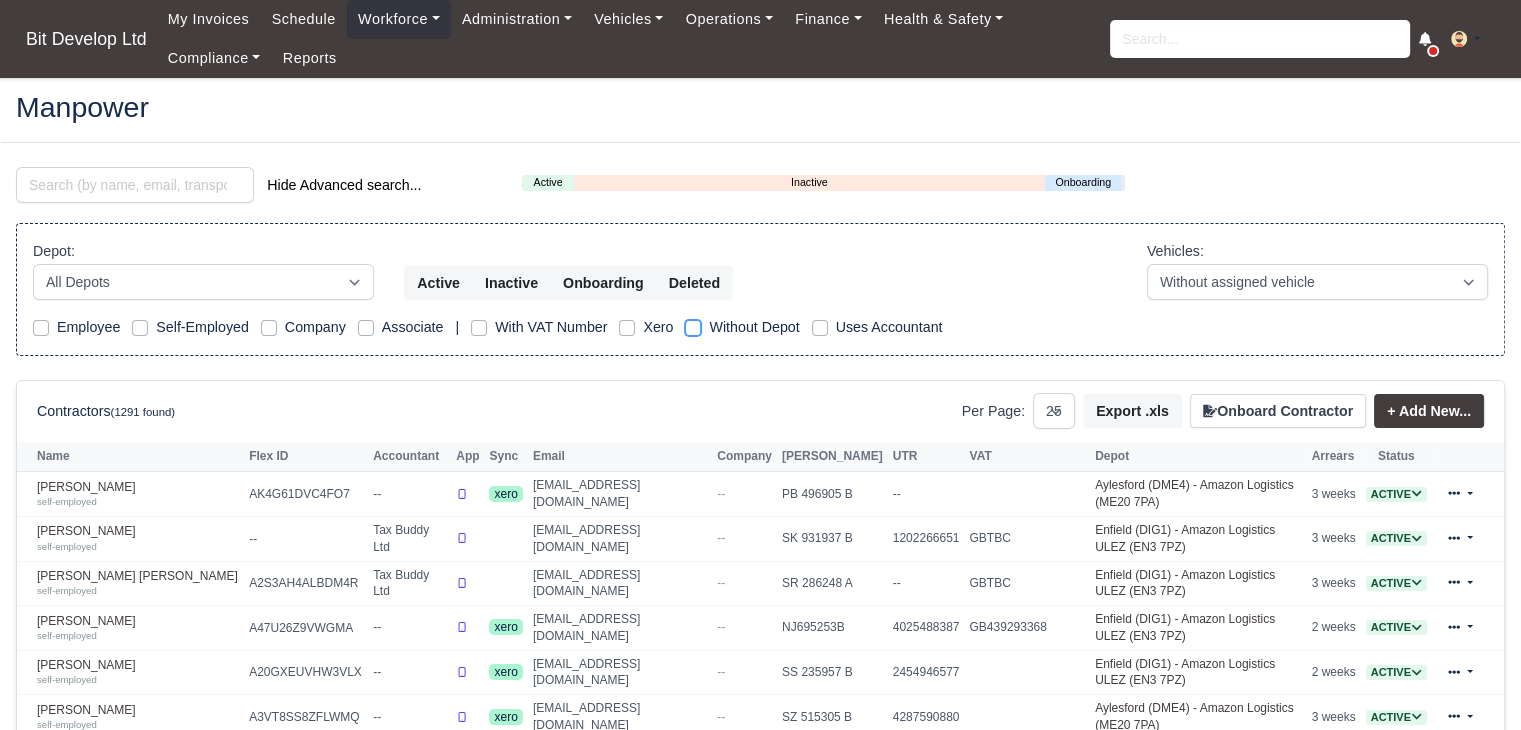 click on "Without
Depot" at bounding box center [693, 324] 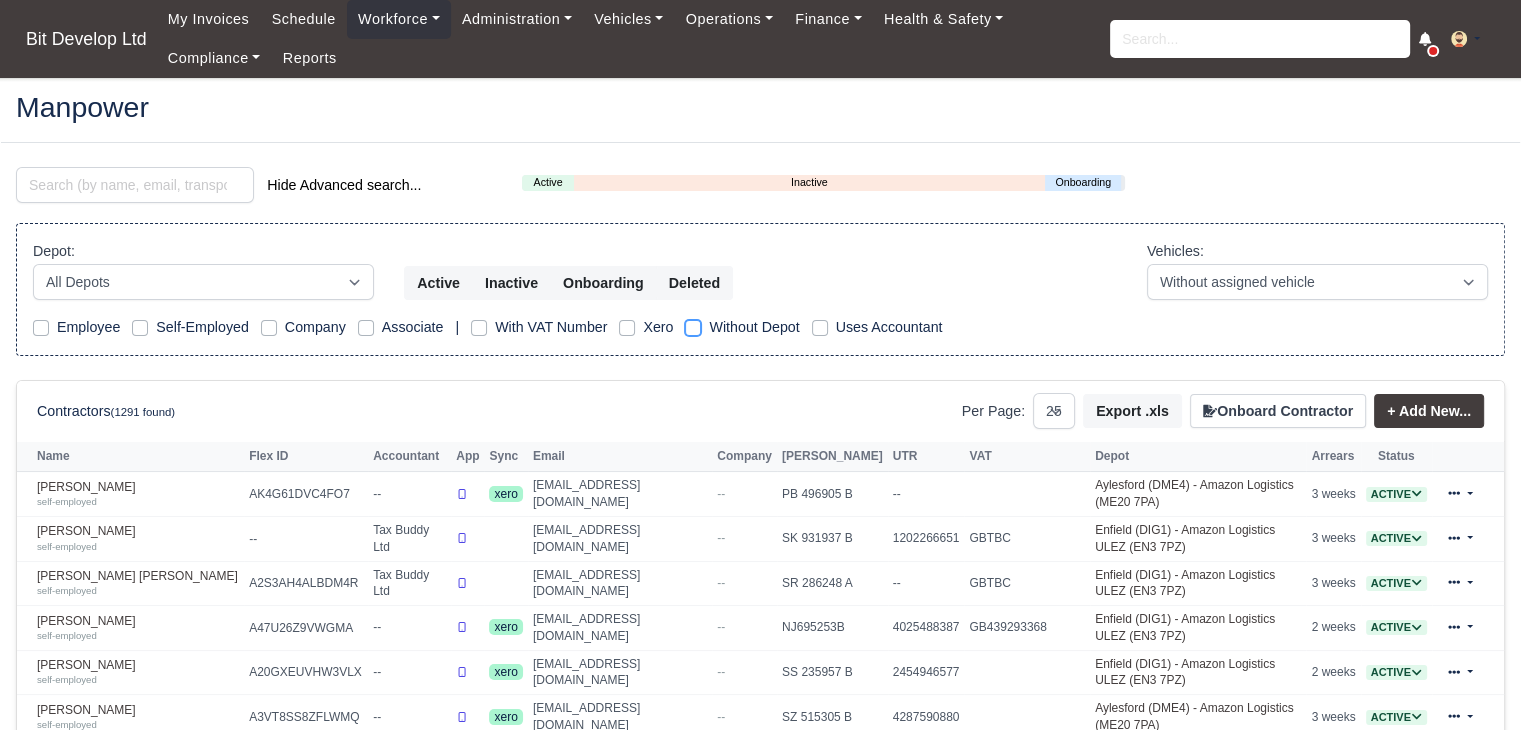 checkbox on "true" 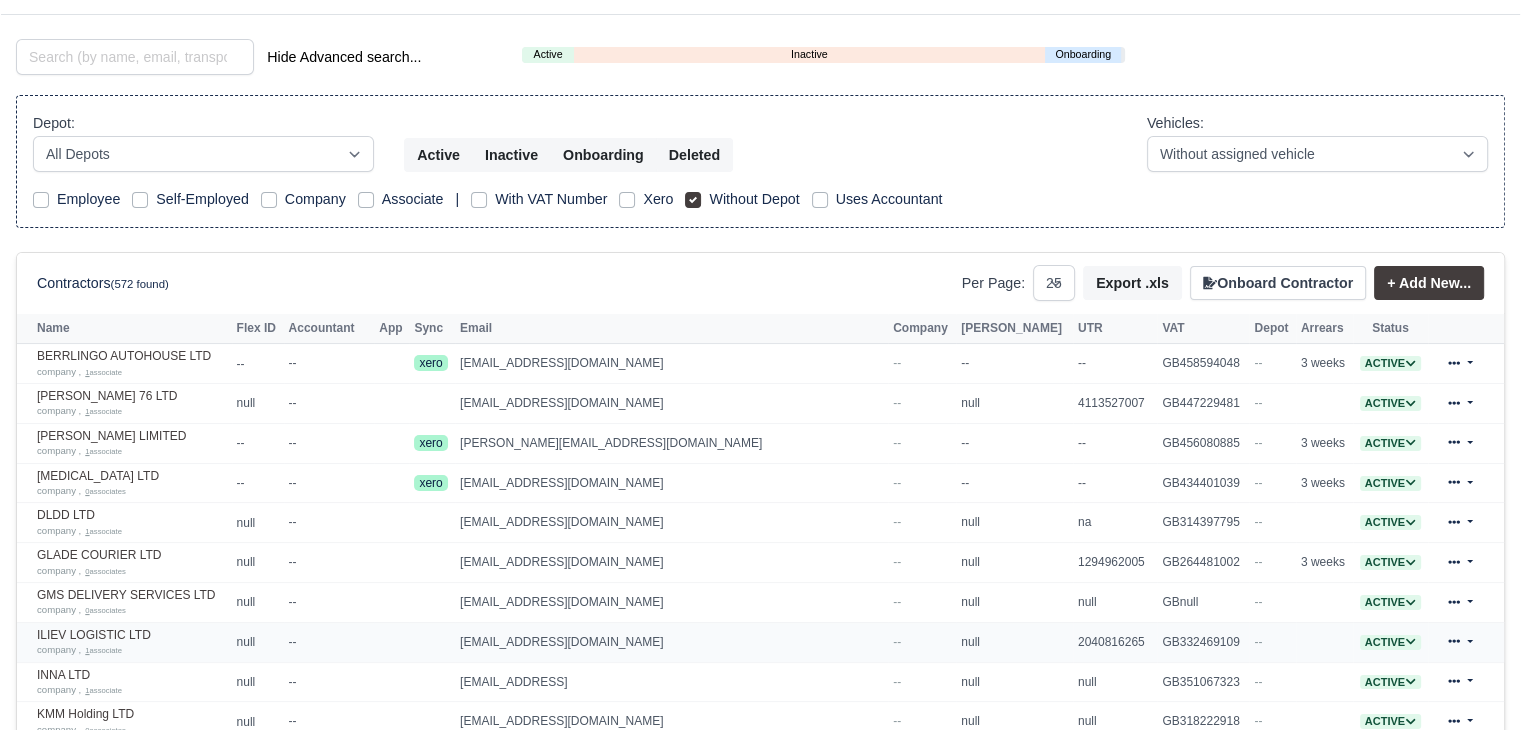 scroll, scrollTop: 100, scrollLeft: 0, axis: vertical 